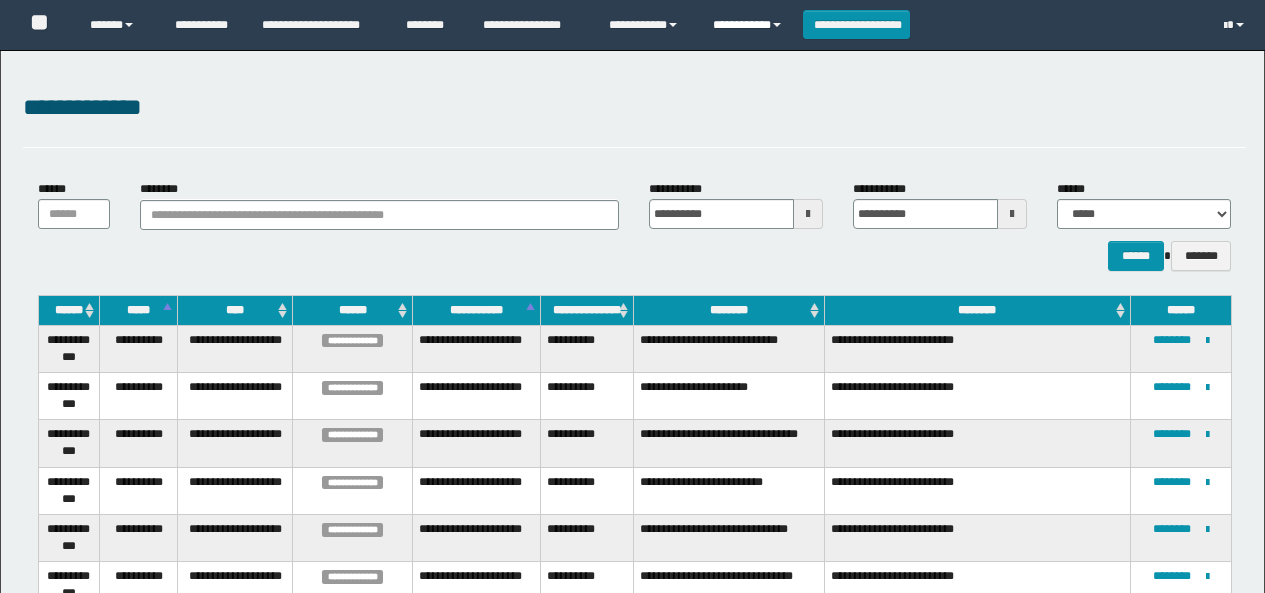 scroll, scrollTop: 966, scrollLeft: 0, axis: vertical 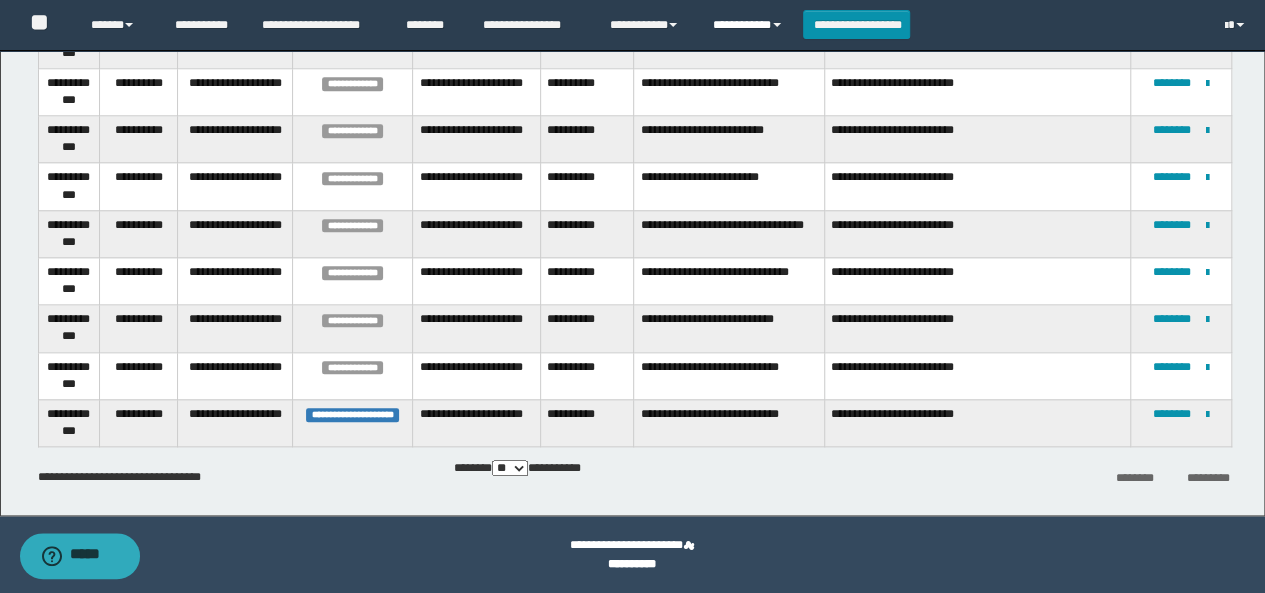 click on "**********" at bounding box center [750, 25] 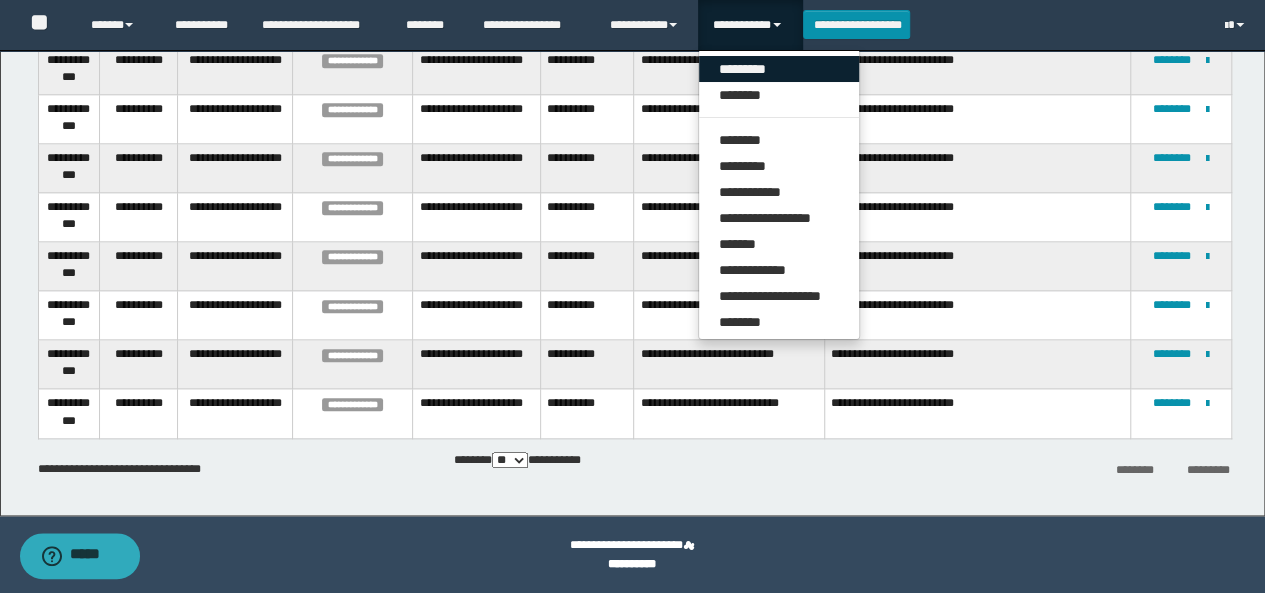 scroll, scrollTop: 919, scrollLeft: 0, axis: vertical 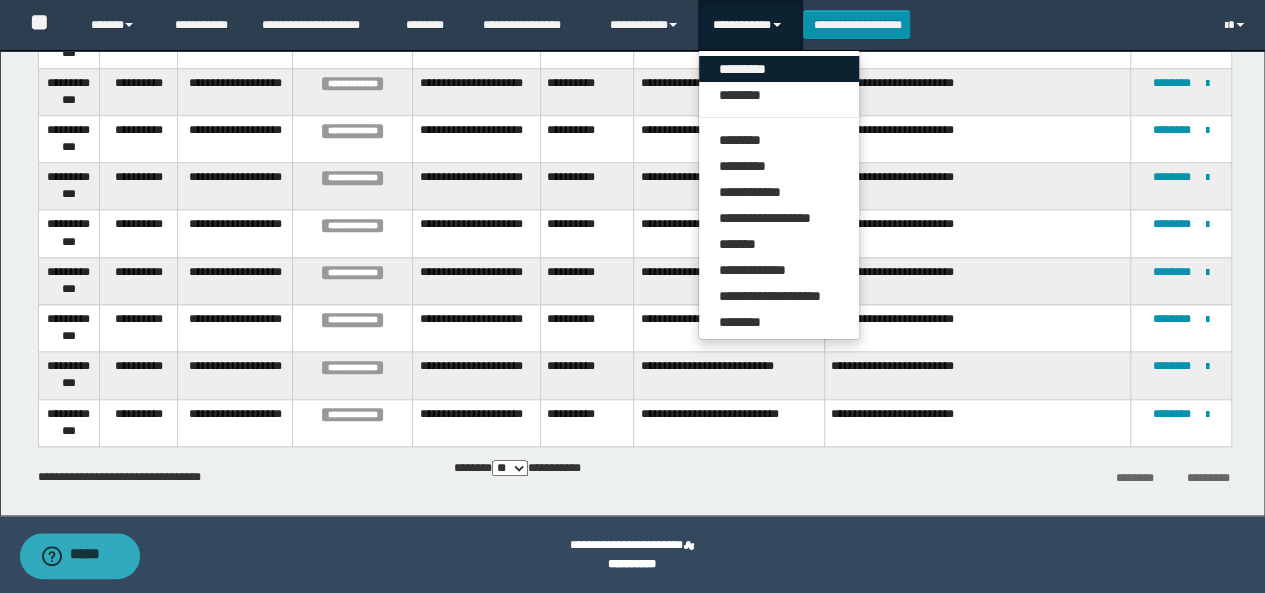 click on "*********" at bounding box center (779, 69) 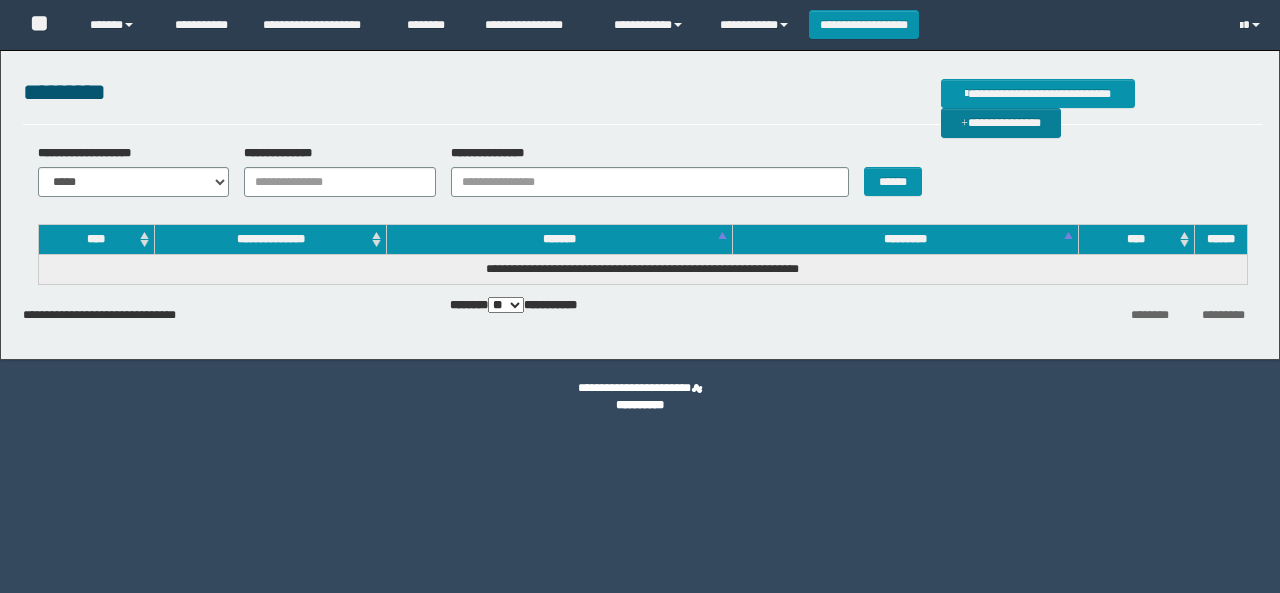 scroll, scrollTop: 0, scrollLeft: 0, axis: both 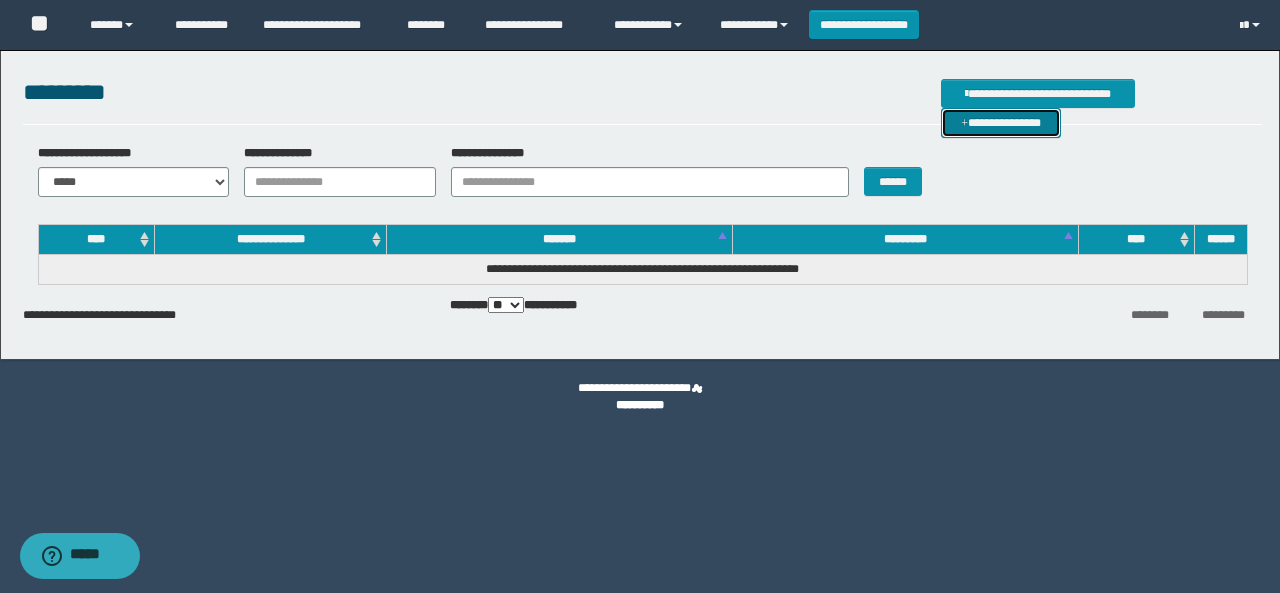 click on "**********" at bounding box center (1001, 122) 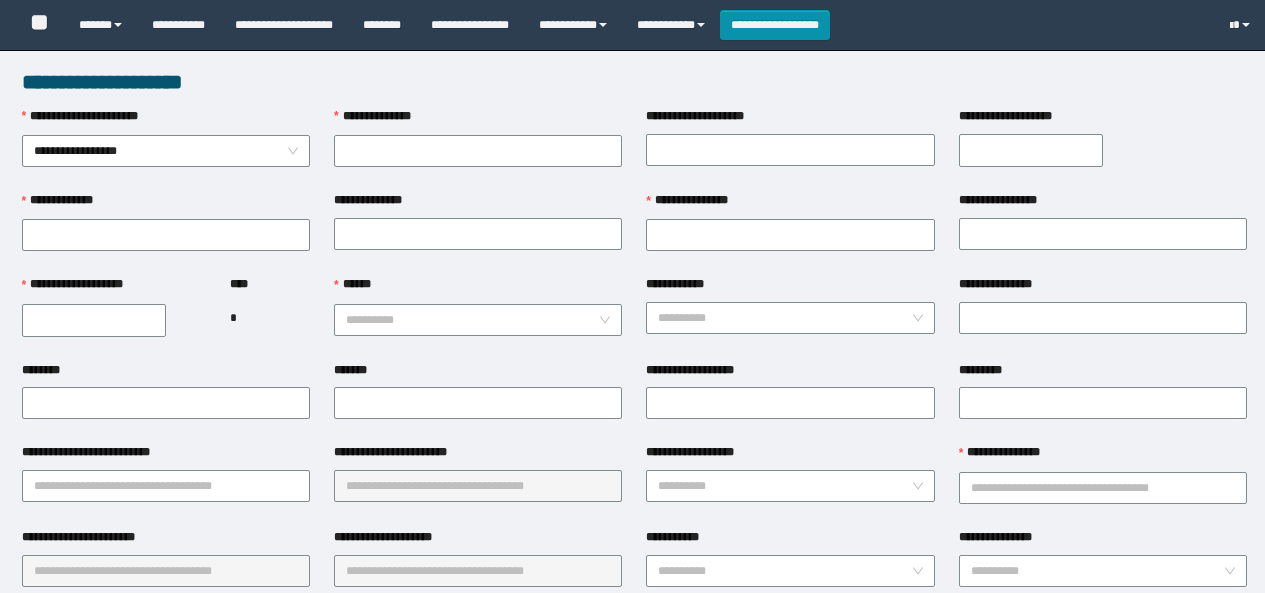 scroll, scrollTop: 0, scrollLeft: 0, axis: both 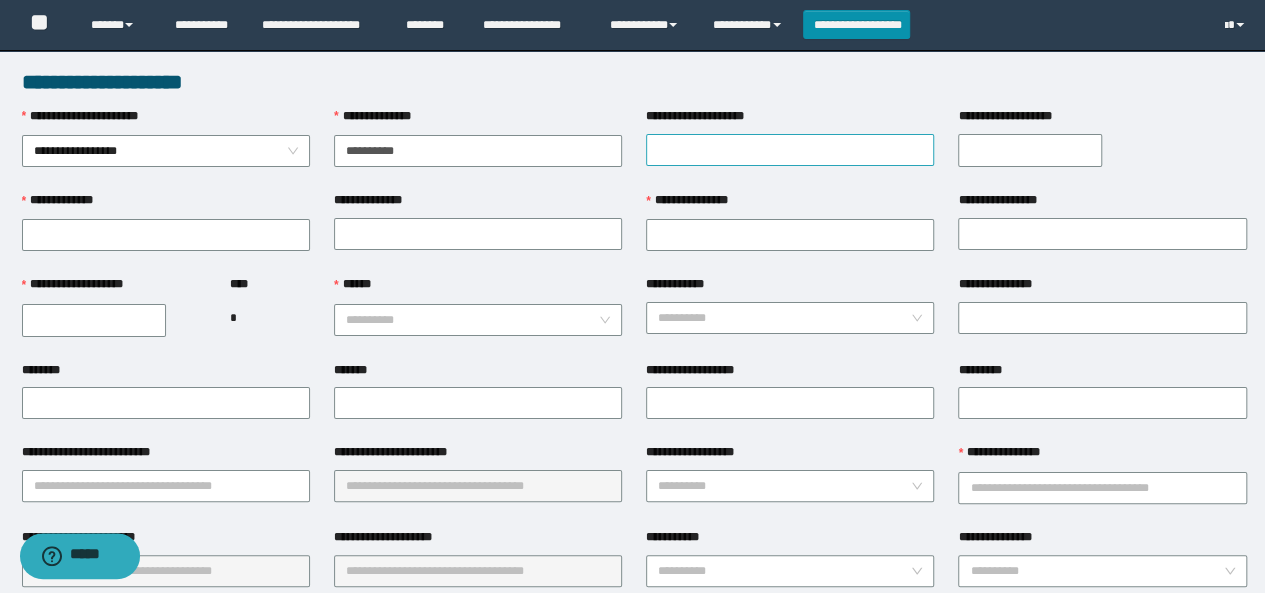 type on "**********" 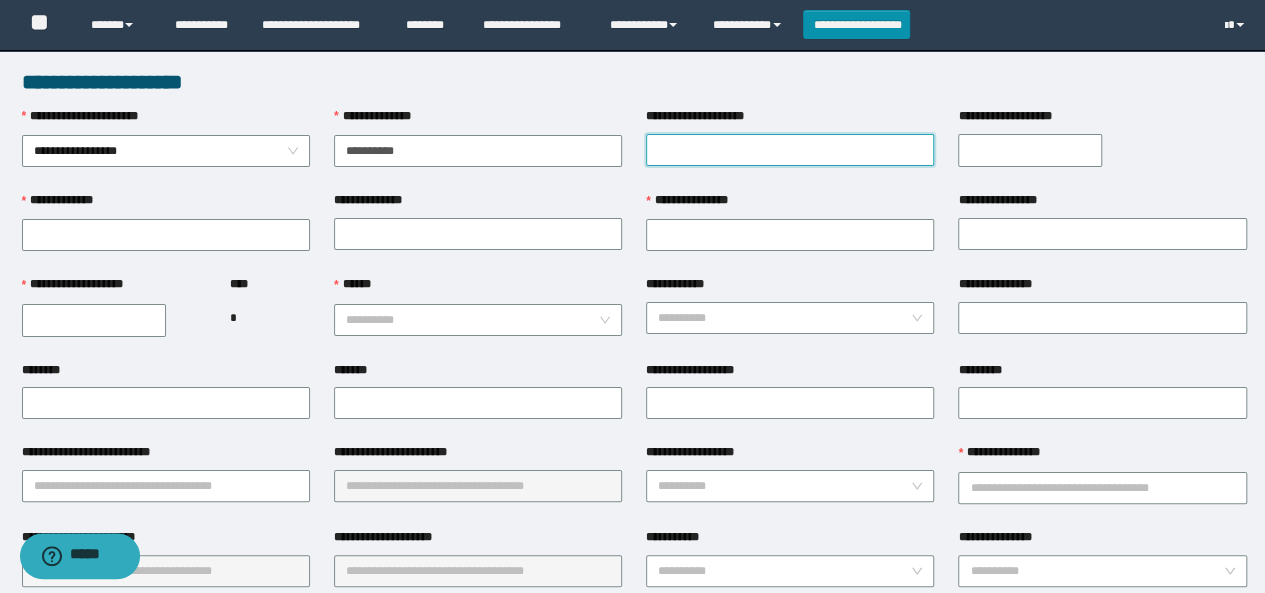 click on "**********" at bounding box center [790, 150] 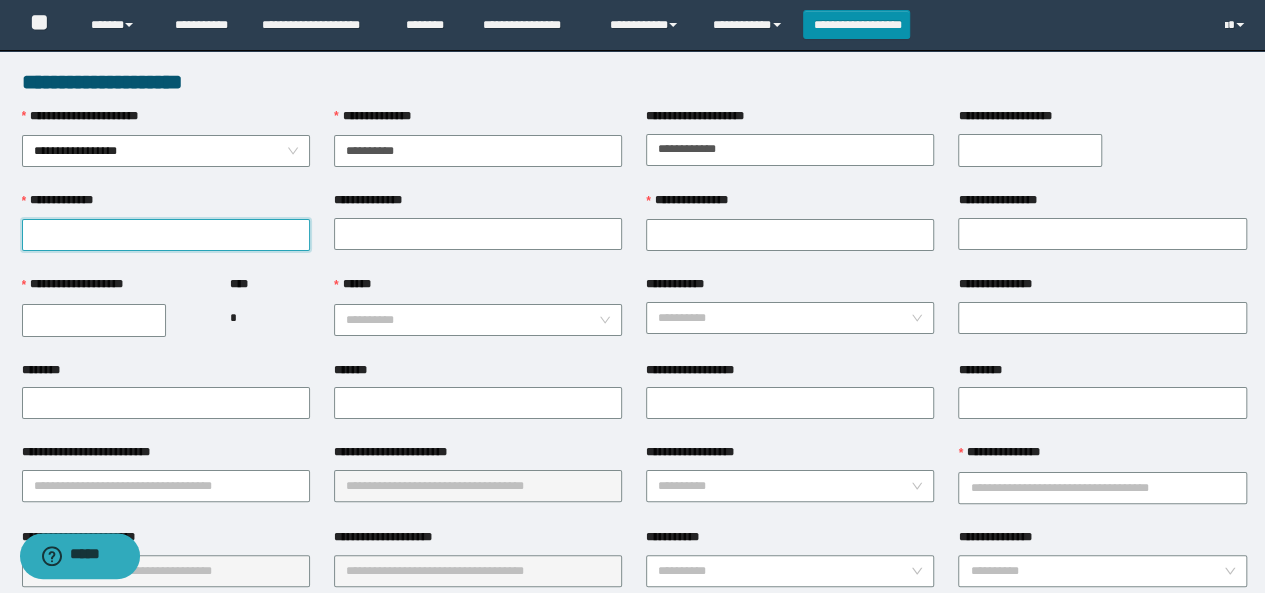 drag, startPoint x: 274, startPoint y: 243, endPoint x: 400, endPoint y: 99, distance: 191.34262 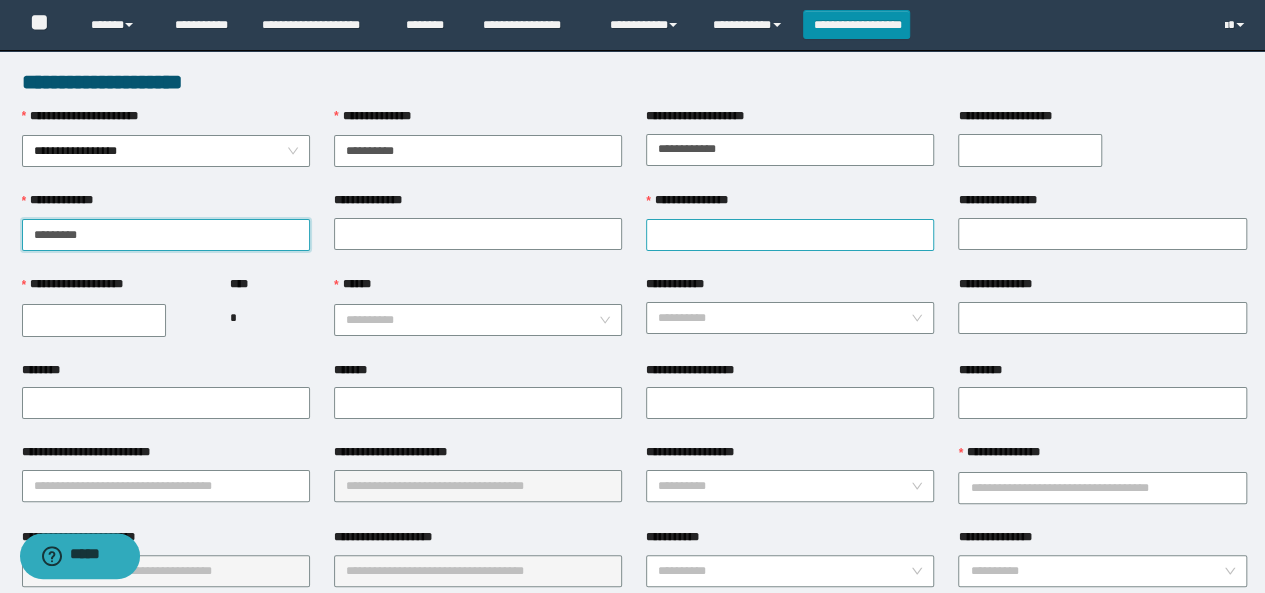 type on "********" 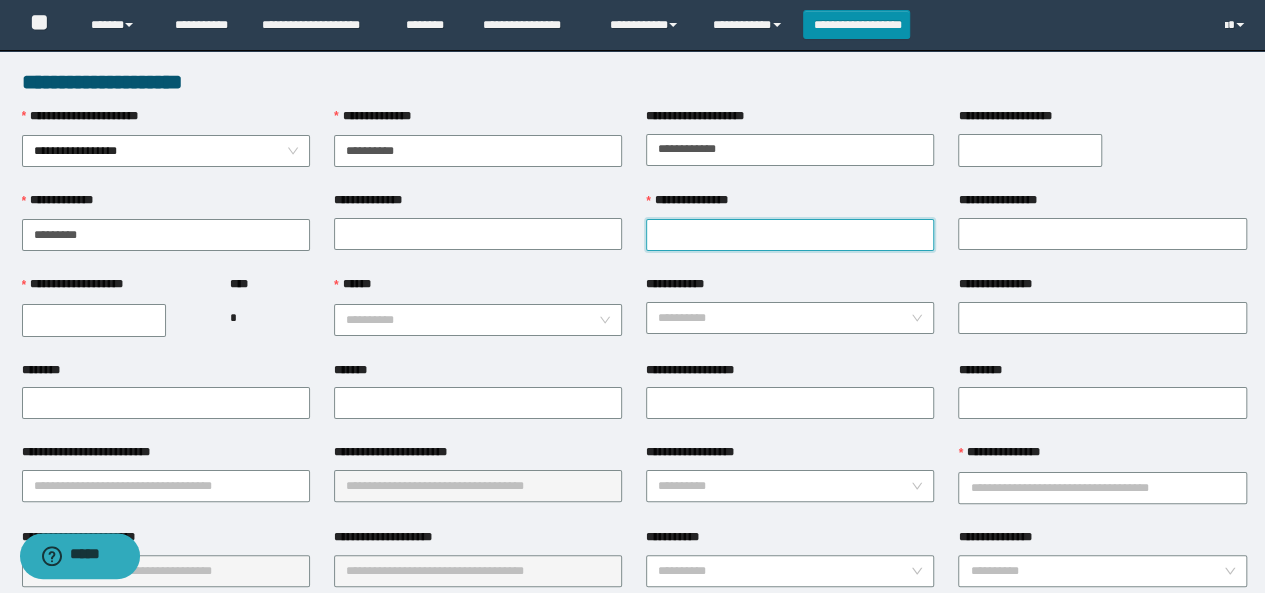 click on "**********" at bounding box center [790, 235] 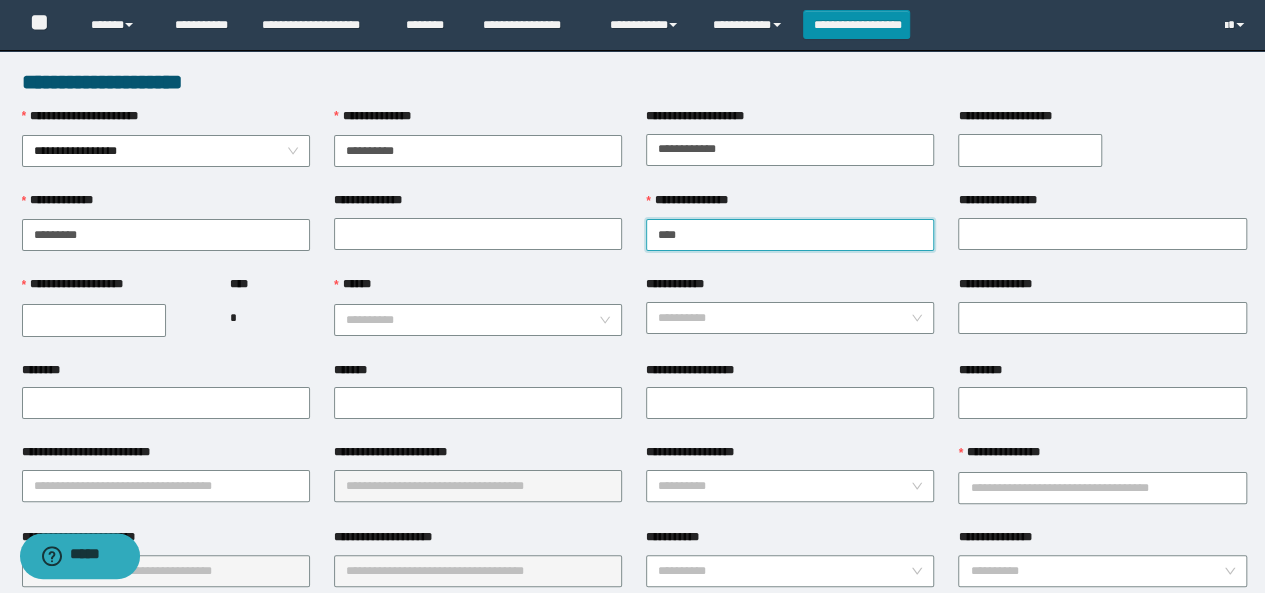 type on "****" 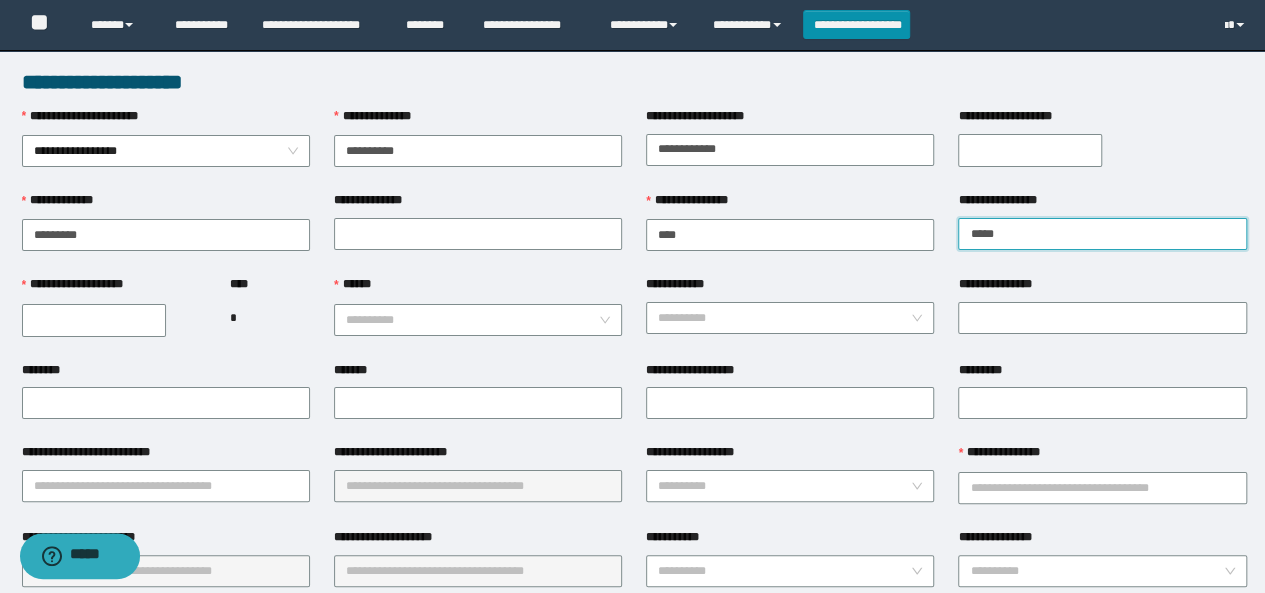 type on "*****" 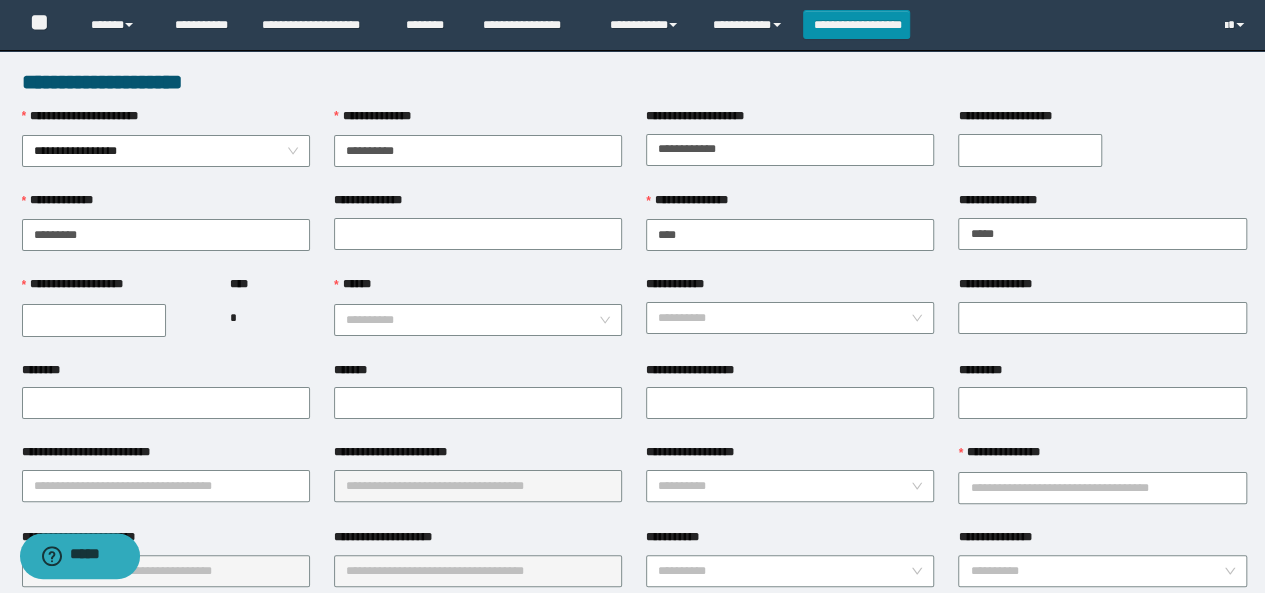 click on "**********" at bounding box center [94, 320] 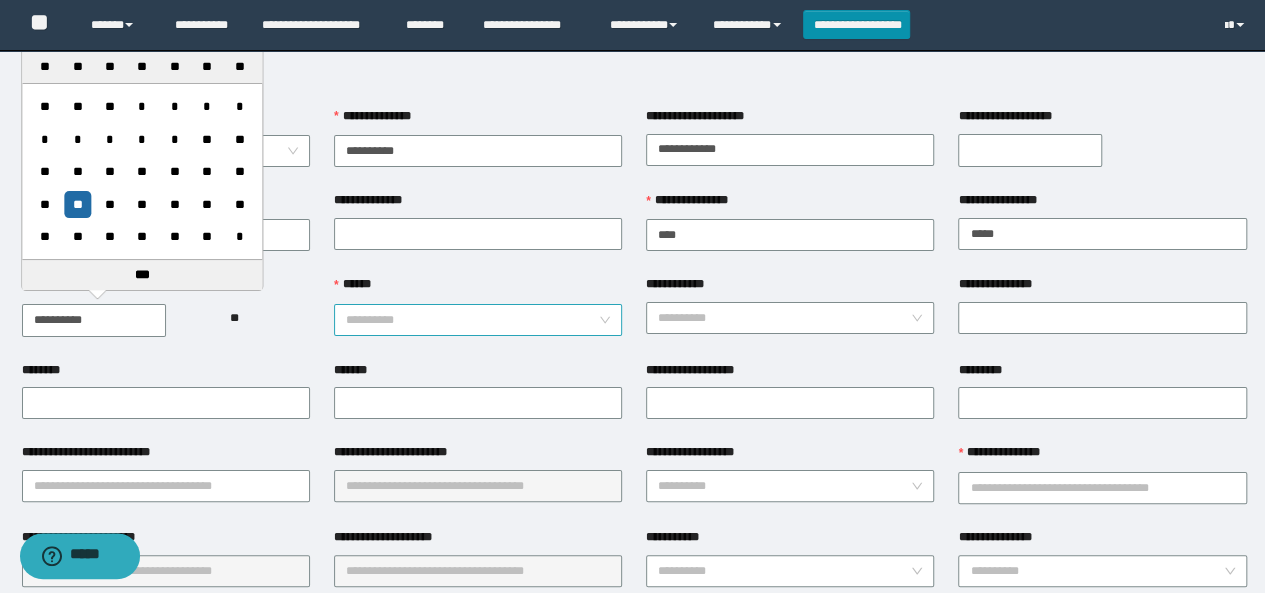 type on "**********" 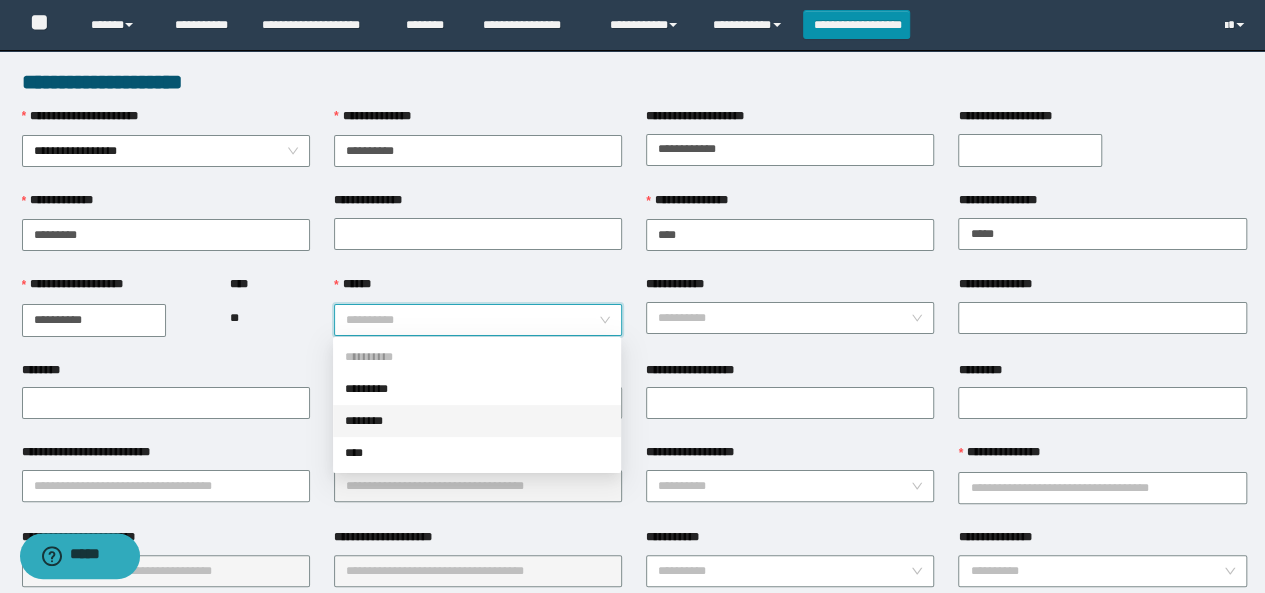 click on "********" at bounding box center (477, 421) 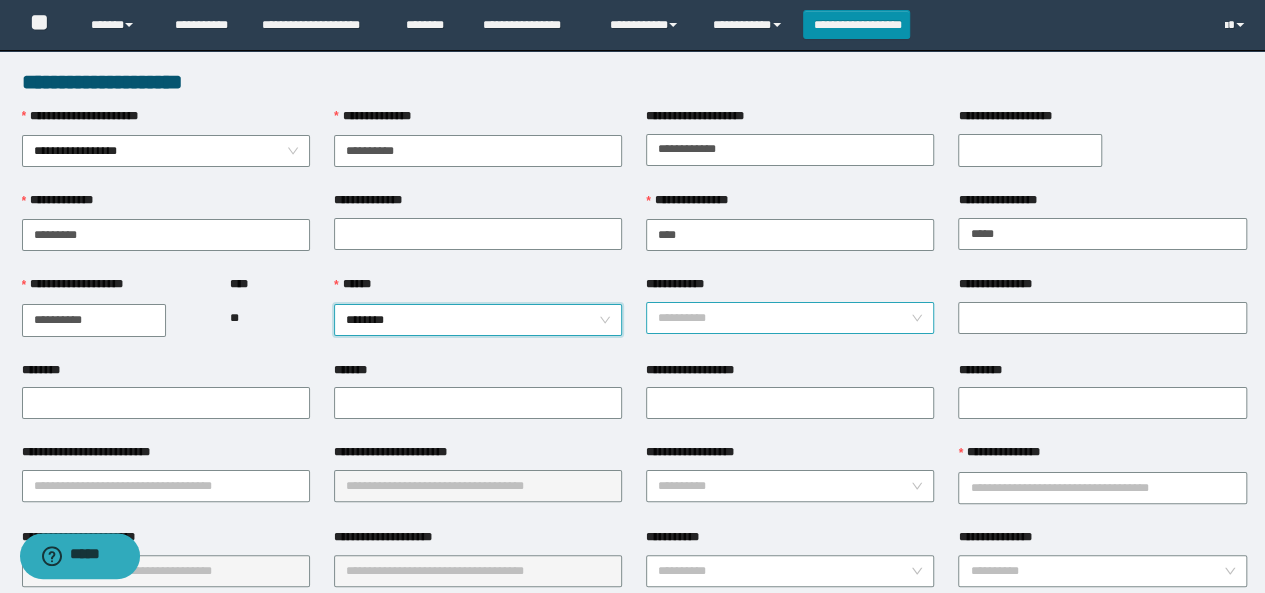 click on "**********" at bounding box center (784, 318) 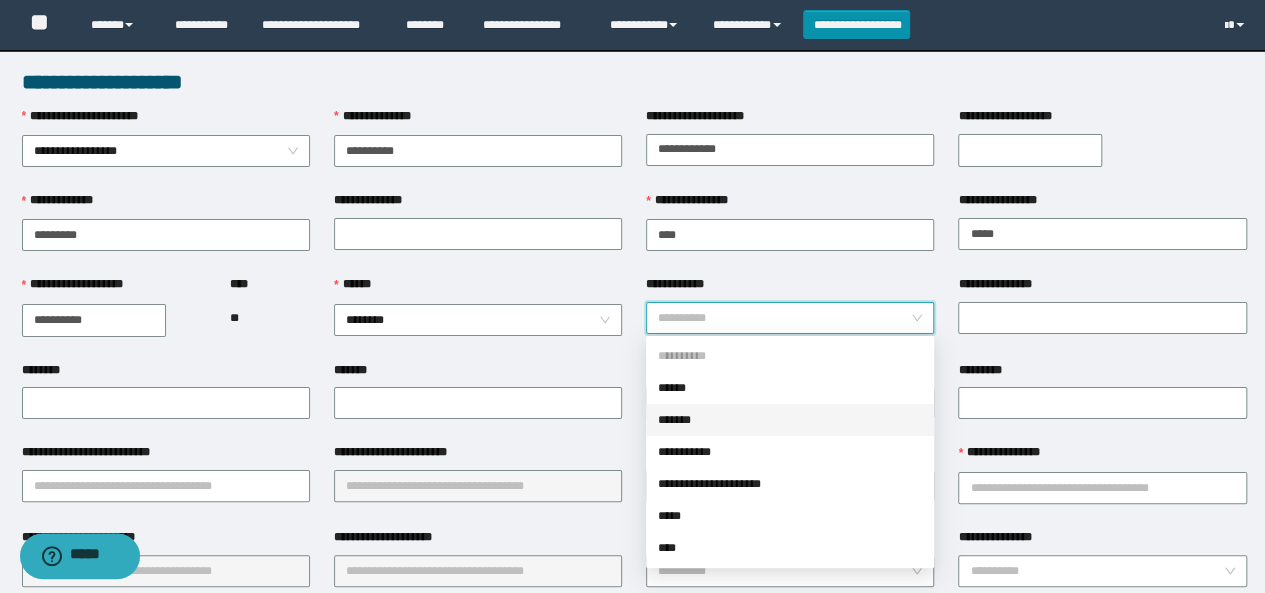 click on "*******" at bounding box center (790, 420) 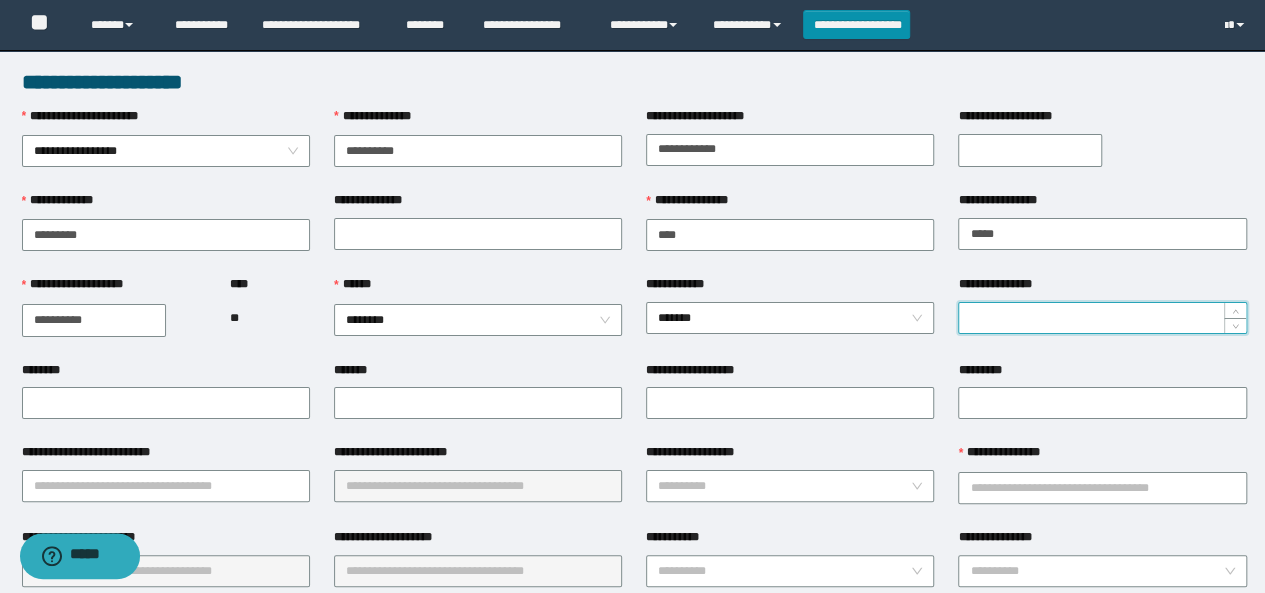 click on "**********" at bounding box center (1102, 318) 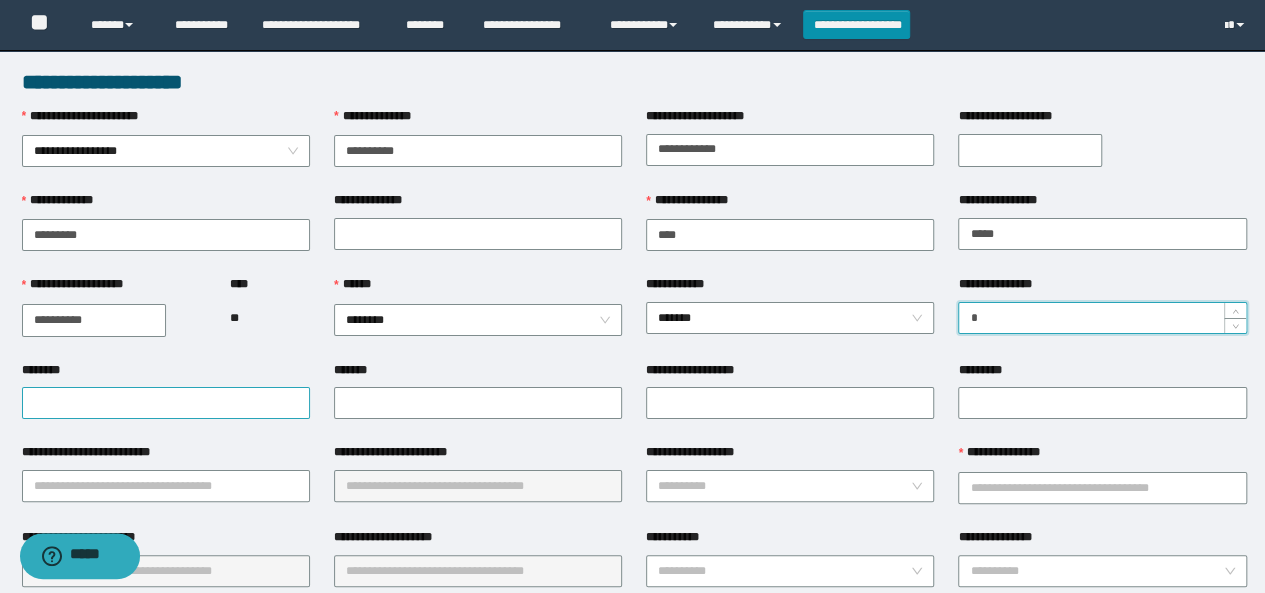 type on "*" 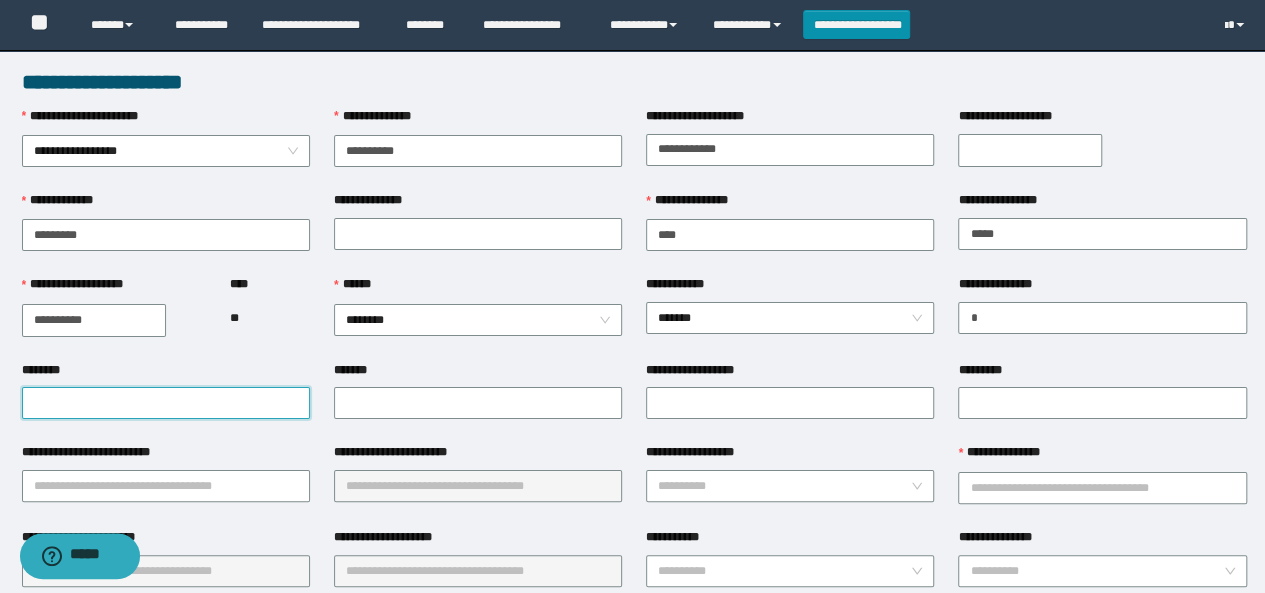 click on "********" at bounding box center (166, 403) 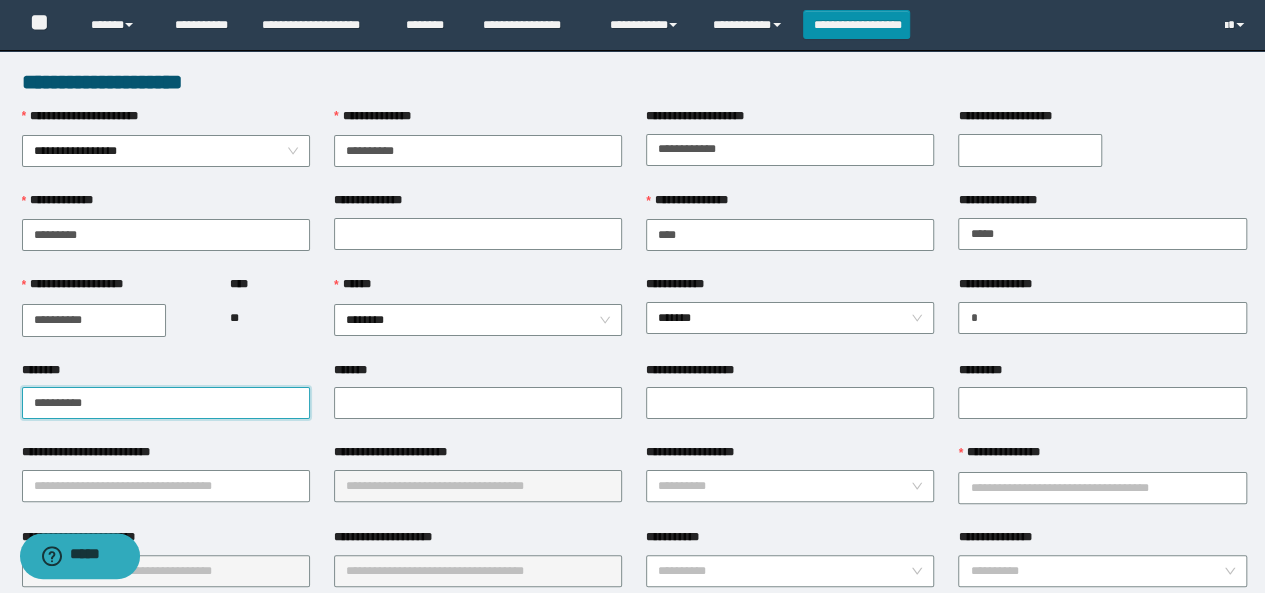 drag, startPoint x: 154, startPoint y: 396, endPoint x: 8, endPoint y: 349, distance: 153.37862 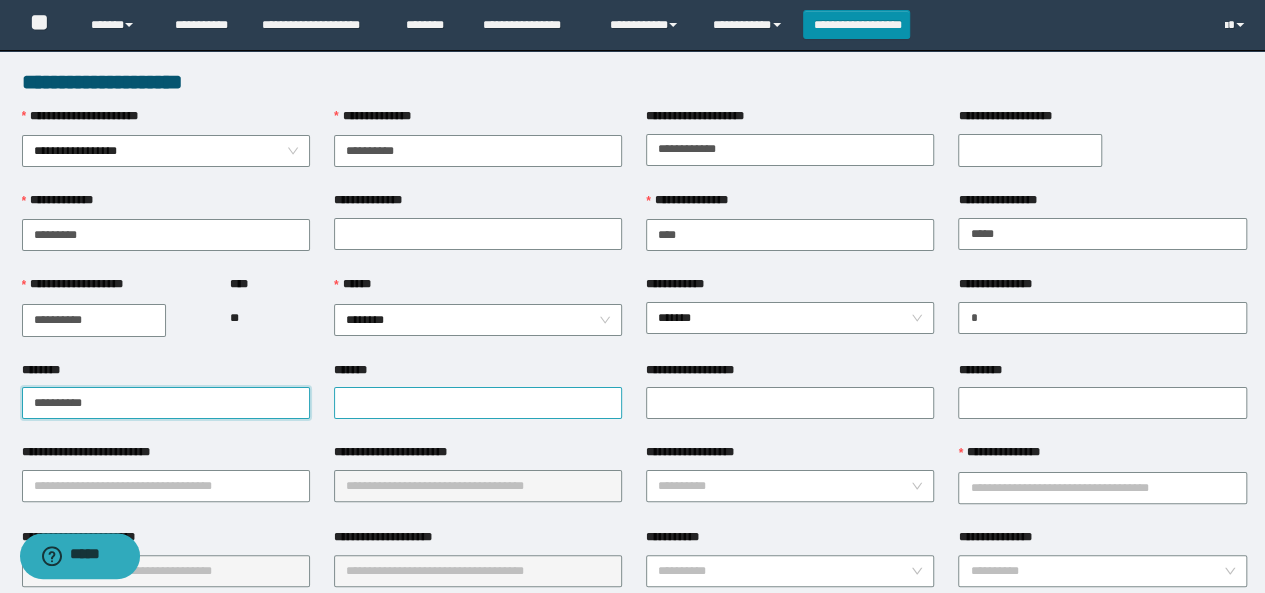 type on "**********" 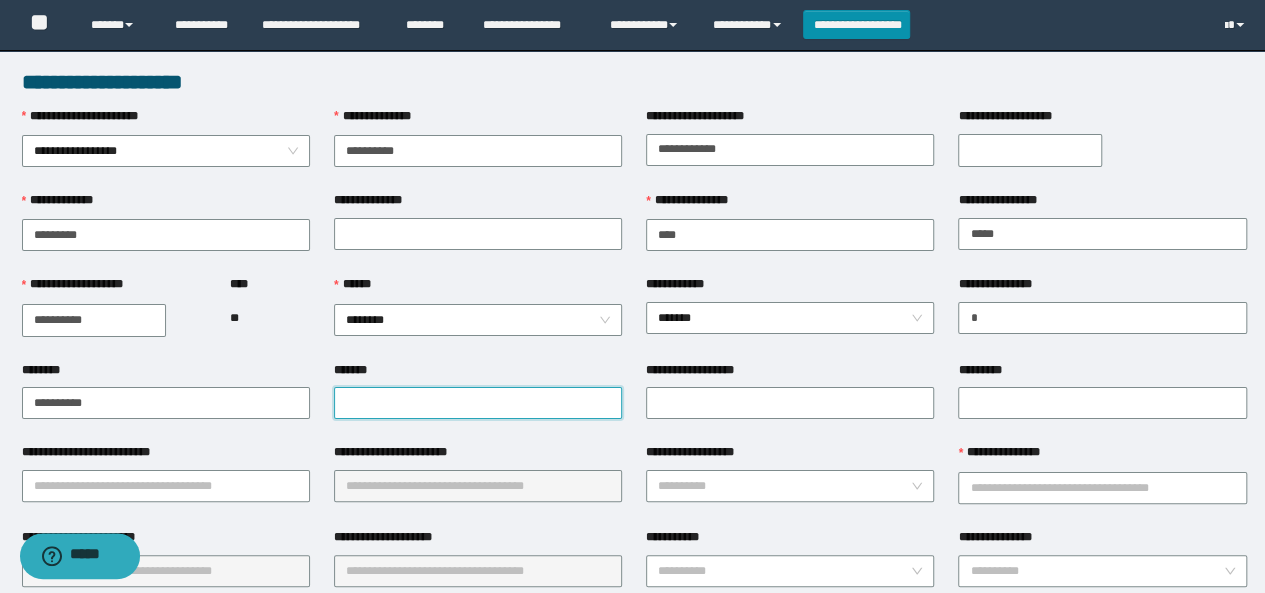 click on "*******" at bounding box center (478, 403) 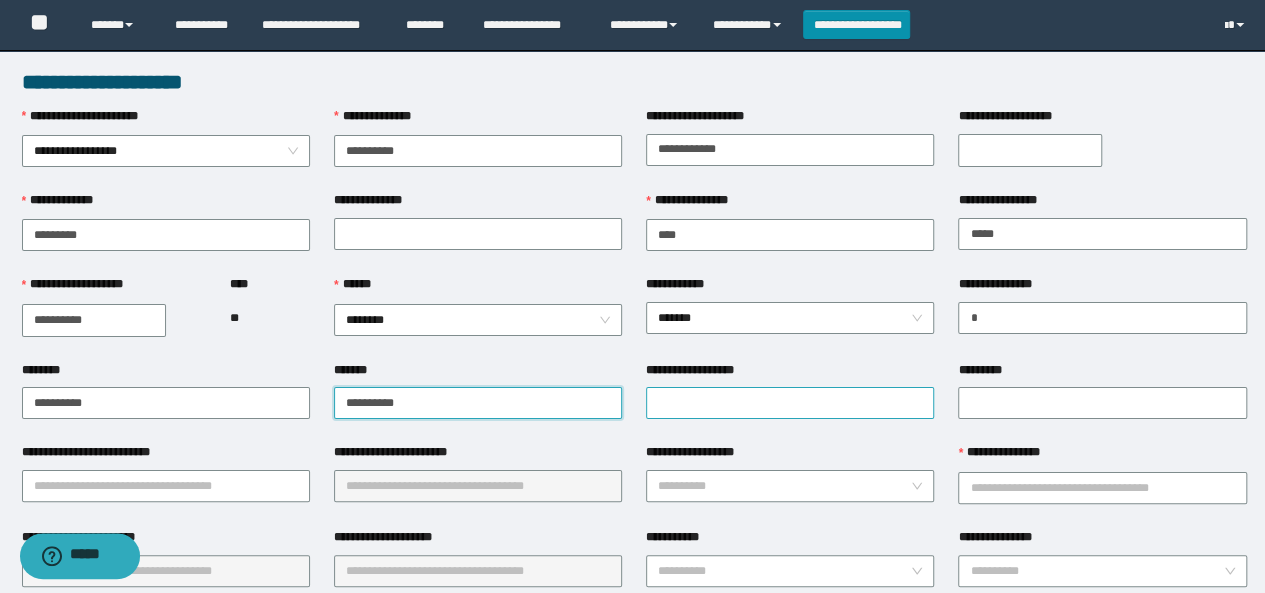 type on "**********" 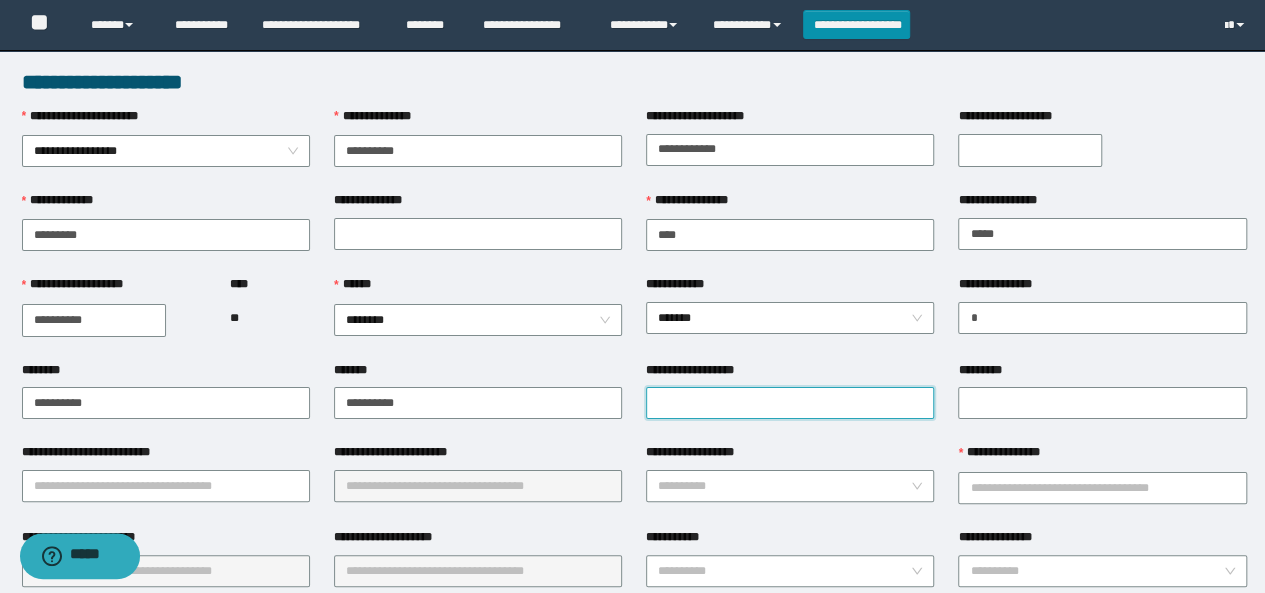 click on "**********" at bounding box center [790, 403] 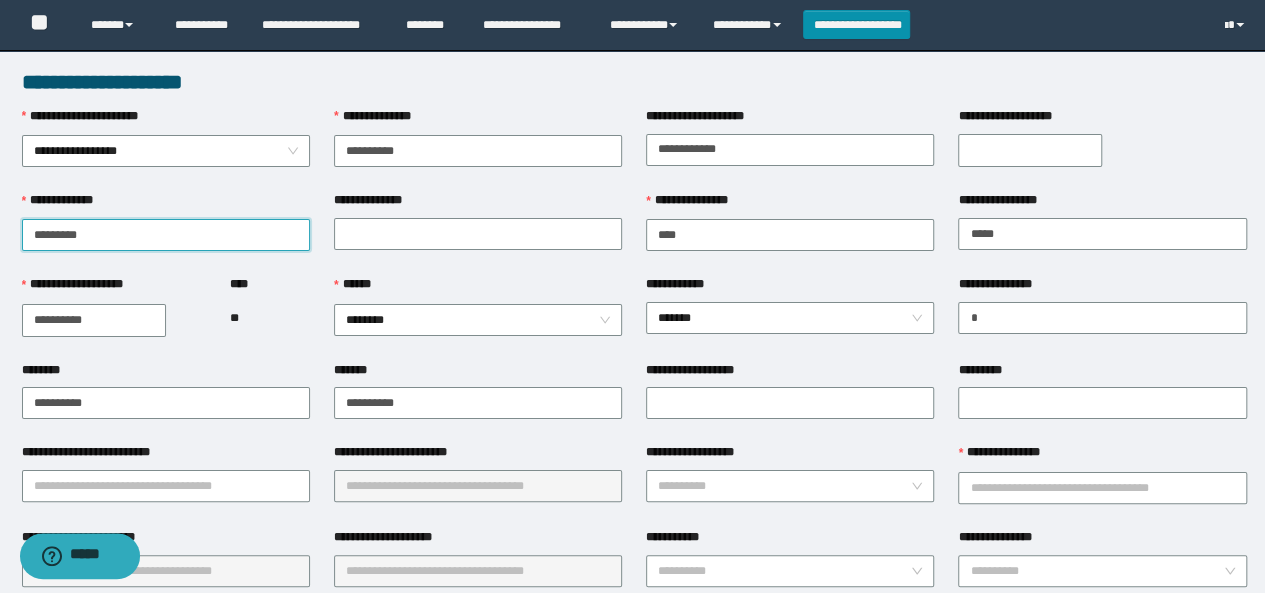drag, startPoint x: 90, startPoint y: 234, endPoint x: 0, endPoint y: 235, distance: 90.005554 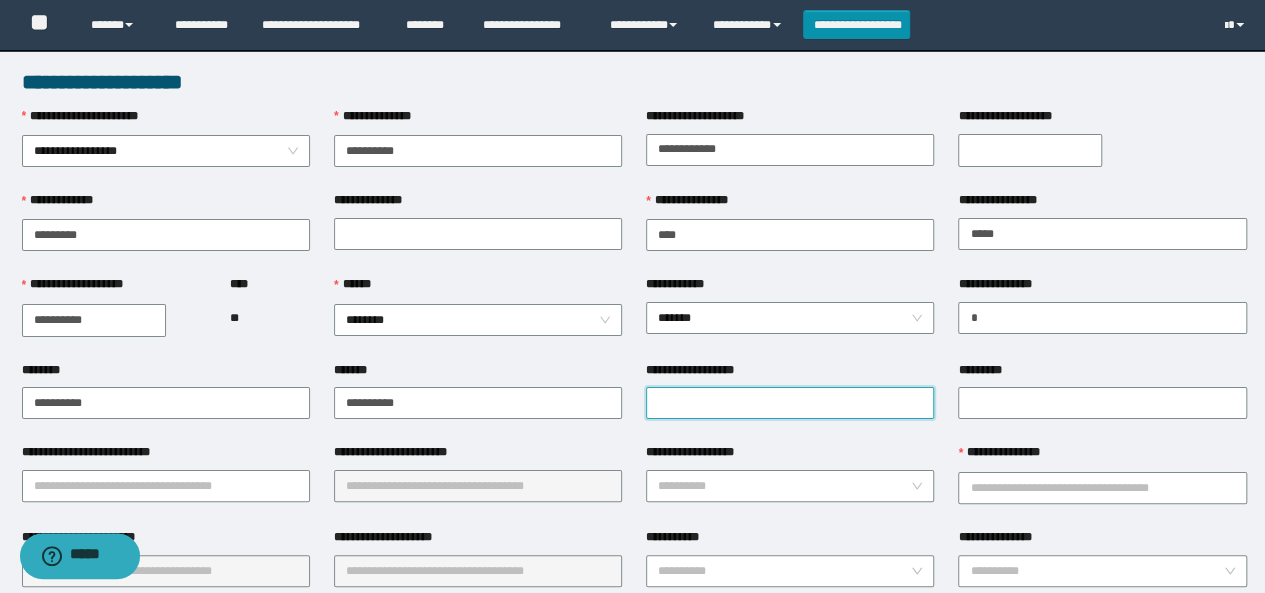click on "**********" at bounding box center [790, 403] 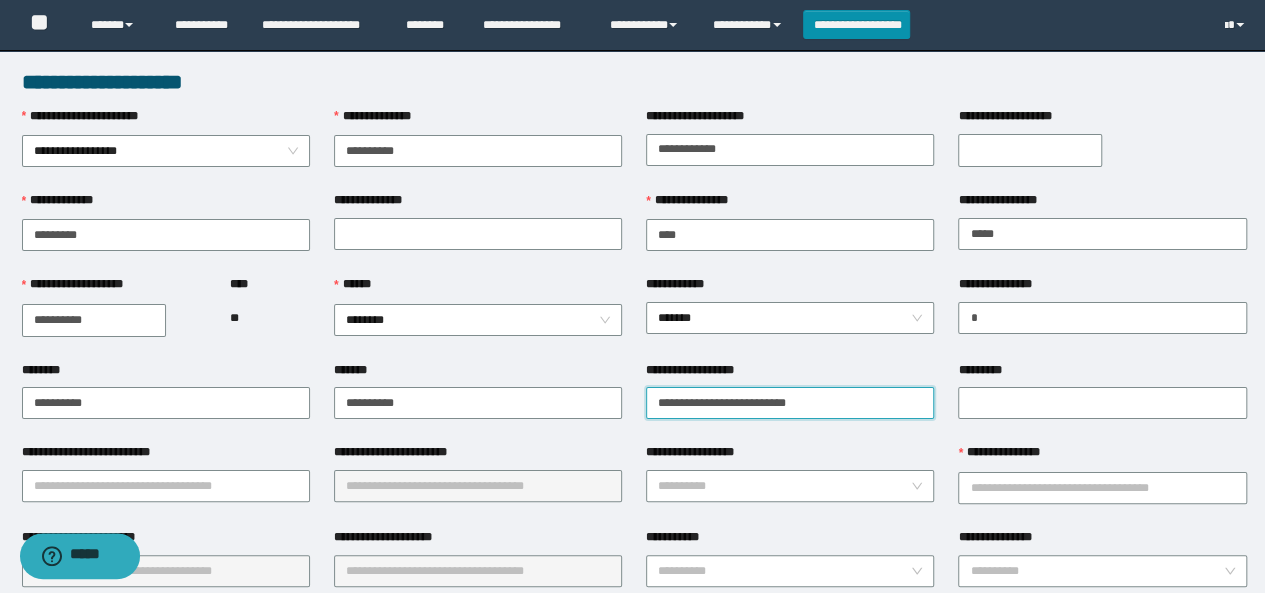 type on "**********" 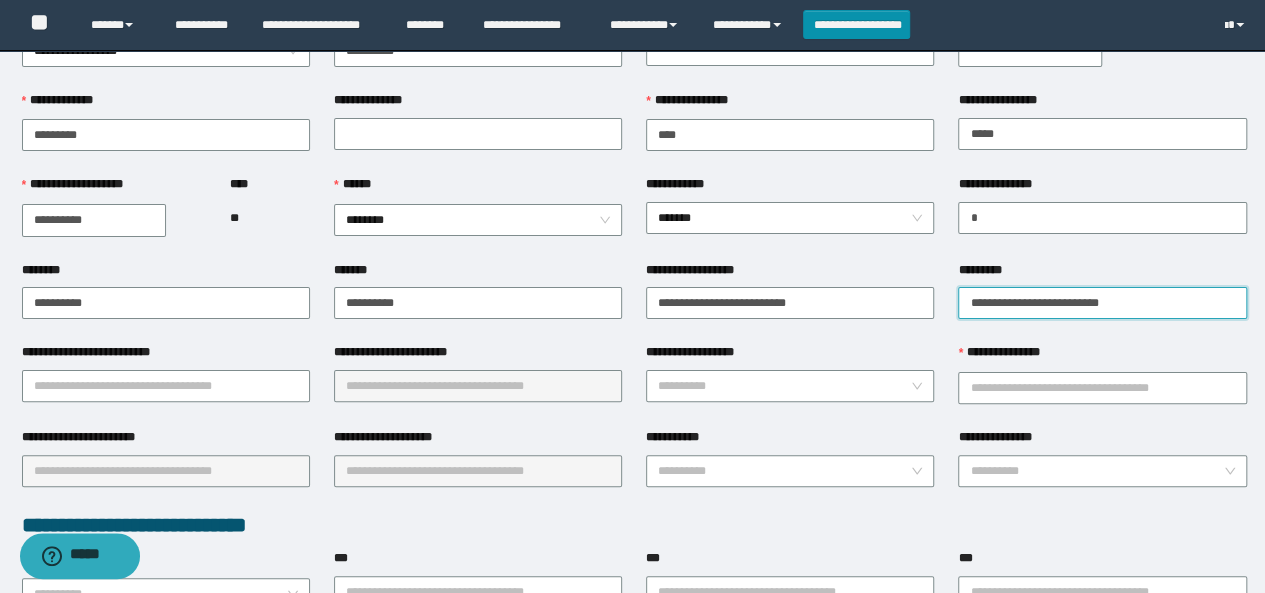 scroll, scrollTop: 200, scrollLeft: 0, axis: vertical 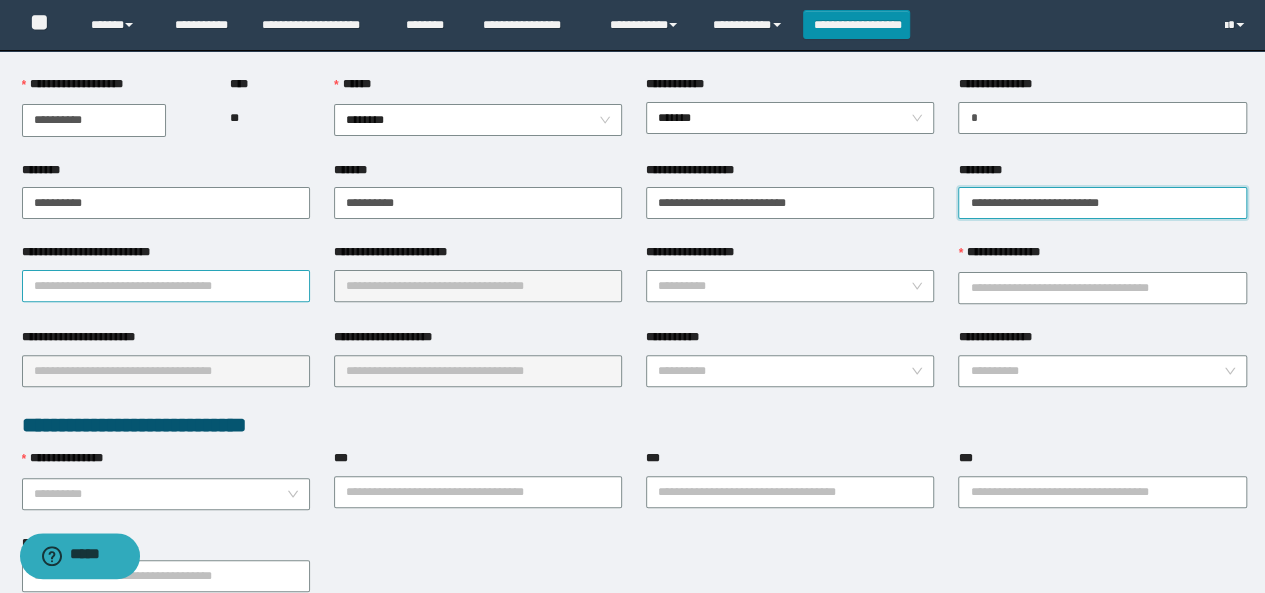 type on "**********" 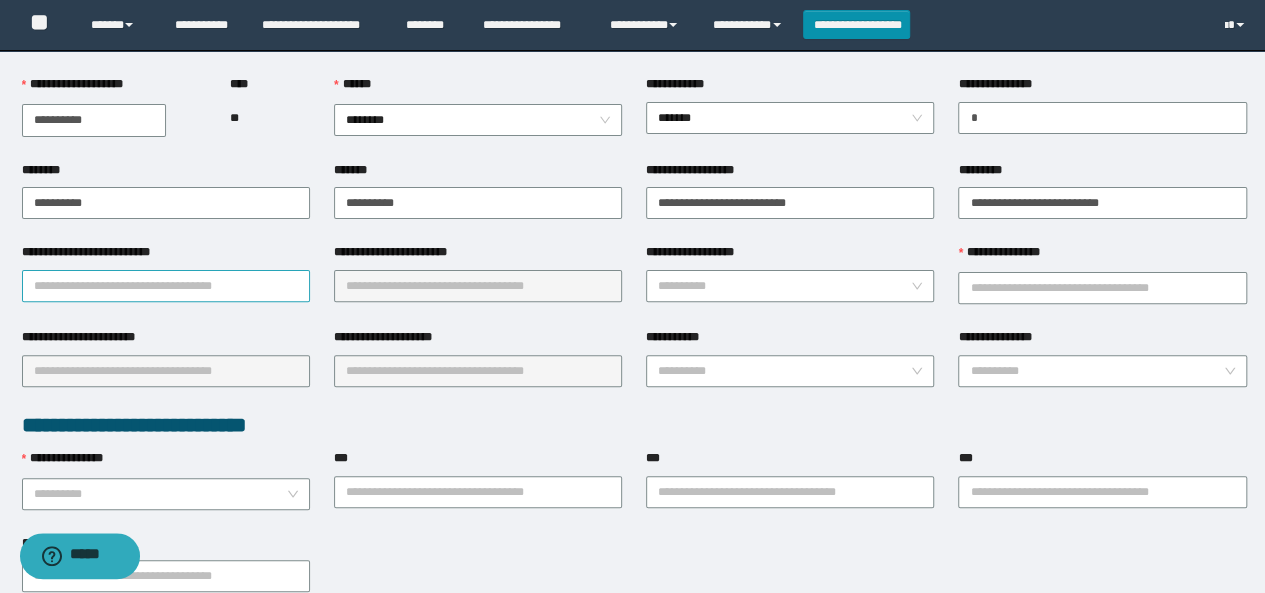 click on "**********" at bounding box center [166, 286] 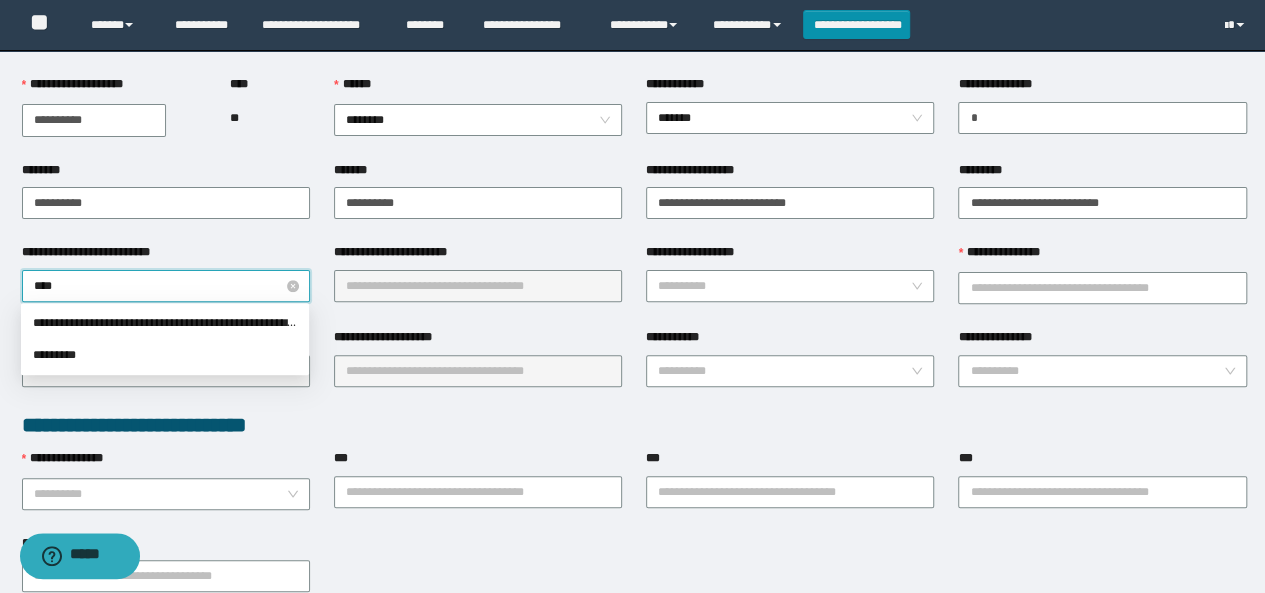 type on "*****" 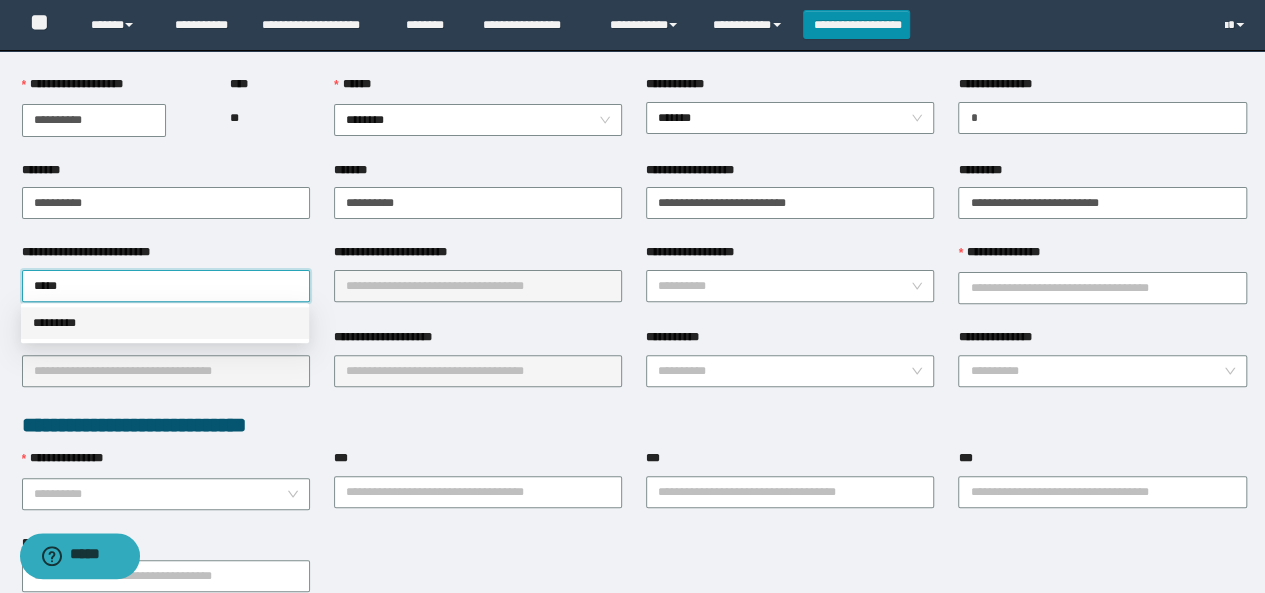click on "*********" at bounding box center (165, 323) 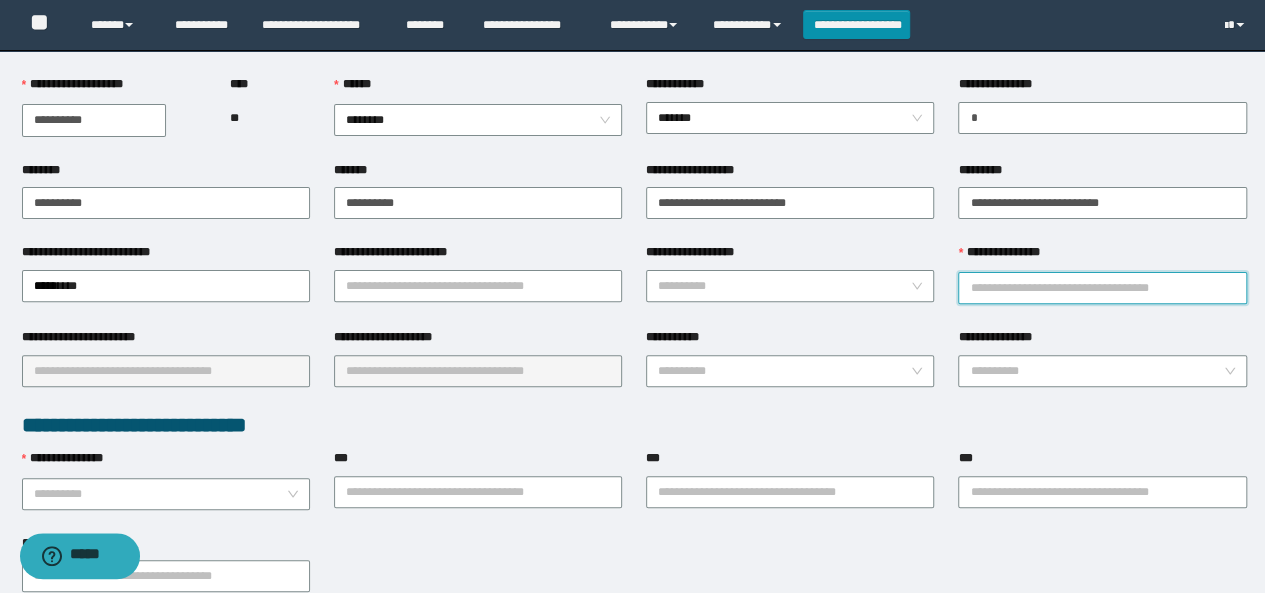 drag, startPoint x: 1014, startPoint y: 285, endPoint x: 960, endPoint y: 305, distance: 57.58472 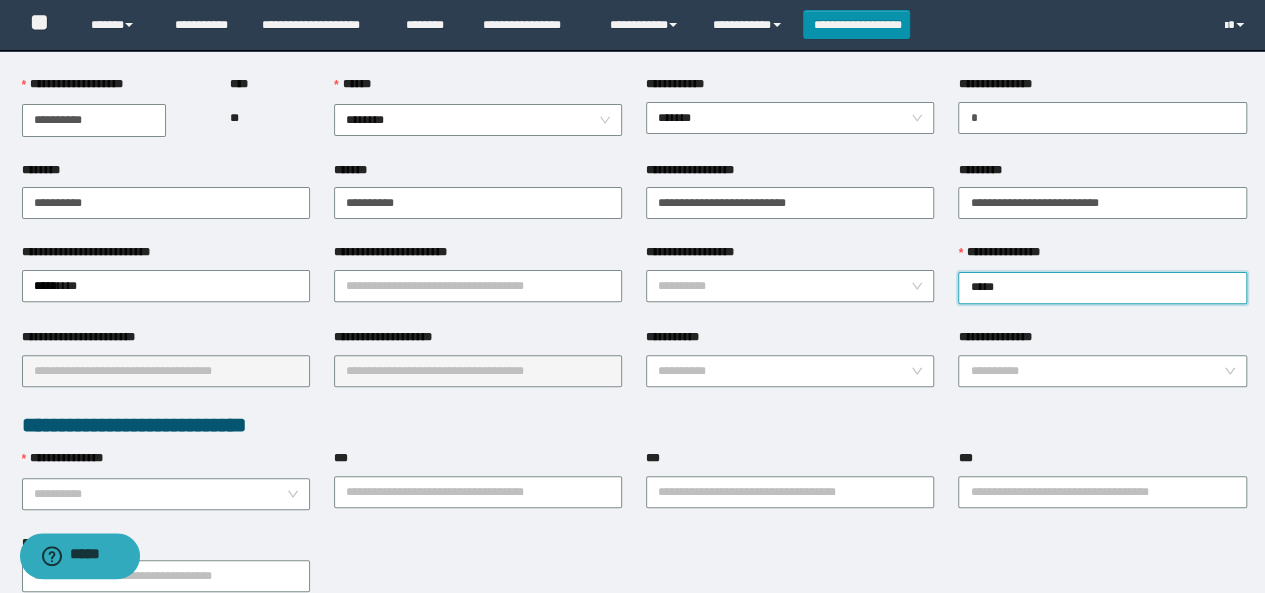 type on "******" 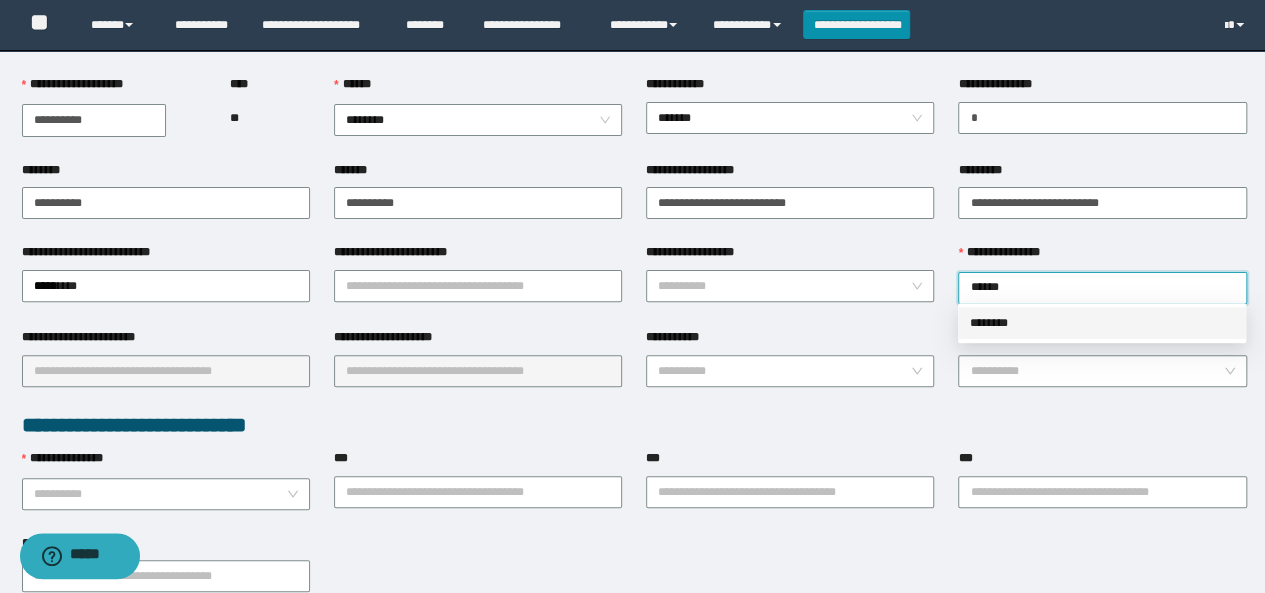click on "********" at bounding box center (1102, 323) 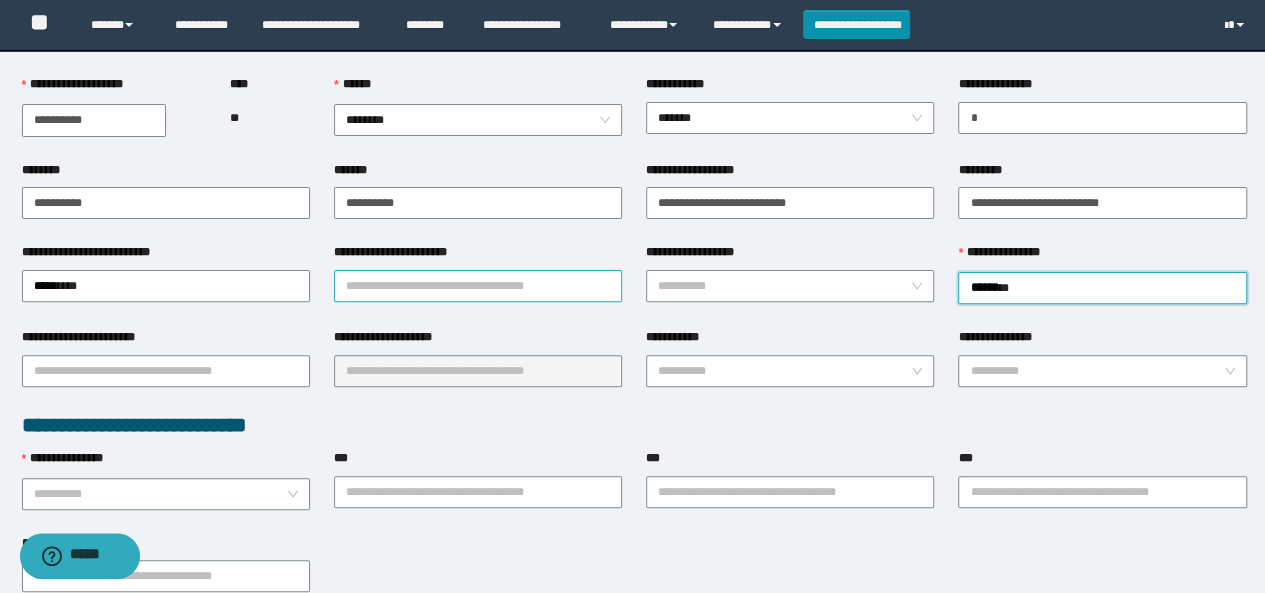click on "**********" at bounding box center [478, 286] 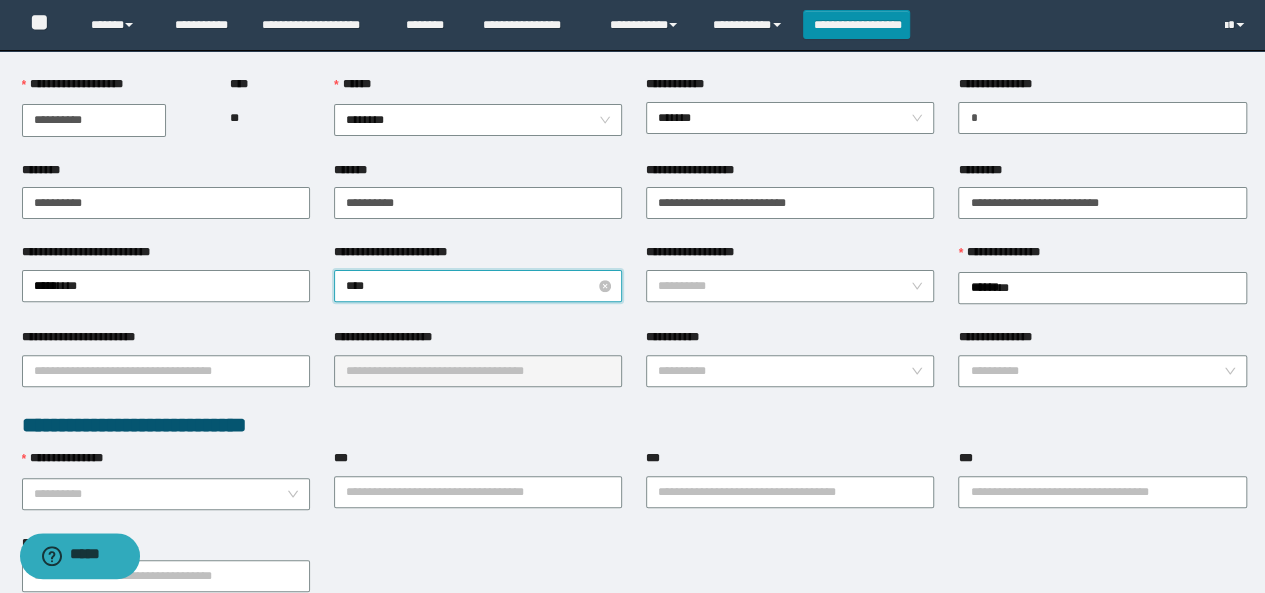 type on "*****" 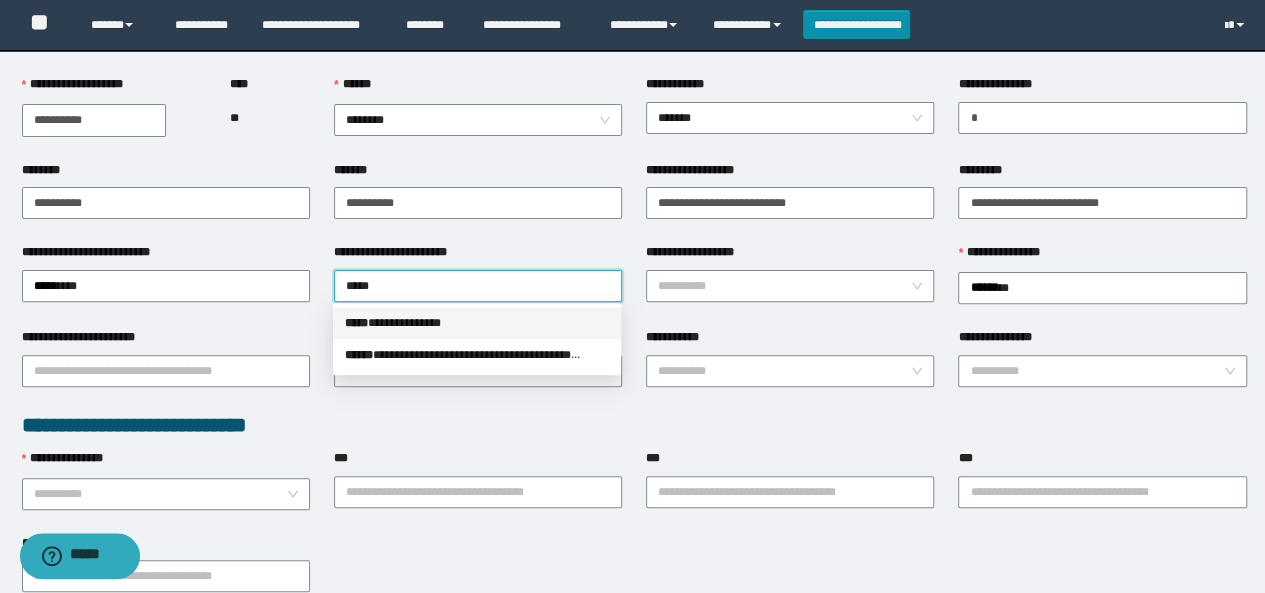 click on "*****" at bounding box center (356, 323) 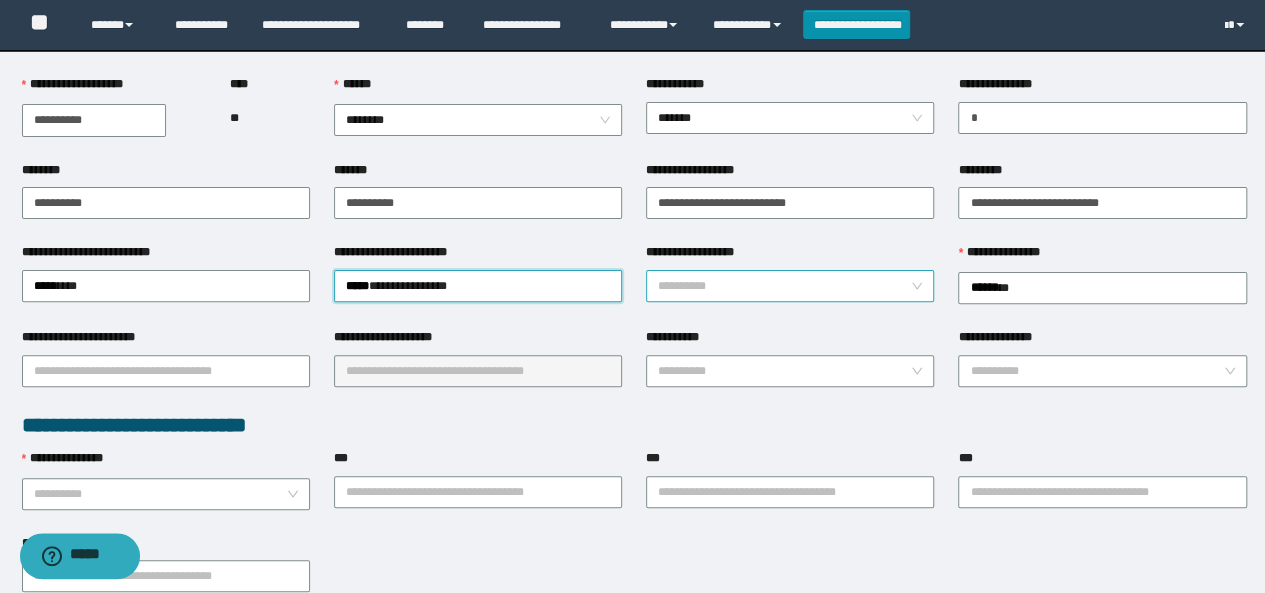 click on "**********" at bounding box center (784, 286) 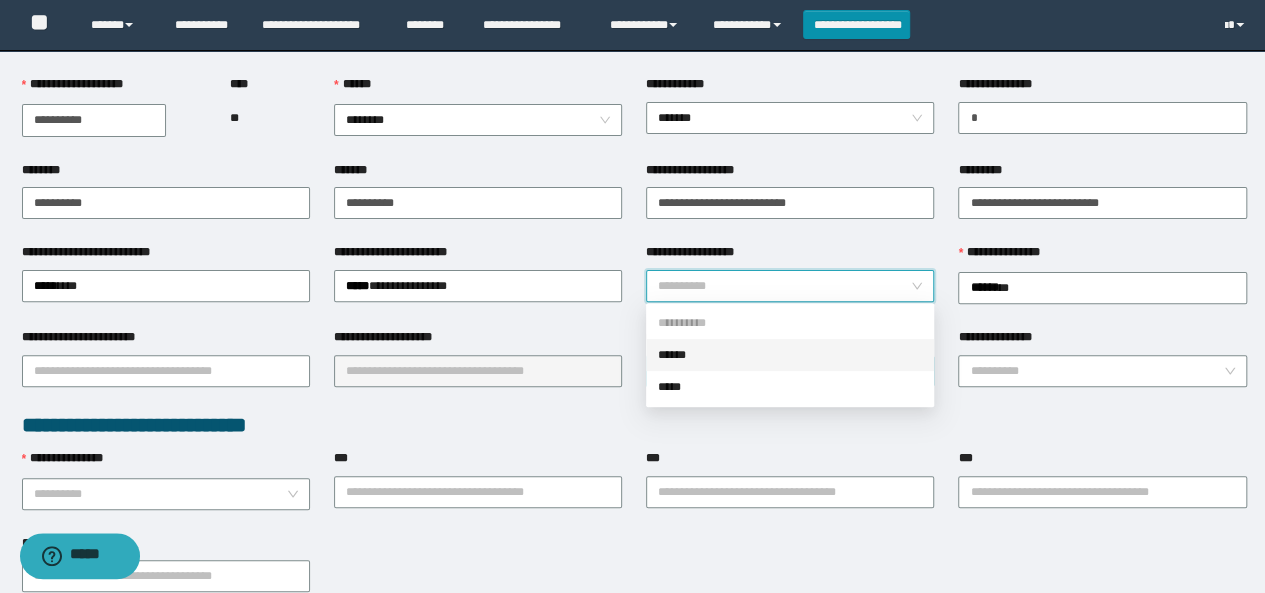click on "******" at bounding box center [790, 355] 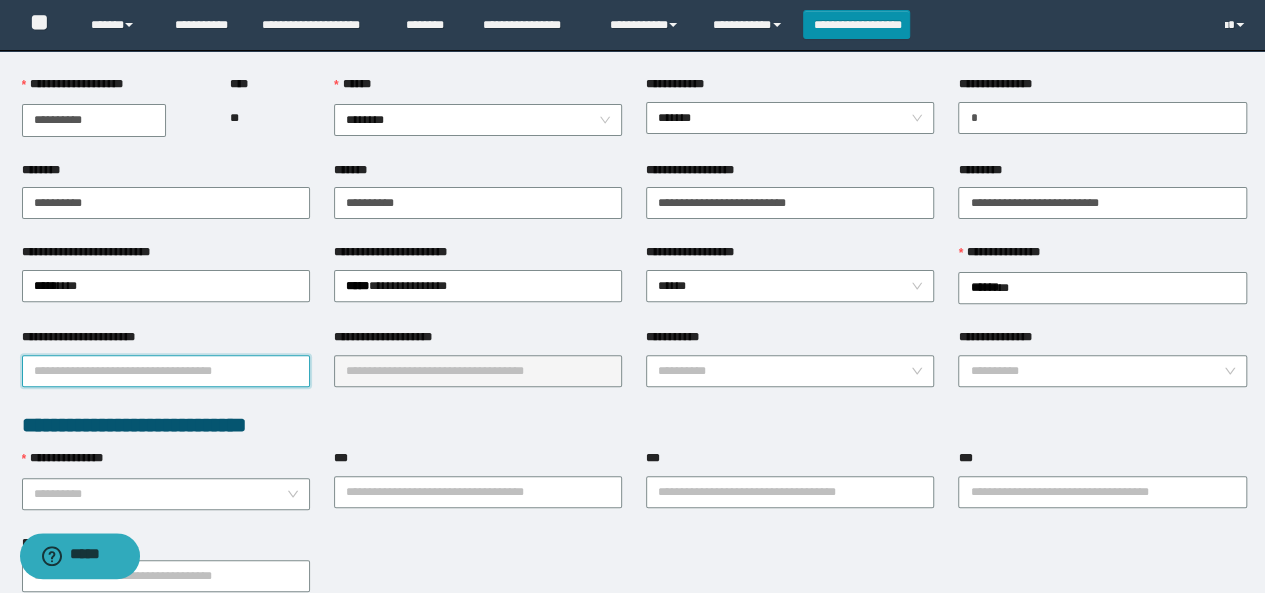 click on "**********" at bounding box center [166, 371] 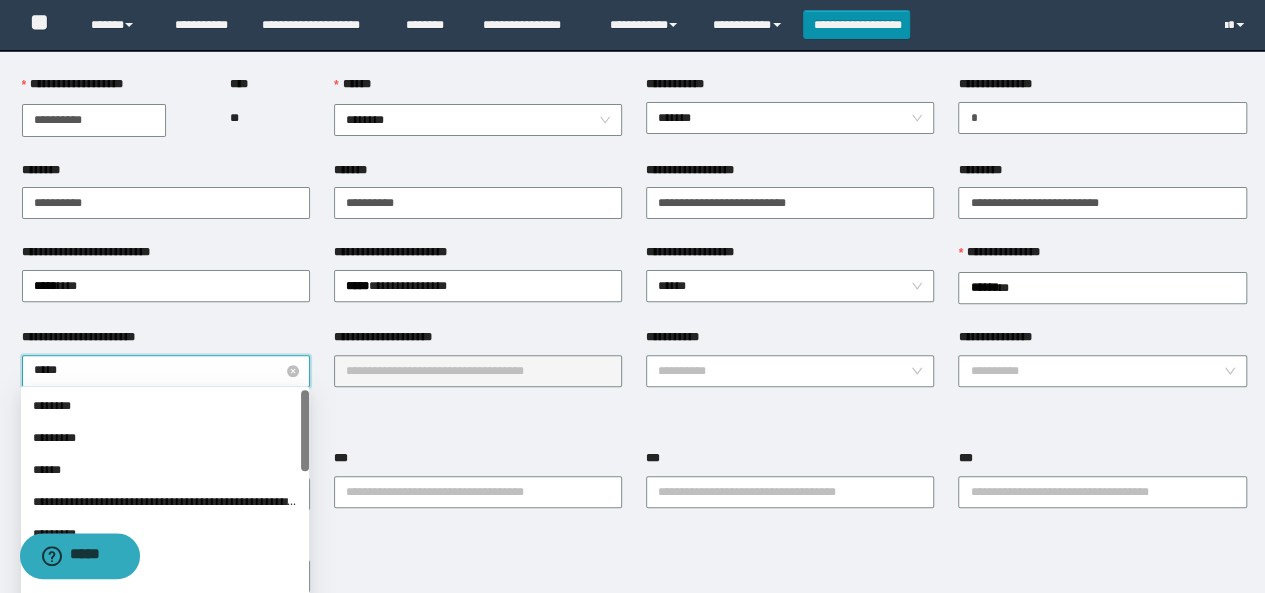 type on "******" 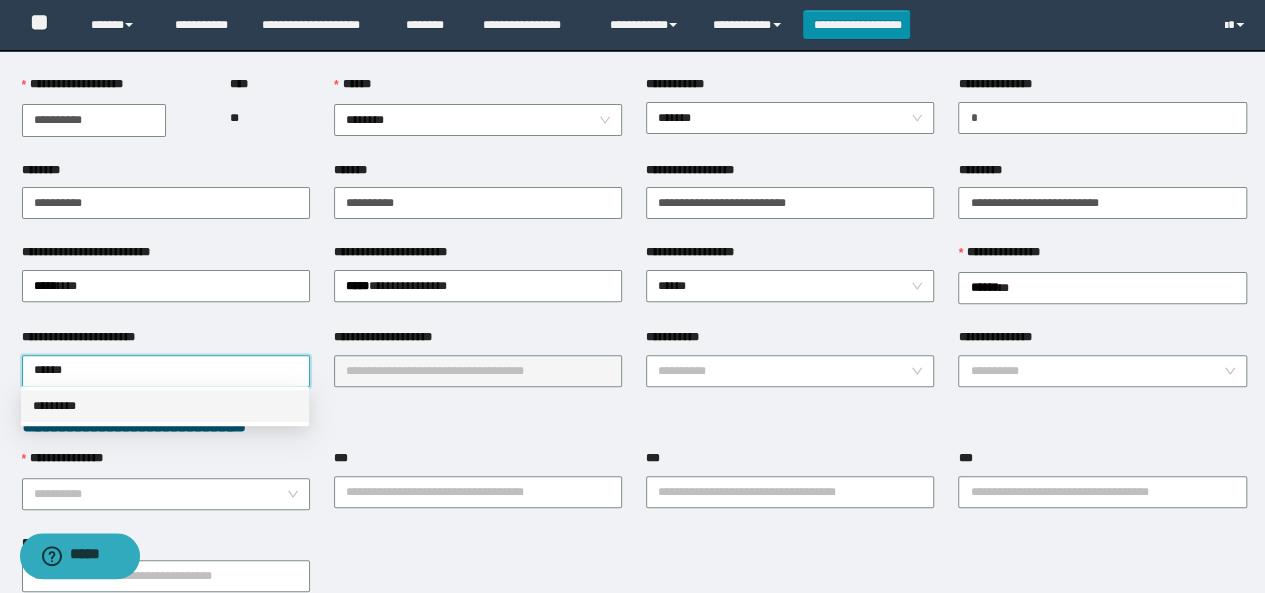 click on "*********" at bounding box center [165, 406] 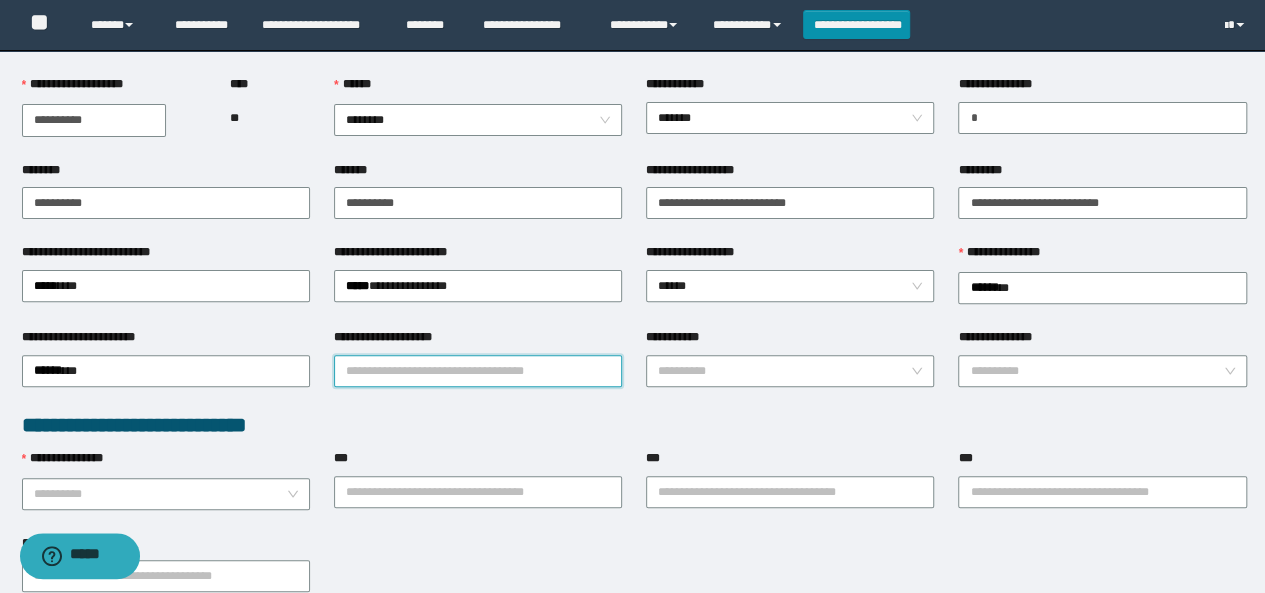 click on "**********" at bounding box center (478, 371) 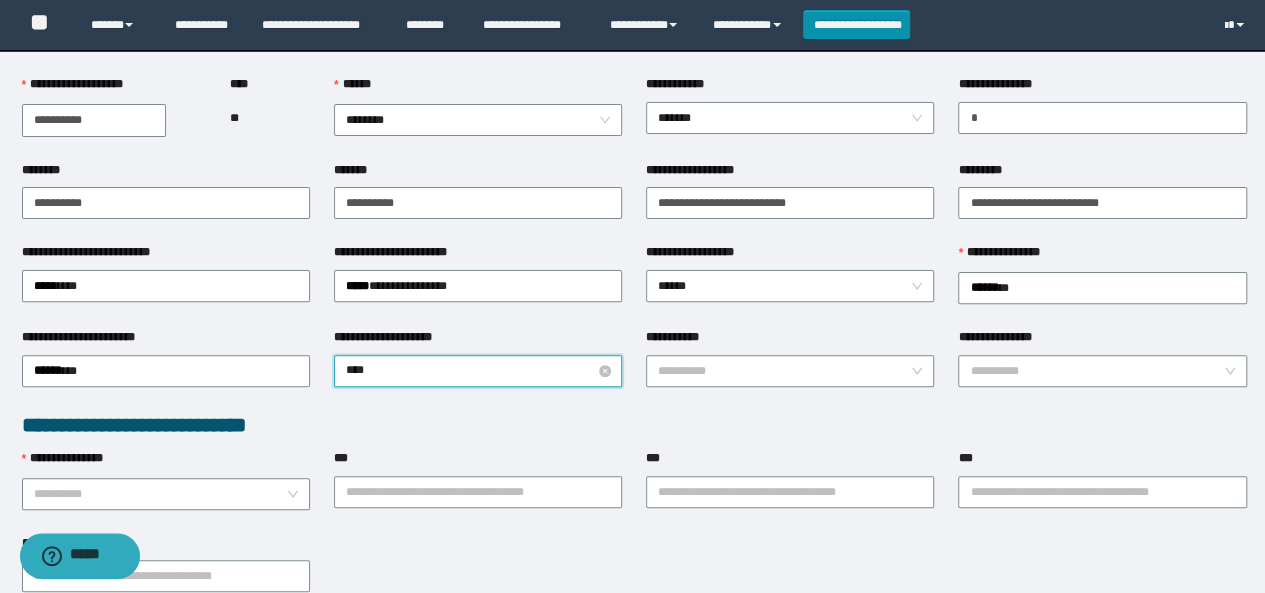 type on "*****" 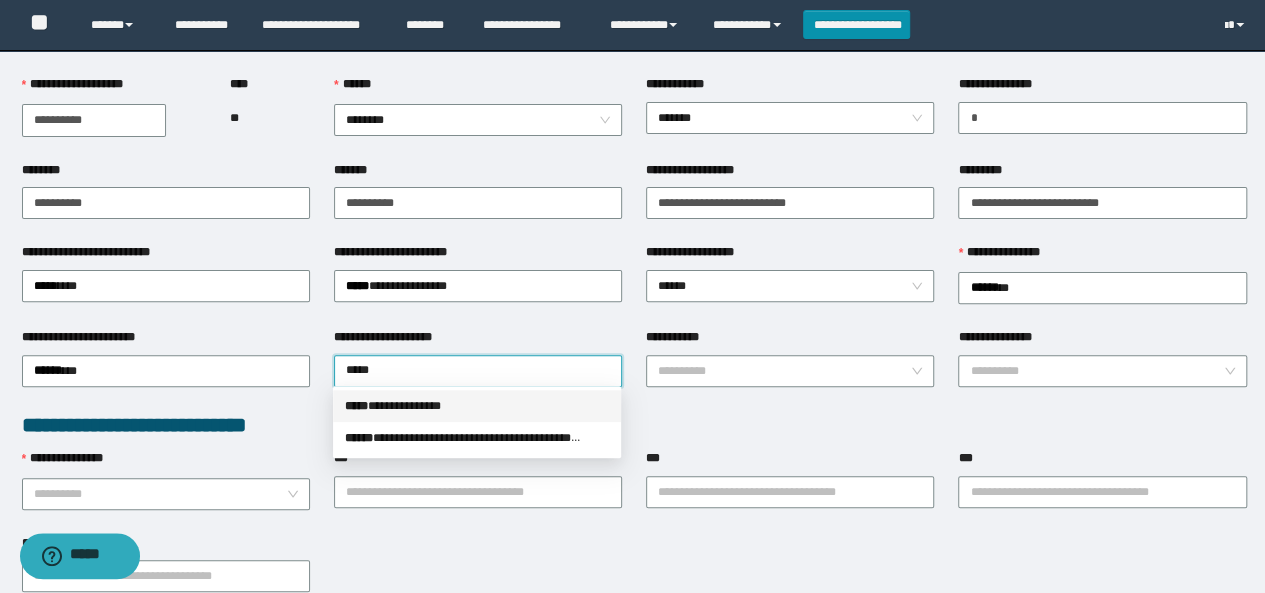 click on "**********" at bounding box center (477, 406) 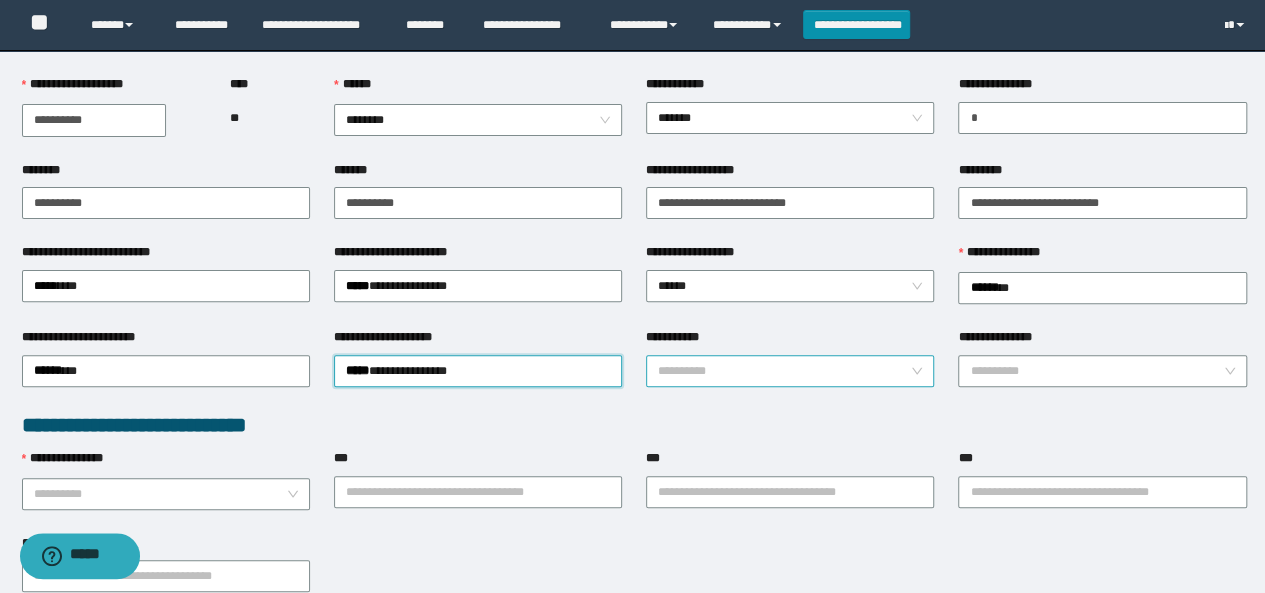 click on "**********" at bounding box center [784, 371] 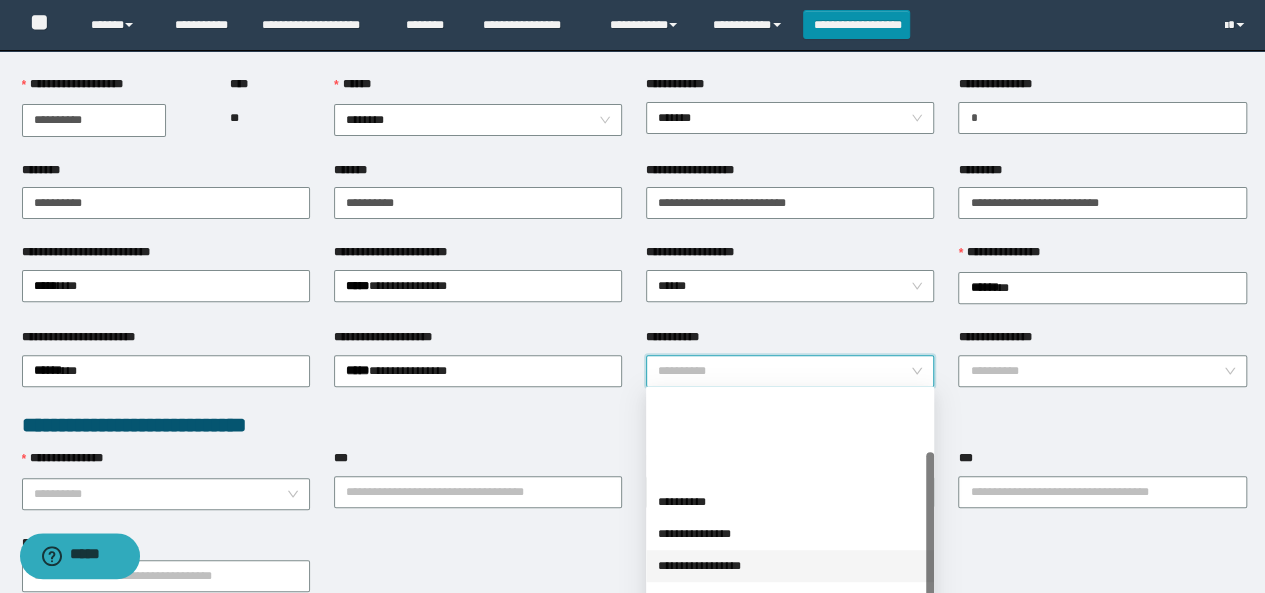 scroll, scrollTop: 160, scrollLeft: 0, axis: vertical 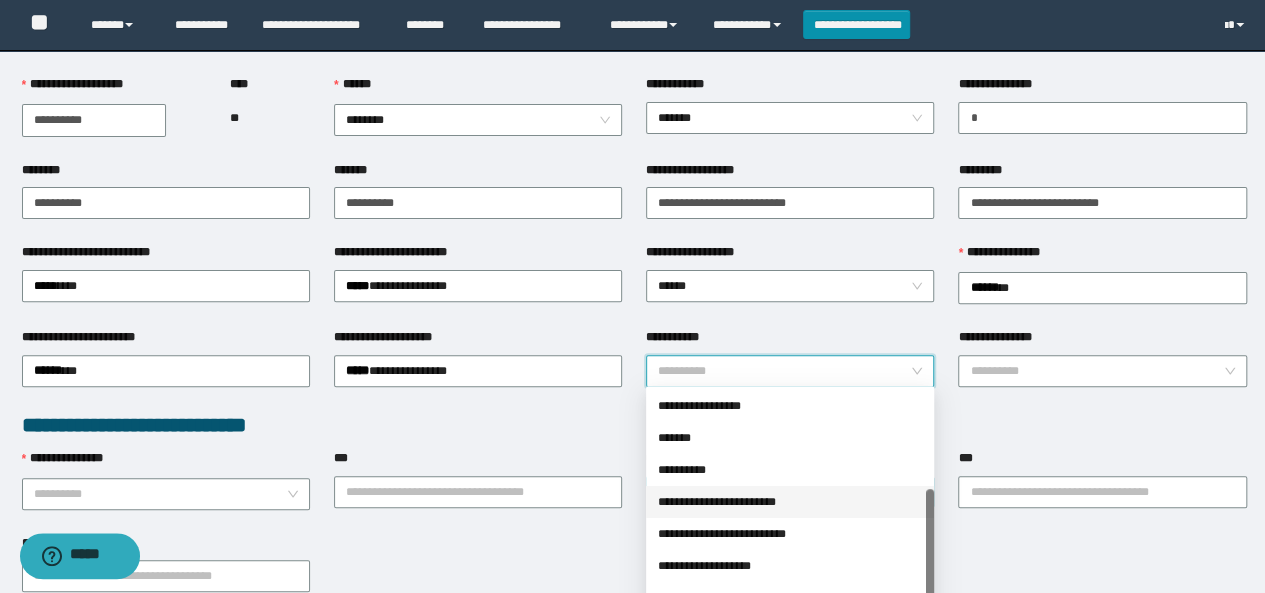 click on "**********" at bounding box center [790, 502] 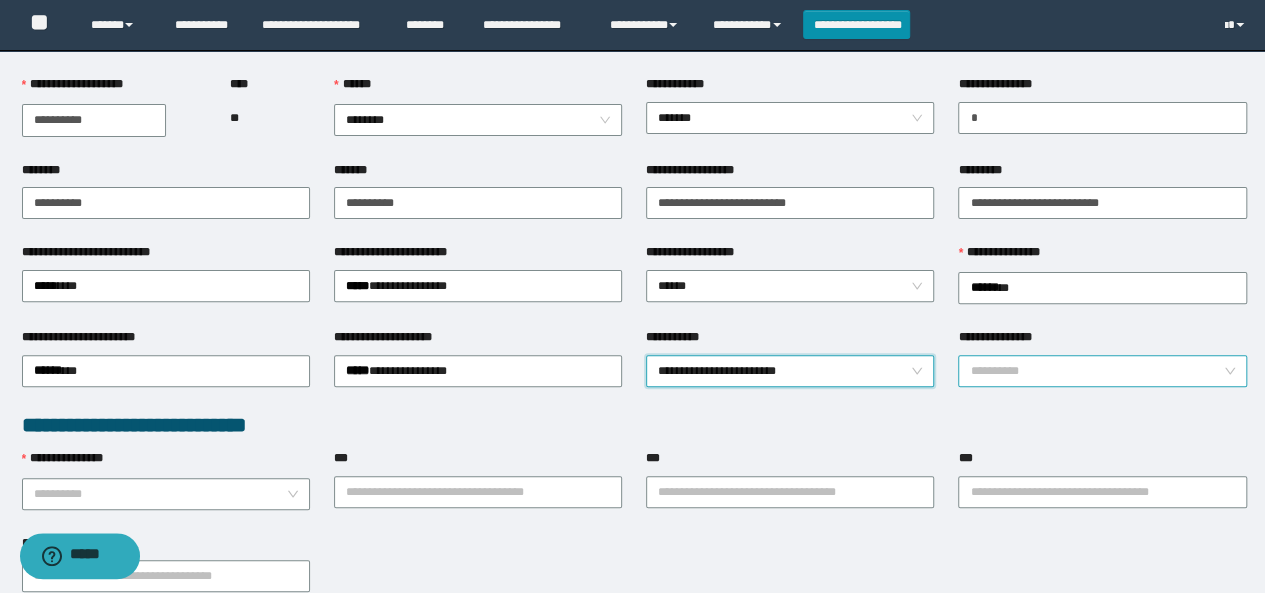 click on "**********" at bounding box center (1096, 371) 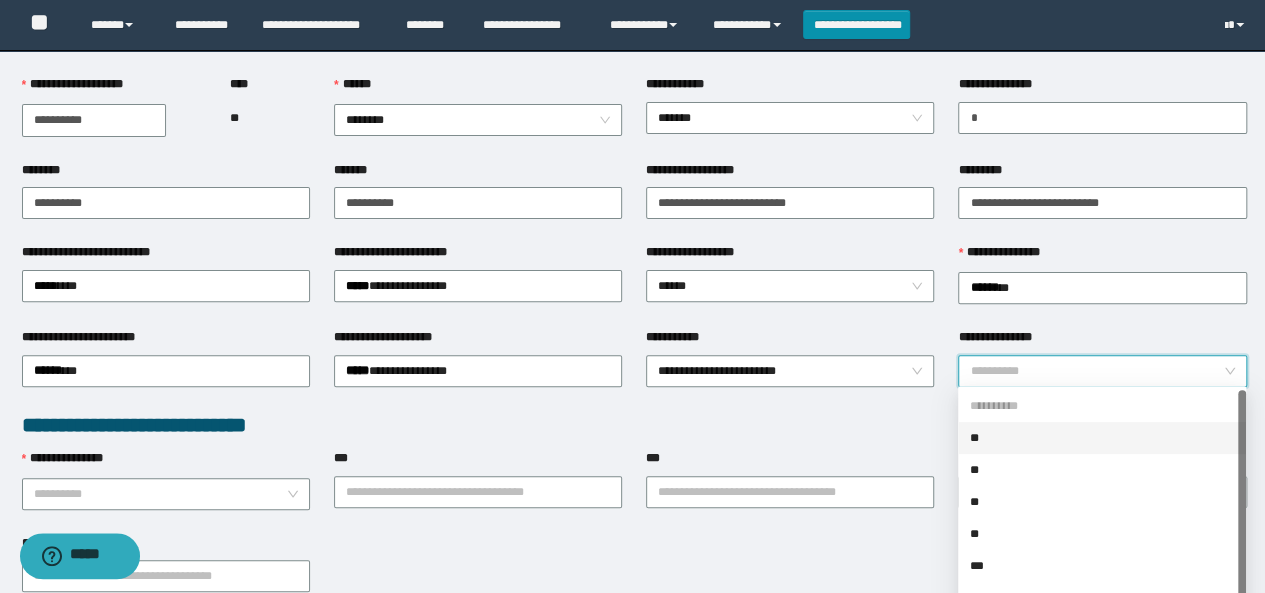 scroll, scrollTop: 32, scrollLeft: 0, axis: vertical 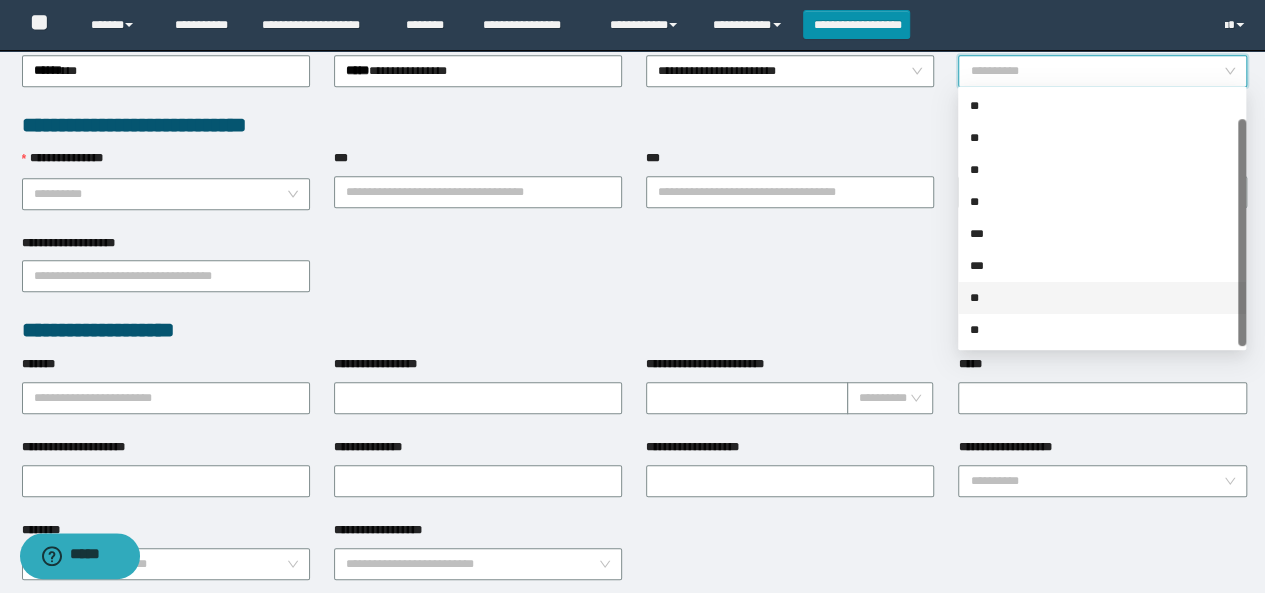 drag, startPoint x: 985, startPoint y: 296, endPoint x: 968, endPoint y: 317, distance: 27.018513 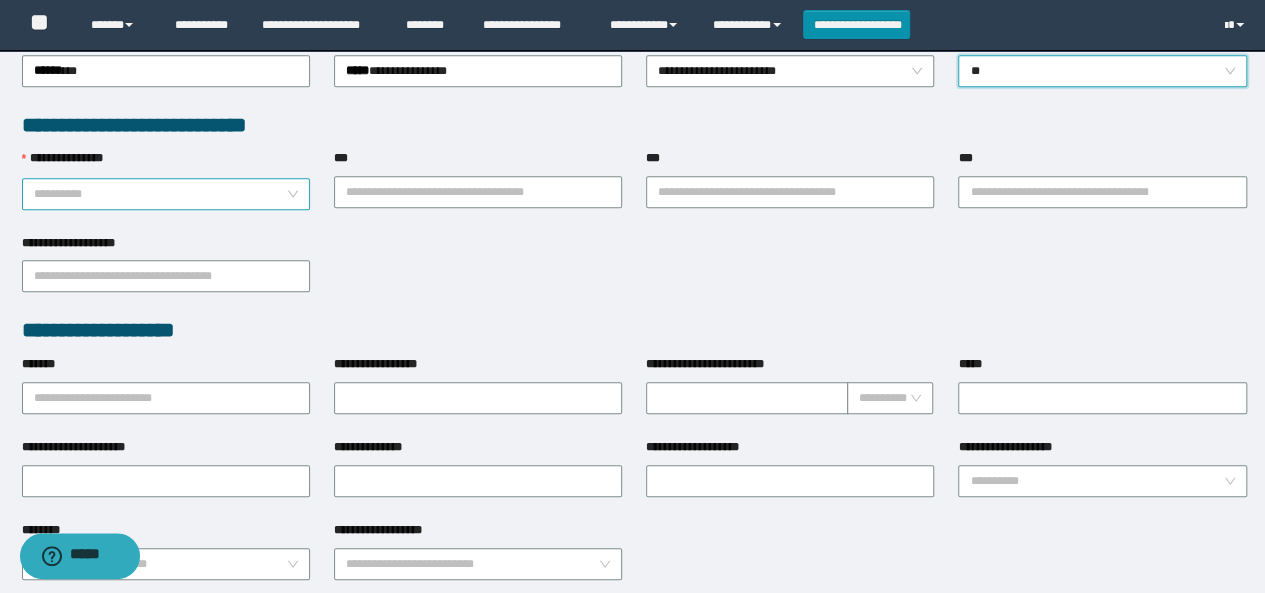 click on "**********" at bounding box center (160, 194) 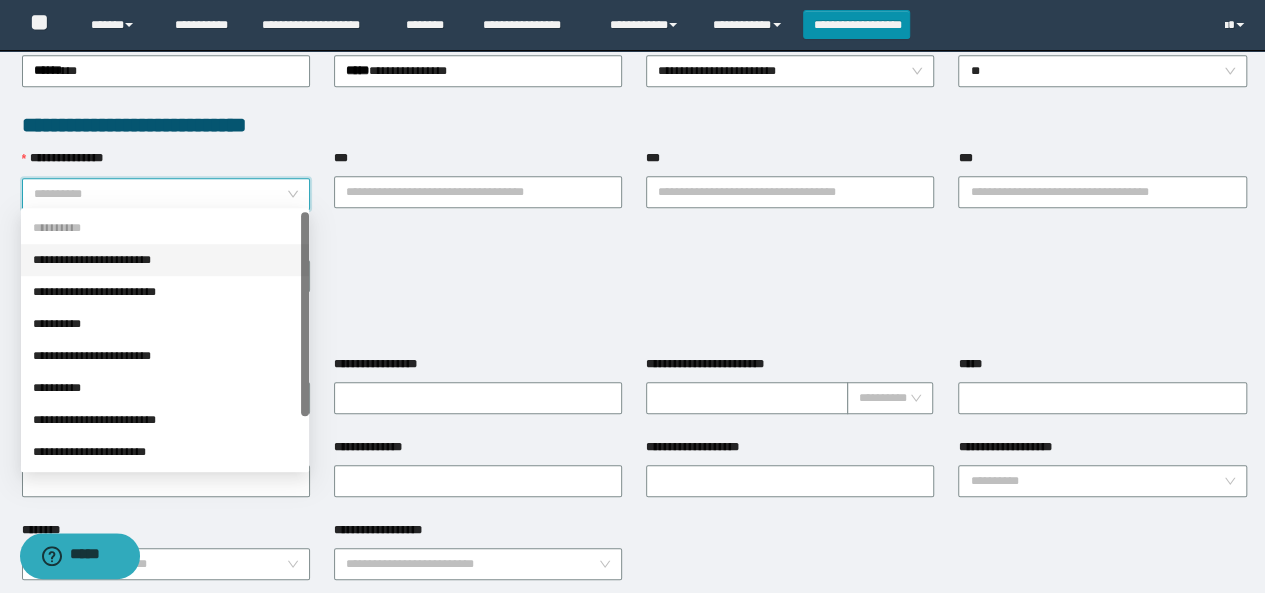drag, startPoint x: 109, startPoint y: 257, endPoint x: 363, endPoint y: 211, distance: 258.13174 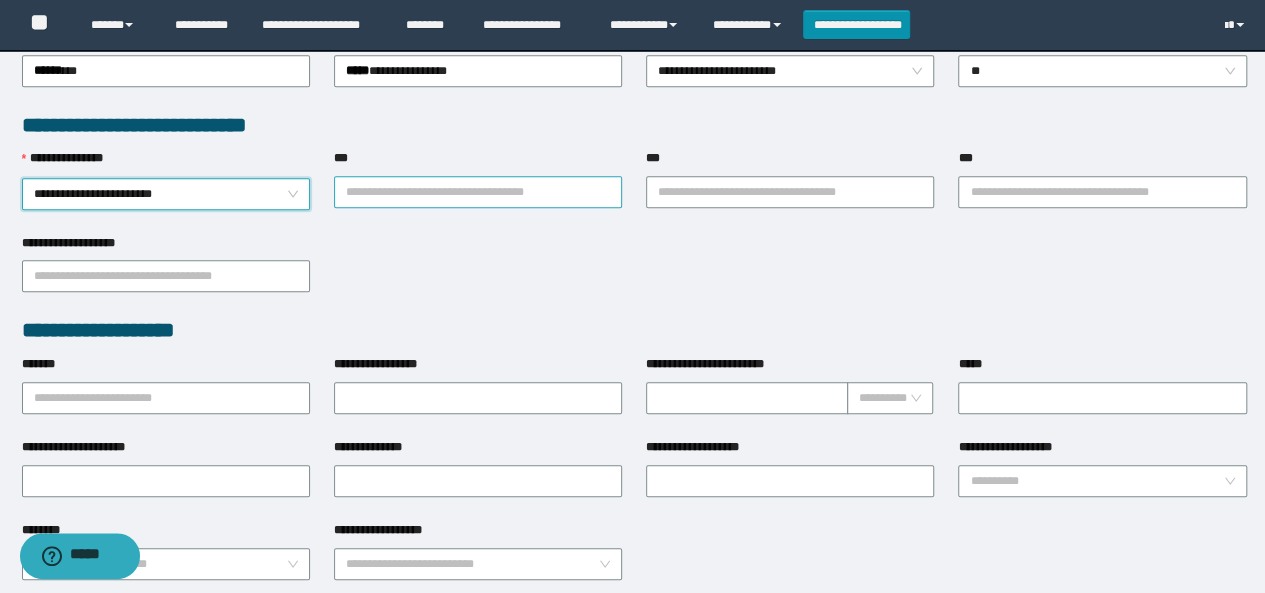 click on "***" at bounding box center (478, 192) 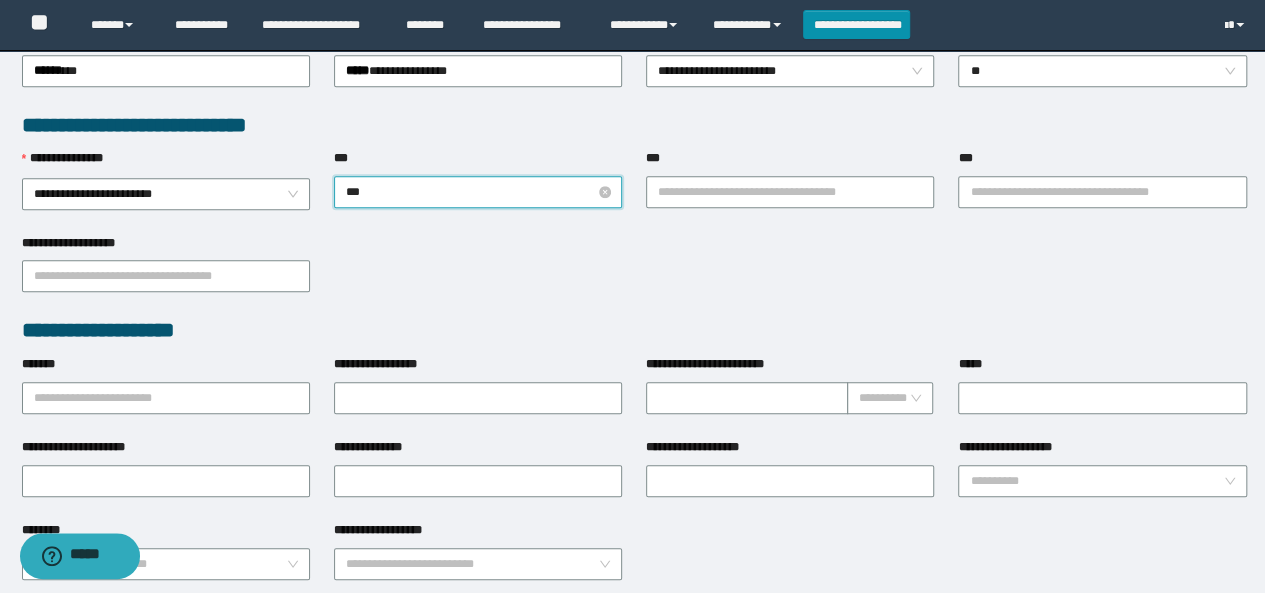 type on "****" 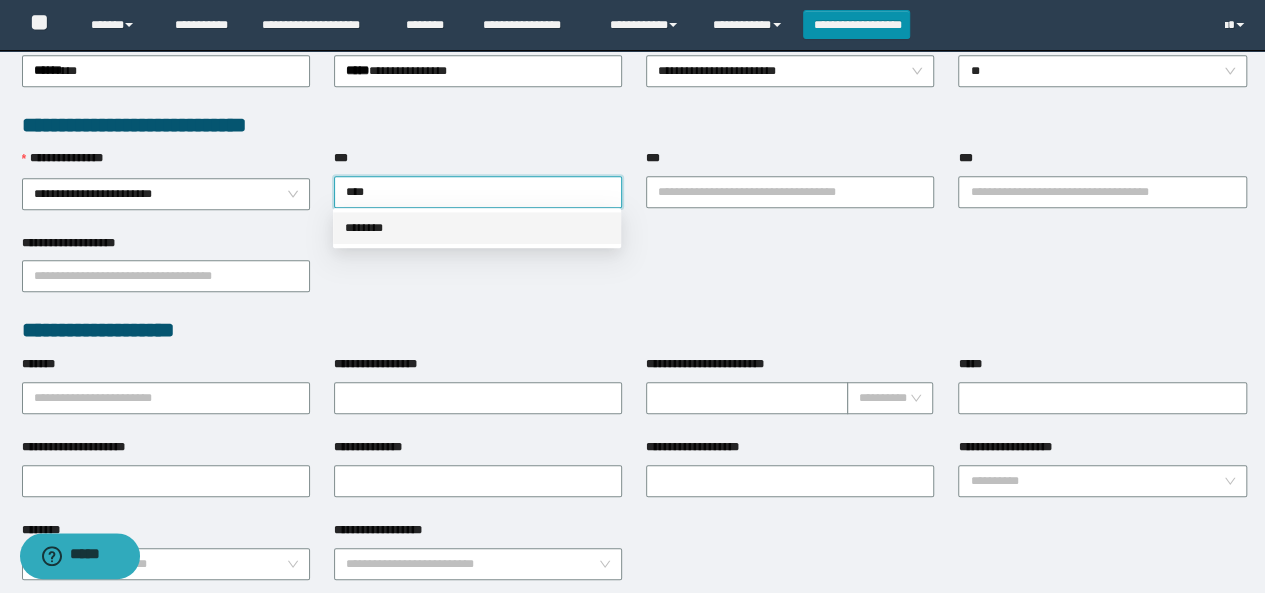 click on "********" at bounding box center [477, 228] 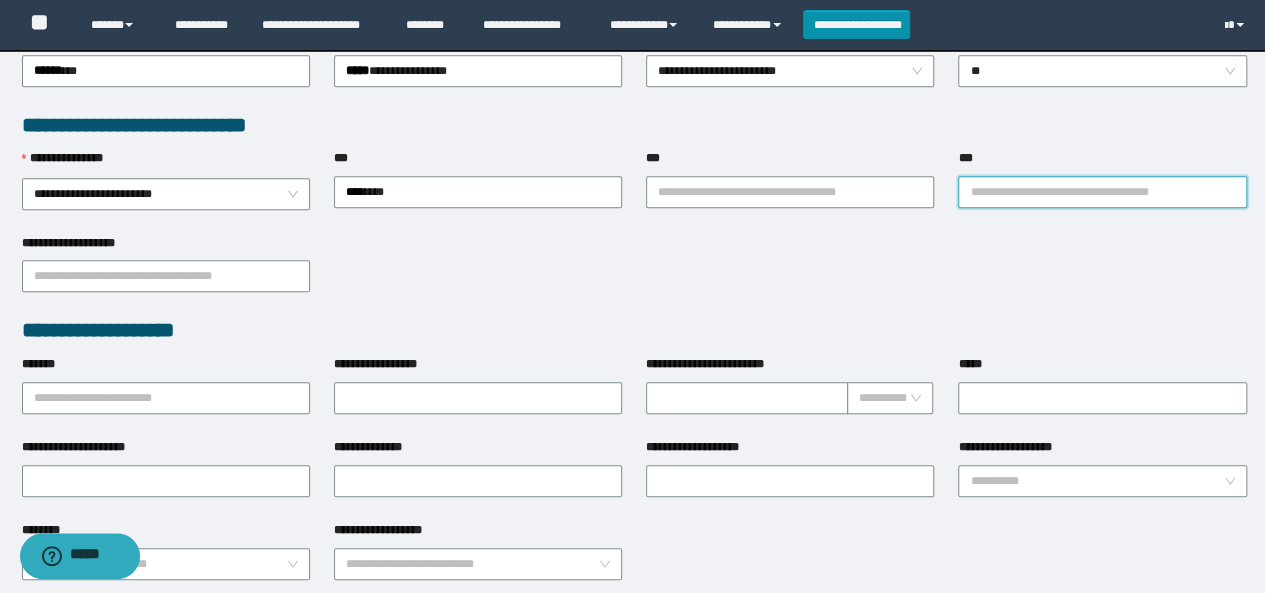 click on "***" at bounding box center (1102, 192) 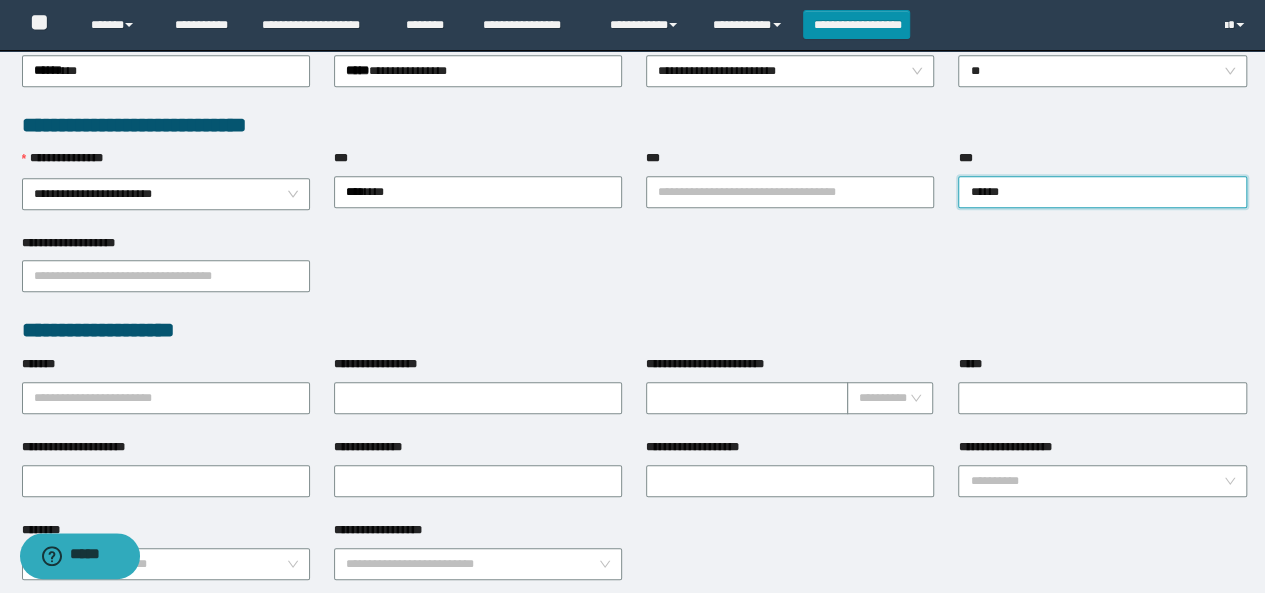 type on "*******" 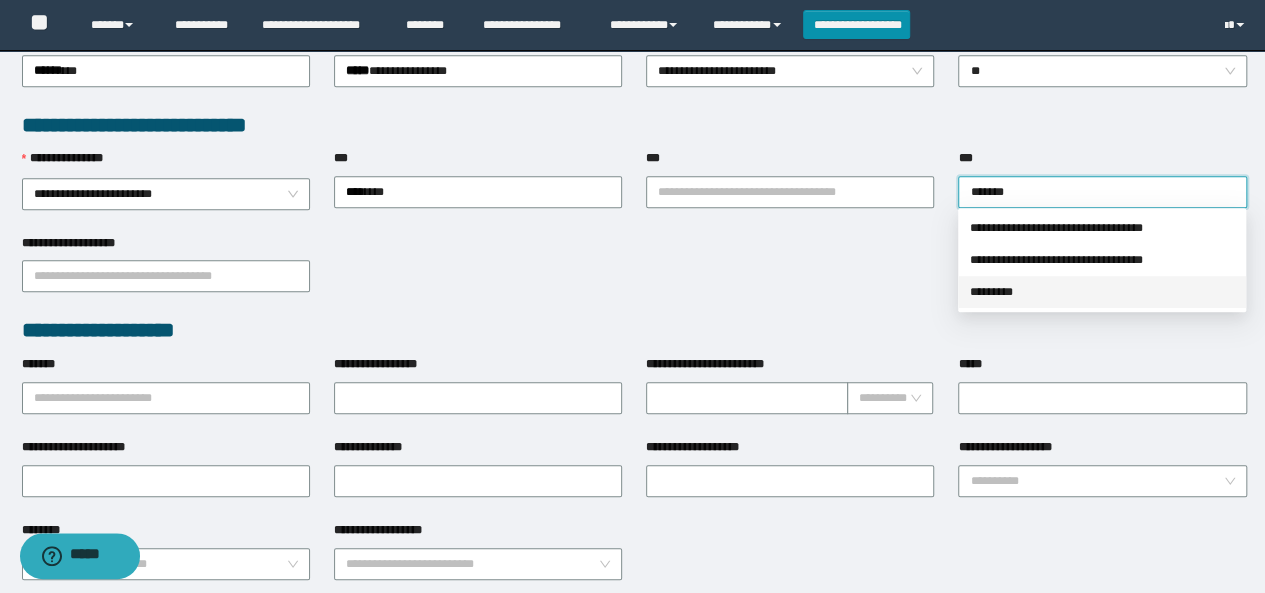 click on "*********" at bounding box center (1102, 292) 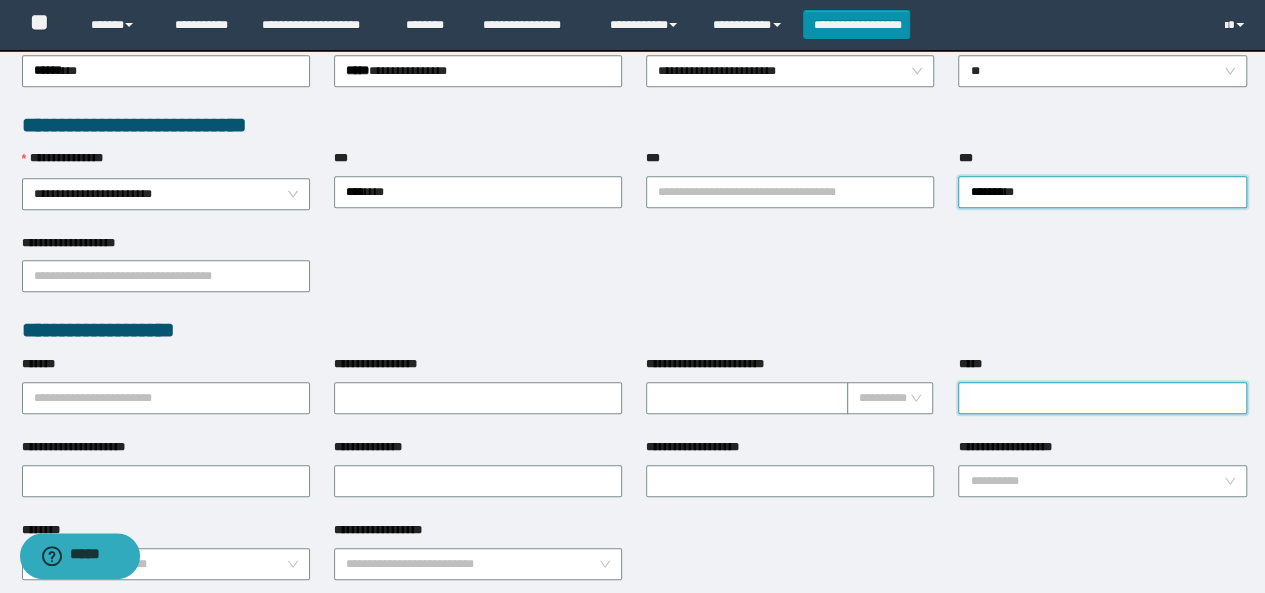 click on "*****" at bounding box center (1102, 398) 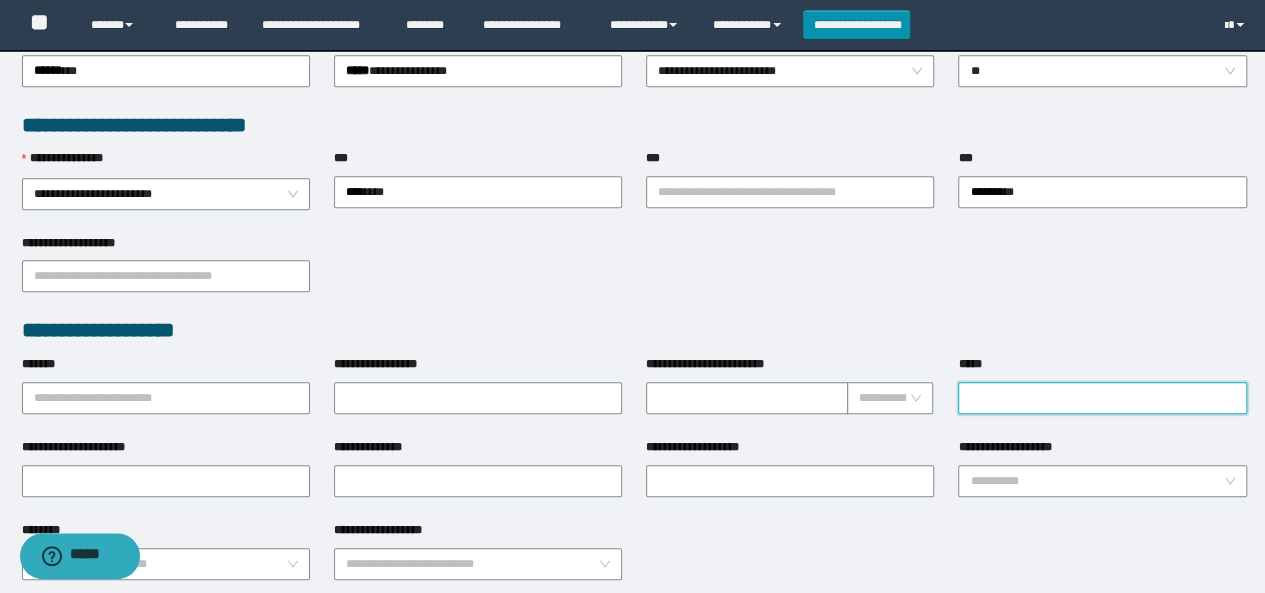 click on "*****" at bounding box center [1102, 398] 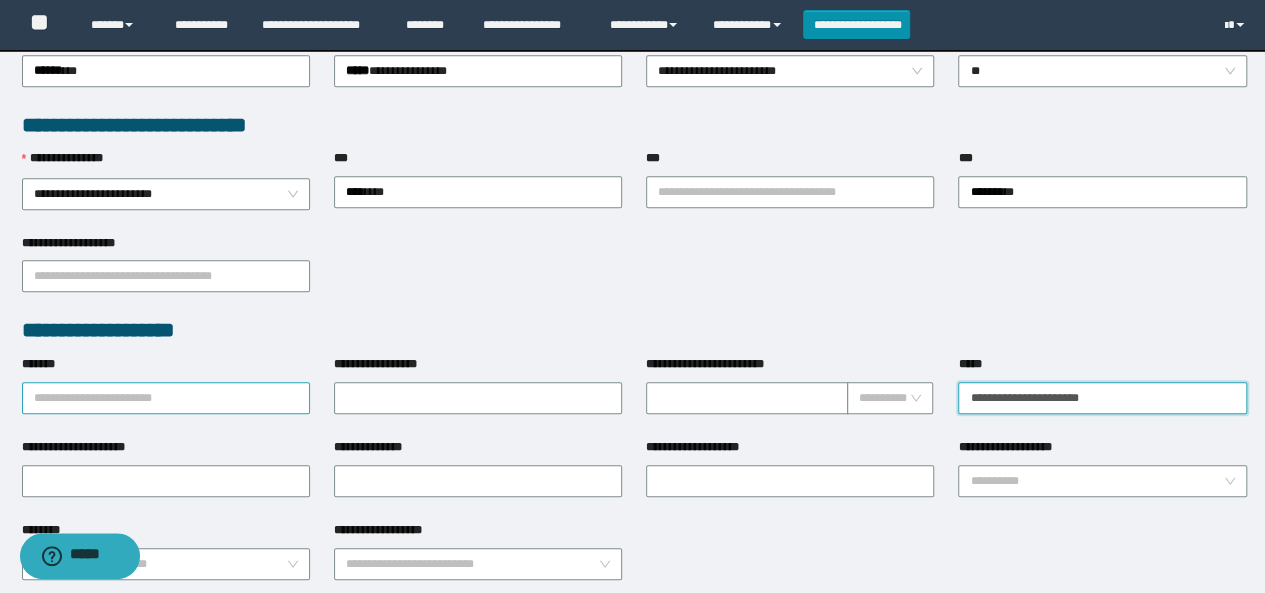 type on "**********" 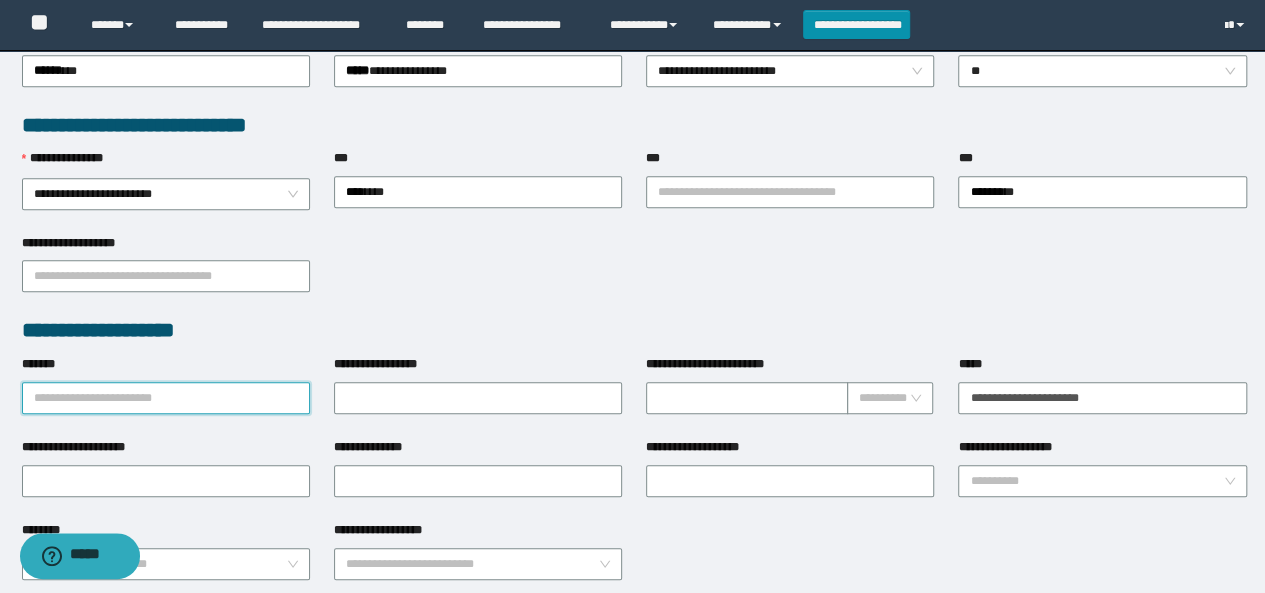 click on "*******" at bounding box center (166, 398) 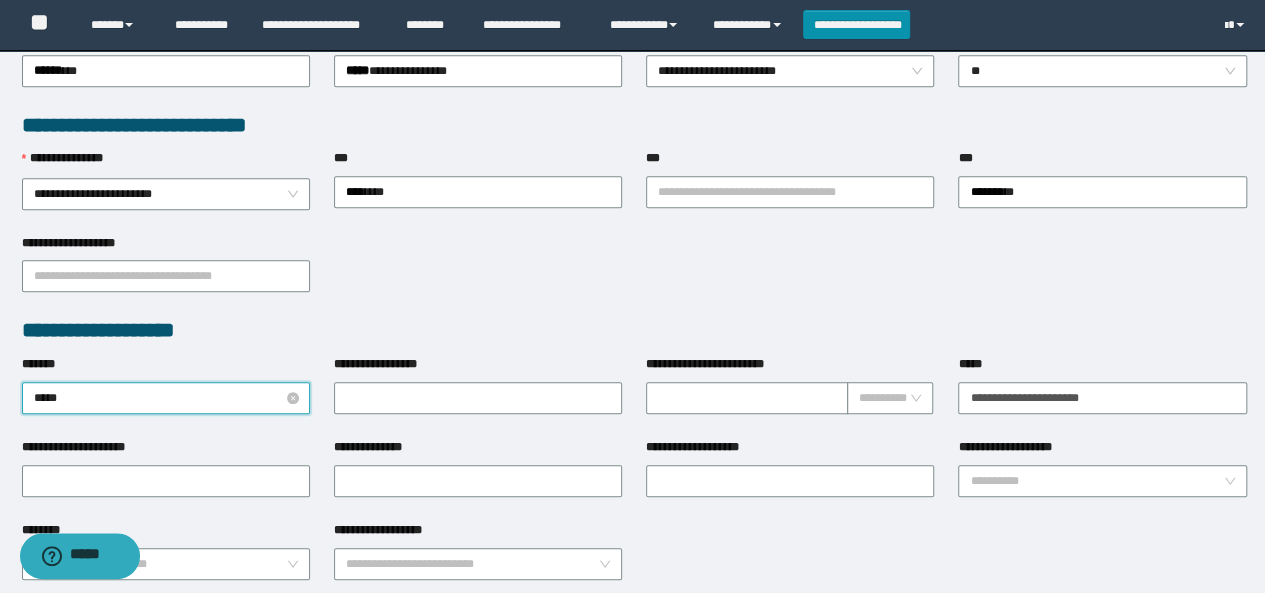 type on "******" 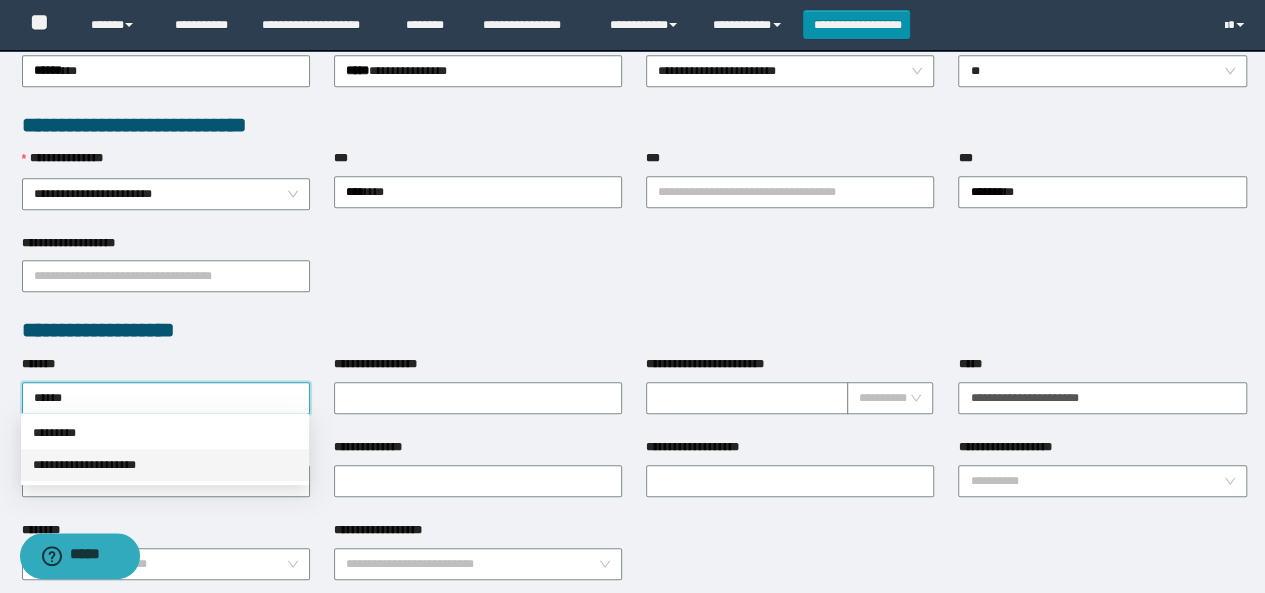 click on "**********" at bounding box center [165, 465] 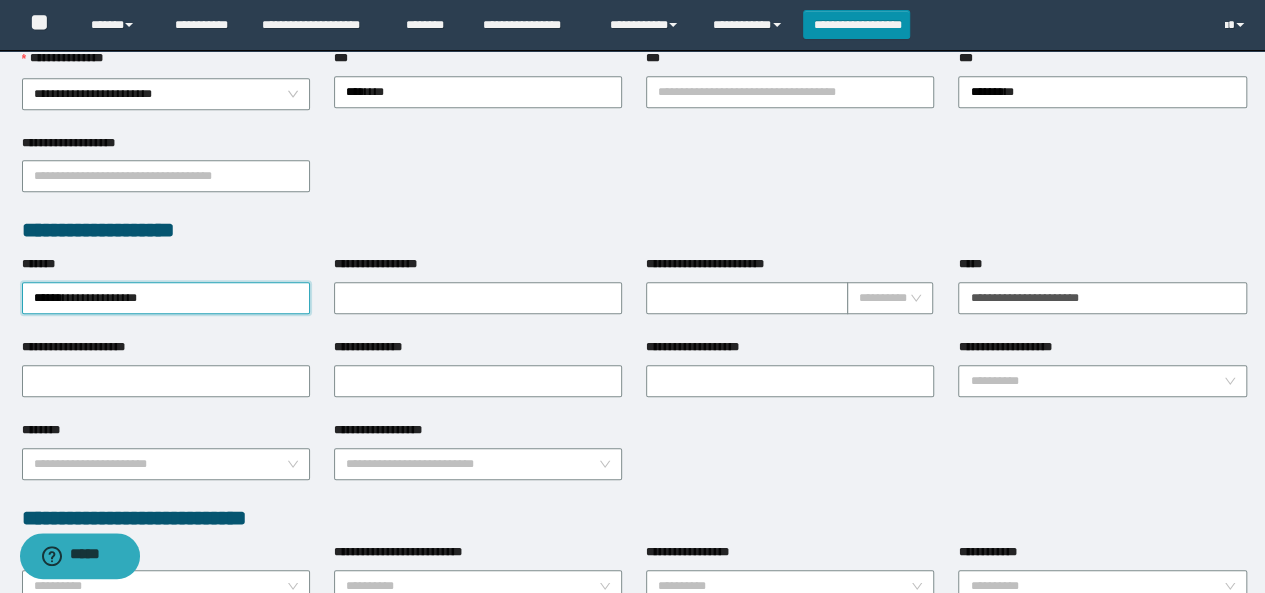 scroll, scrollTop: 900, scrollLeft: 0, axis: vertical 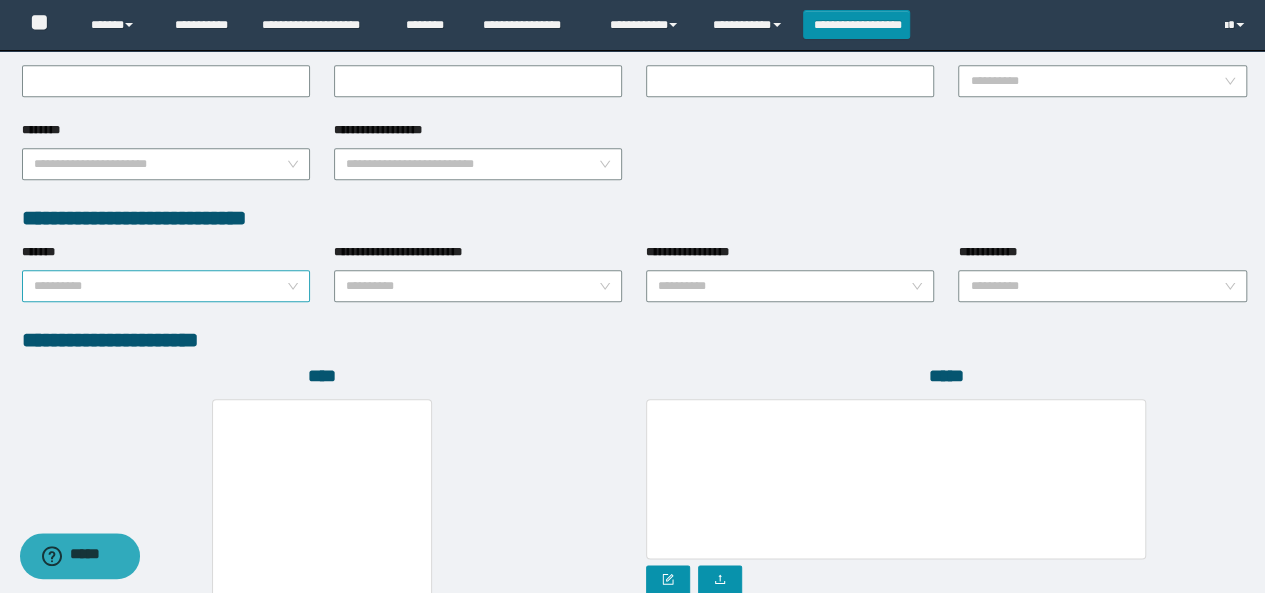 click on "*******" at bounding box center (160, 286) 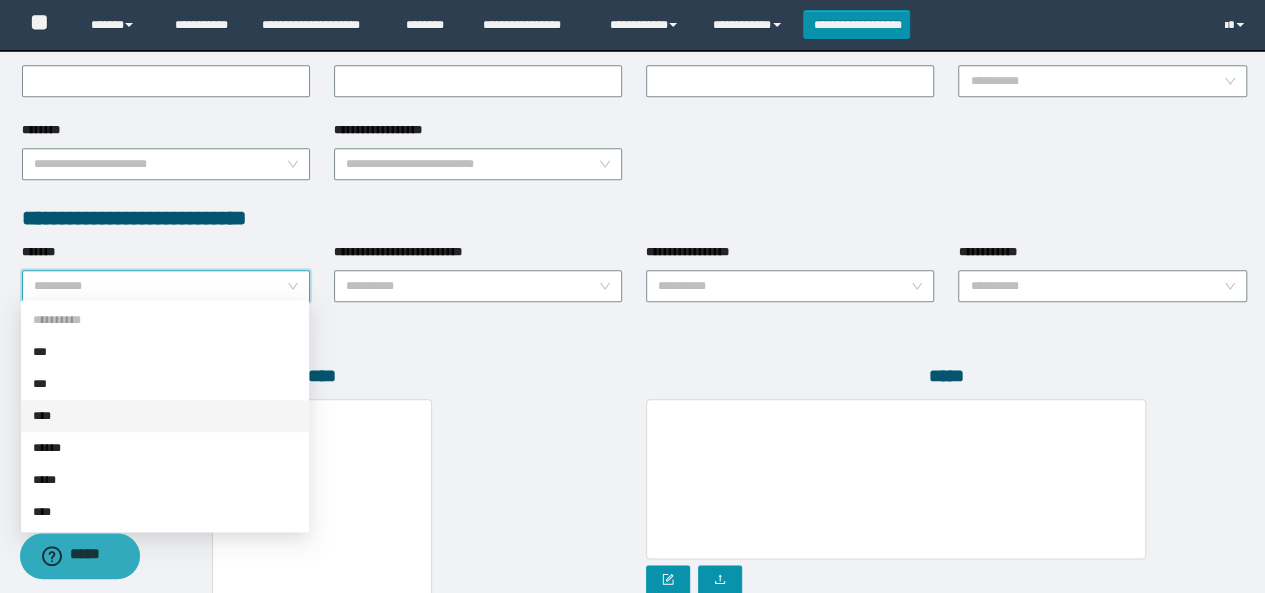click on "****" at bounding box center [165, 416] 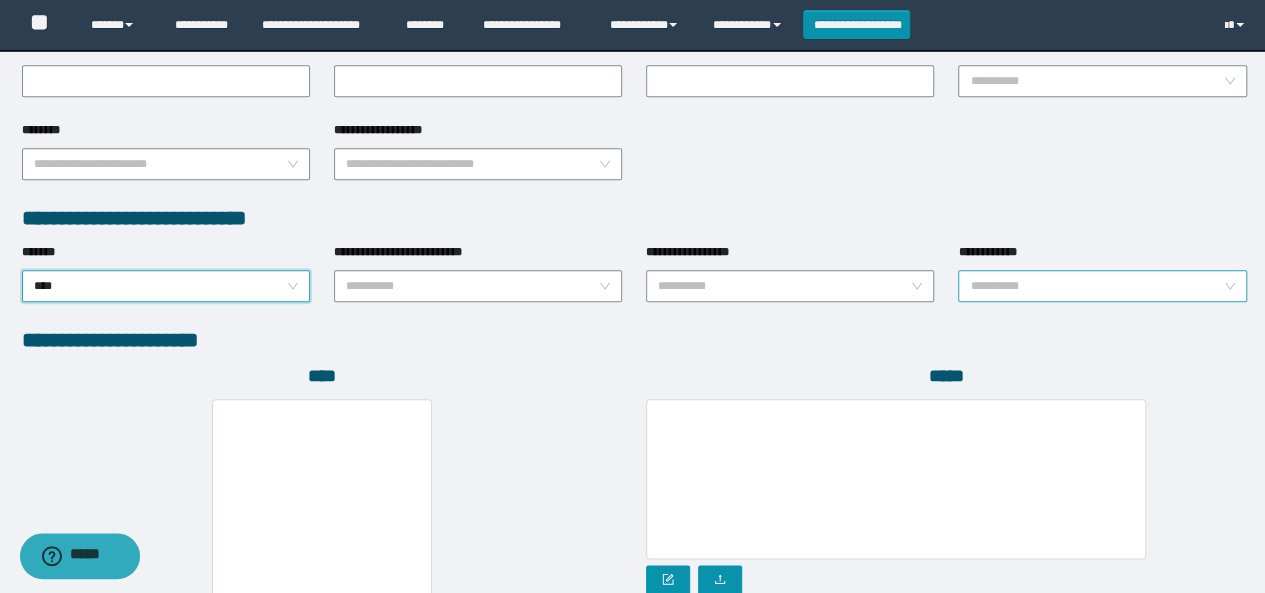 click on "**********" at bounding box center (1096, 286) 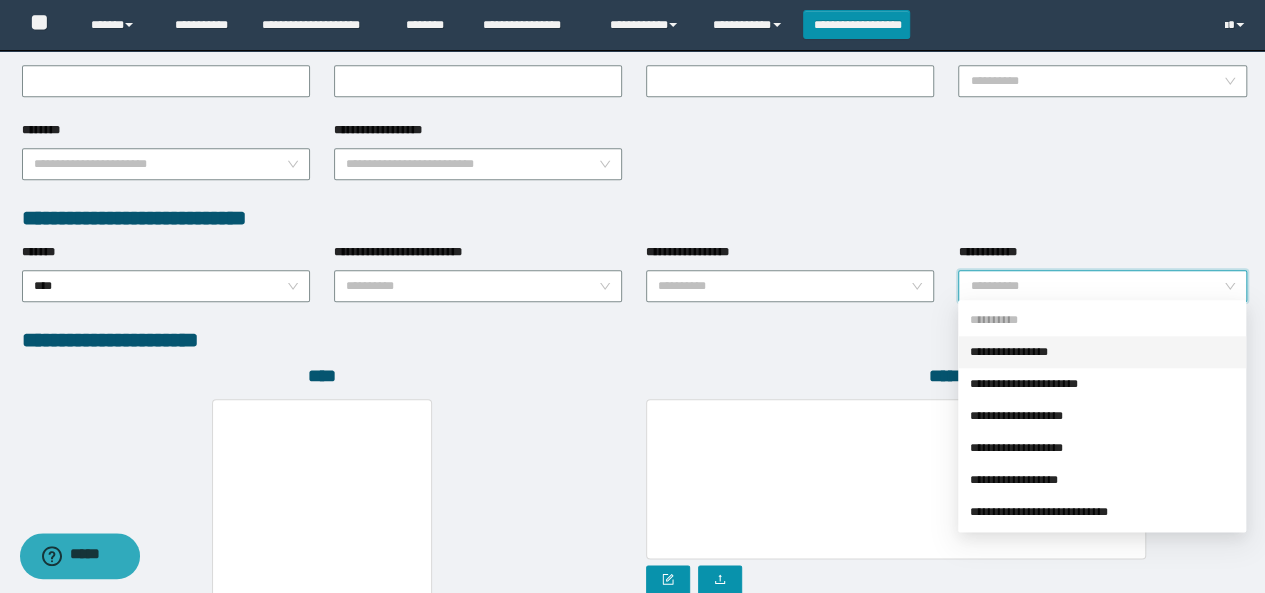click on "**********" at bounding box center (1102, 352) 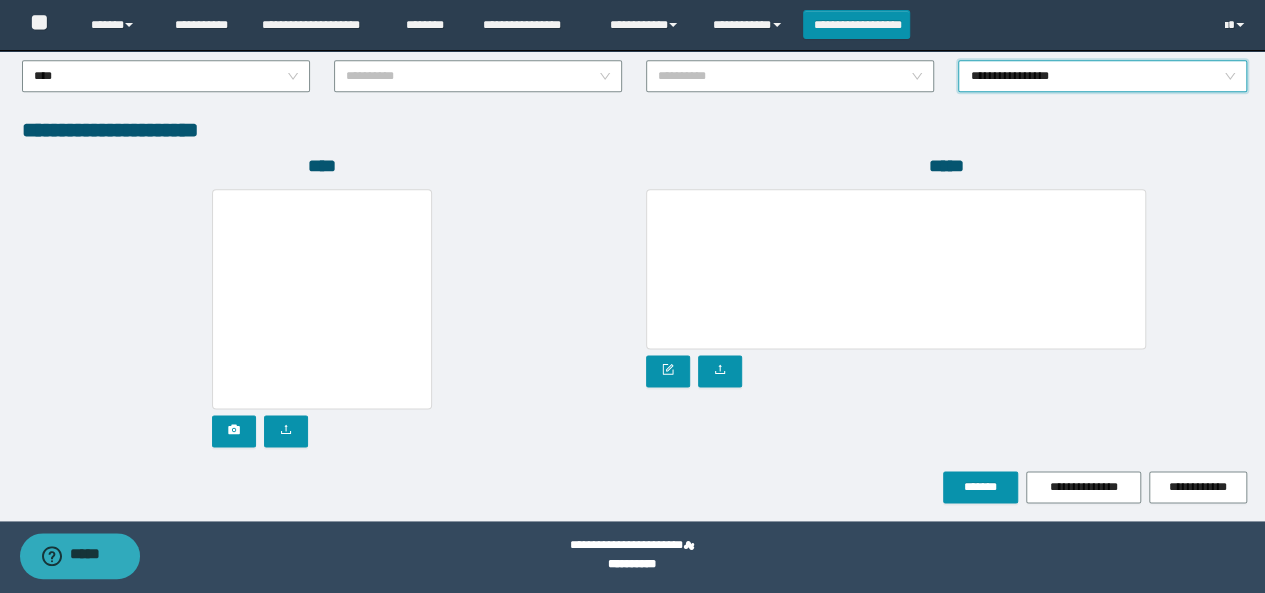 scroll, scrollTop: 1110, scrollLeft: 0, axis: vertical 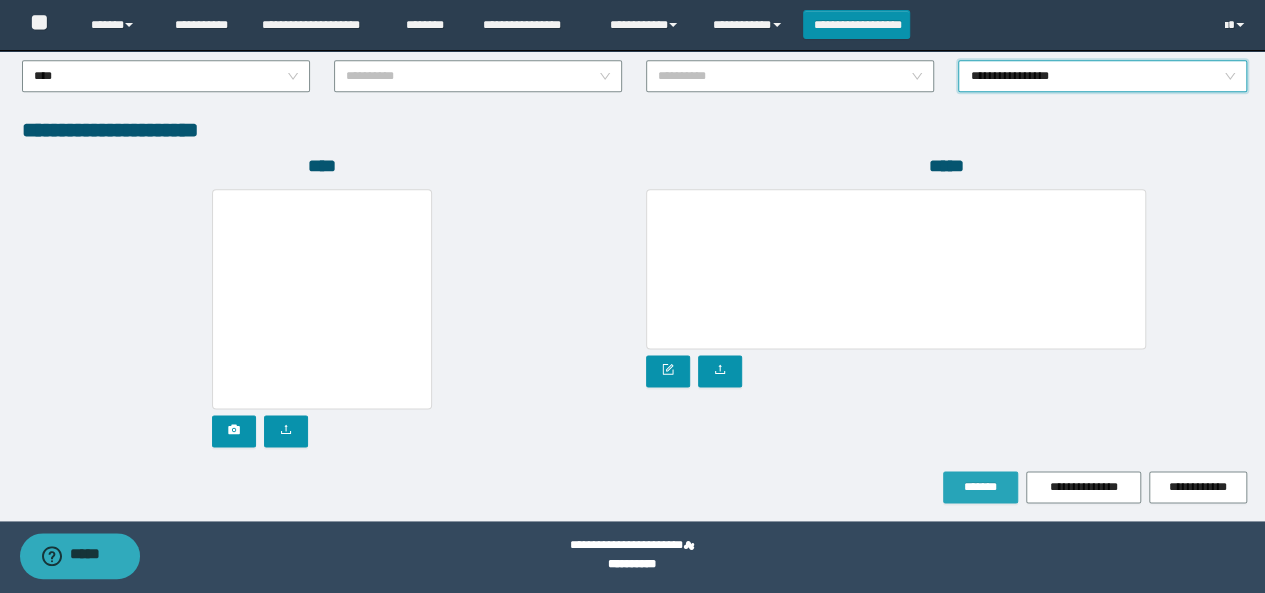 click on "*******" at bounding box center [980, 487] 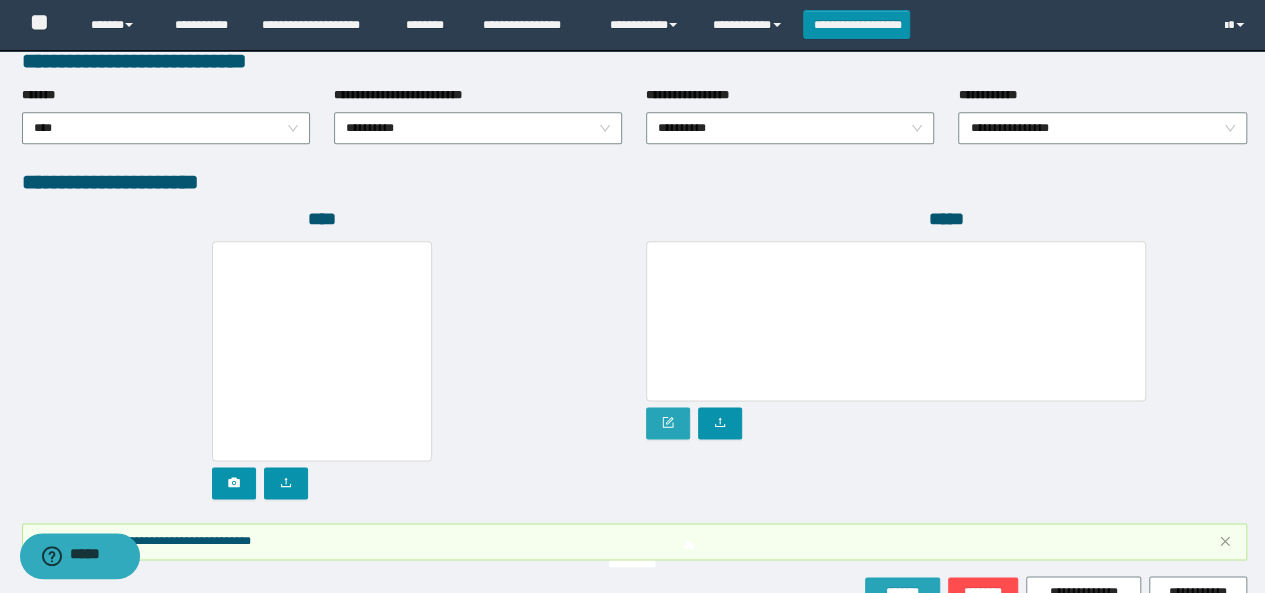 scroll, scrollTop: 1163, scrollLeft: 0, axis: vertical 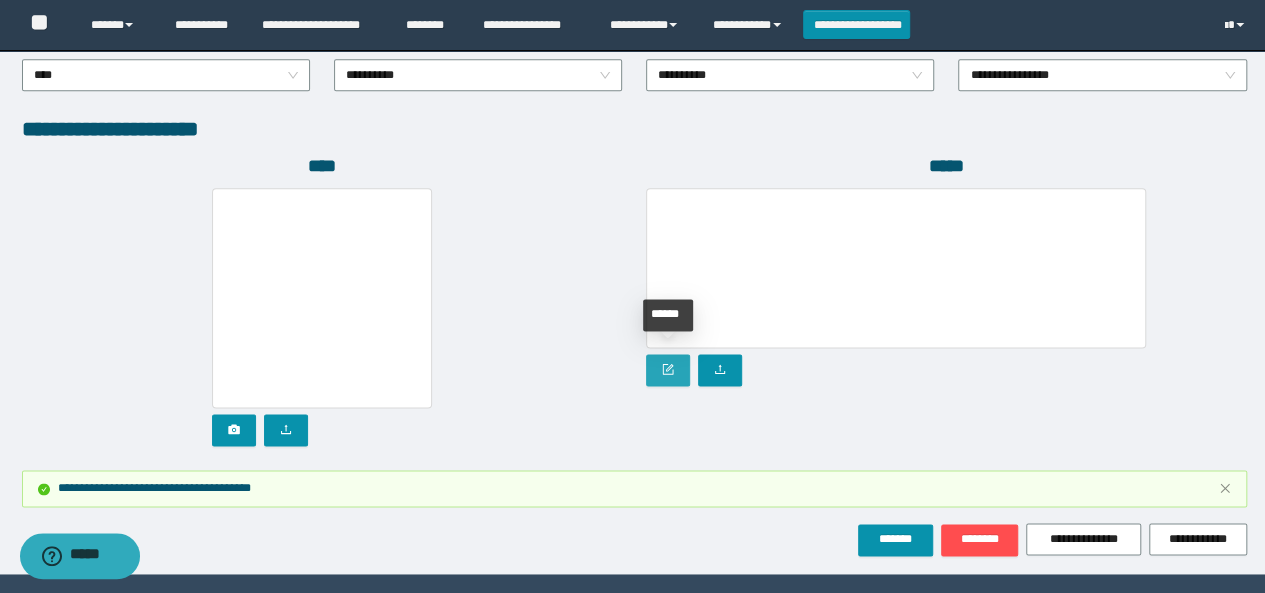 click 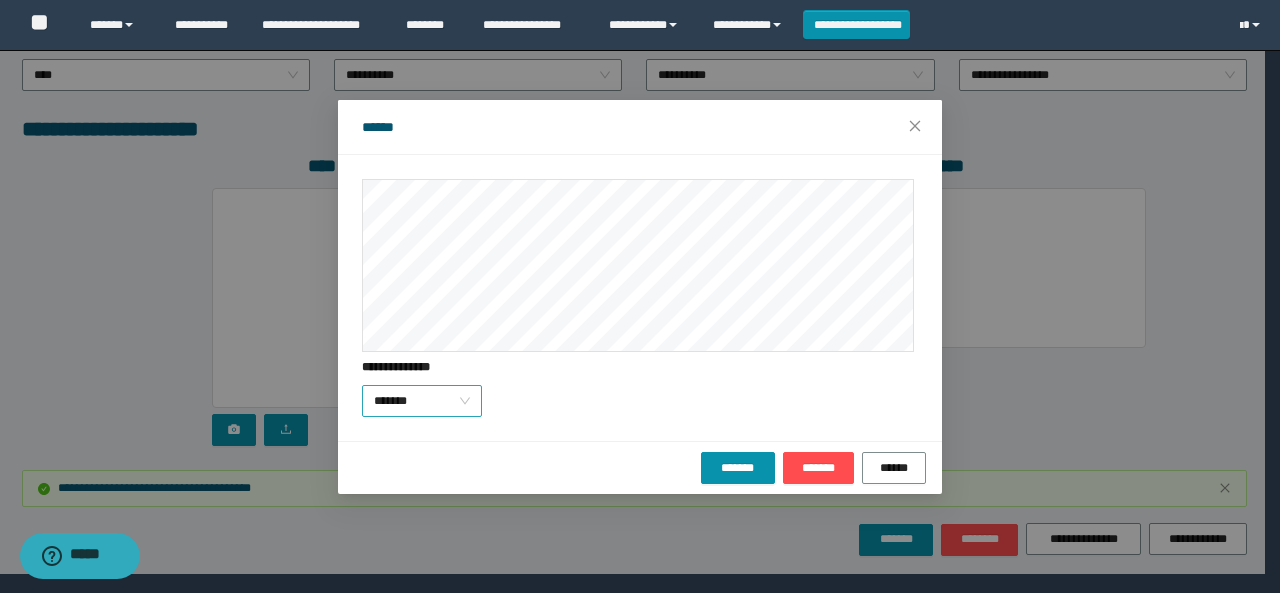 click on "*******" at bounding box center (422, 401) 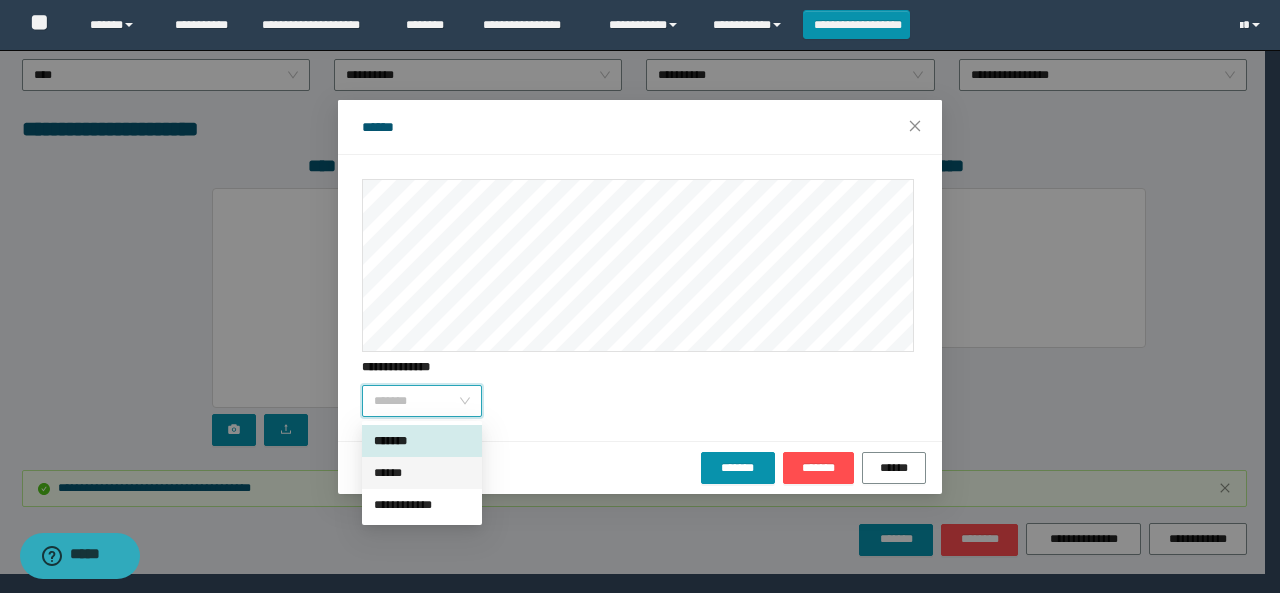 click on "******" at bounding box center (422, 473) 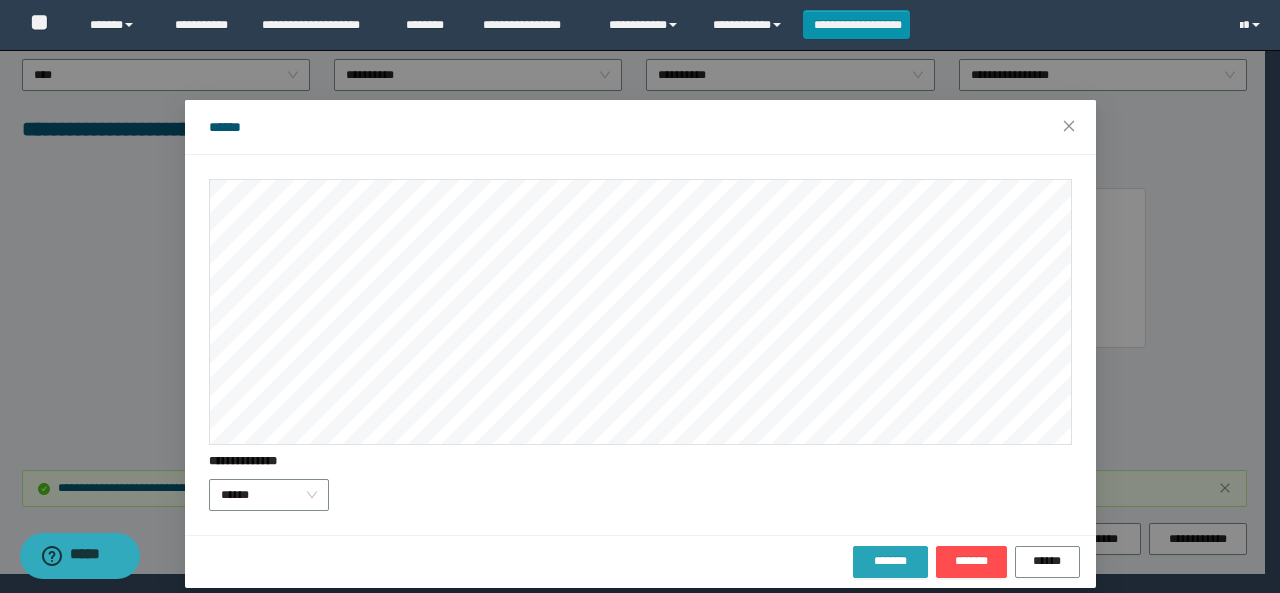 click on "*******" at bounding box center [890, 561] 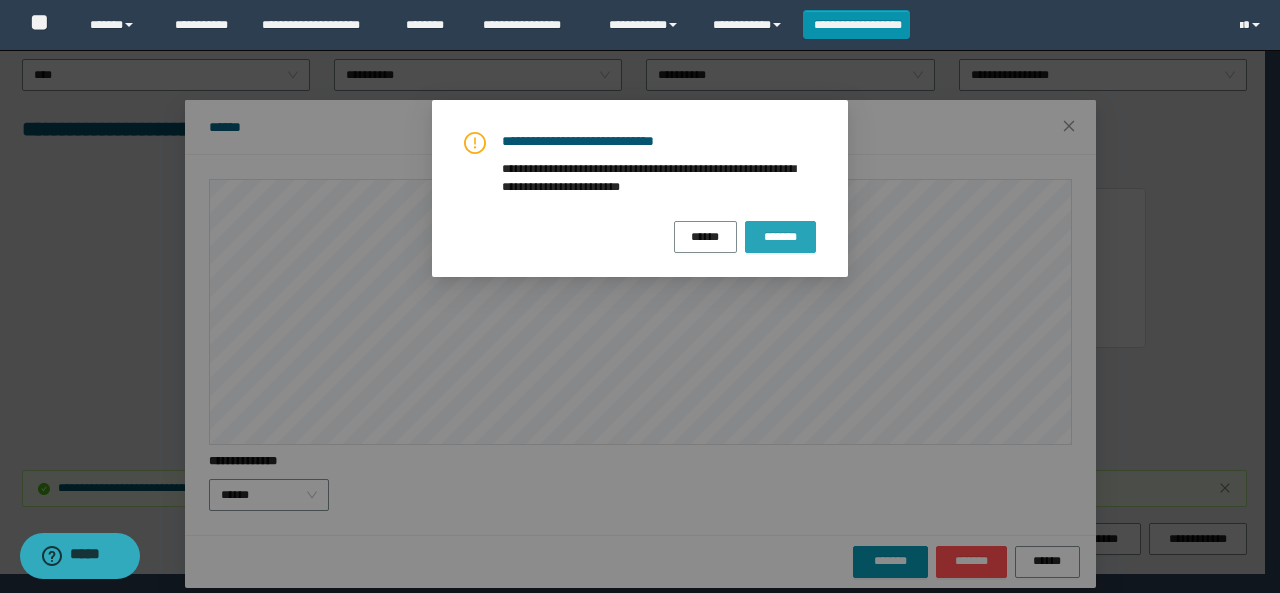 click on "*******" at bounding box center [780, 237] 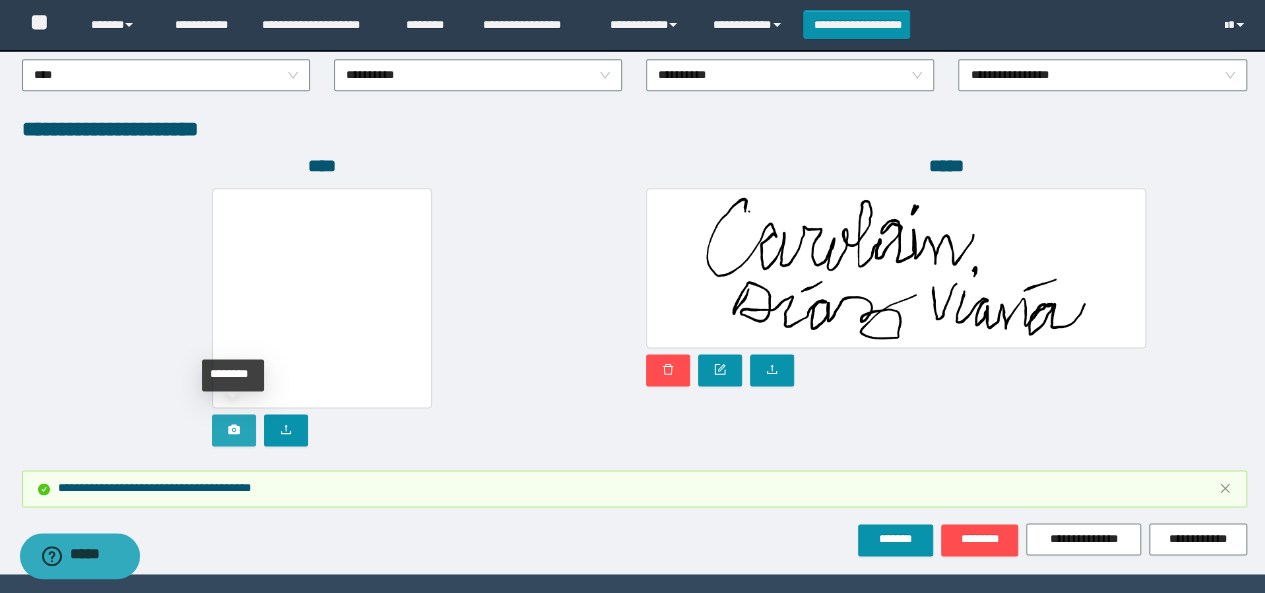 click at bounding box center [234, 430] 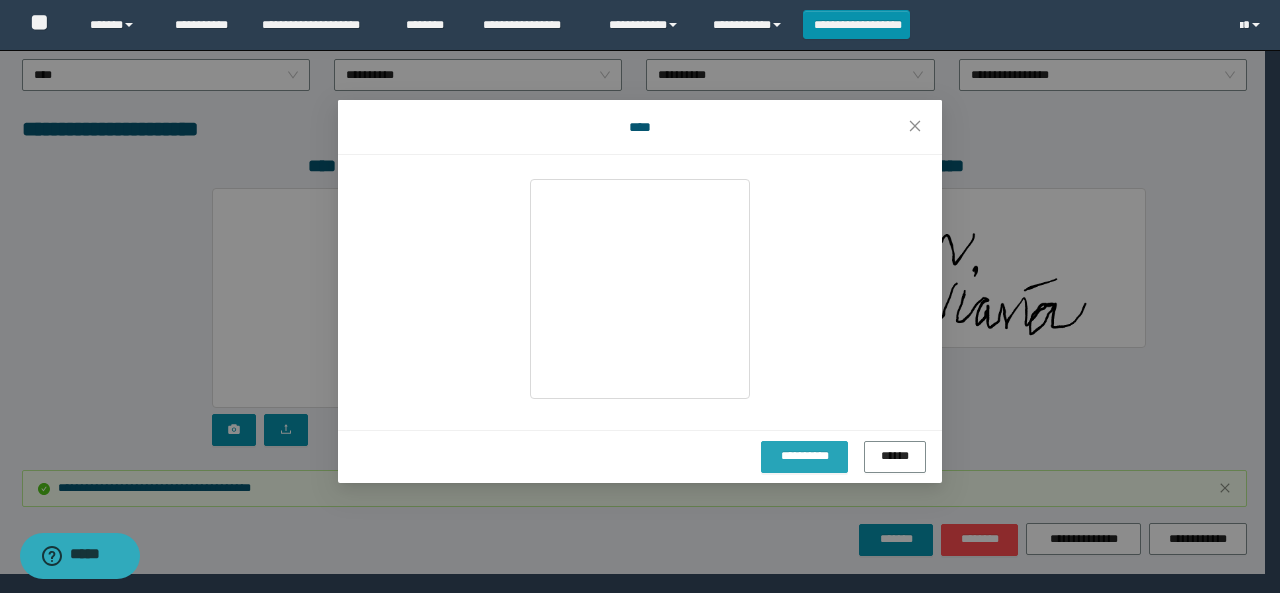 click on "**********" at bounding box center [804, 456] 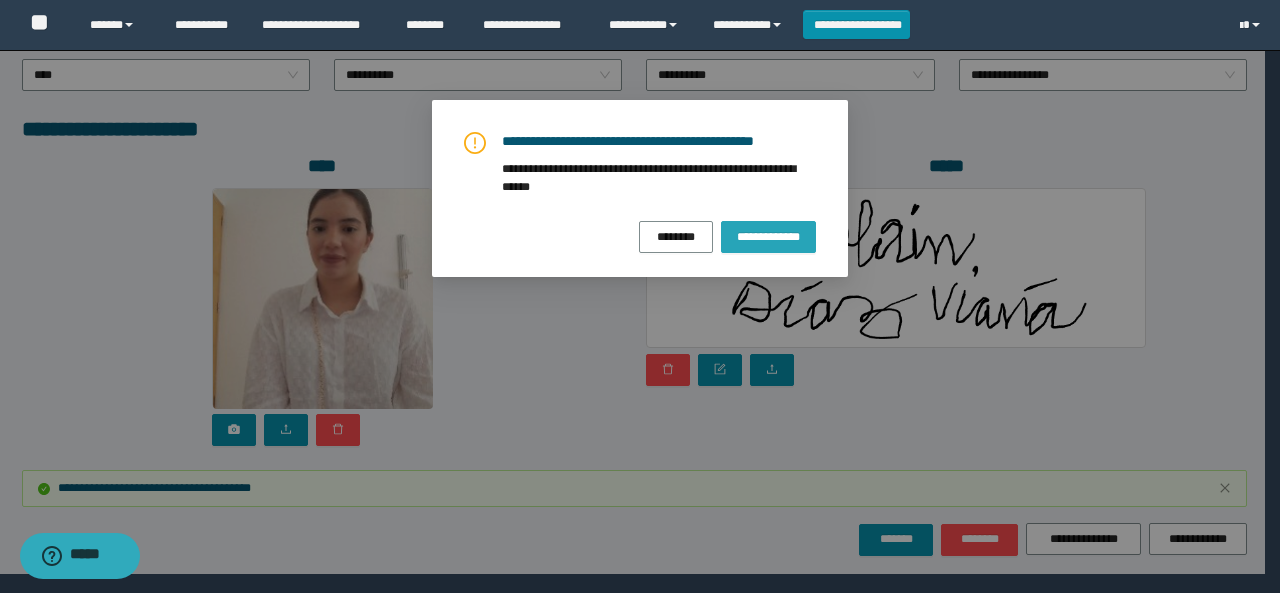 drag, startPoint x: 770, startPoint y: 235, endPoint x: 777, endPoint y: 223, distance: 13.892444 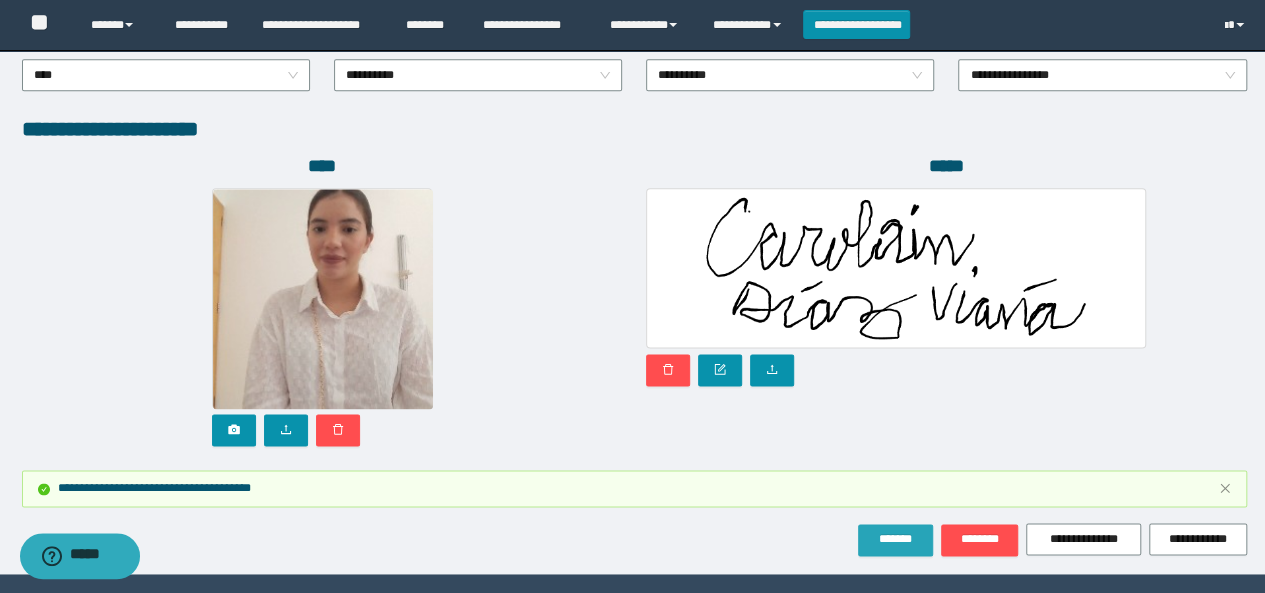 click on "*******" at bounding box center [895, 539] 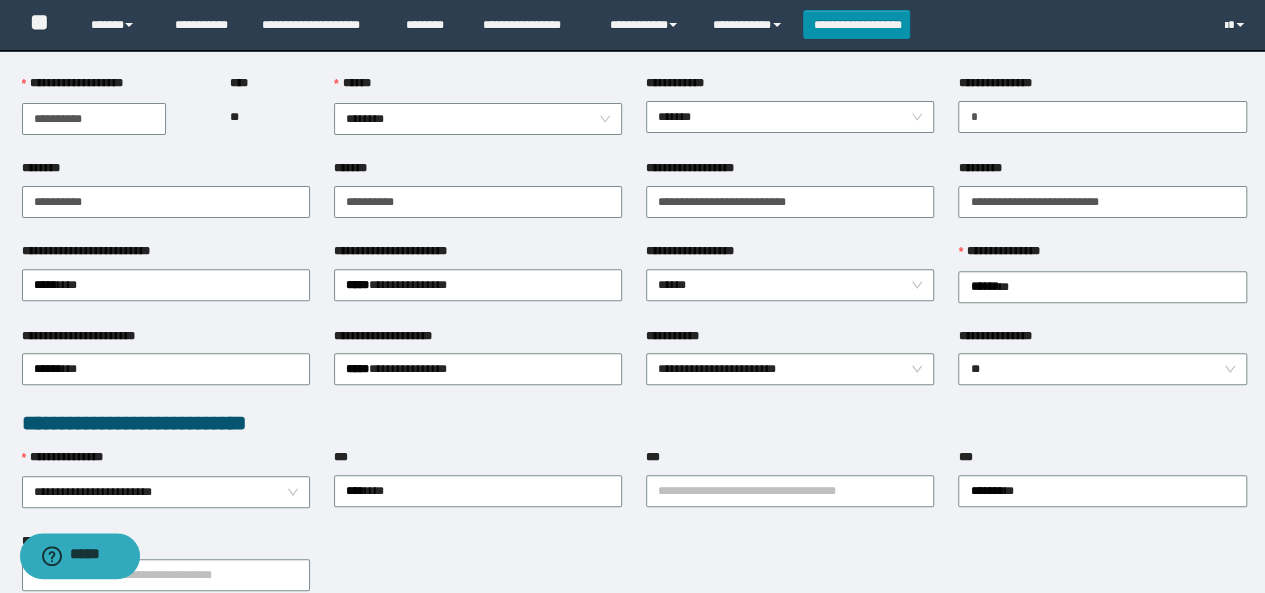 scroll, scrollTop: 15, scrollLeft: 0, axis: vertical 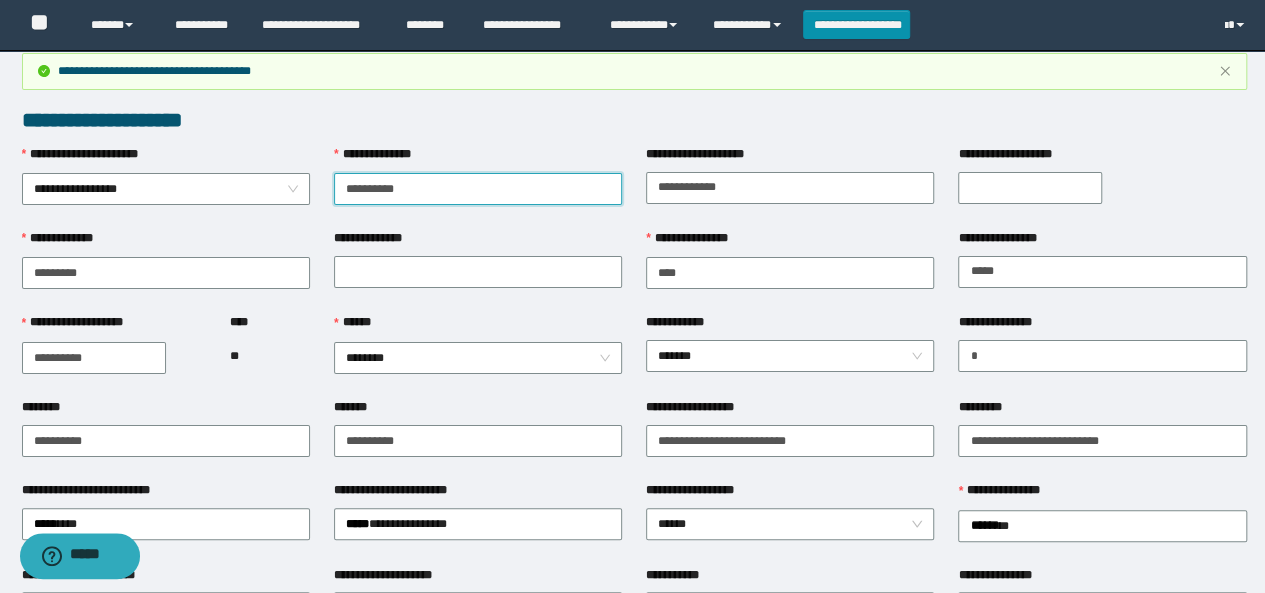 drag, startPoint x: 434, startPoint y: 185, endPoint x: 34, endPoint y: 147, distance: 401.80093 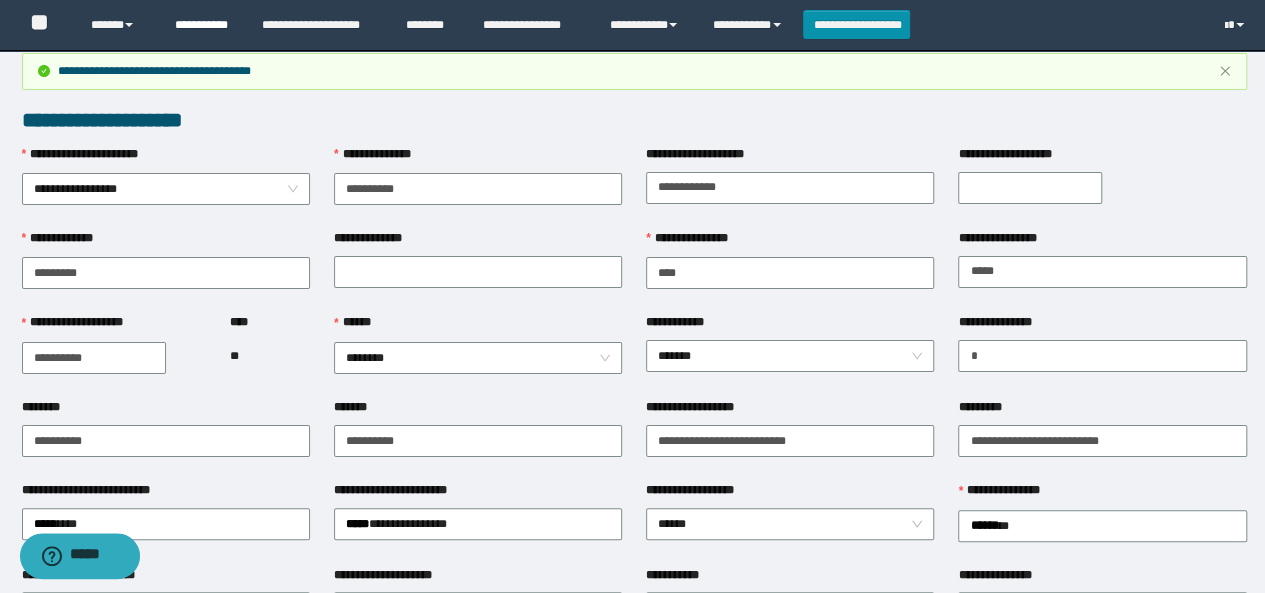 click on "**********" at bounding box center (203, 25) 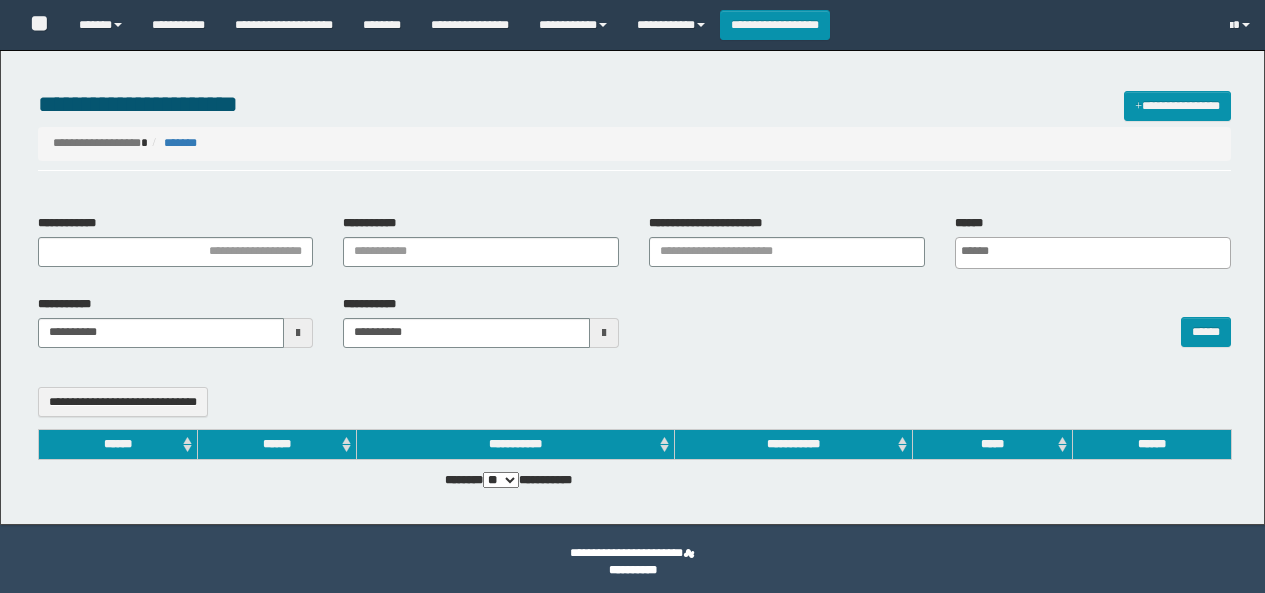 select 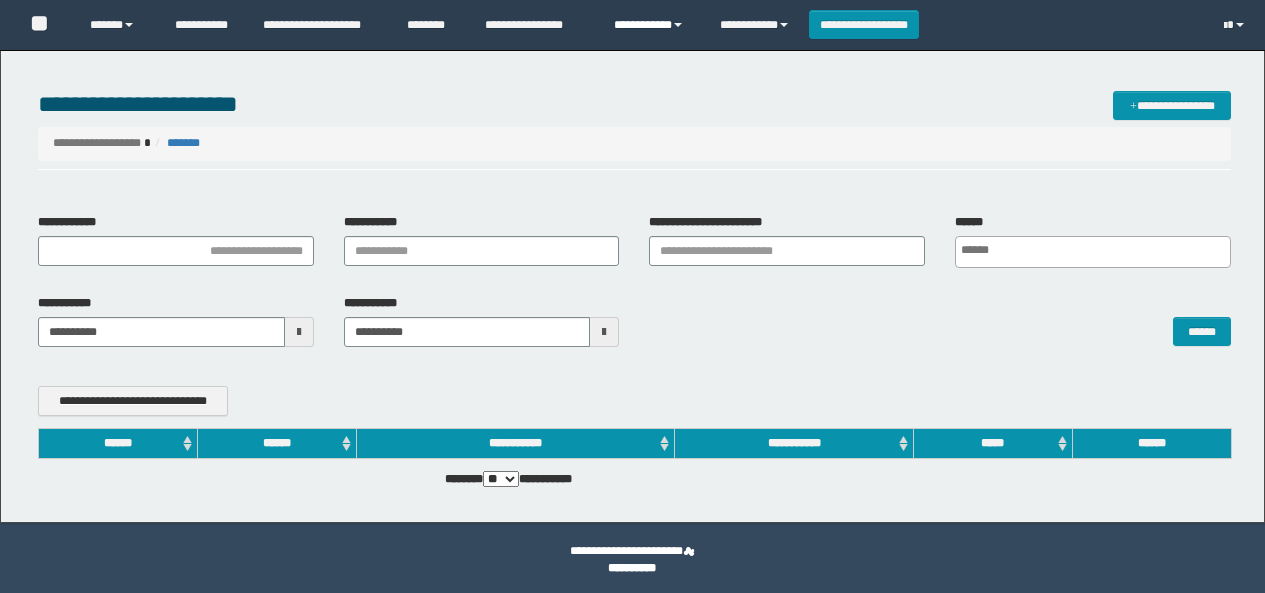 scroll, scrollTop: 0, scrollLeft: 0, axis: both 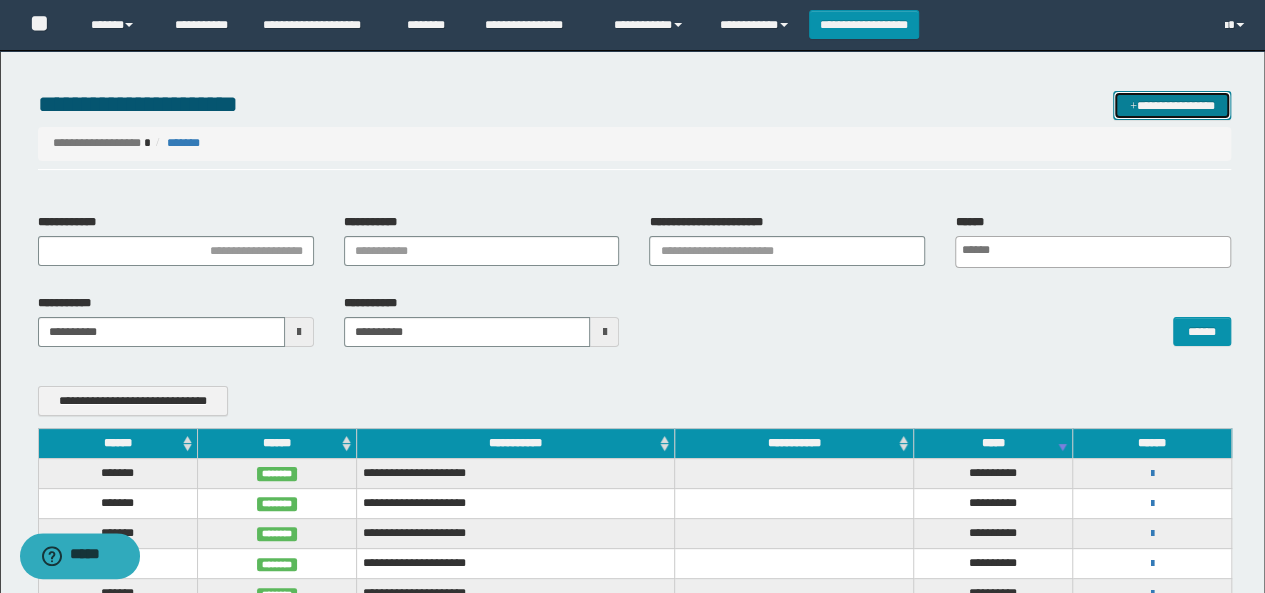 click on "**********" at bounding box center (1172, 105) 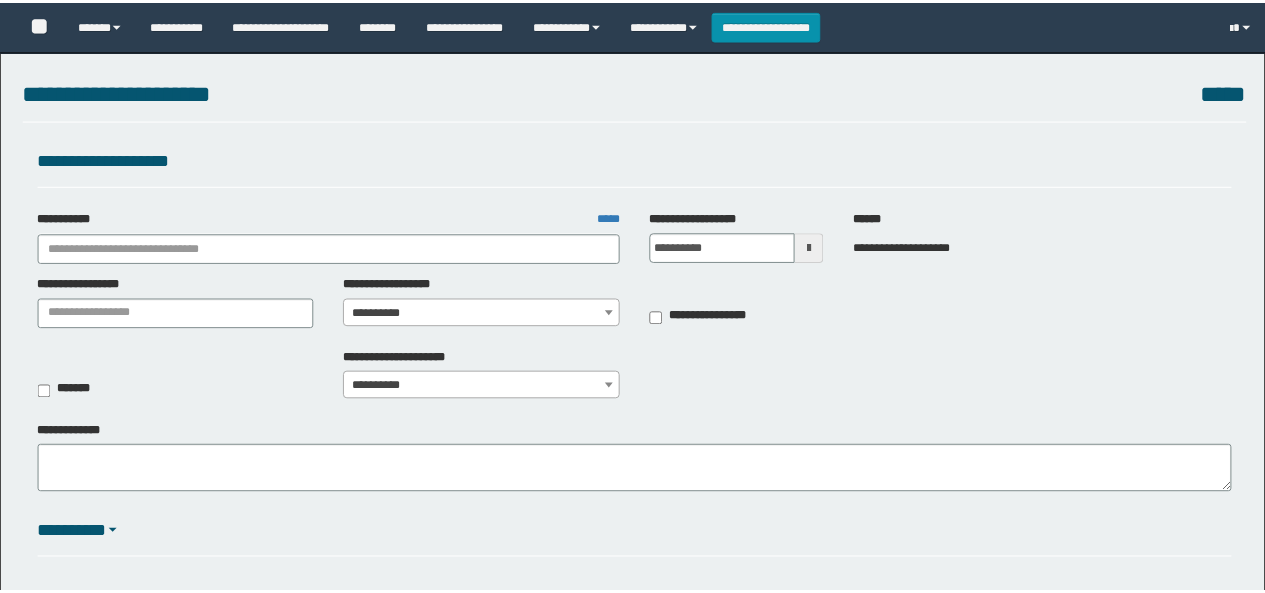 scroll, scrollTop: 0, scrollLeft: 0, axis: both 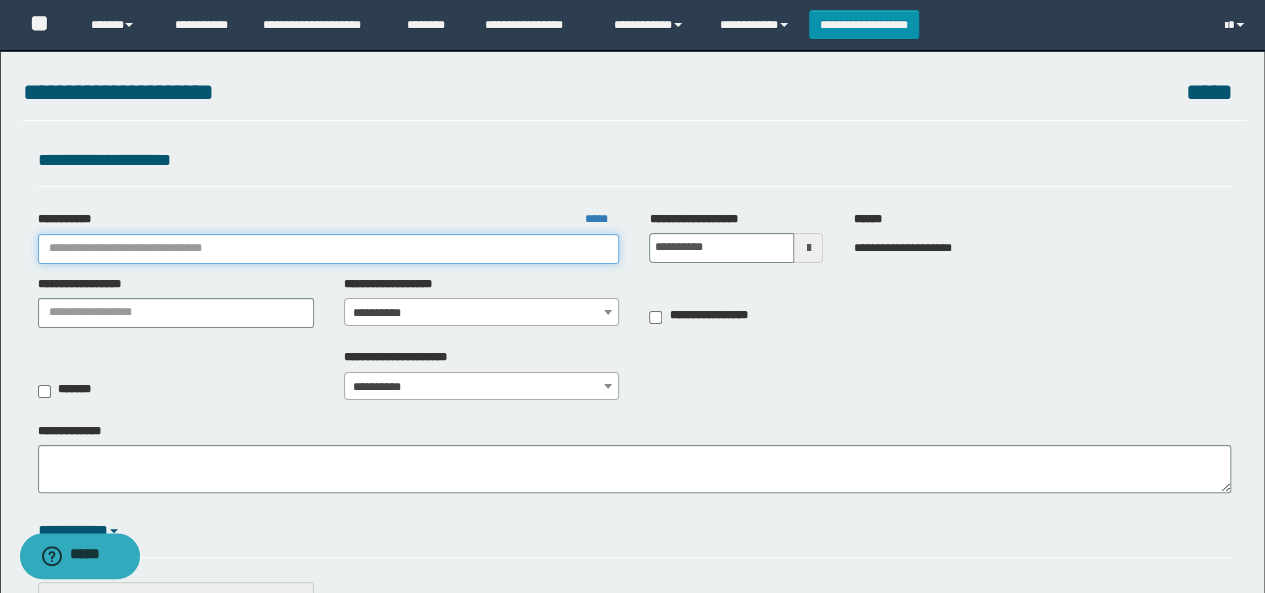 click on "**********" at bounding box center (329, 249) 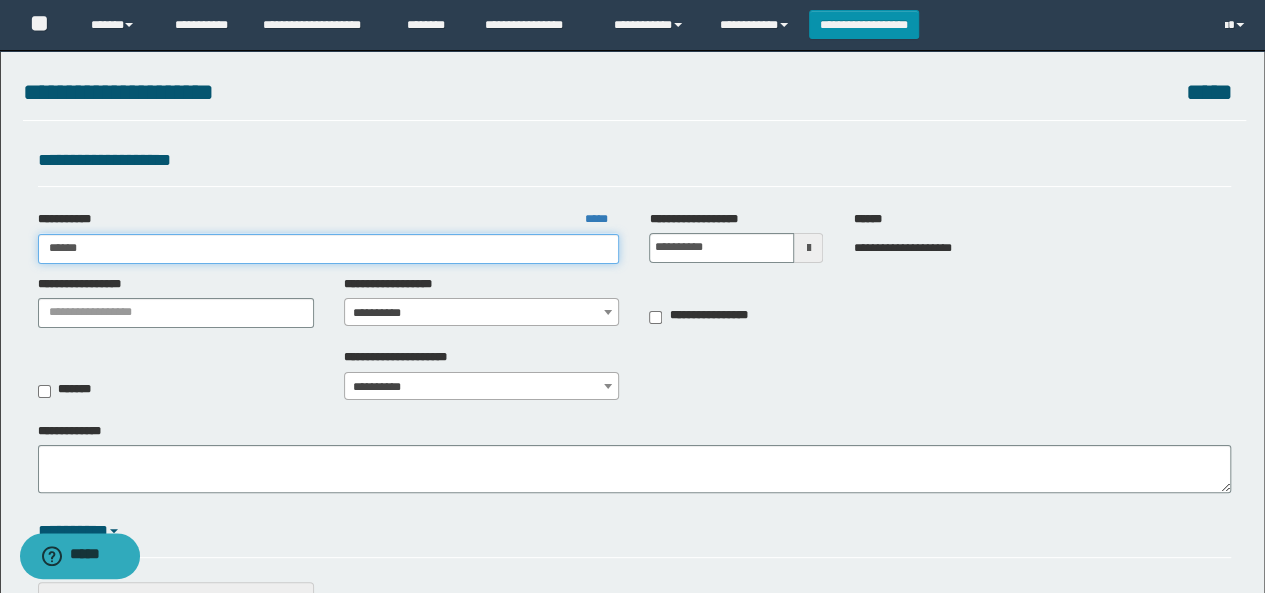 type on "*******" 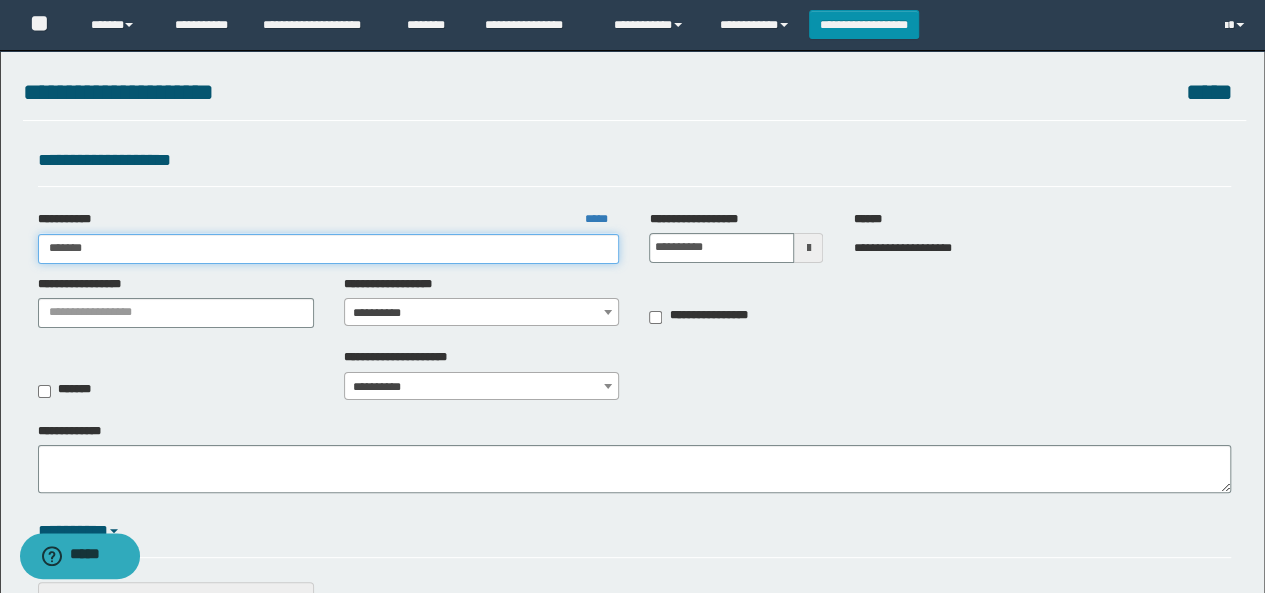 type on "*******" 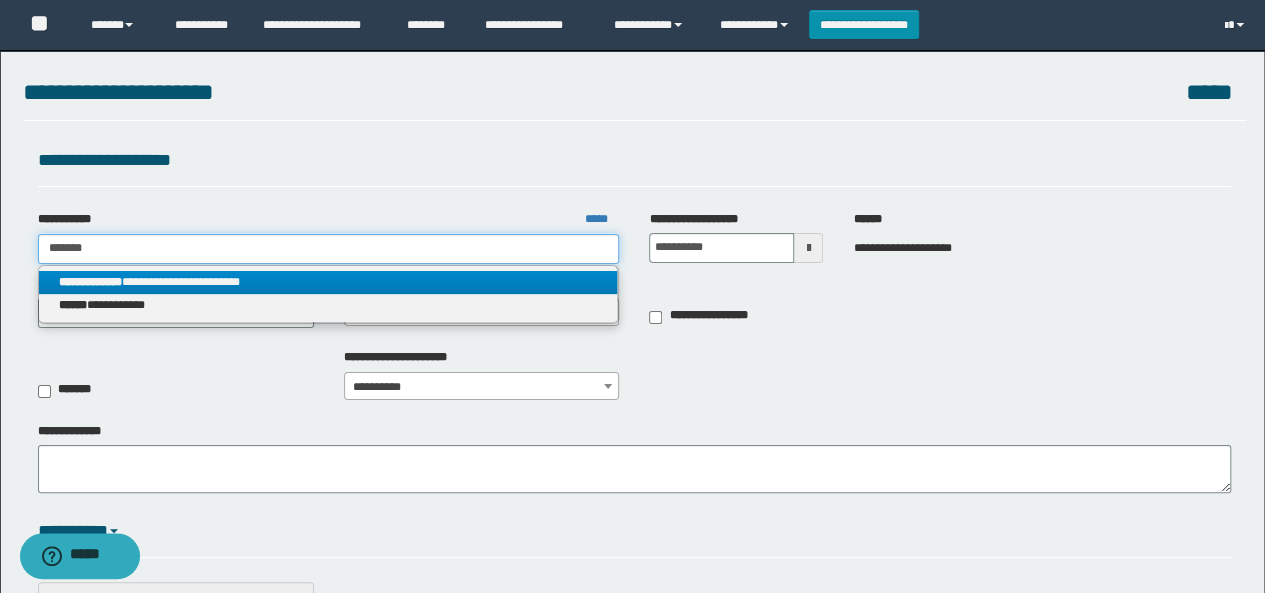 type on "*******" 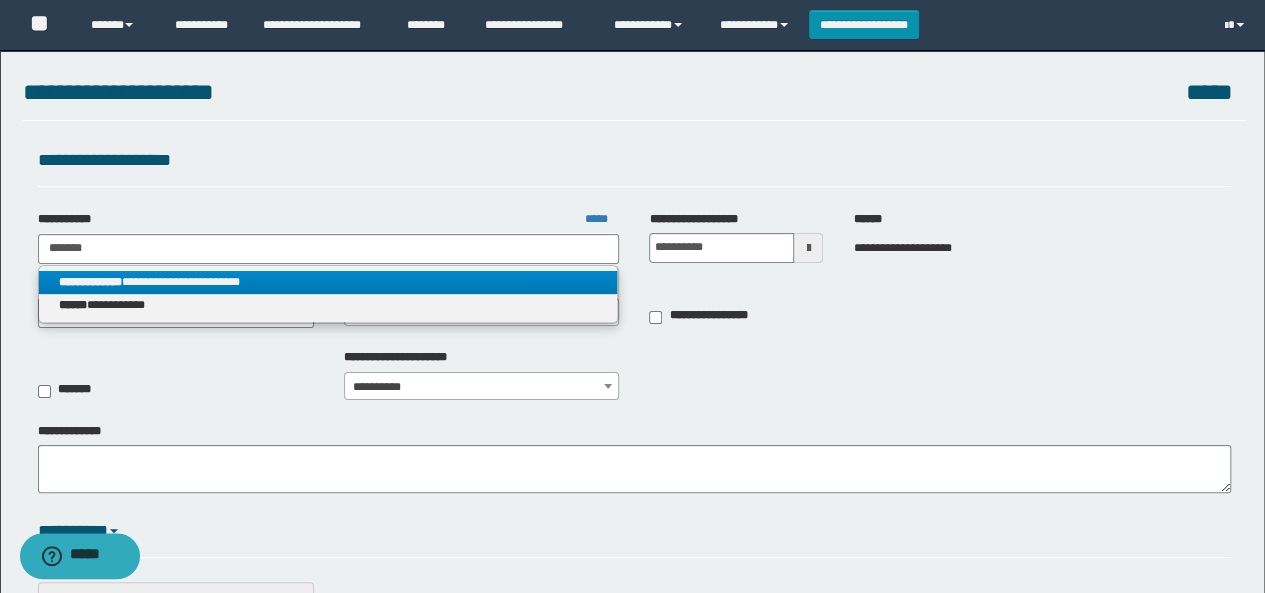 click on "**********" at bounding box center [328, 282] 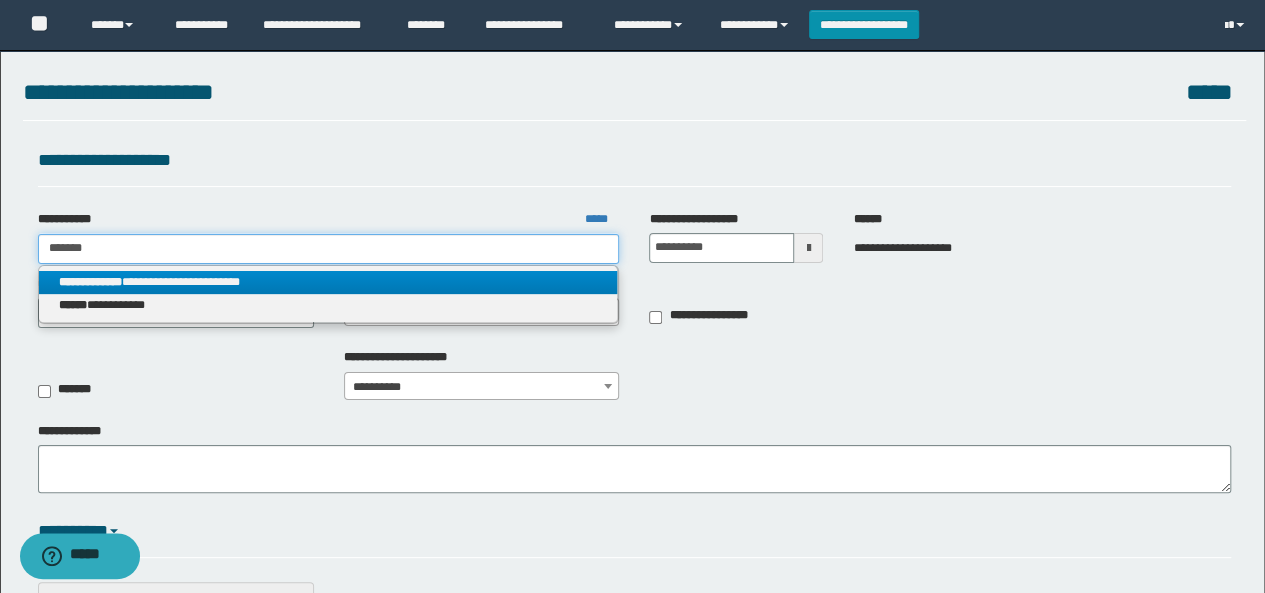 type 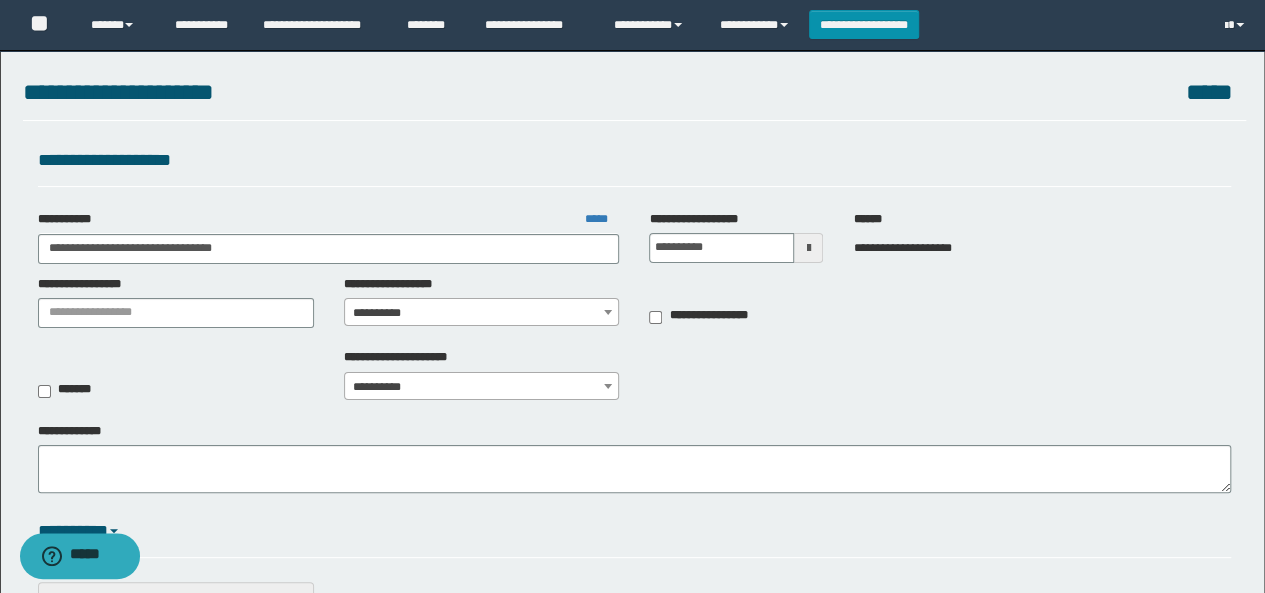 click on "**********" at bounding box center (482, 313) 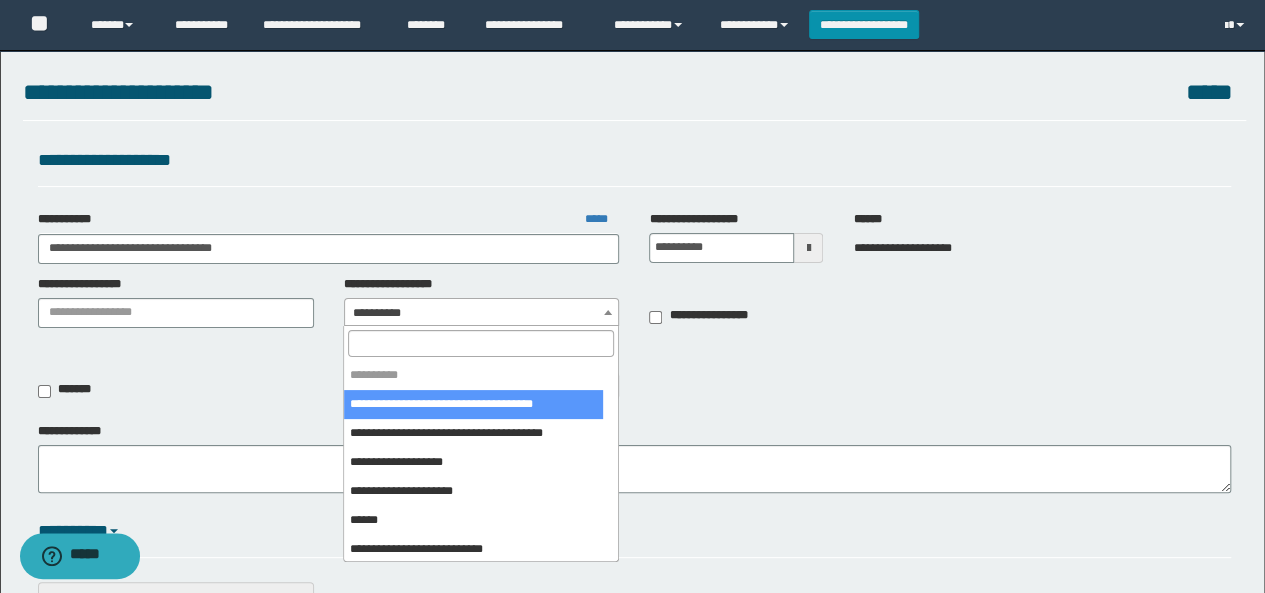scroll, scrollTop: 200, scrollLeft: 0, axis: vertical 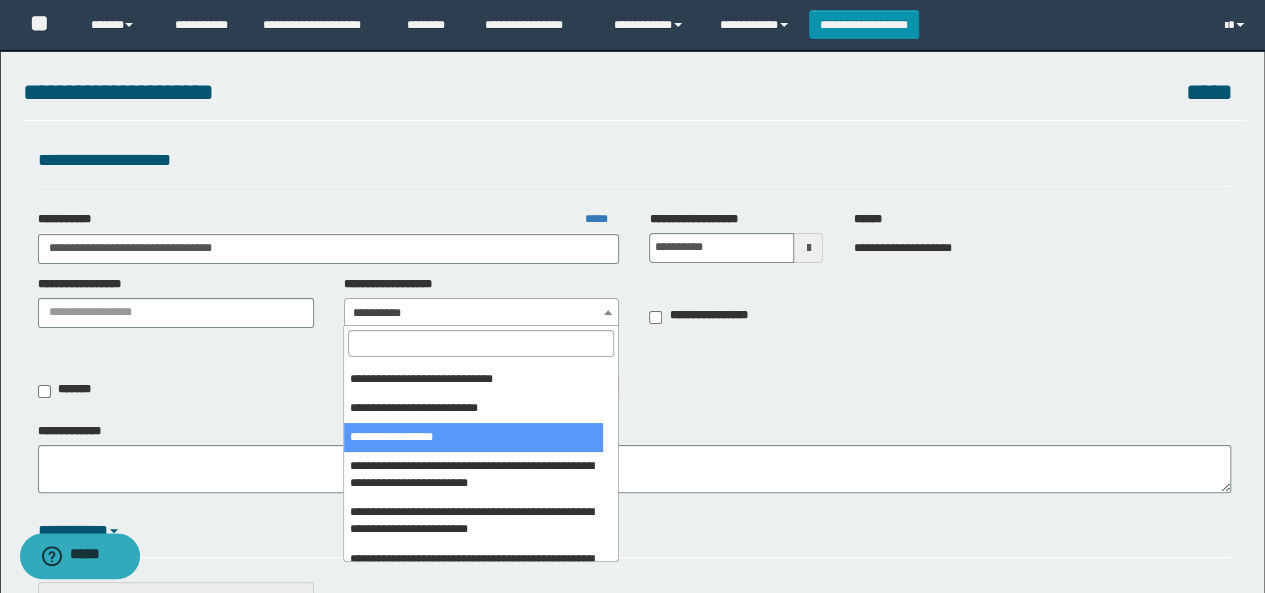 select on "****" 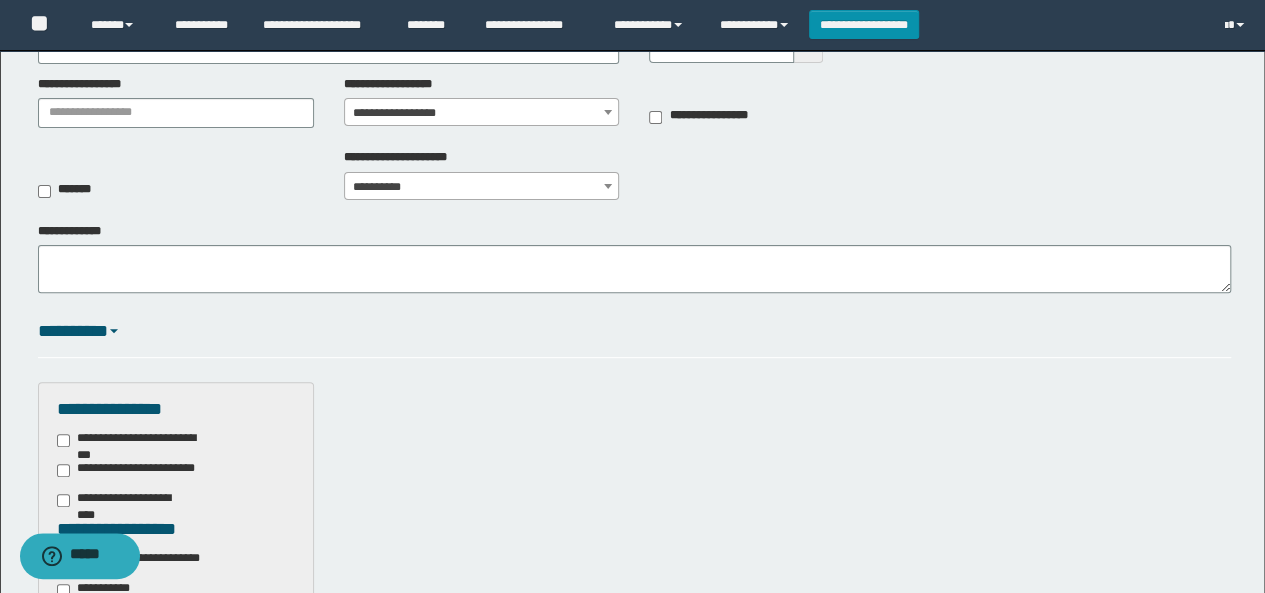 scroll, scrollTop: 400, scrollLeft: 0, axis: vertical 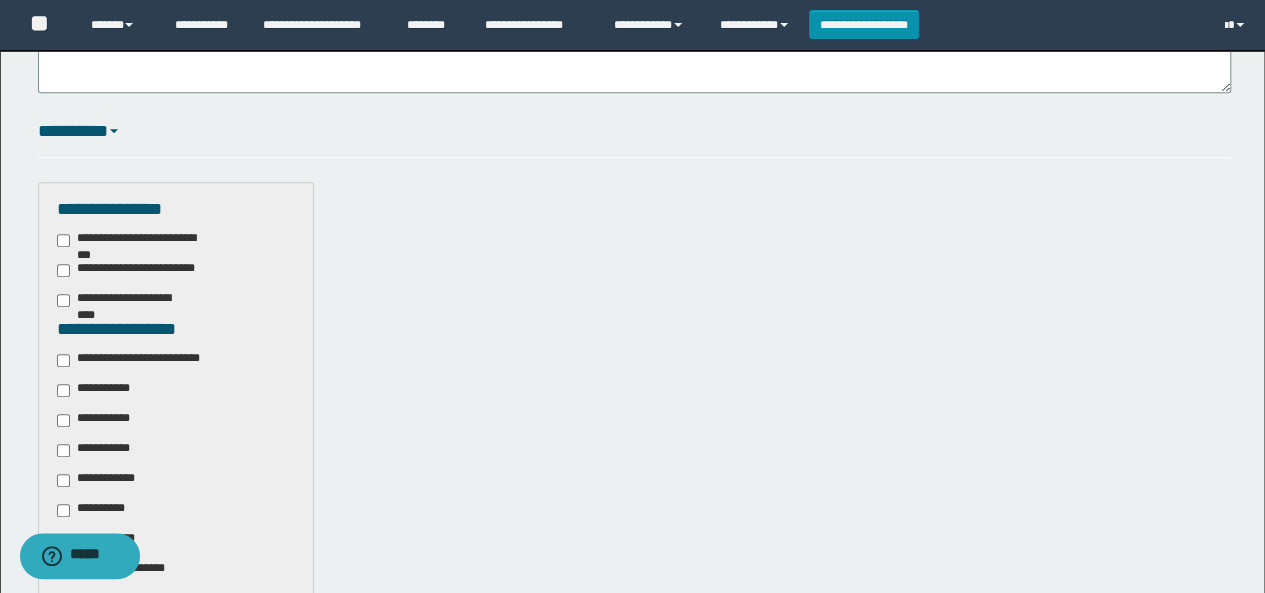 click on "**********" at bounding box center (143, 360) 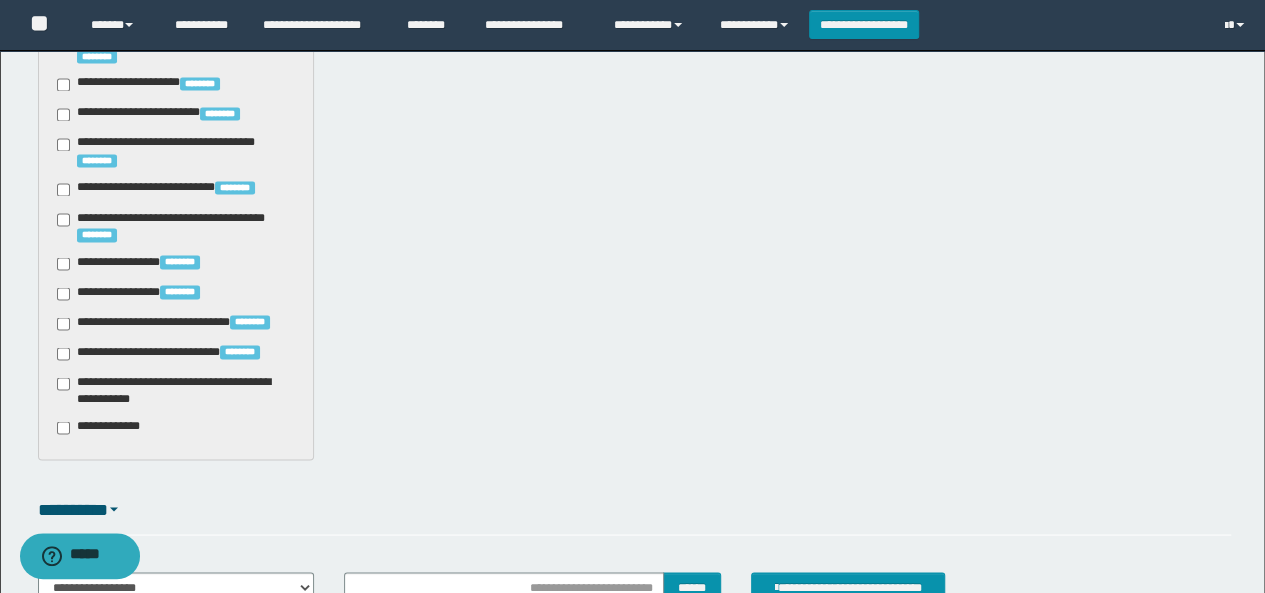 scroll, scrollTop: 1862, scrollLeft: 0, axis: vertical 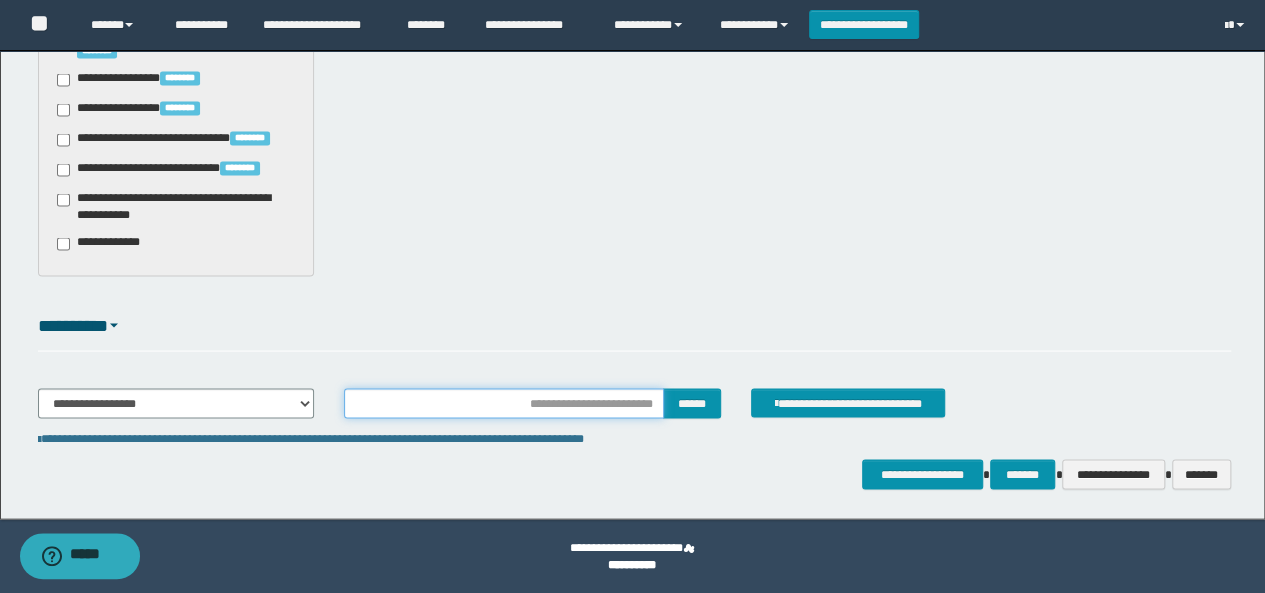 click at bounding box center [504, 403] 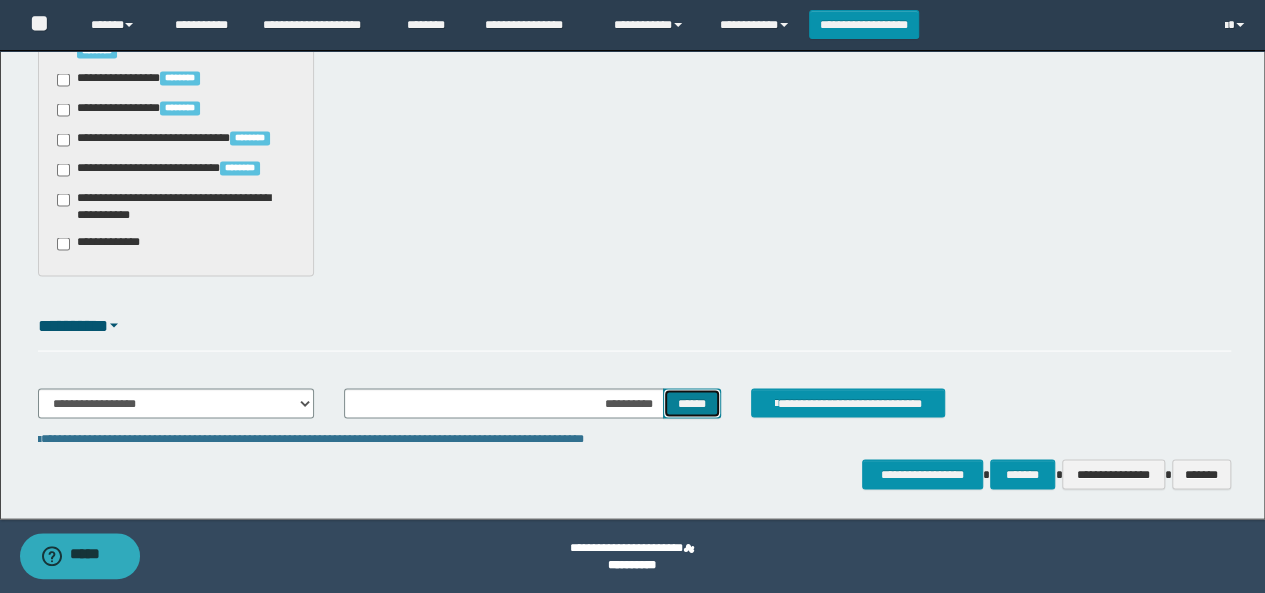 click on "******" at bounding box center (692, 402) 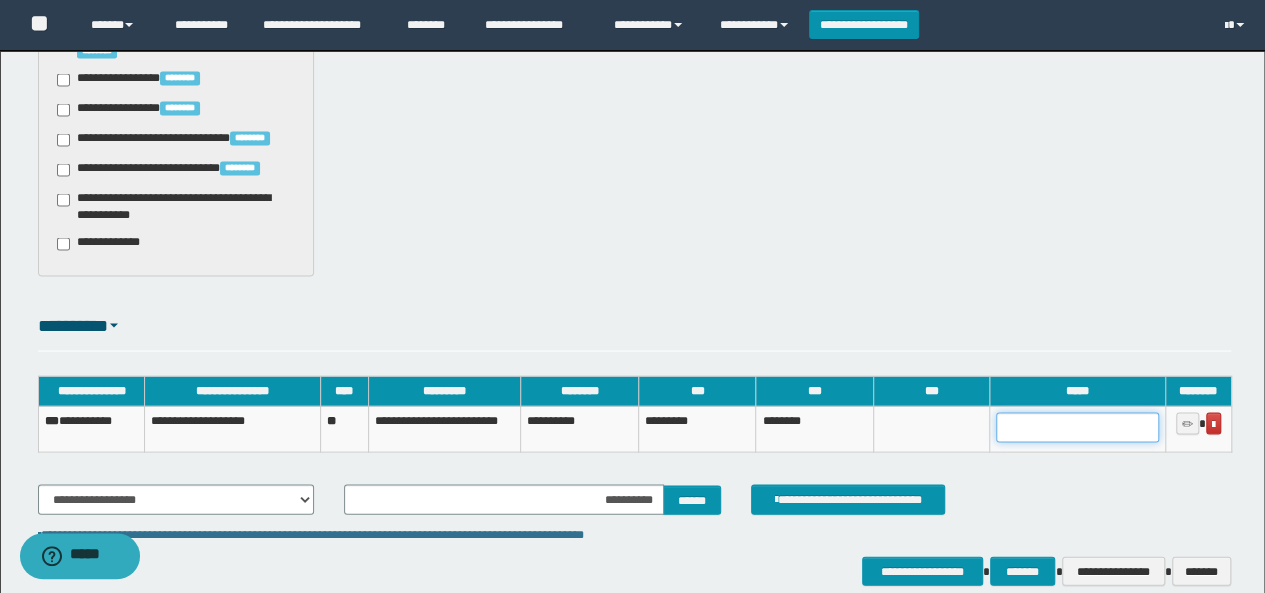 click at bounding box center [1077, 427] 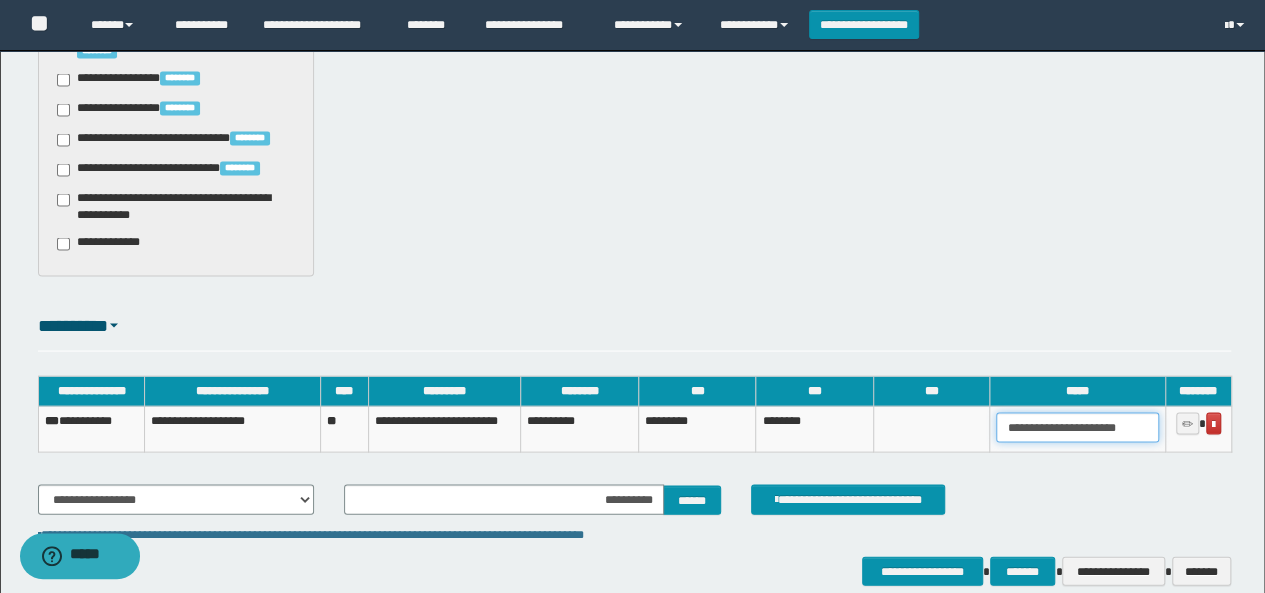 scroll, scrollTop: 0, scrollLeft: 16, axis: horizontal 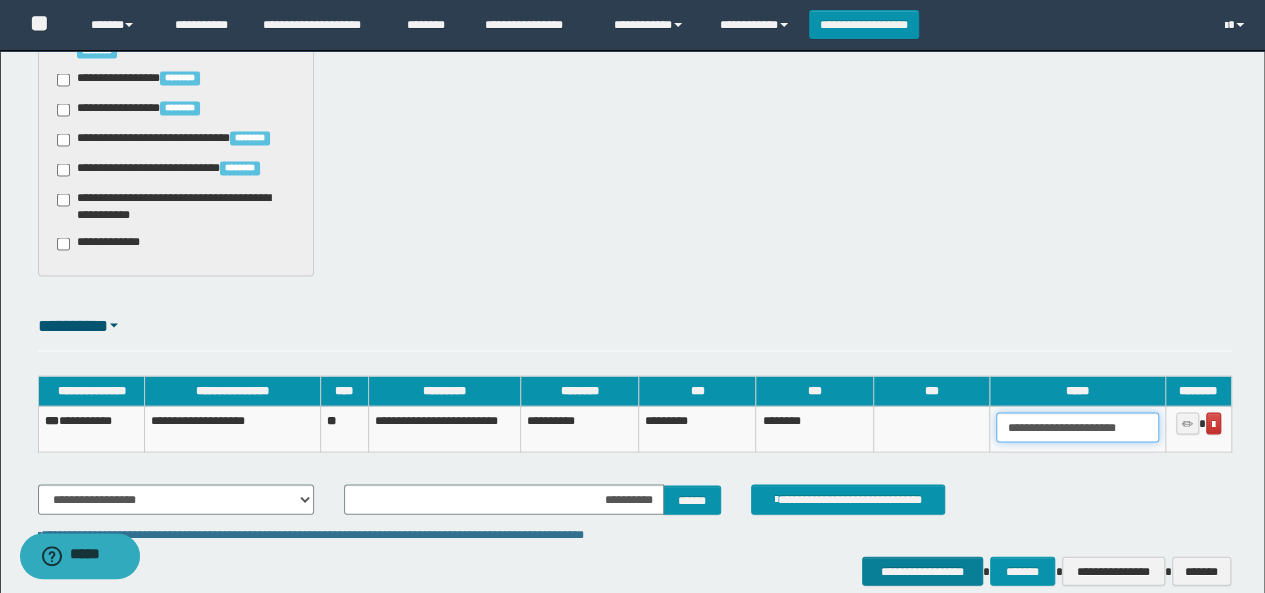 type on "**********" 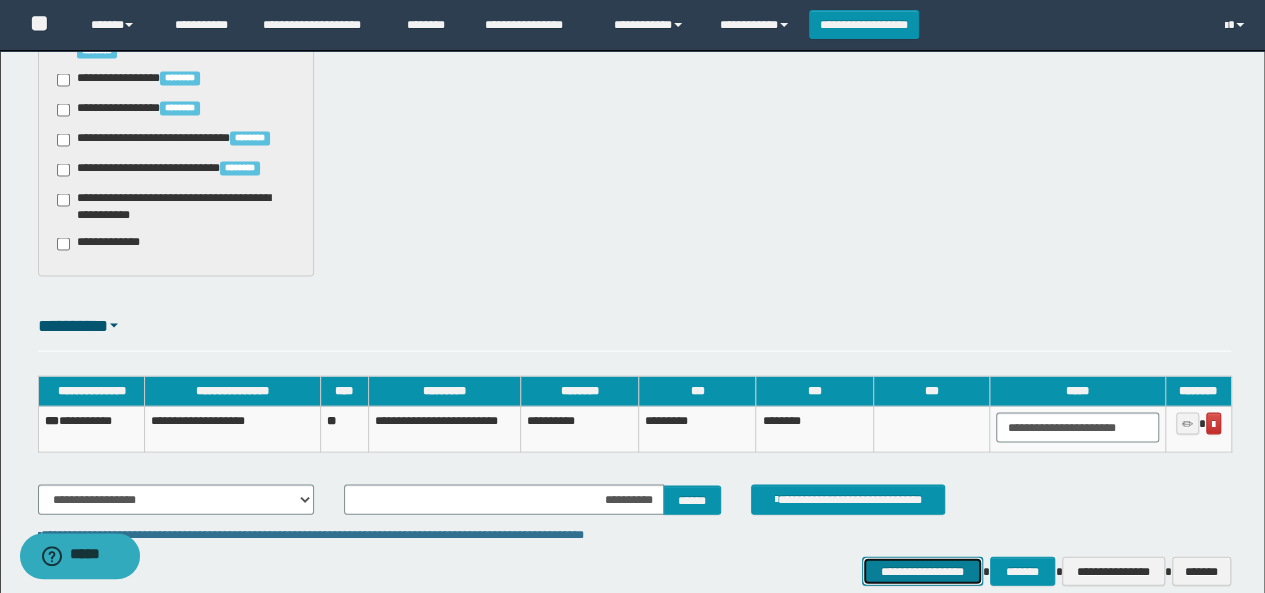 click on "**********" at bounding box center [922, 570] 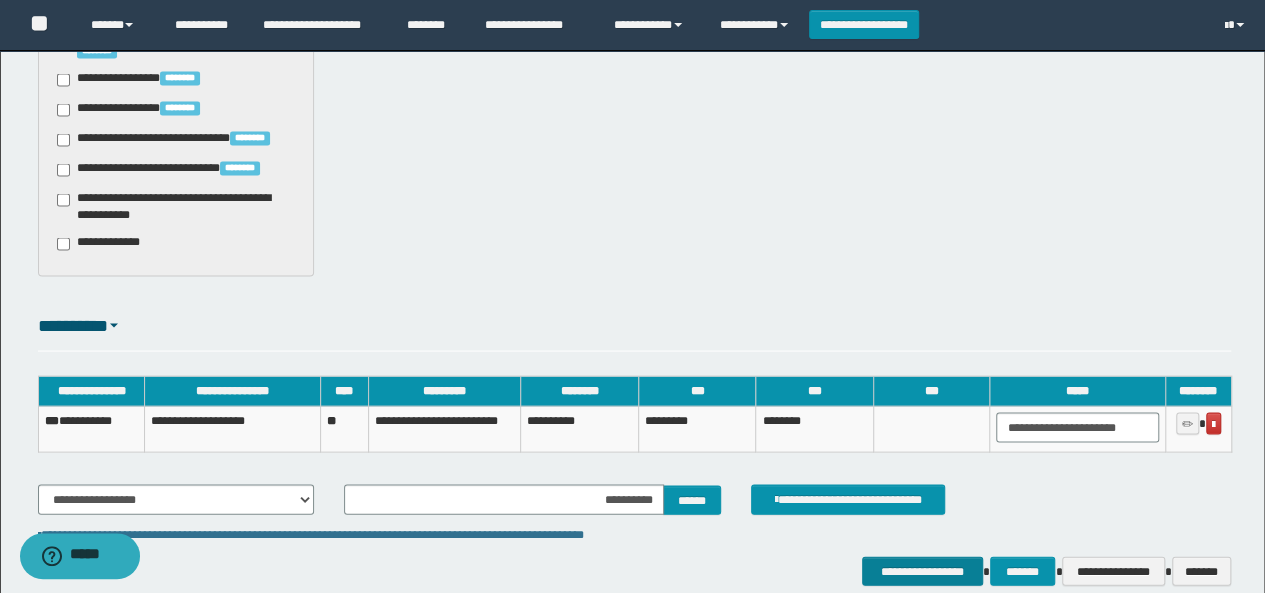 scroll, scrollTop: 0, scrollLeft: 0, axis: both 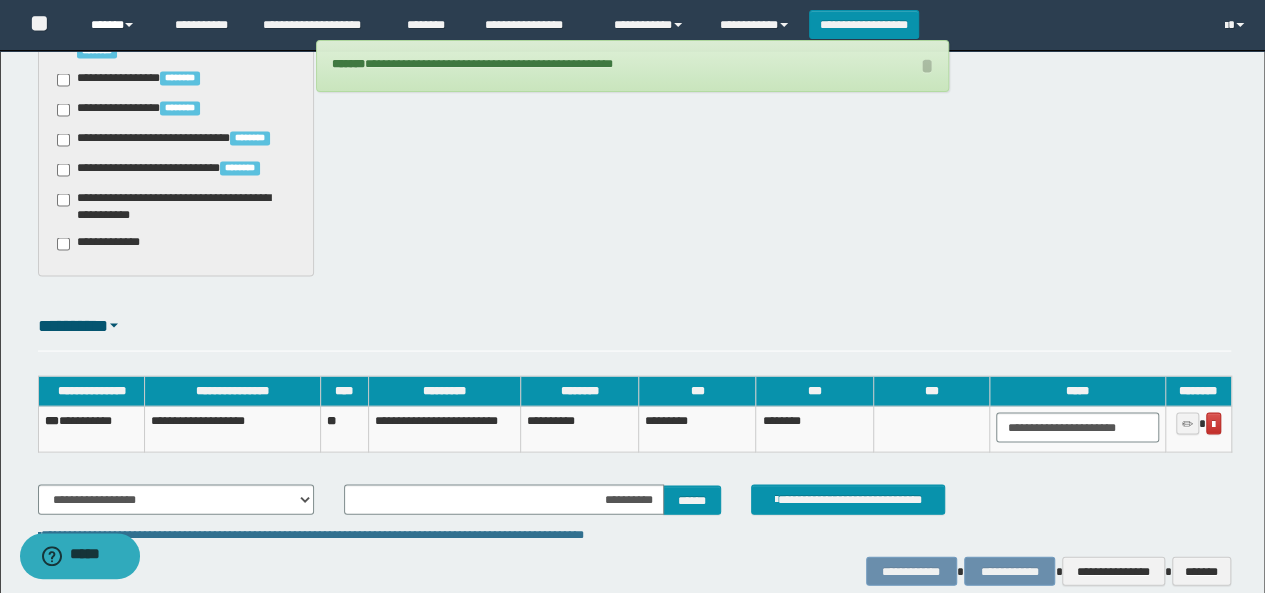 click on "******" at bounding box center (117, 25) 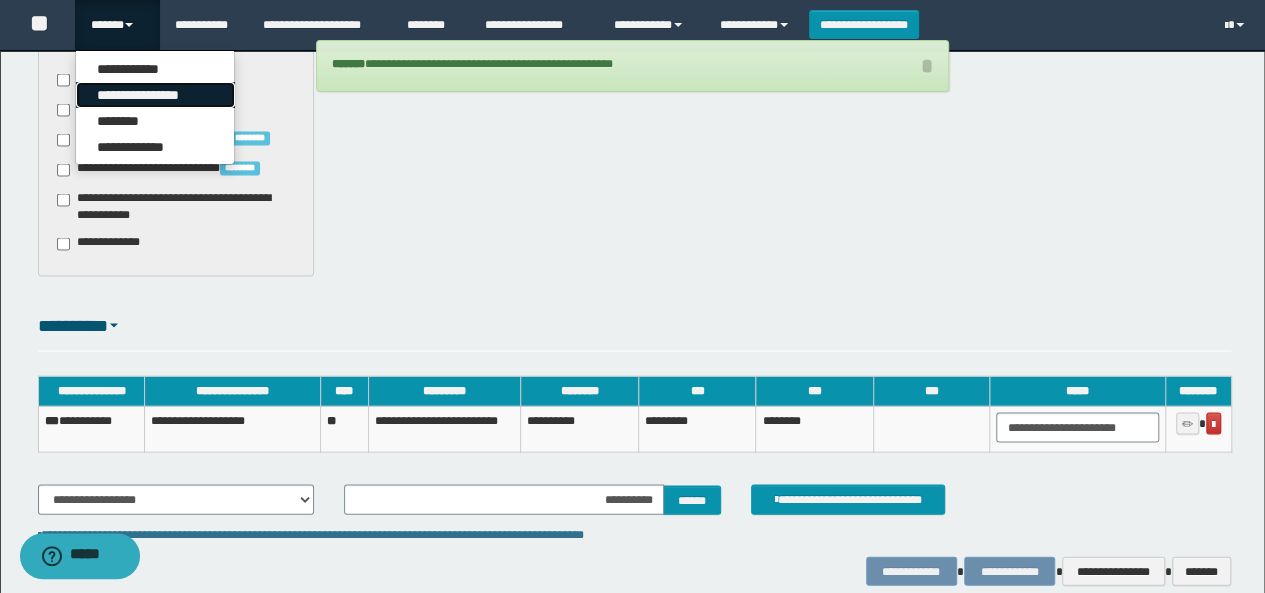 click on "**********" at bounding box center (155, 95) 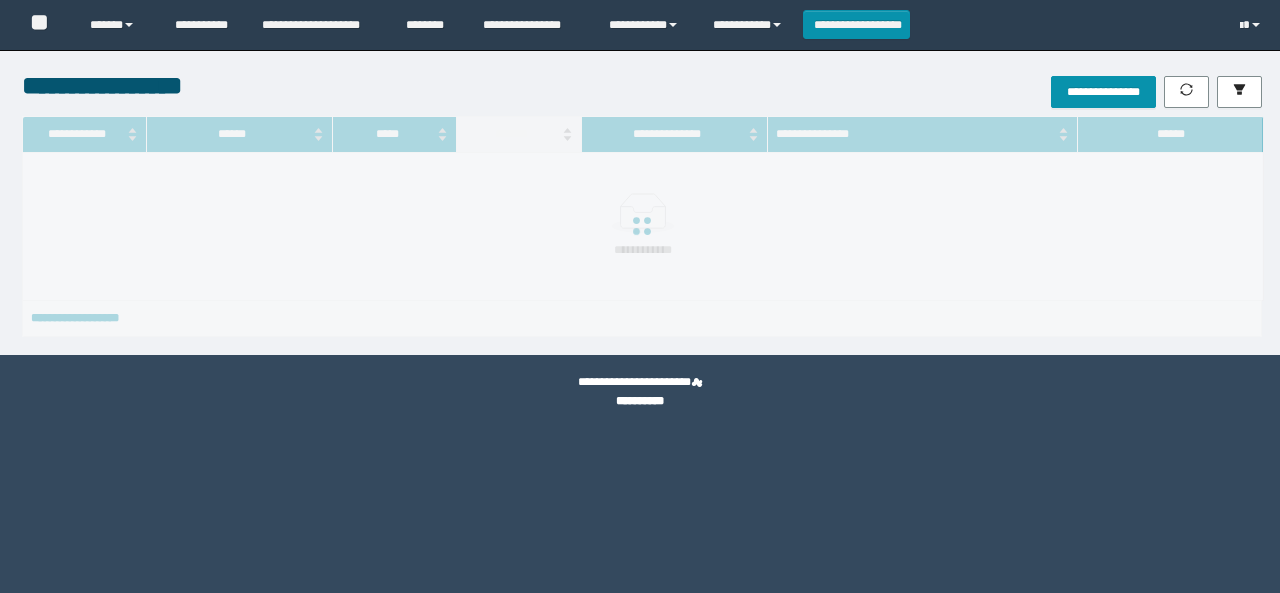 scroll, scrollTop: 0, scrollLeft: 0, axis: both 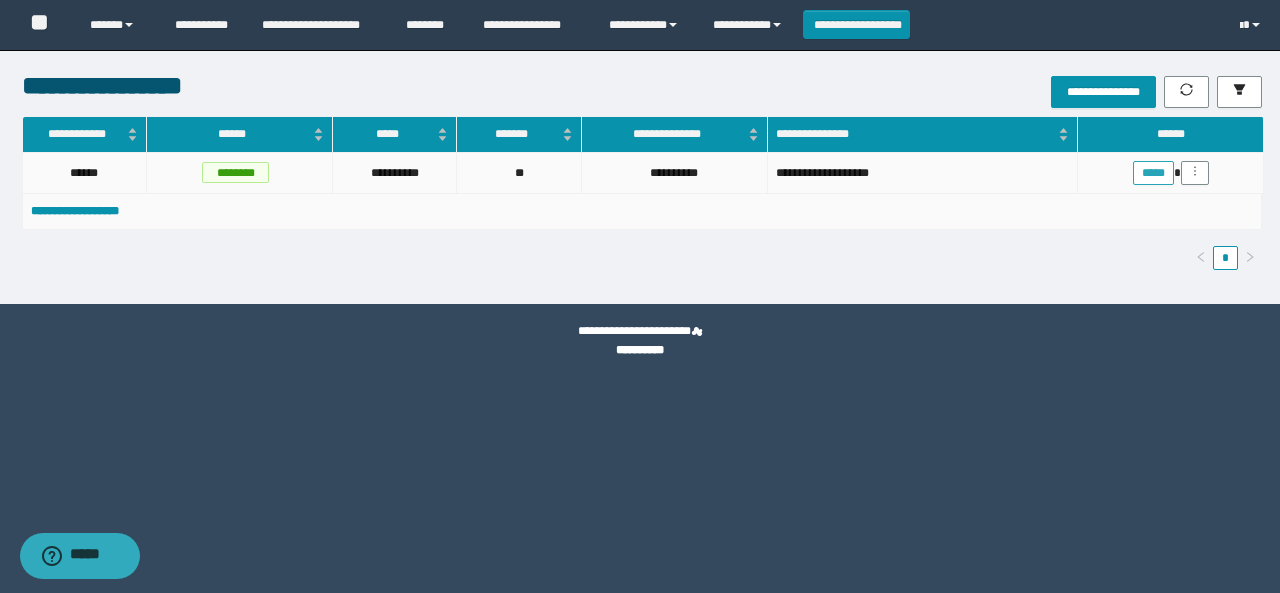 click on "*****" at bounding box center [1153, 173] 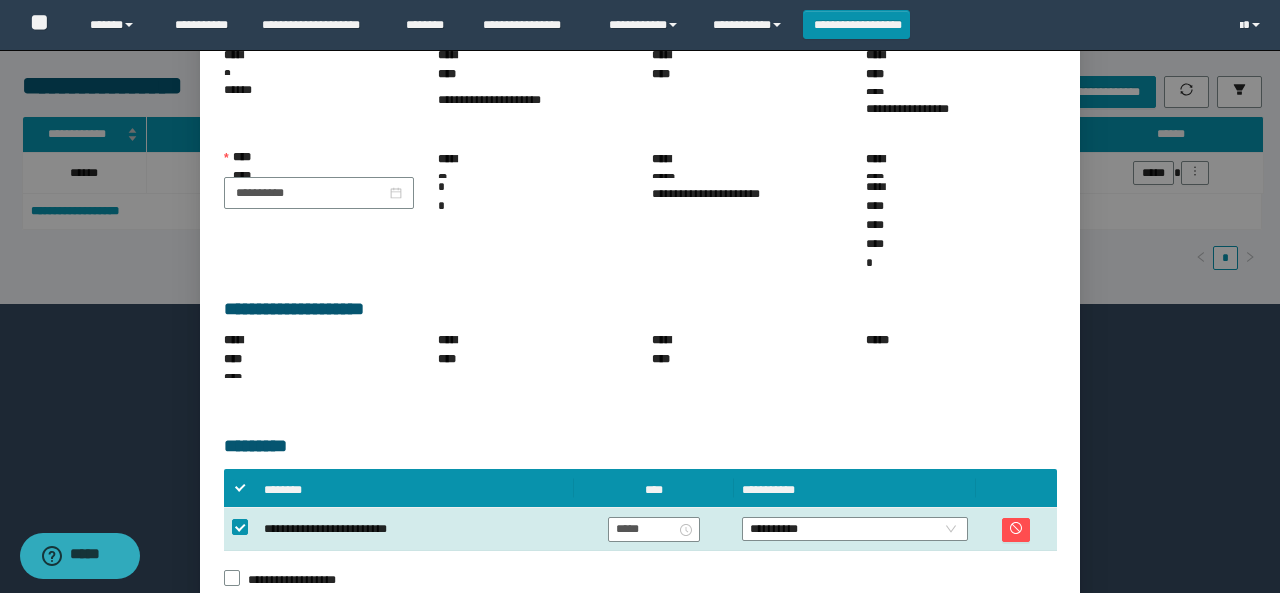 scroll, scrollTop: 184, scrollLeft: 0, axis: vertical 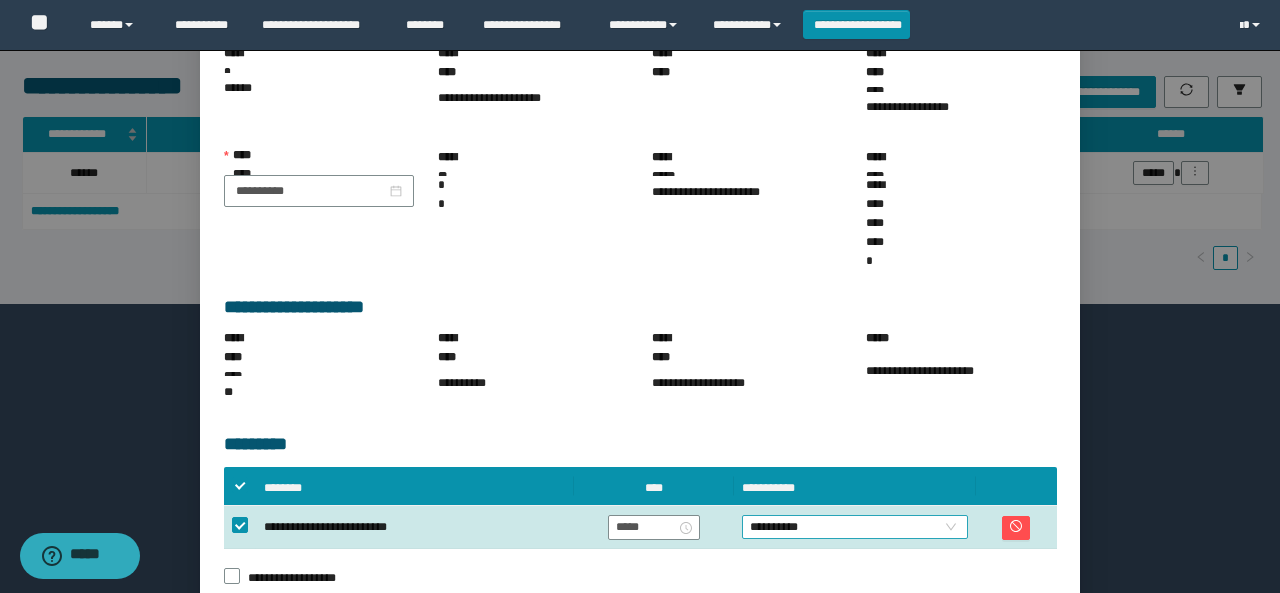 click on "**********" at bounding box center [855, 527] 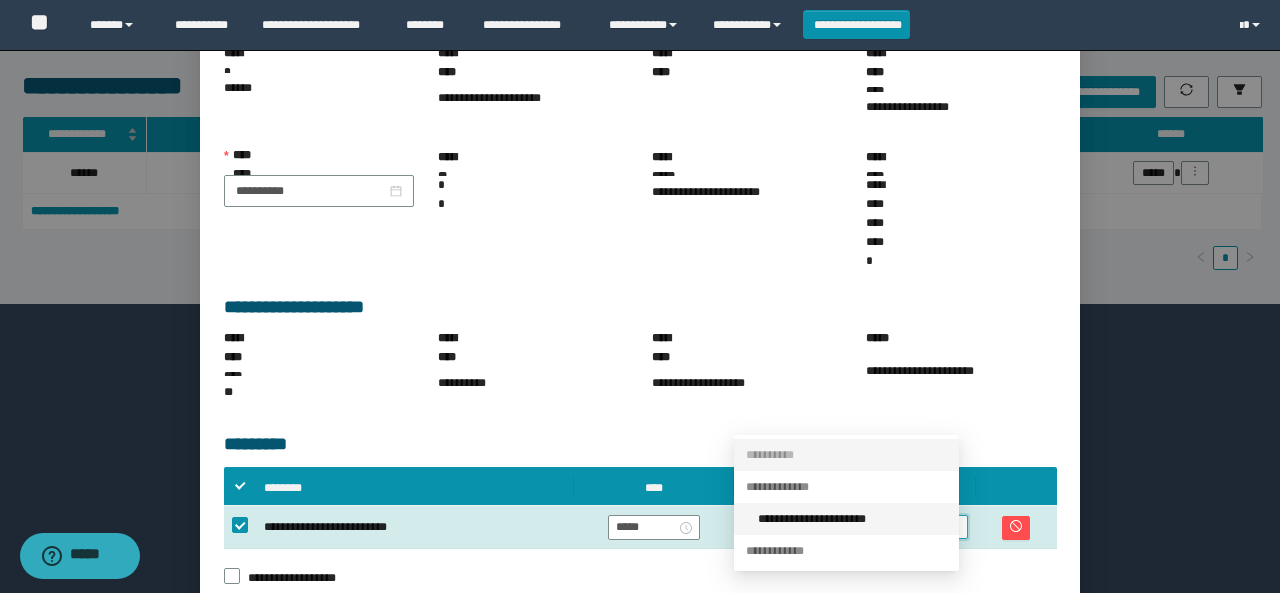 click on "**********" at bounding box center (852, 519) 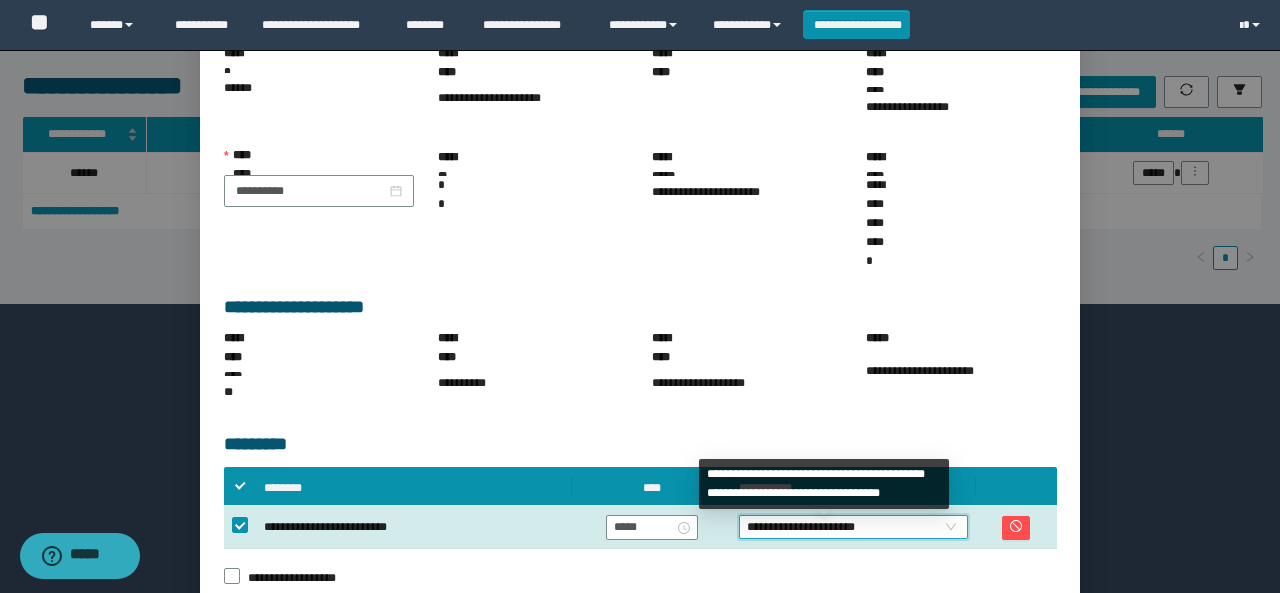 click on "**********" at bounding box center [934, 648] 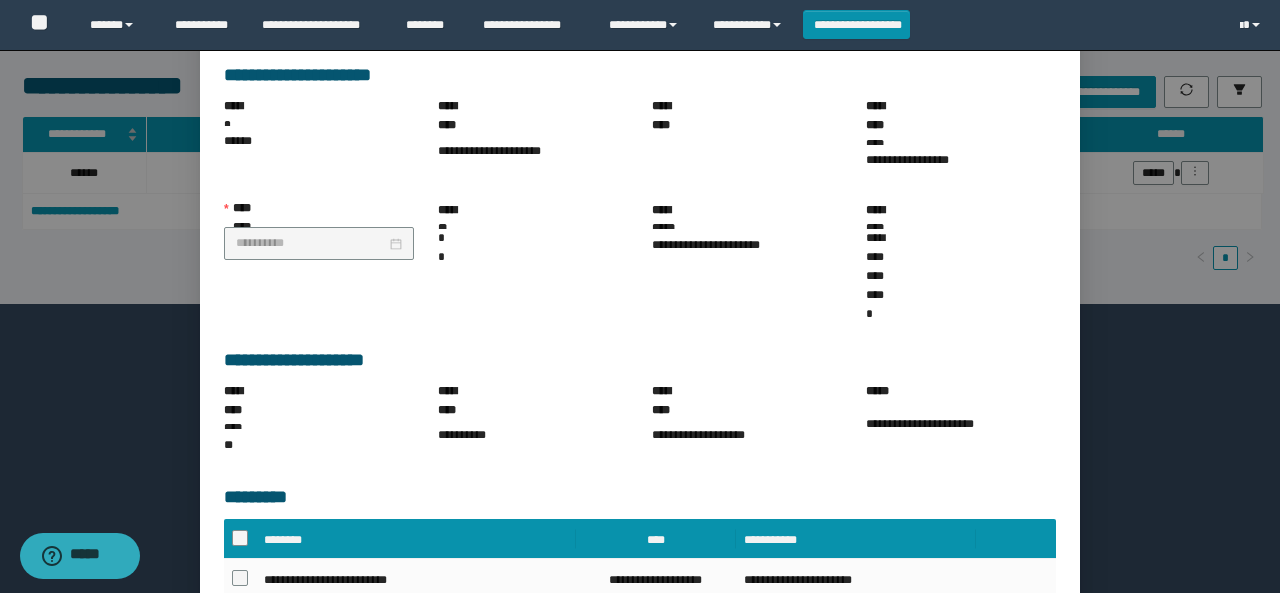 scroll, scrollTop: 180, scrollLeft: 0, axis: vertical 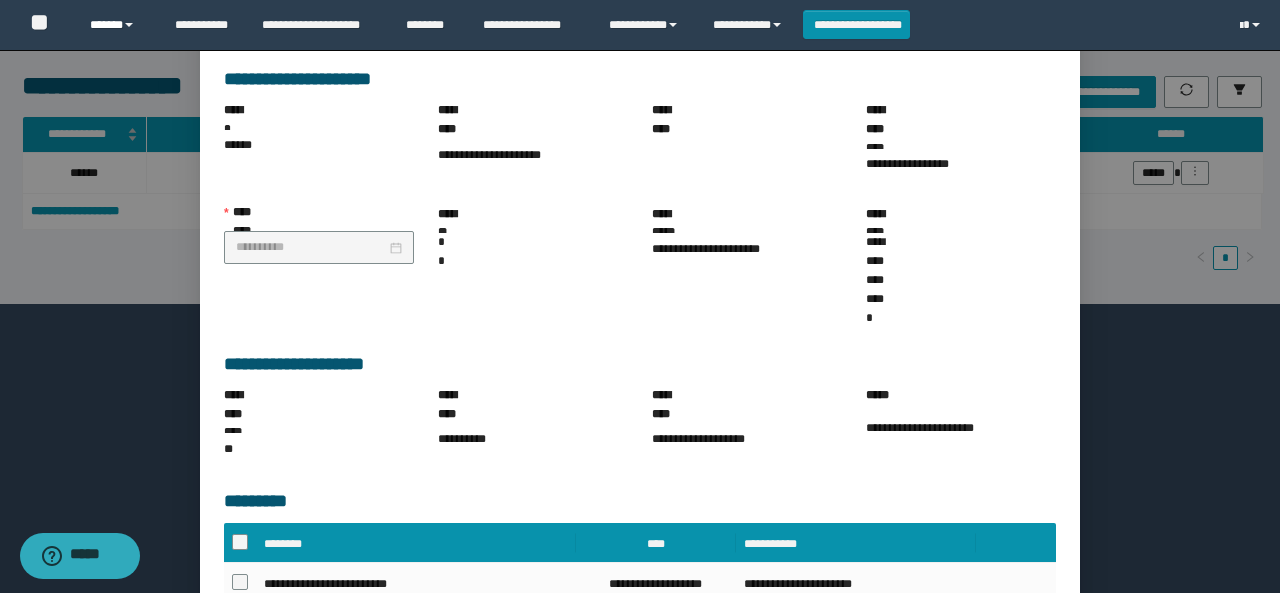 click on "******" at bounding box center (117, 25) 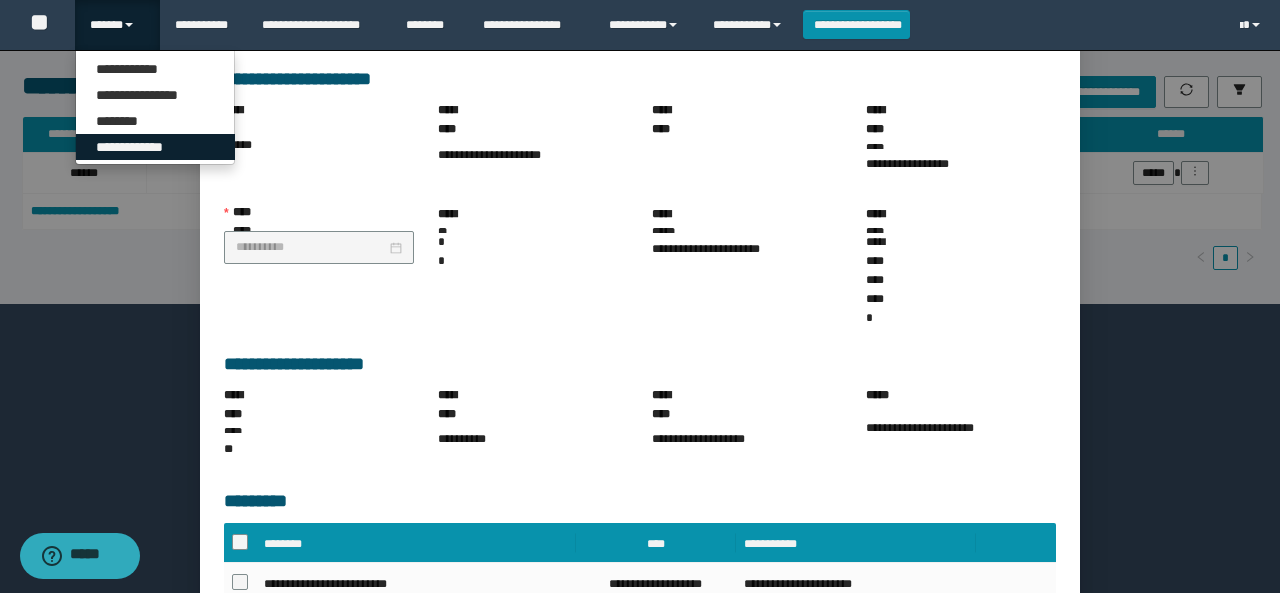 click on "**********" at bounding box center (155, 147) 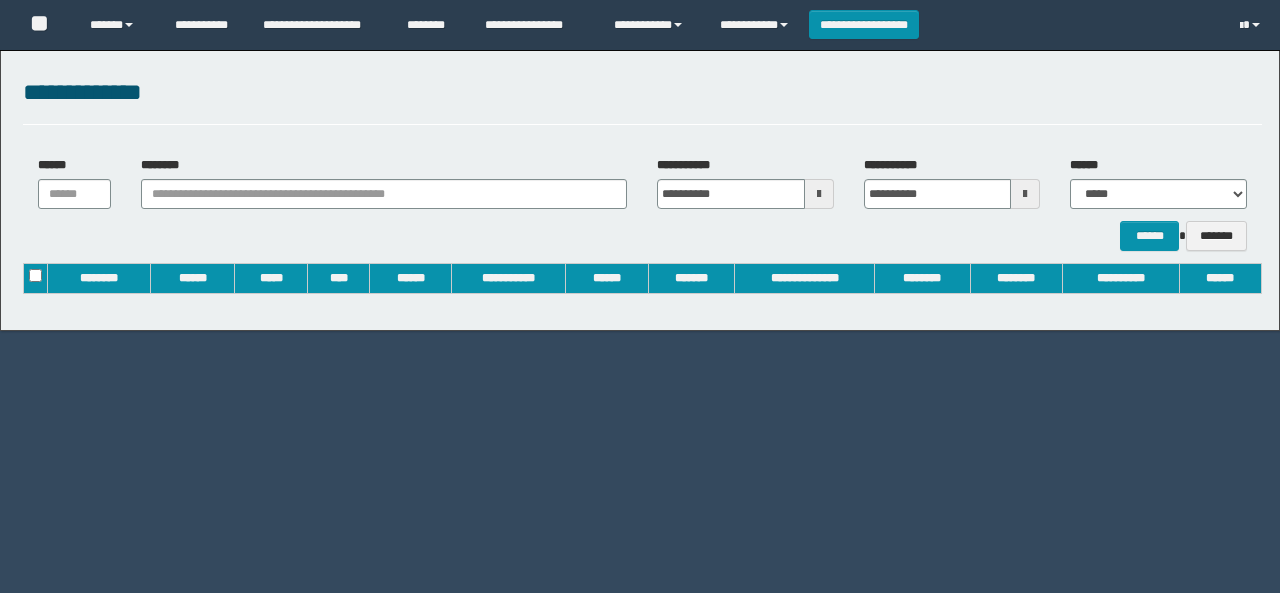scroll, scrollTop: 0, scrollLeft: 0, axis: both 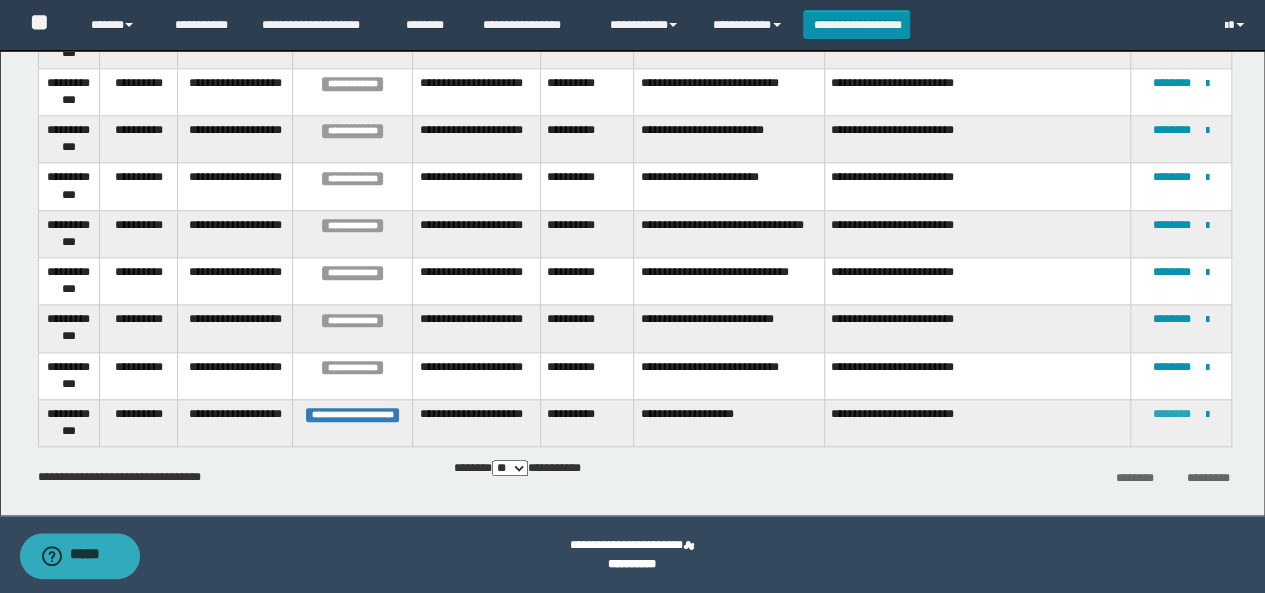 click on "********" at bounding box center [1172, 414] 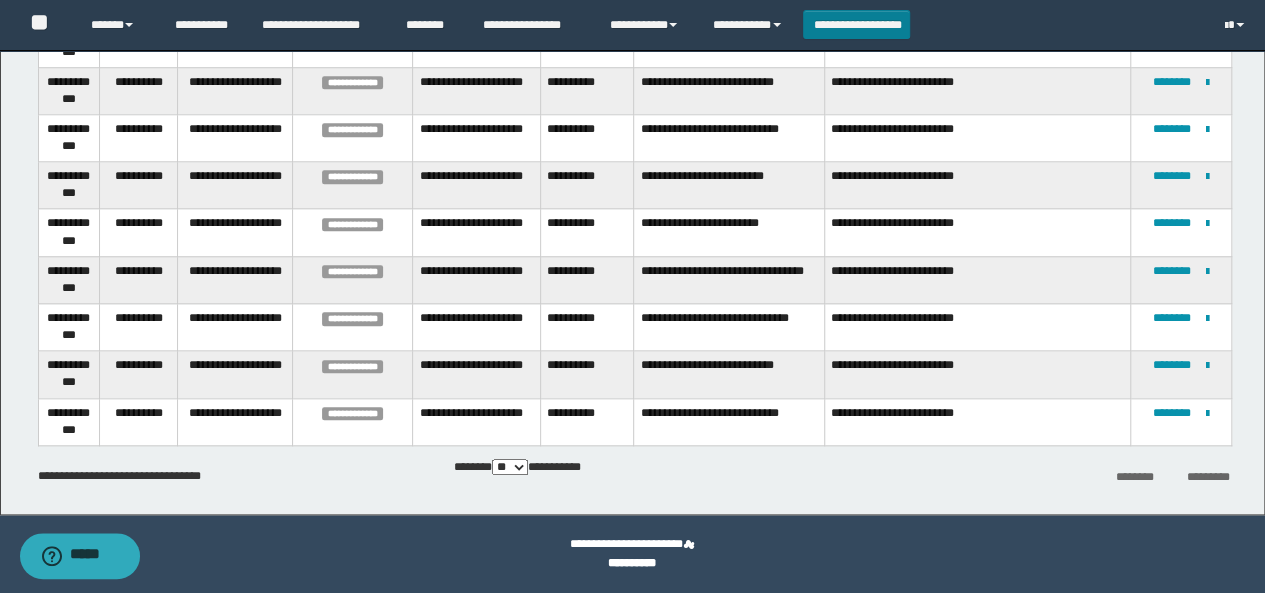 scroll, scrollTop: 0, scrollLeft: 0, axis: both 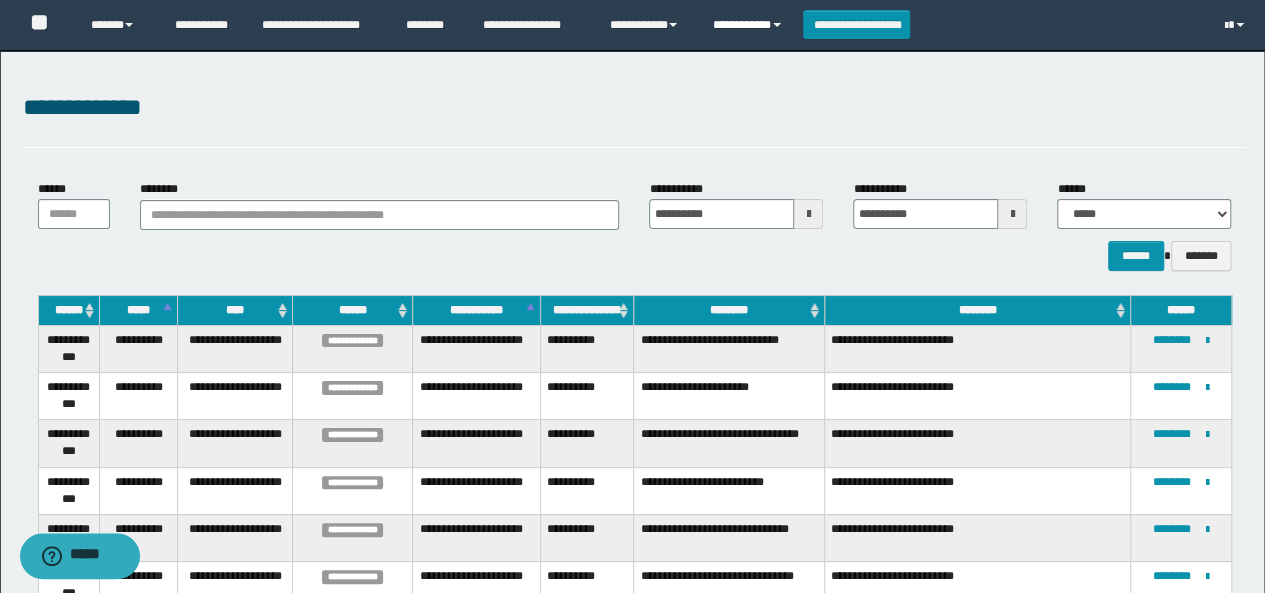 click on "**********" at bounding box center (750, 25) 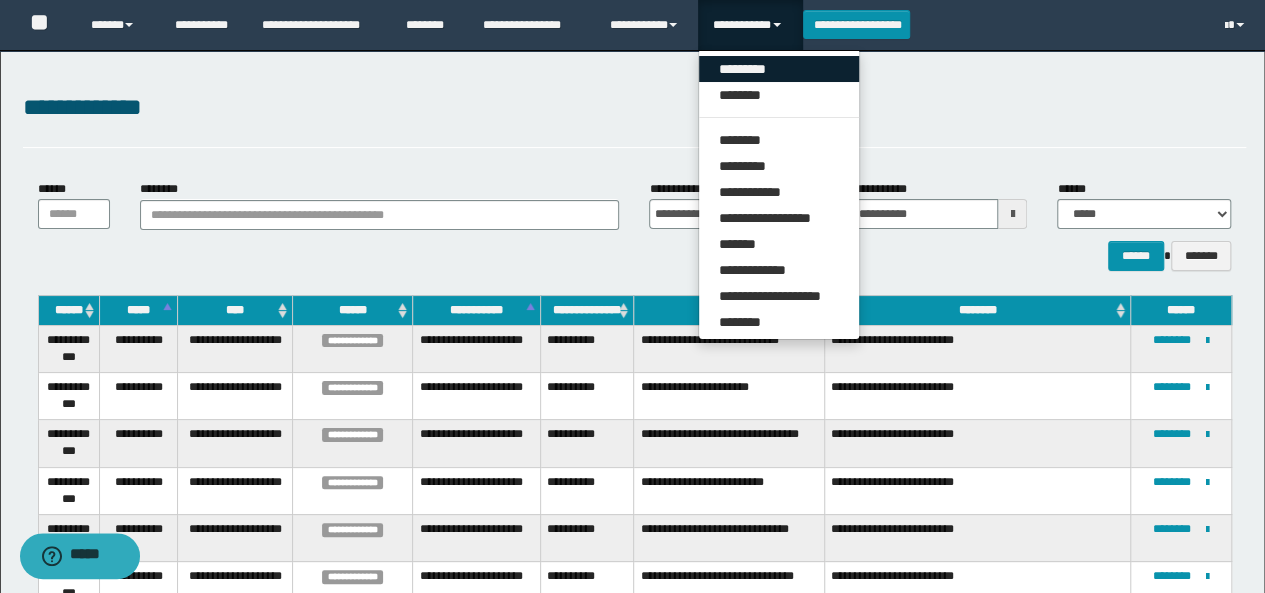 click on "*********" at bounding box center [779, 69] 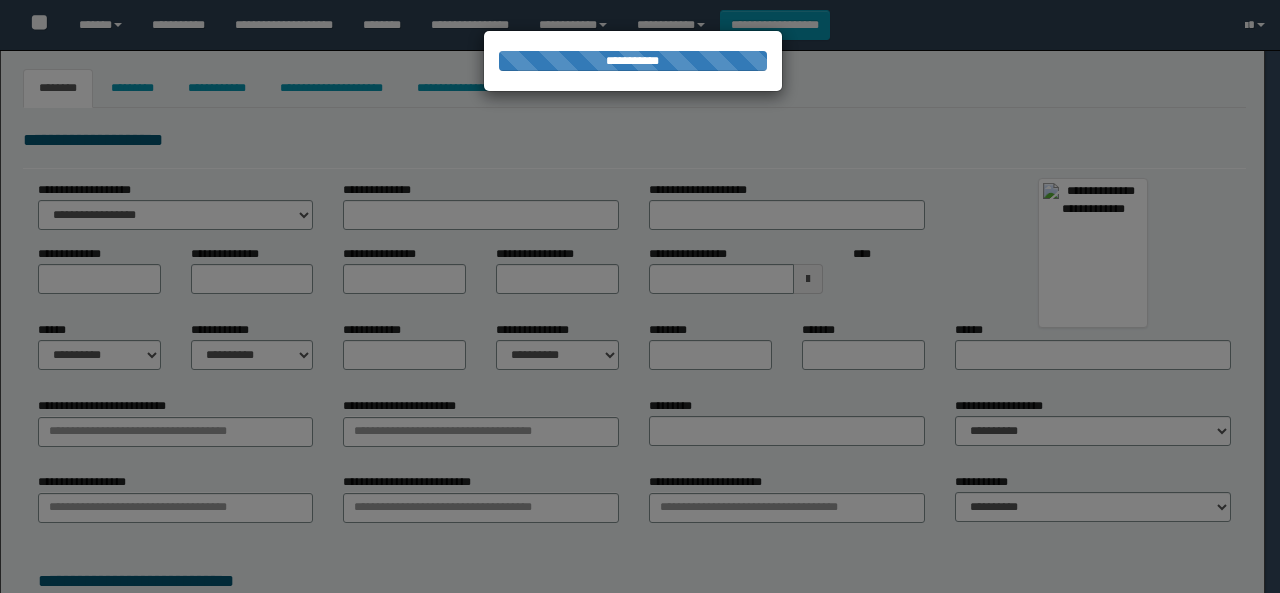 select on "****" 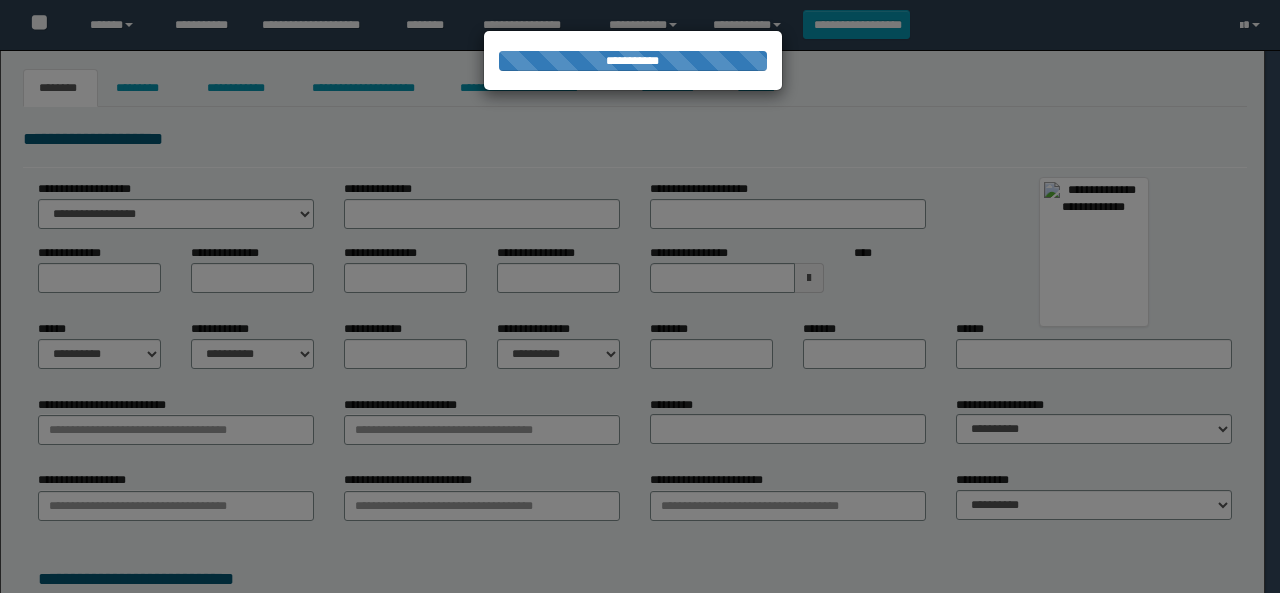 scroll, scrollTop: 0, scrollLeft: 0, axis: both 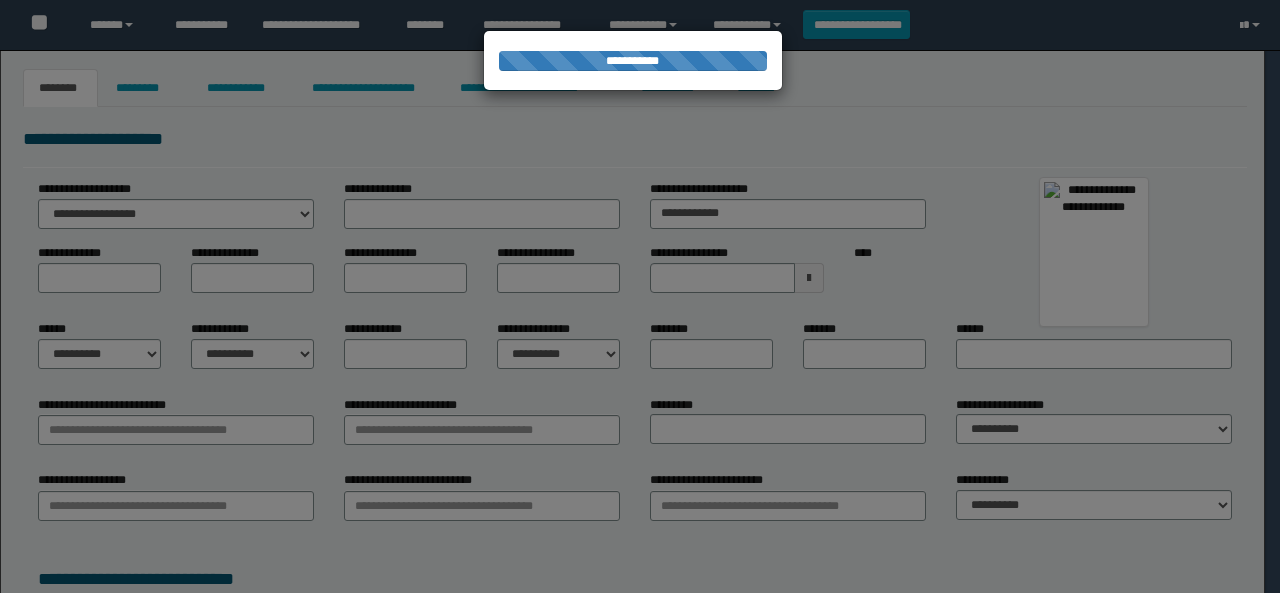 type on "********" 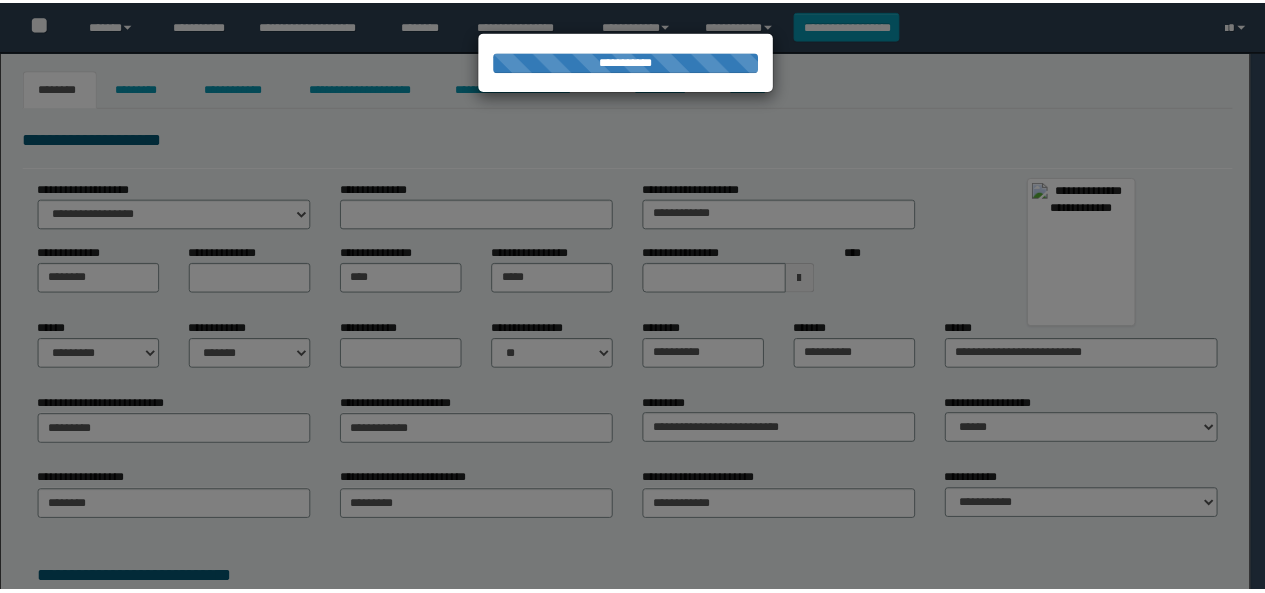 scroll, scrollTop: 0, scrollLeft: 0, axis: both 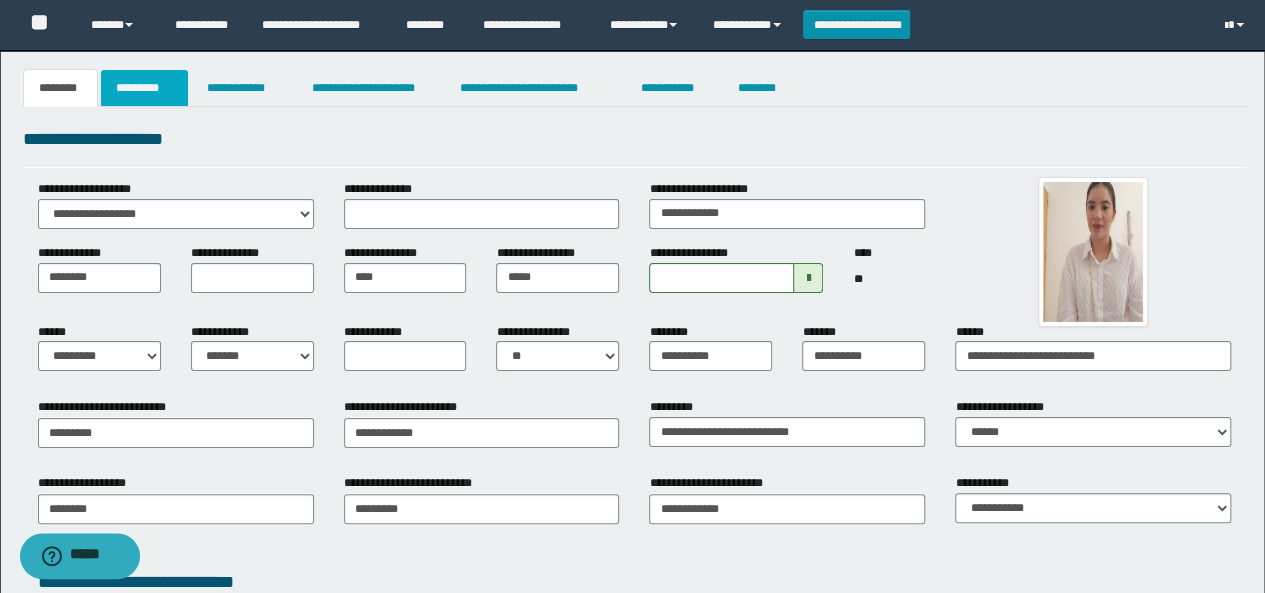 click on "*********" at bounding box center [144, 88] 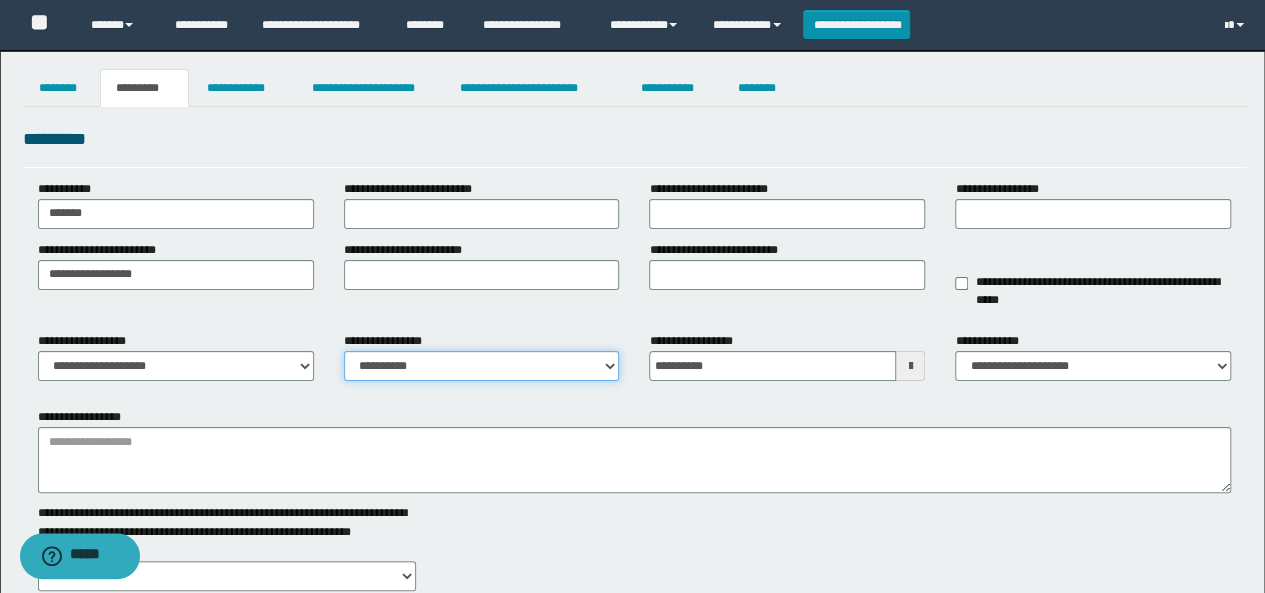 click on "**********" at bounding box center [482, 366] 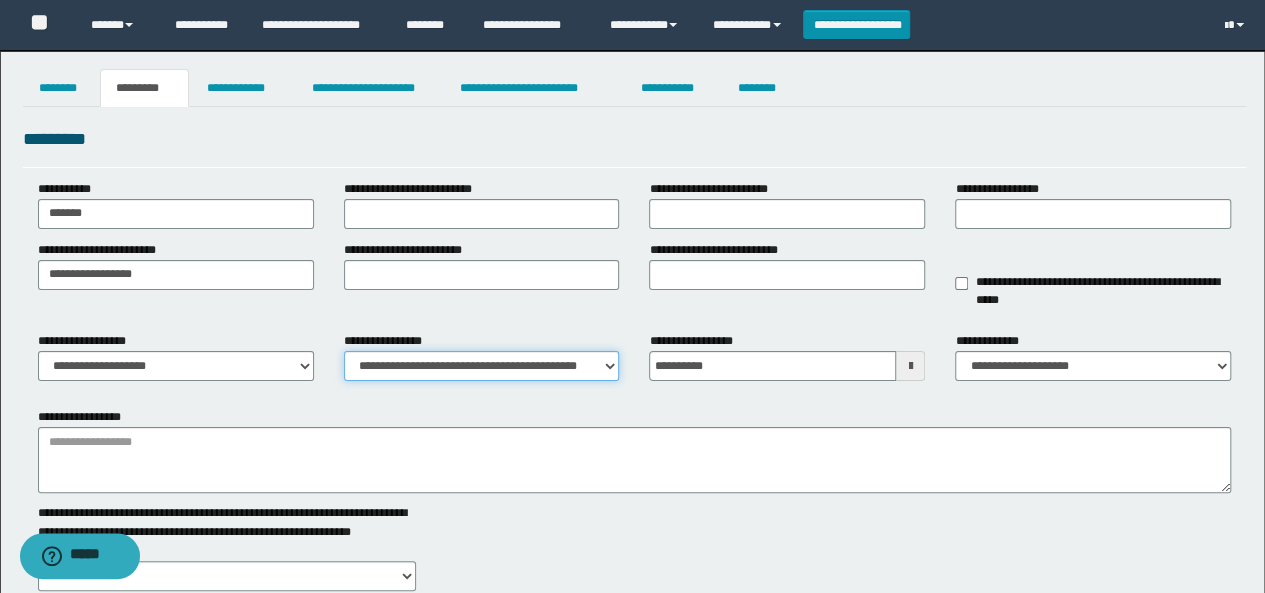 click on "**********" at bounding box center (482, 366) 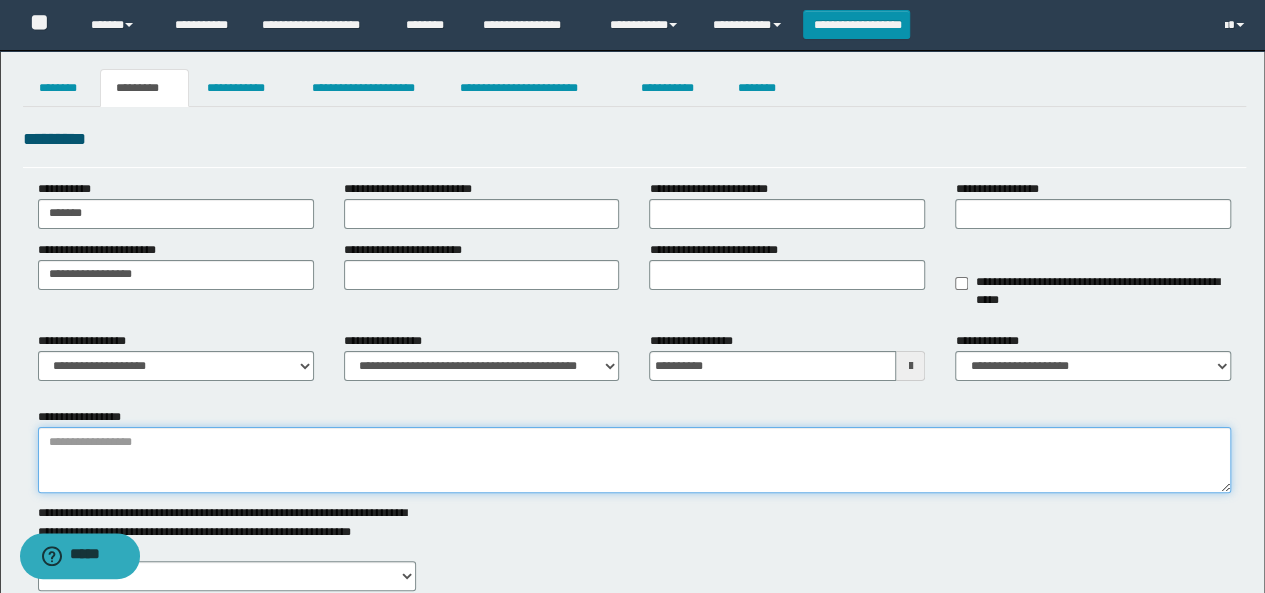 click on "**********" at bounding box center [635, 460] 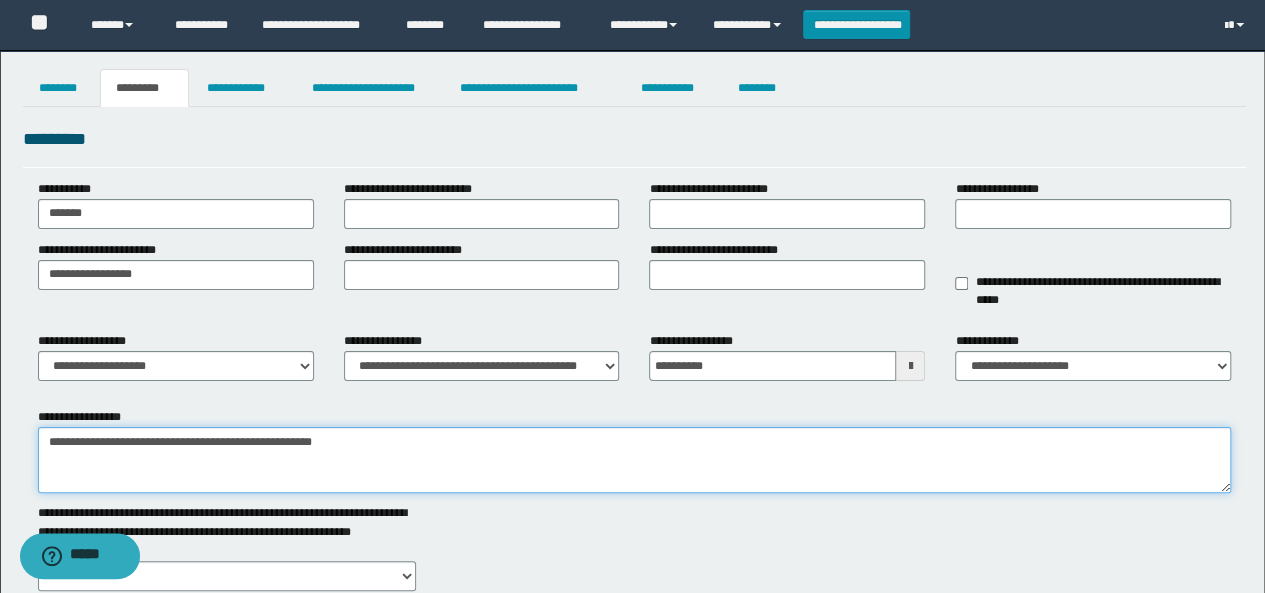 paste on "**********" 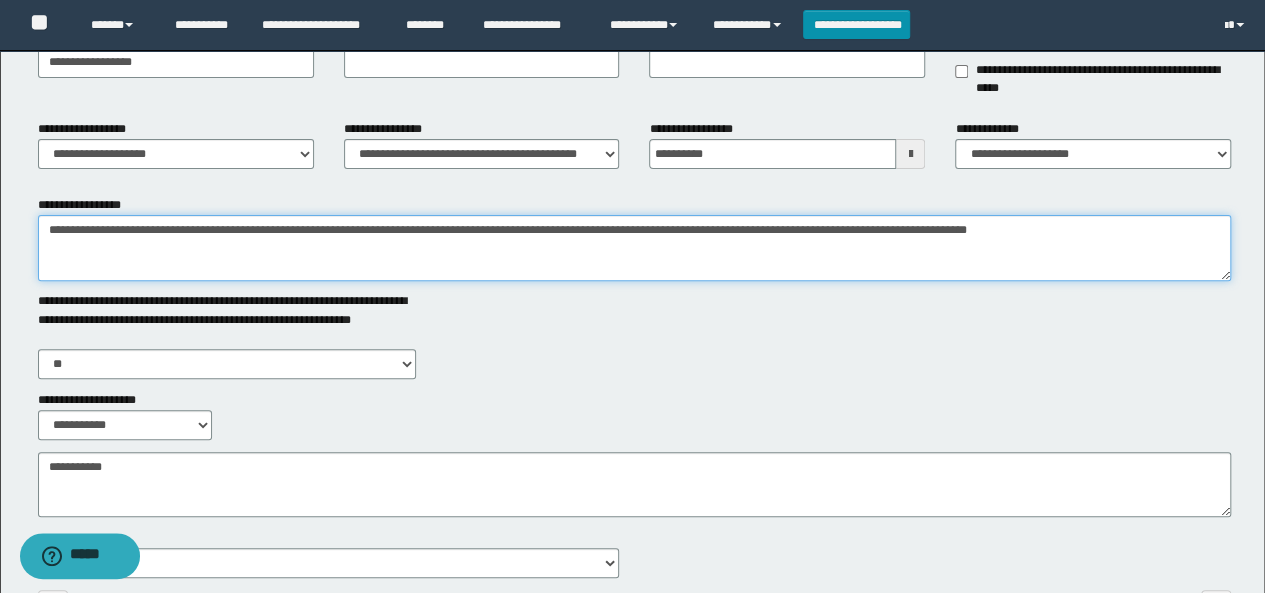scroll, scrollTop: 350, scrollLeft: 0, axis: vertical 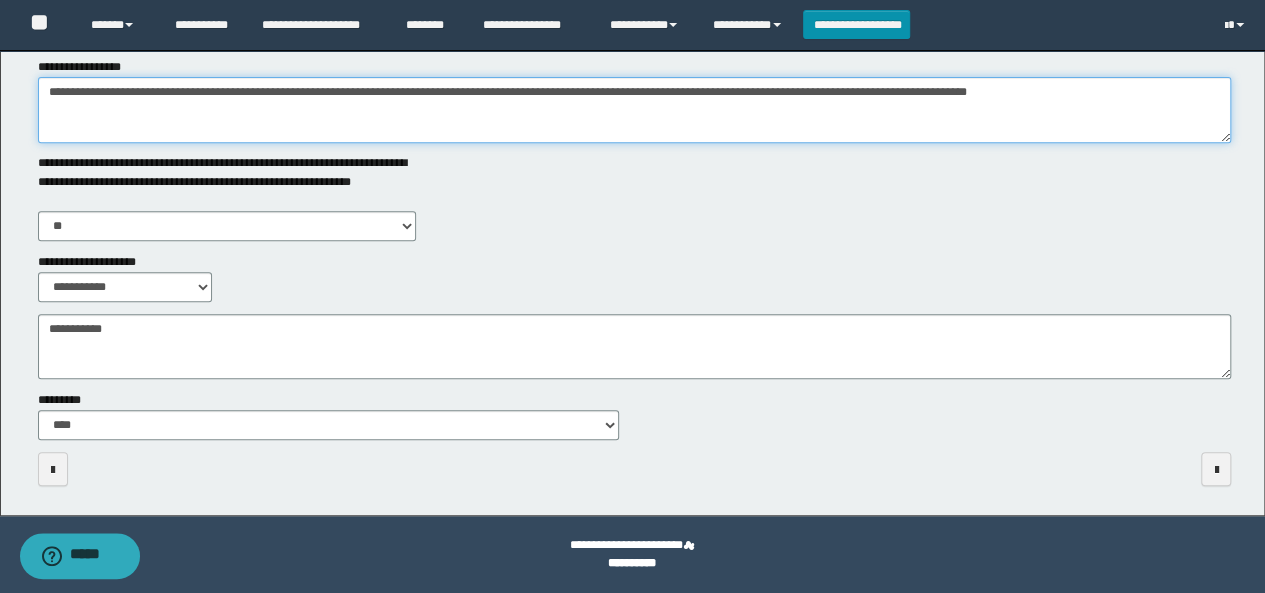 type on "**********" 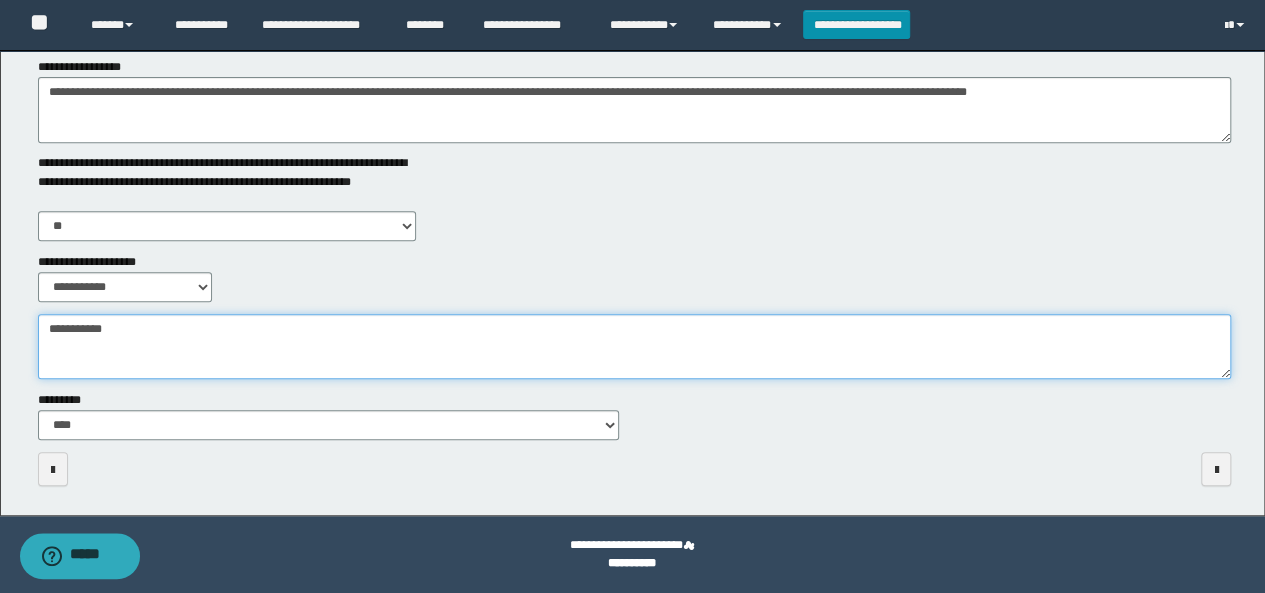 drag, startPoint x: 221, startPoint y: 332, endPoint x: 219, endPoint y: 316, distance: 16.124516 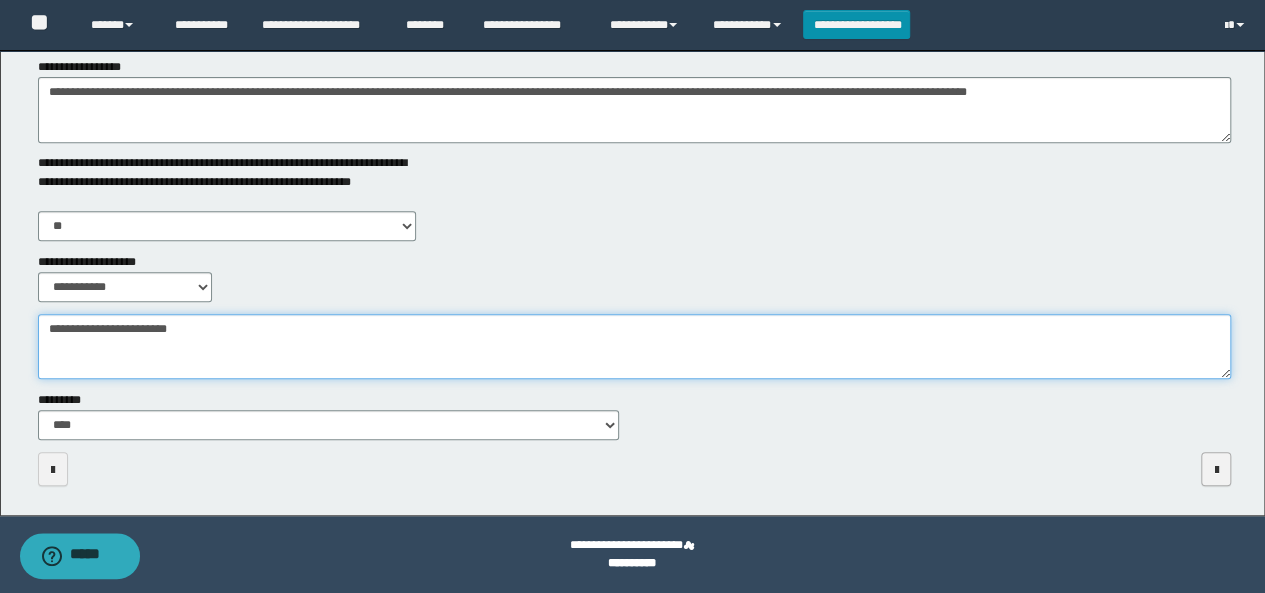 type on "**********" 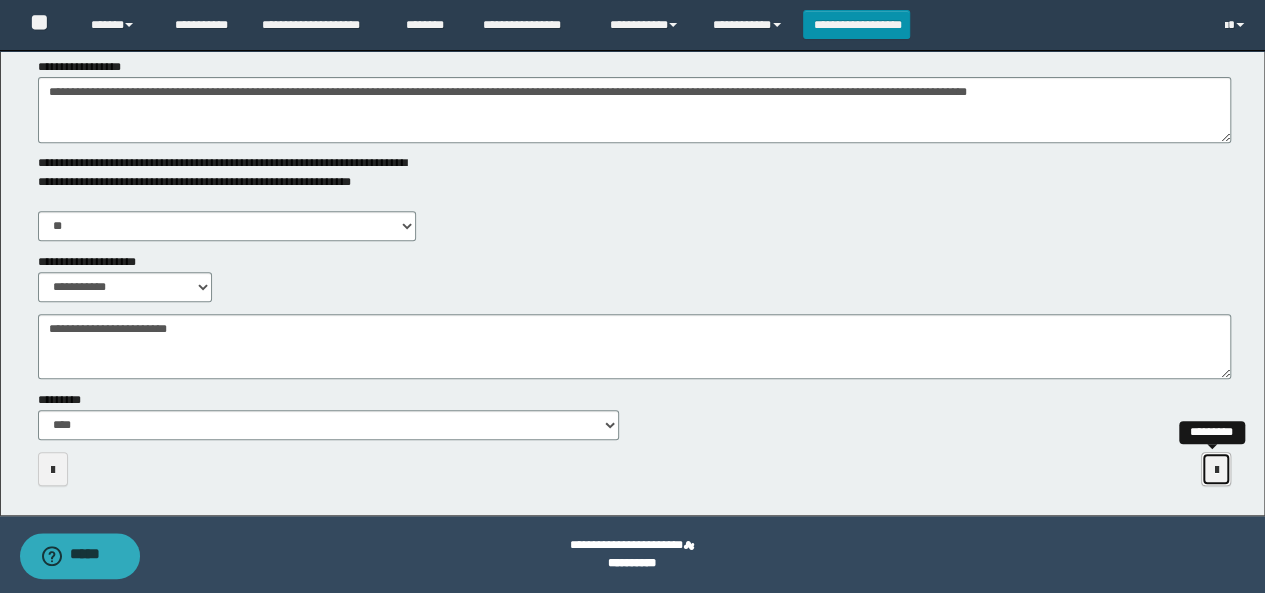 click at bounding box center (1216, 470) 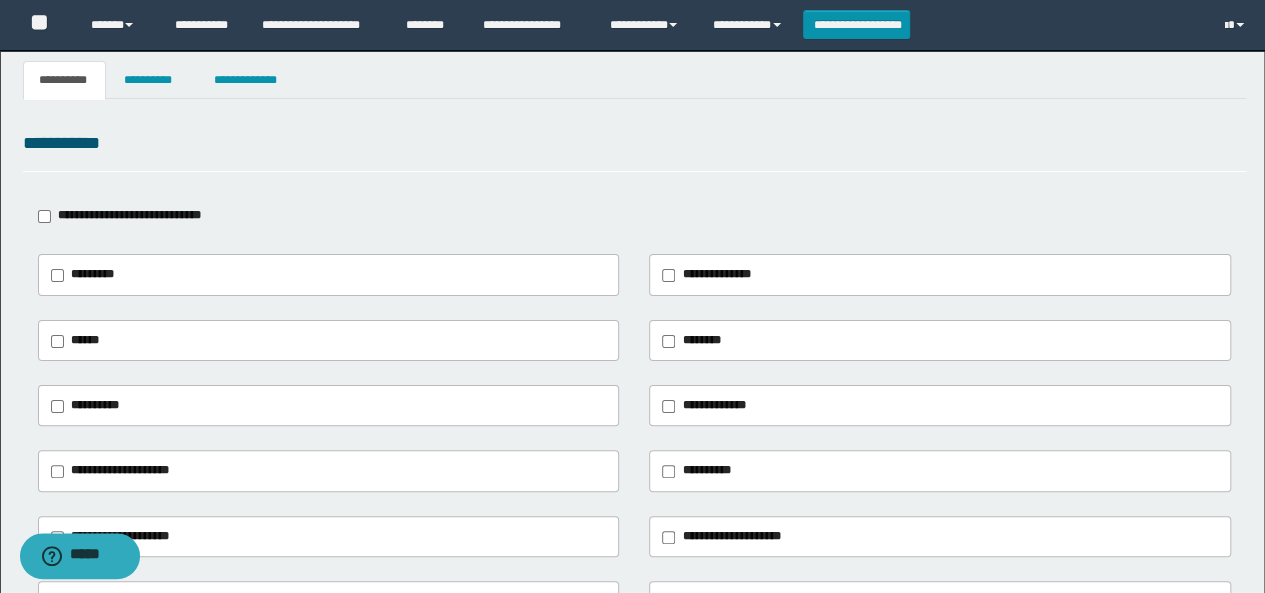 scroll, scrollTop: 100, scrollLeft: 0, axis: vertical 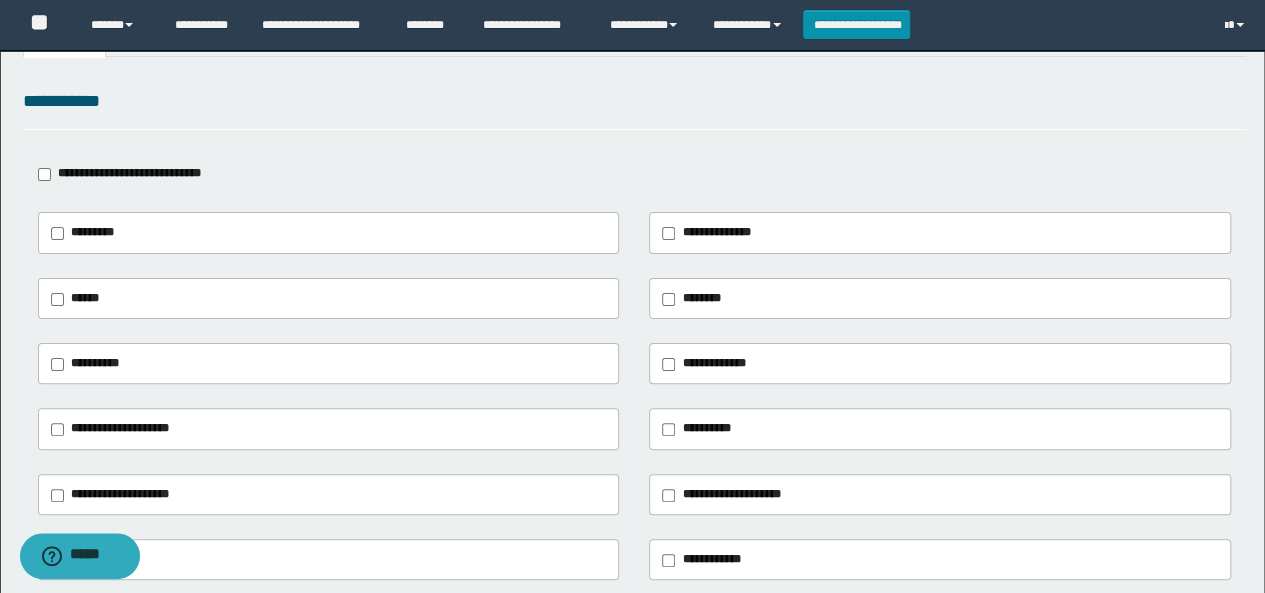 click on "********" at bounding box center (701, 298) 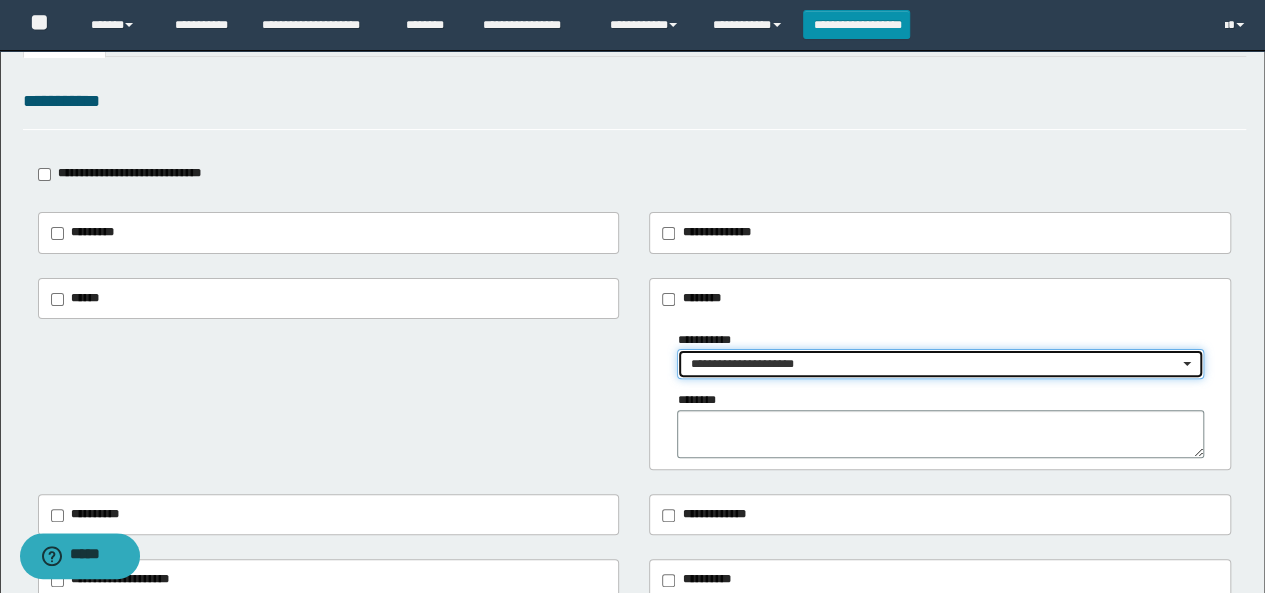 click on "**********" at bounding box center [934, 364] 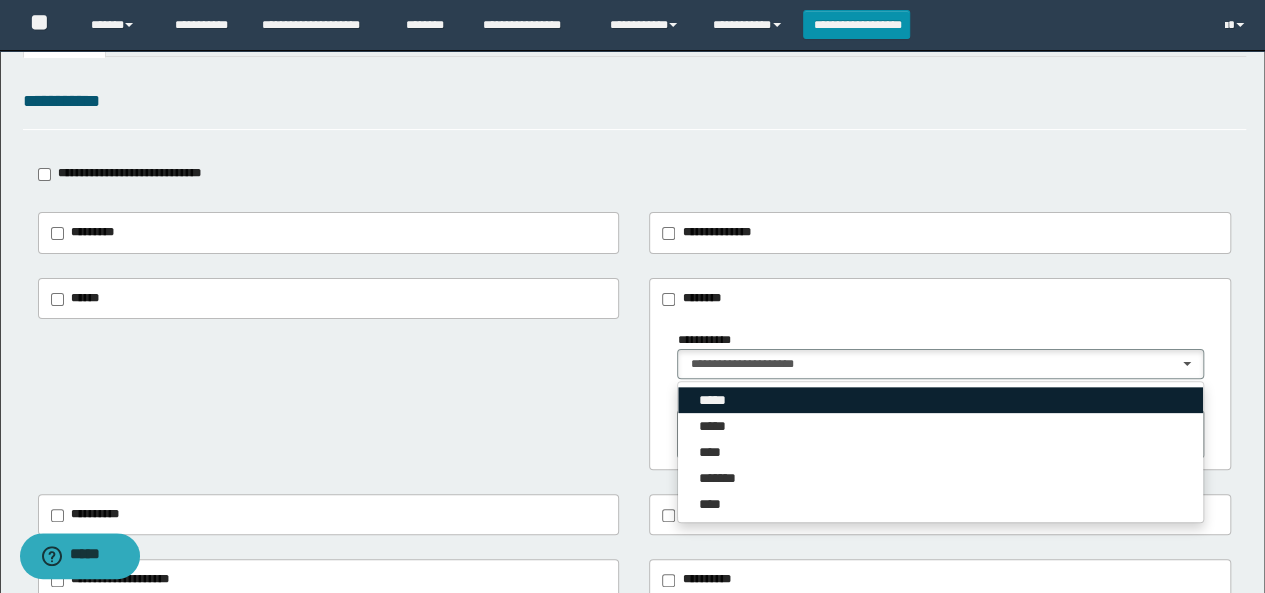 click on "*****" at bounding box center (715, 400) 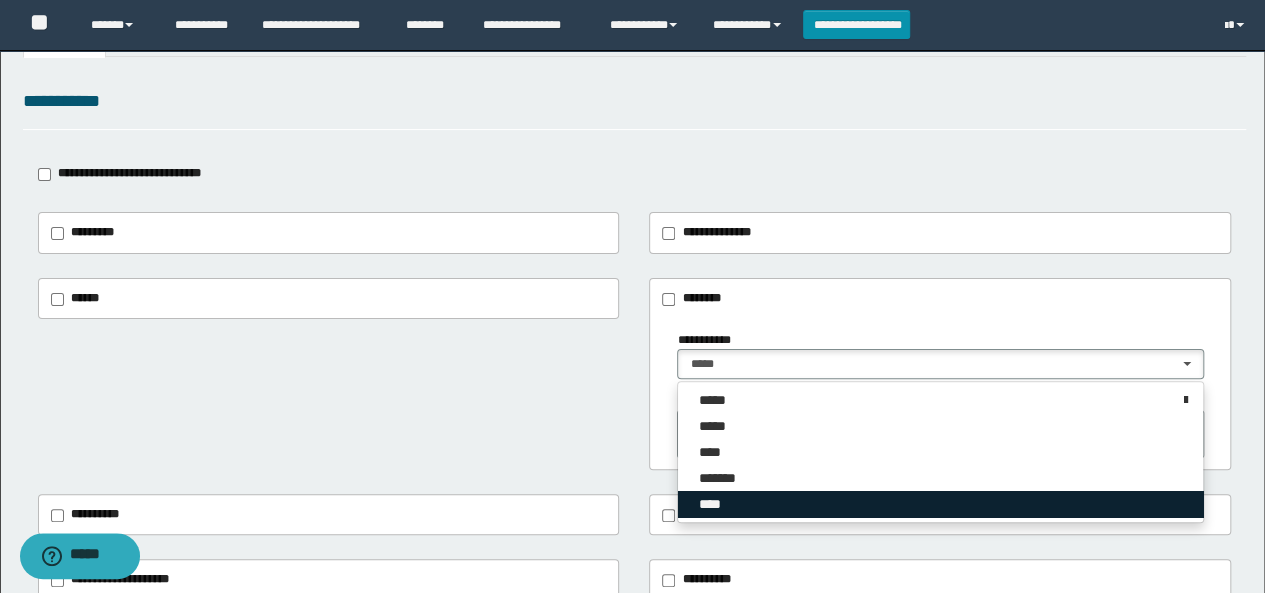 click on "****" at bounding box center [712, 504] 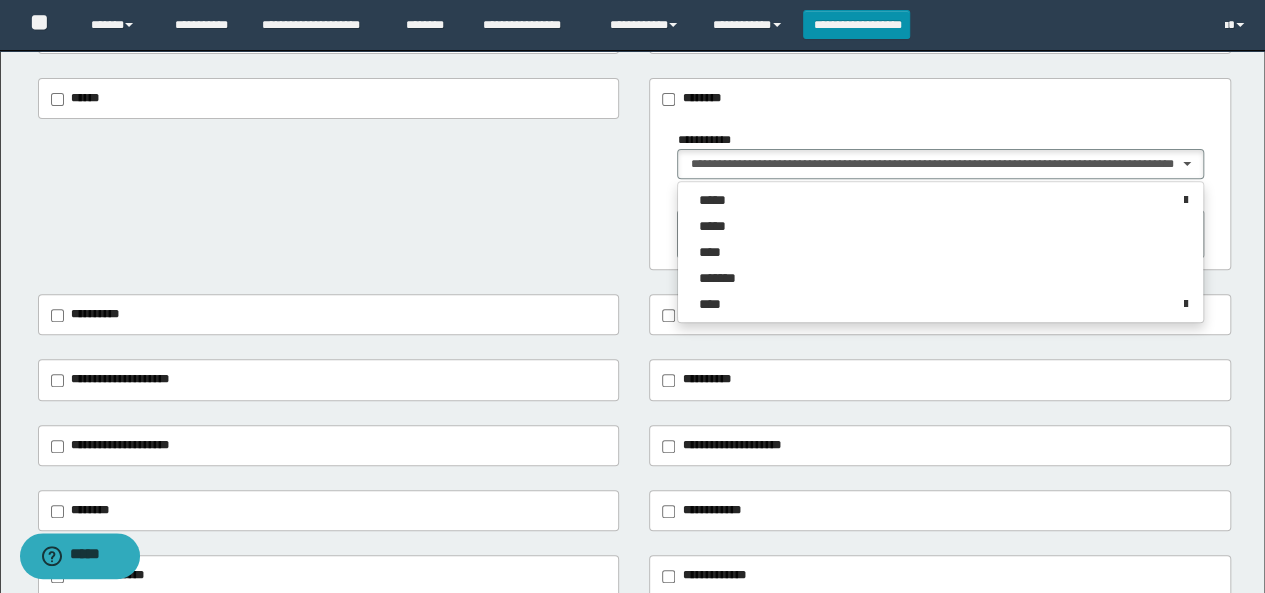 click on "**********" at bounding box center (120, 379) 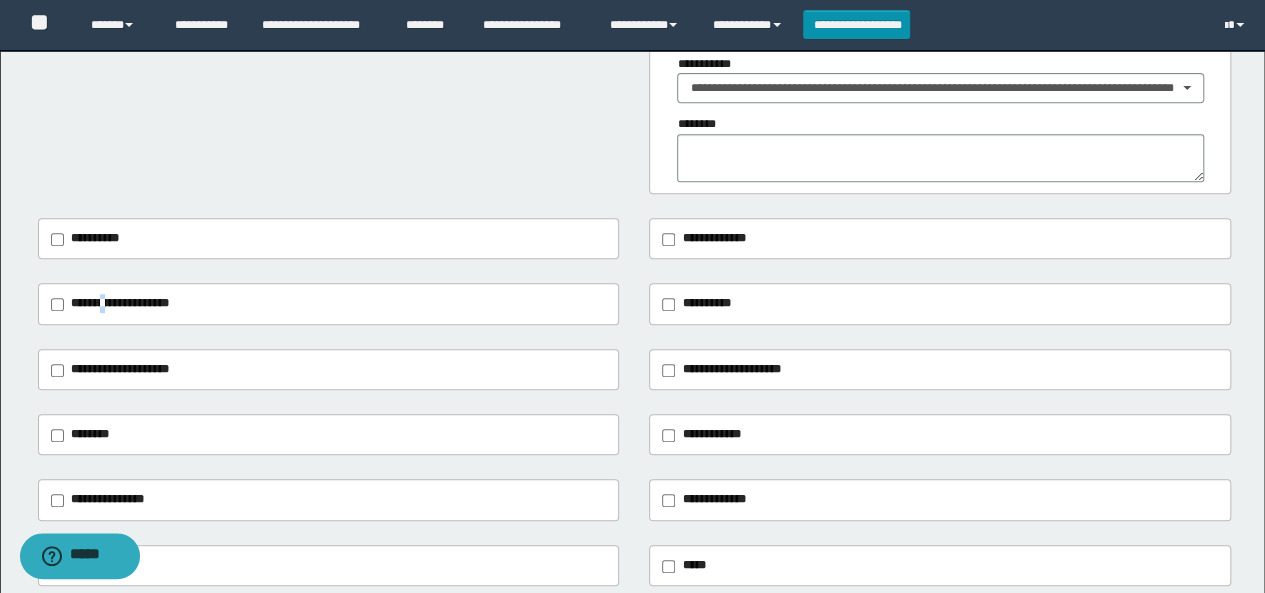 scroll, scrollTop: 500, scrollLeft: 0, axis: vertical 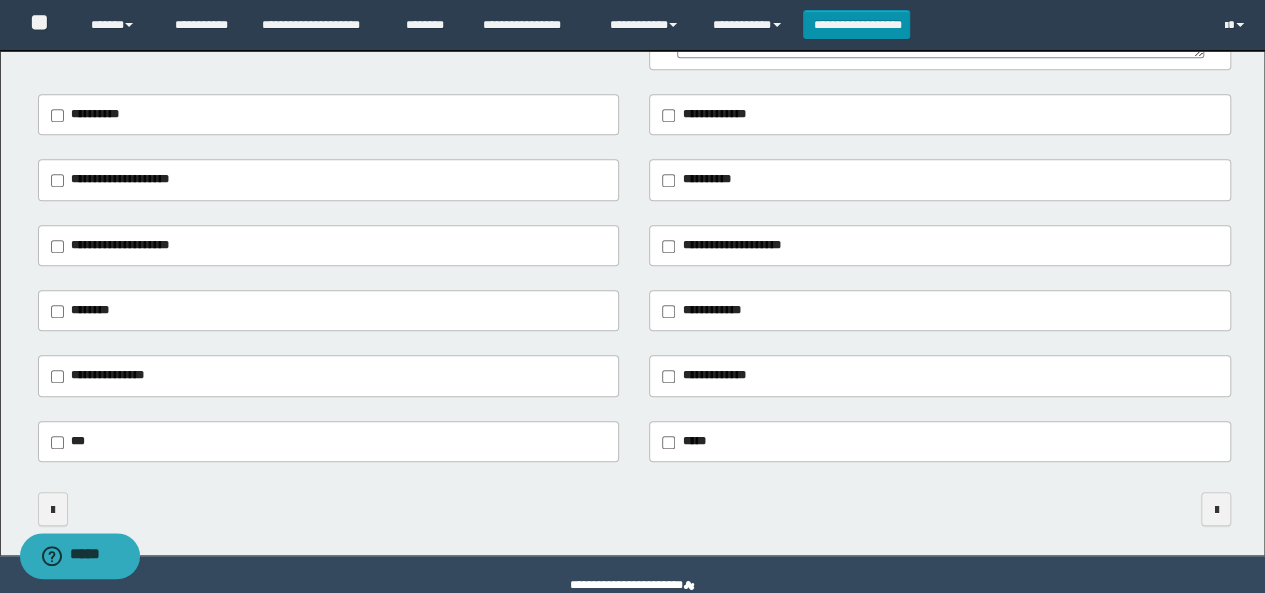 drag, startPoint x: 116, startPoint y: 192, endPoint x: 129, endPoint y: 182, distance: 16.40122 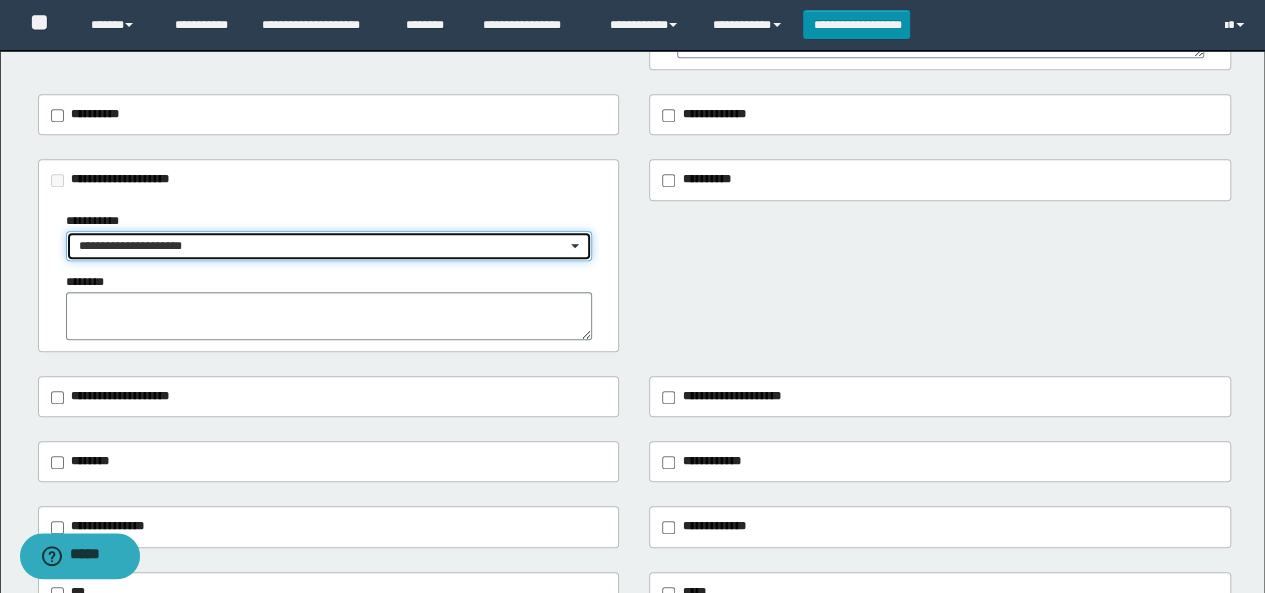 click on "**********" at bounding box center [323, 246] 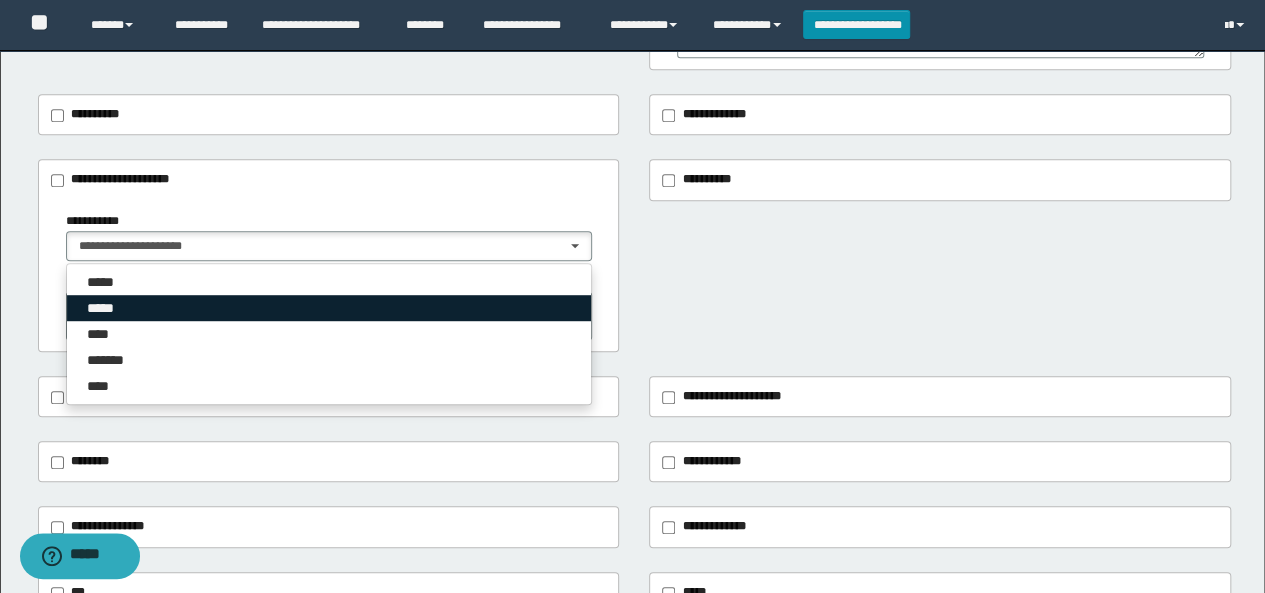 click on "*****" at bounding box center [107, 308] 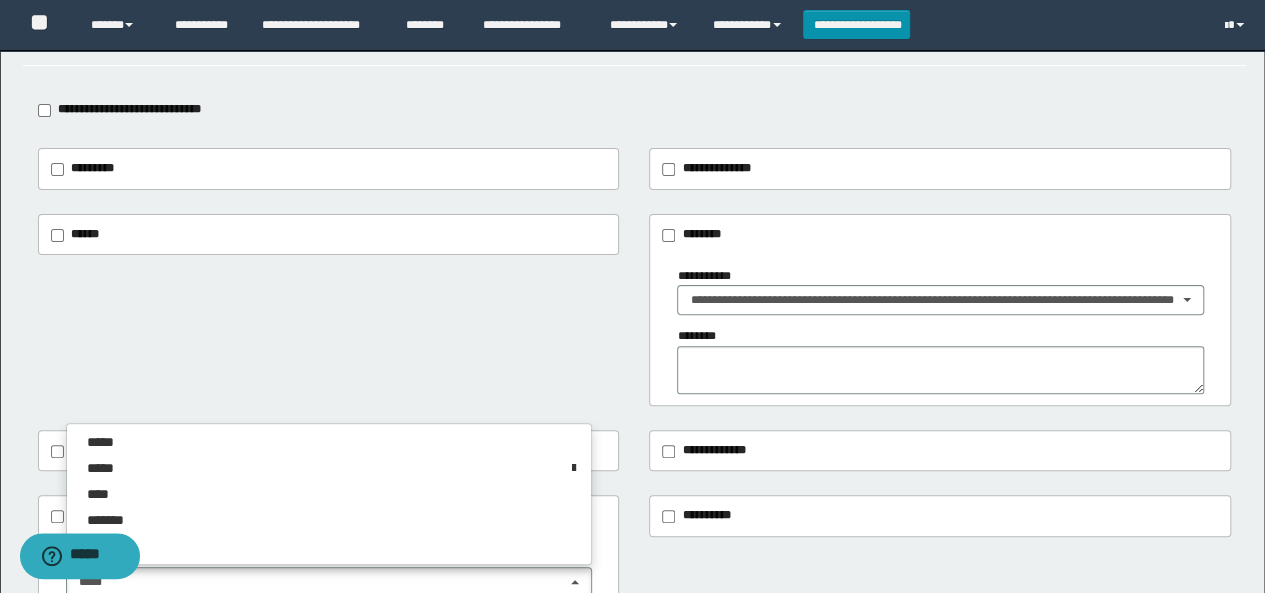 scroll, scrollTop: 0, scrollLeft: 0, axis: both 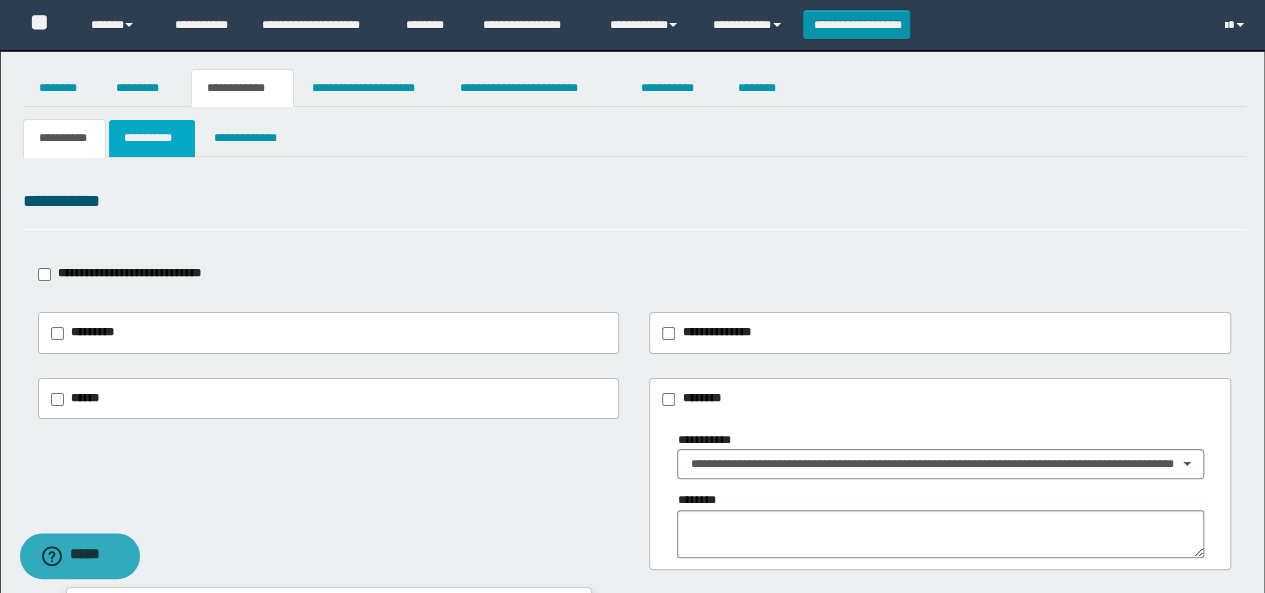 click on "**********" at bounding box center (151, 138) 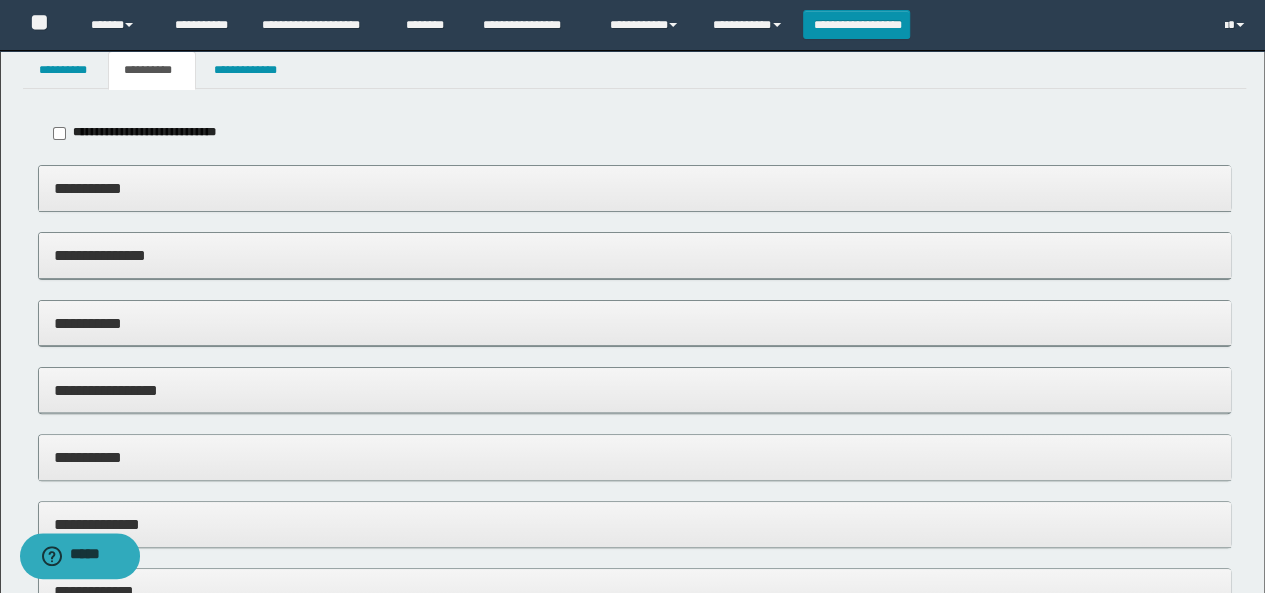scroll, scrollTop: 64, scrollLeft: 0, axis: vertical 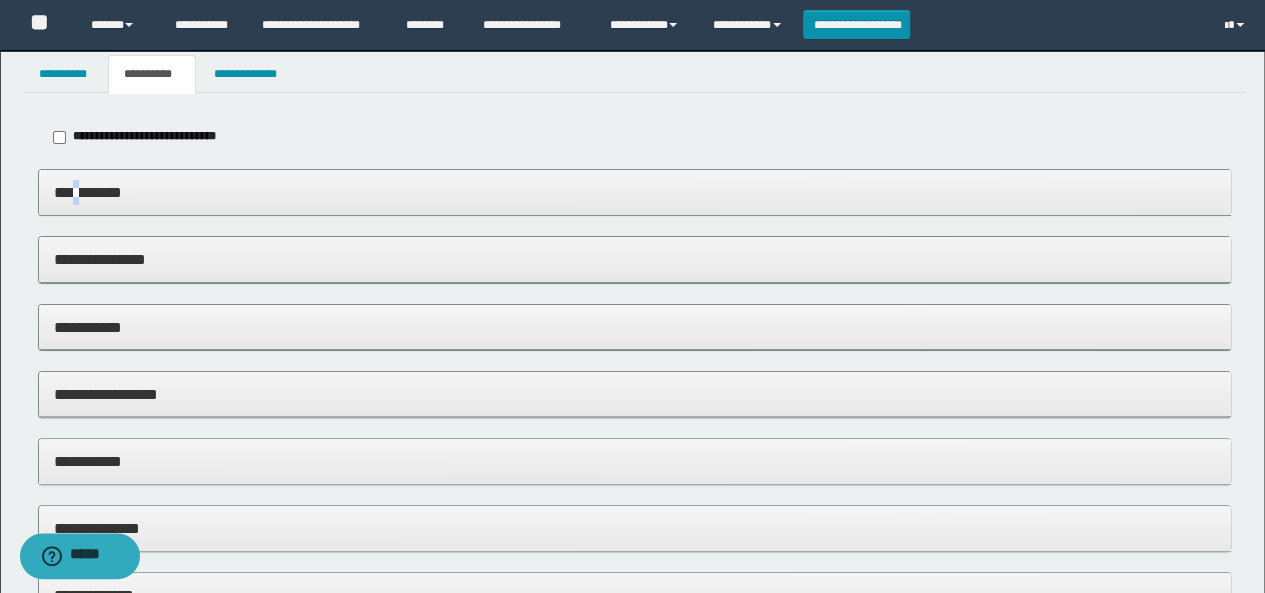 click on "**********" at bounding box center (635, 192) 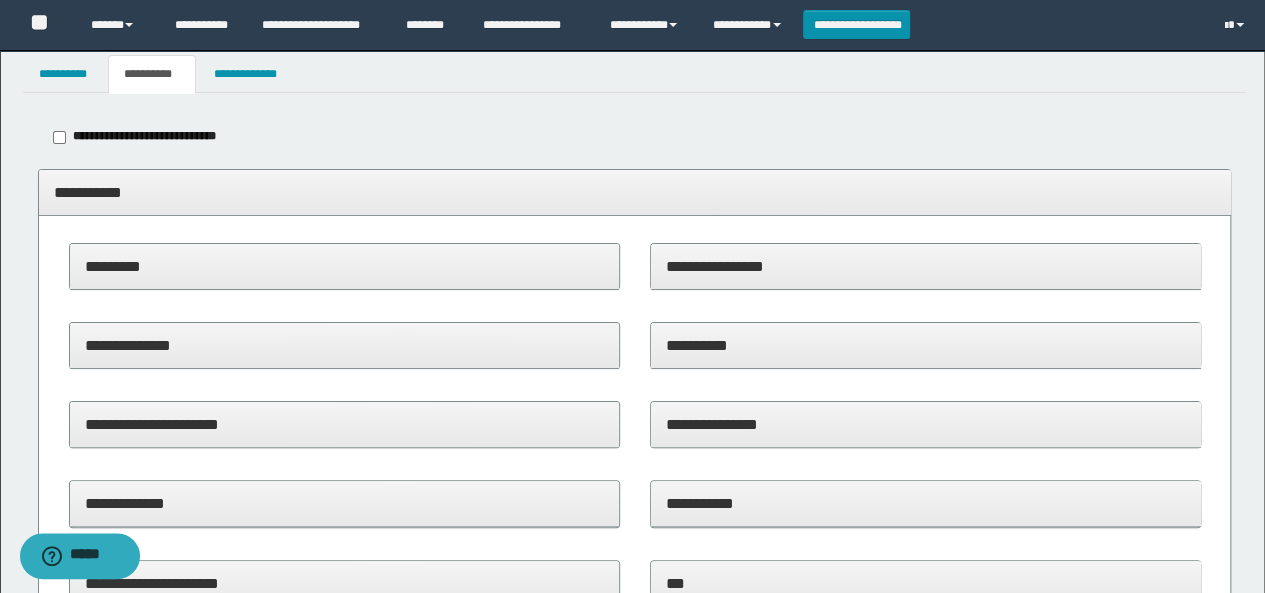 click on "*********" at bounding box center (345, 266) 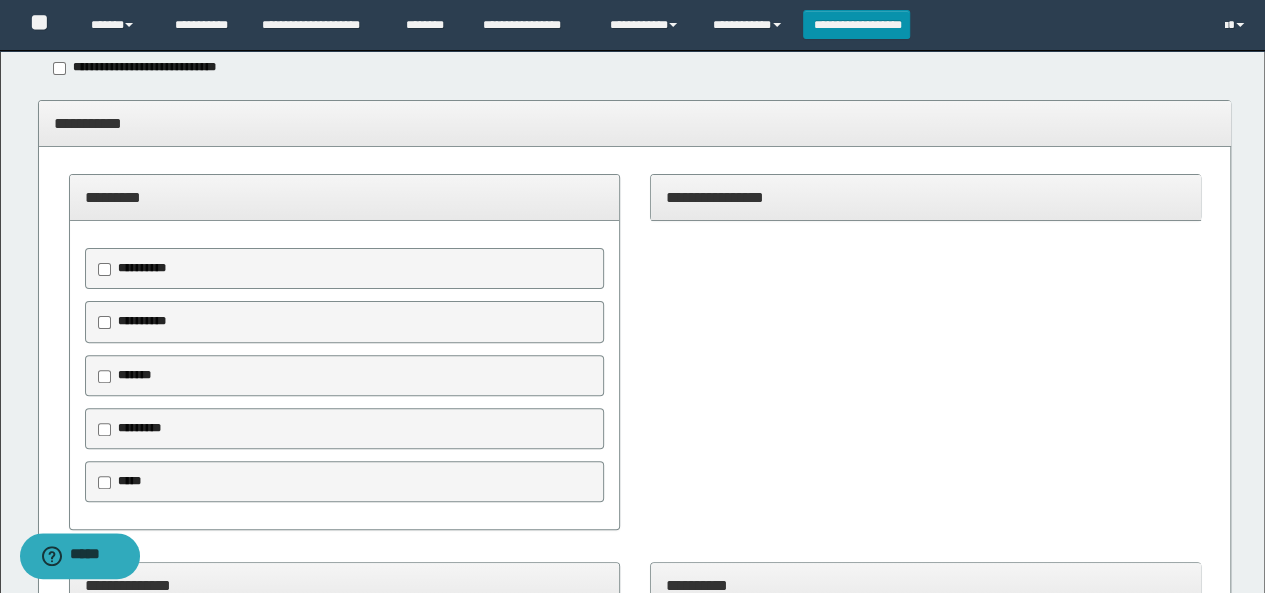 scroll, scrollTop: 164, scrollLeft: 0, axis: vertical 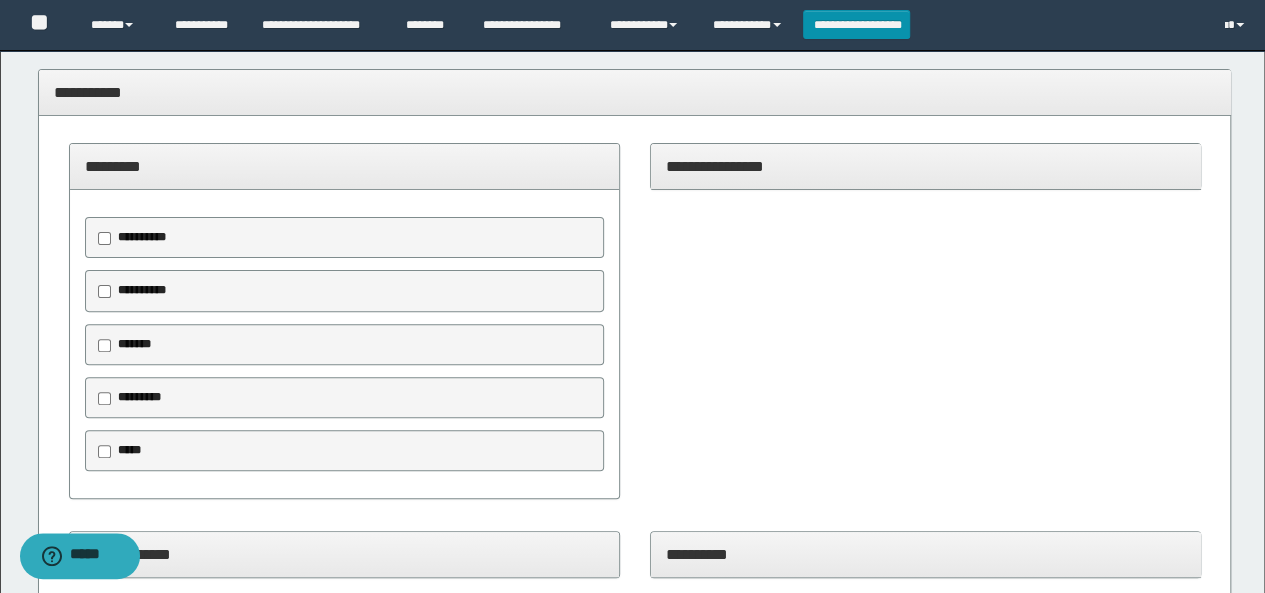 click on "*****" at bounding box center [345, 451] 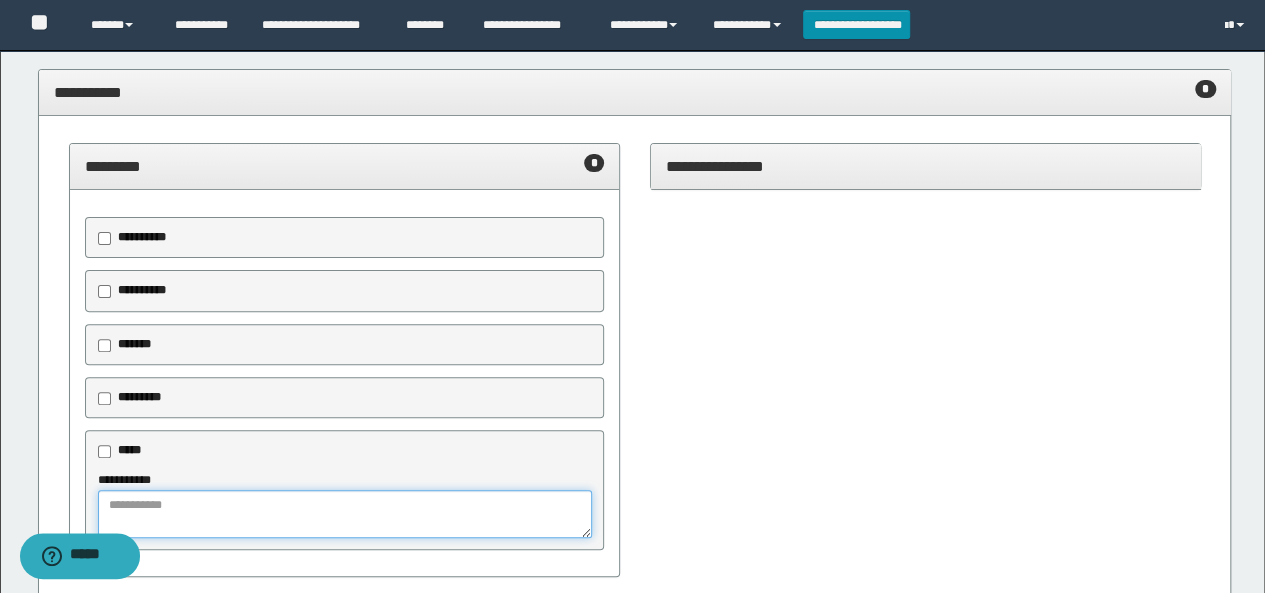 click at bounding box center (345, 514) 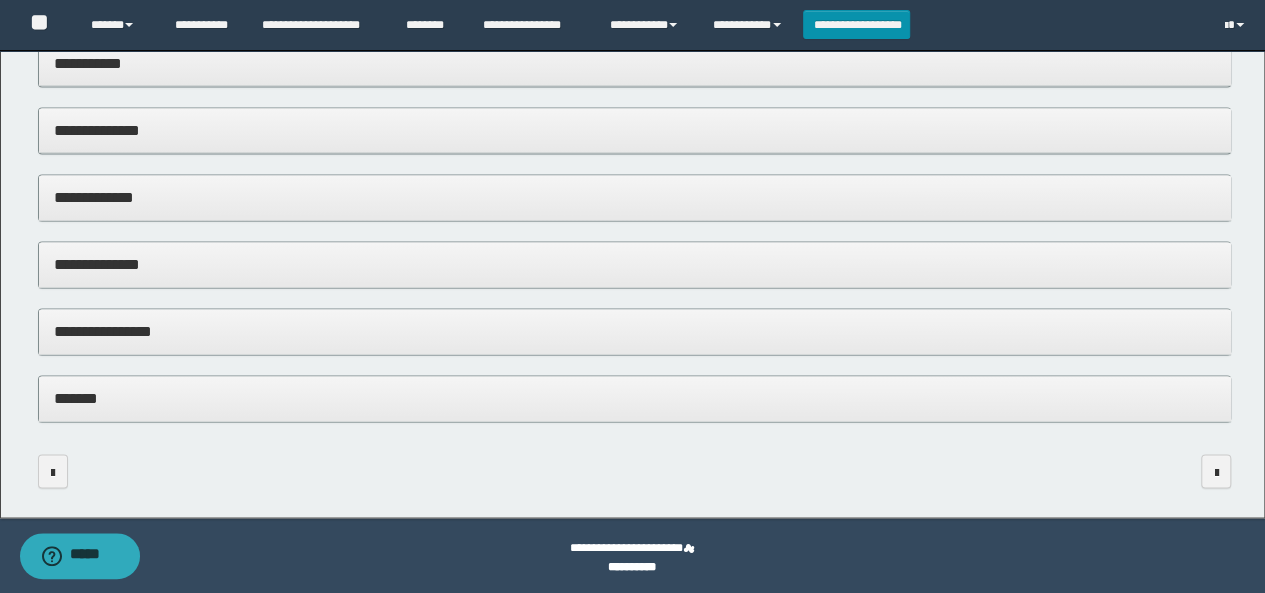 scroll, scrollTop: 1447, scrollLeft: 0, axis: vertical 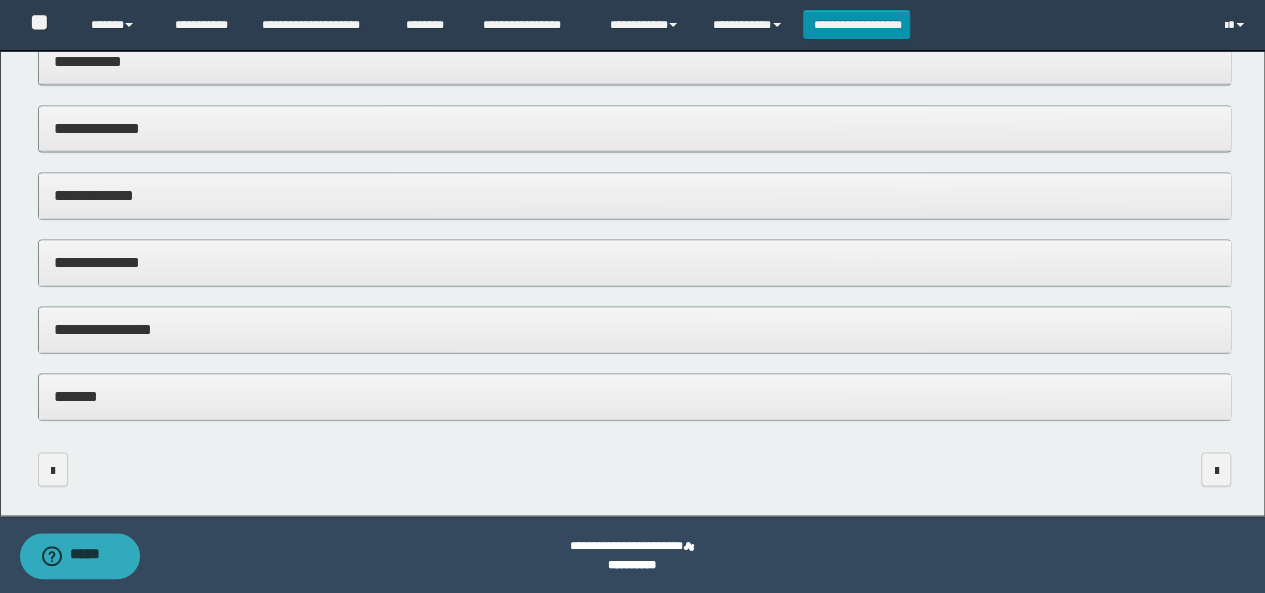 type on "*****" 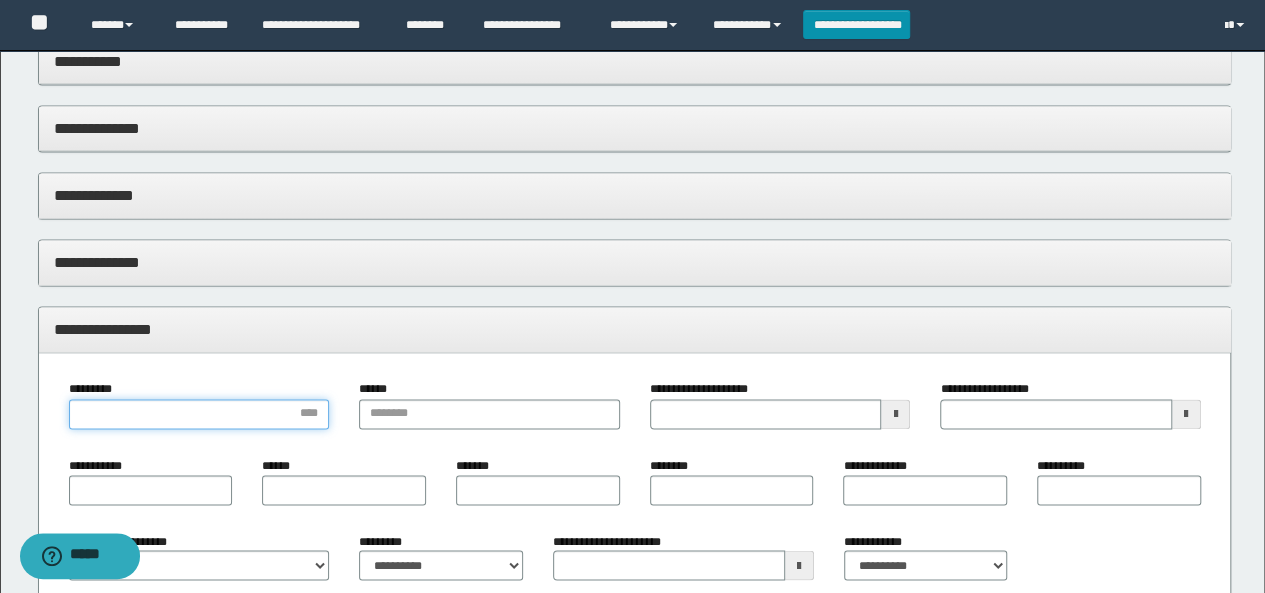 click on "*********" at bounding box center (199, 414) 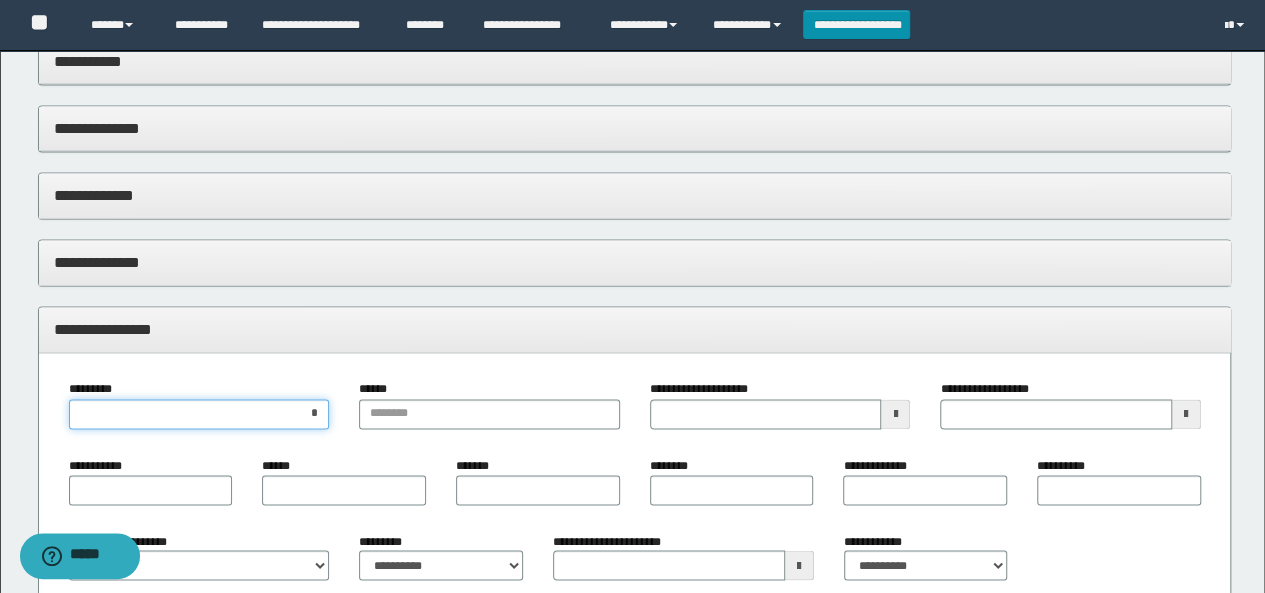 type on "**" 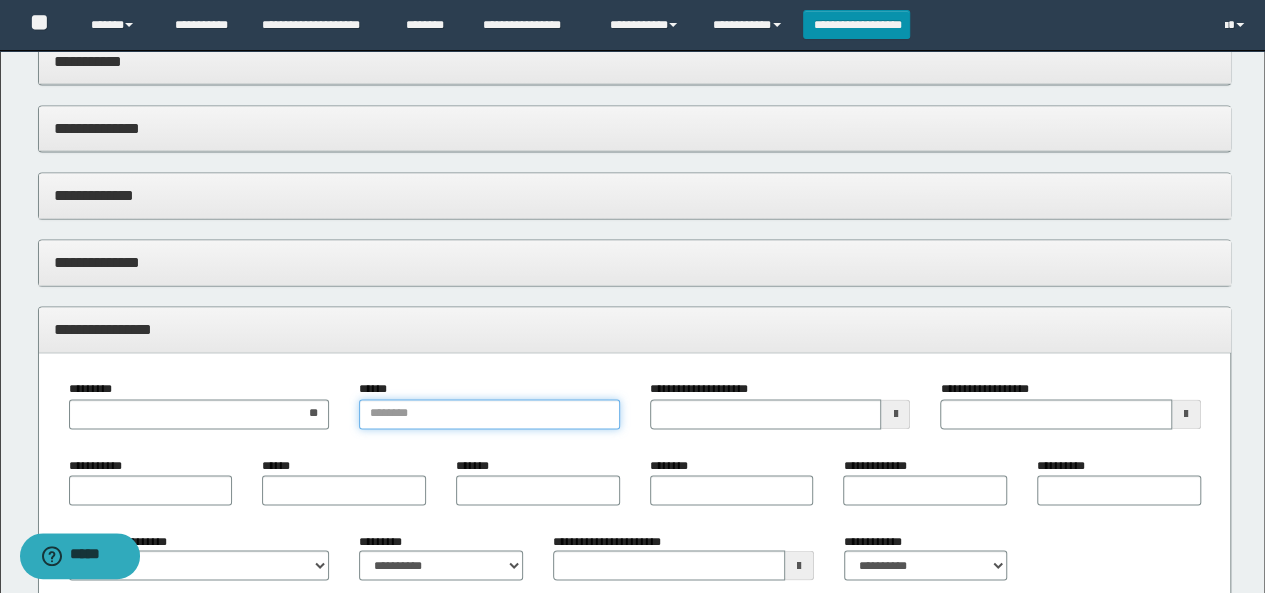 drag, startPoint x: 394, startPoint y: 410, endPoint x: 373, endPoint y: 409, distance: 21.023796 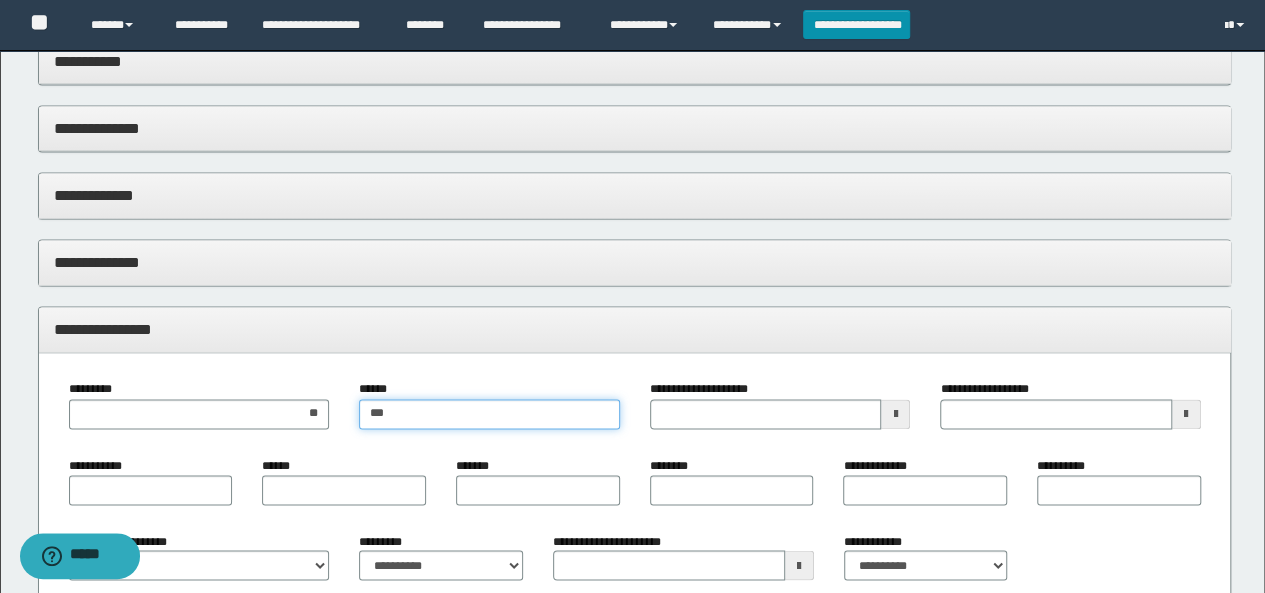 type on "****" 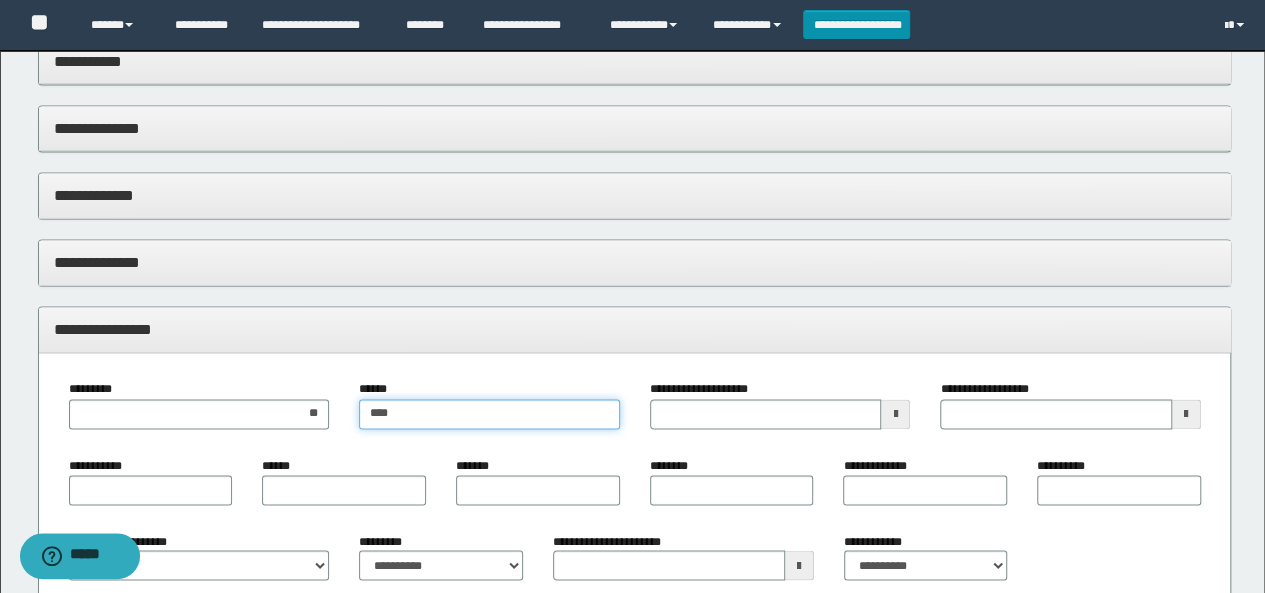 type 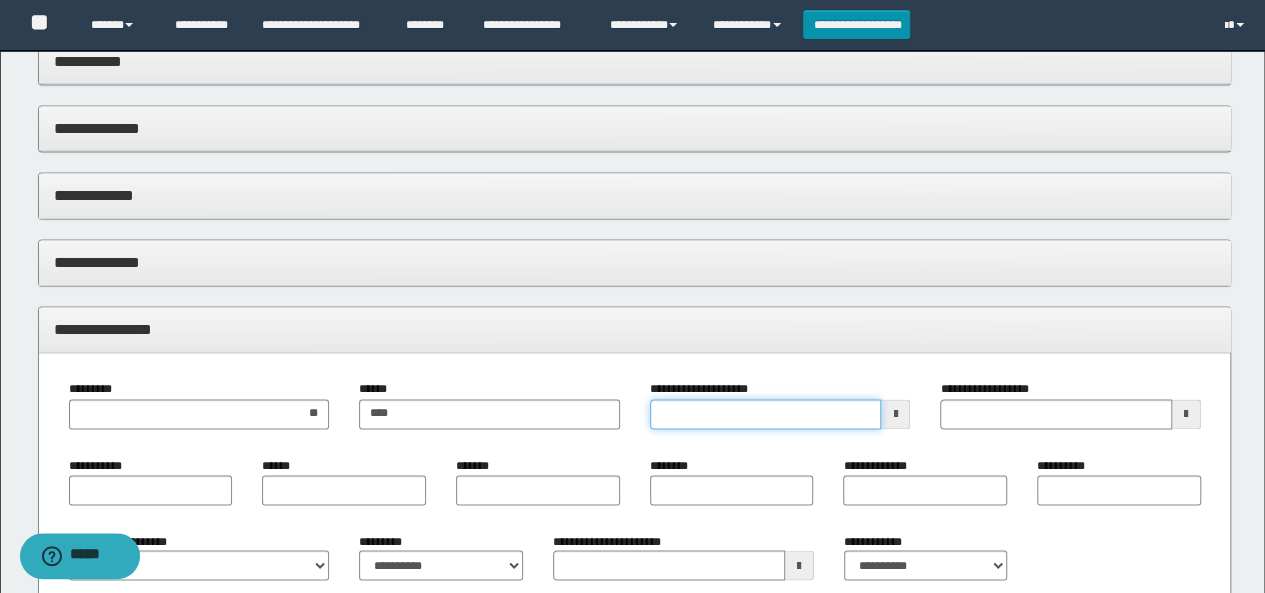 click on "**********" at bounding box center [766, 414] 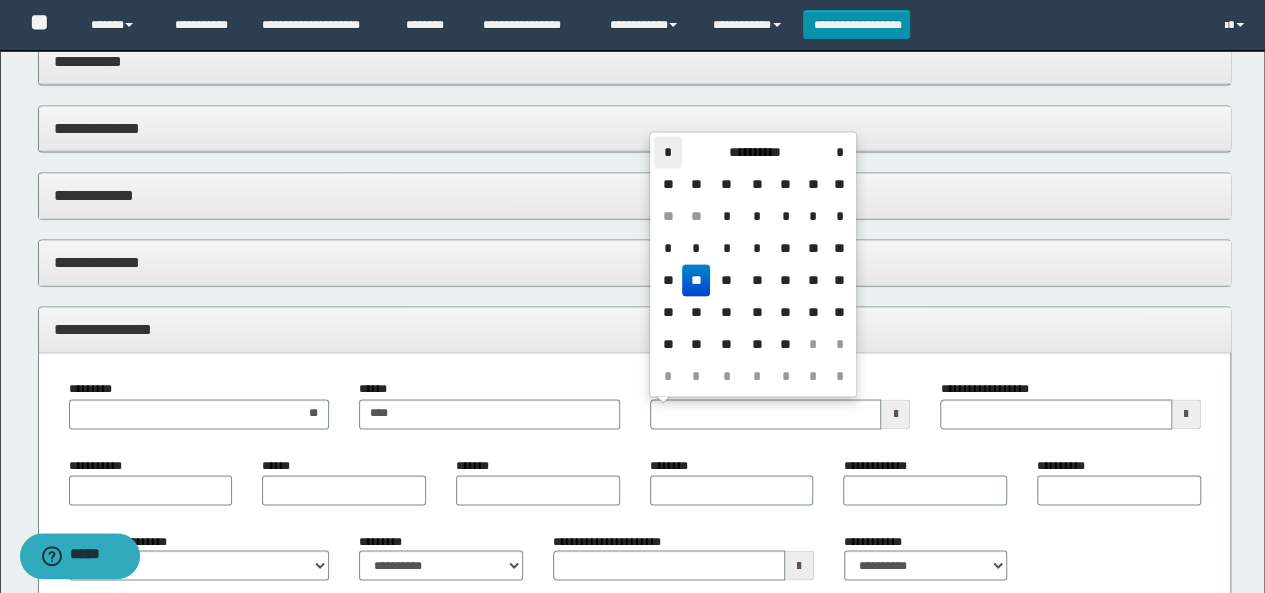 click on "*" at bounding box center (668, 152) 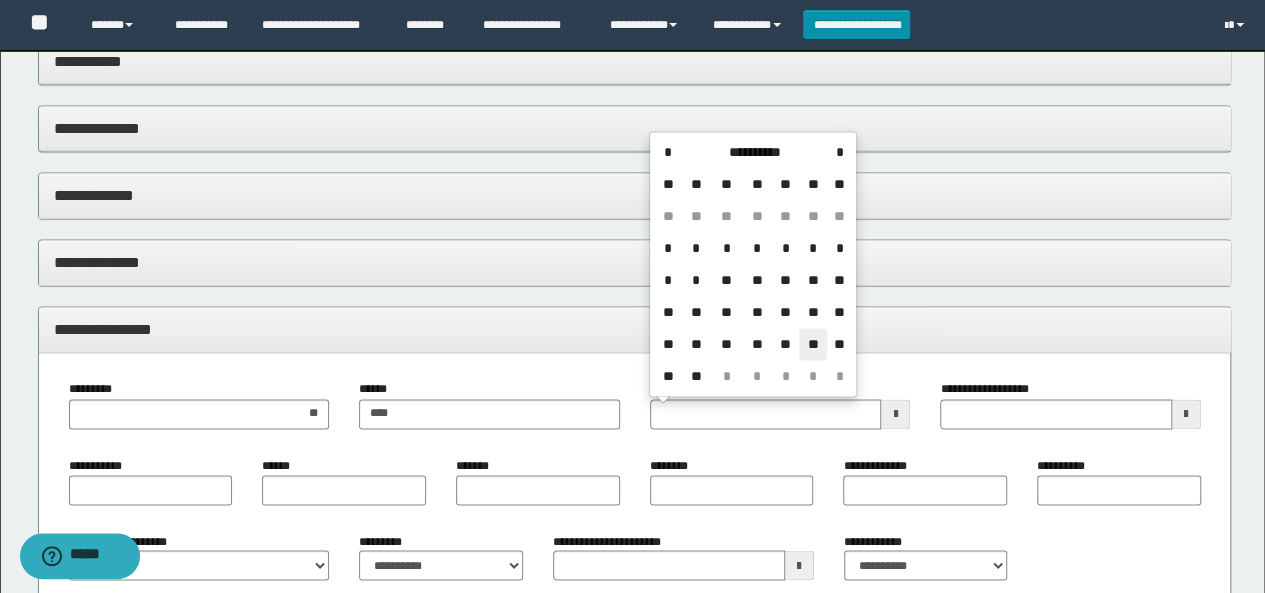 click on "**" at bounding box center [813, 344] 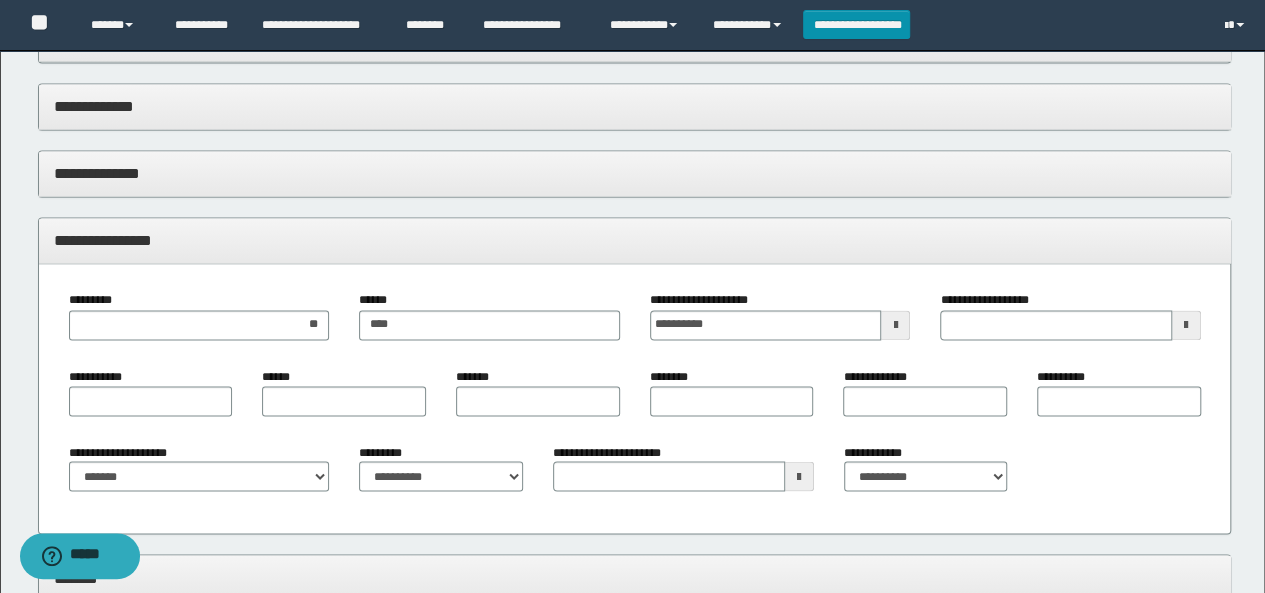 scroll, scrollTop: 1717, scrollLeft: 0, axis: vertical 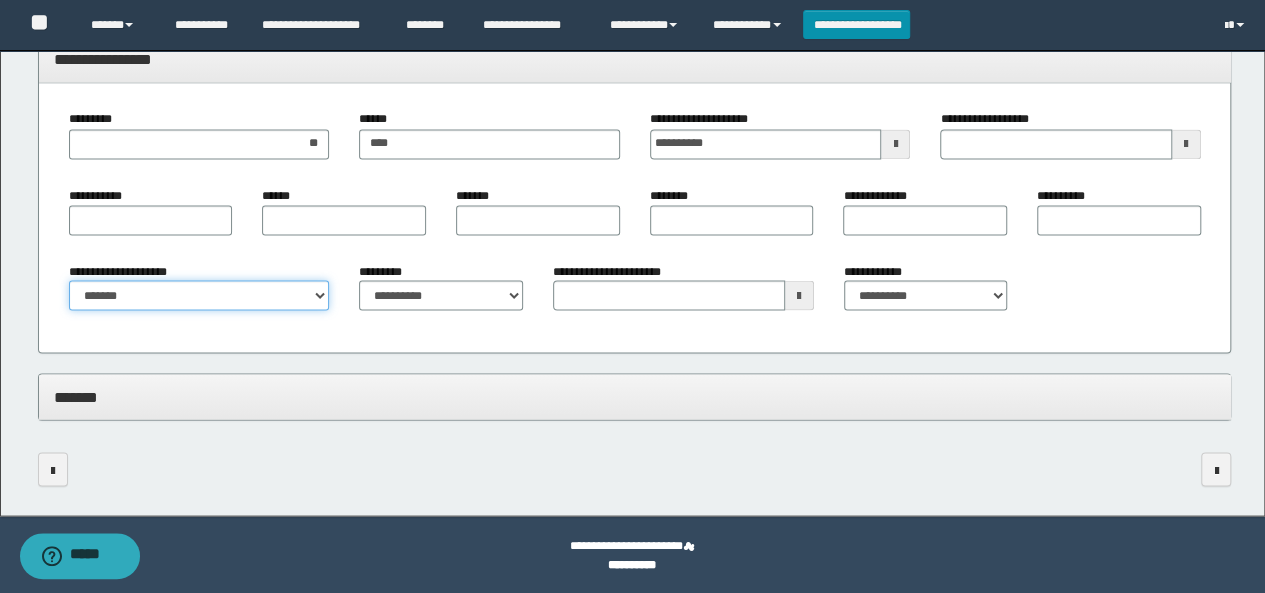 drag, startPoint x: 269, startPoint y: 293, endPoint x: 245, endPoint y: 307, distance: 27.784887 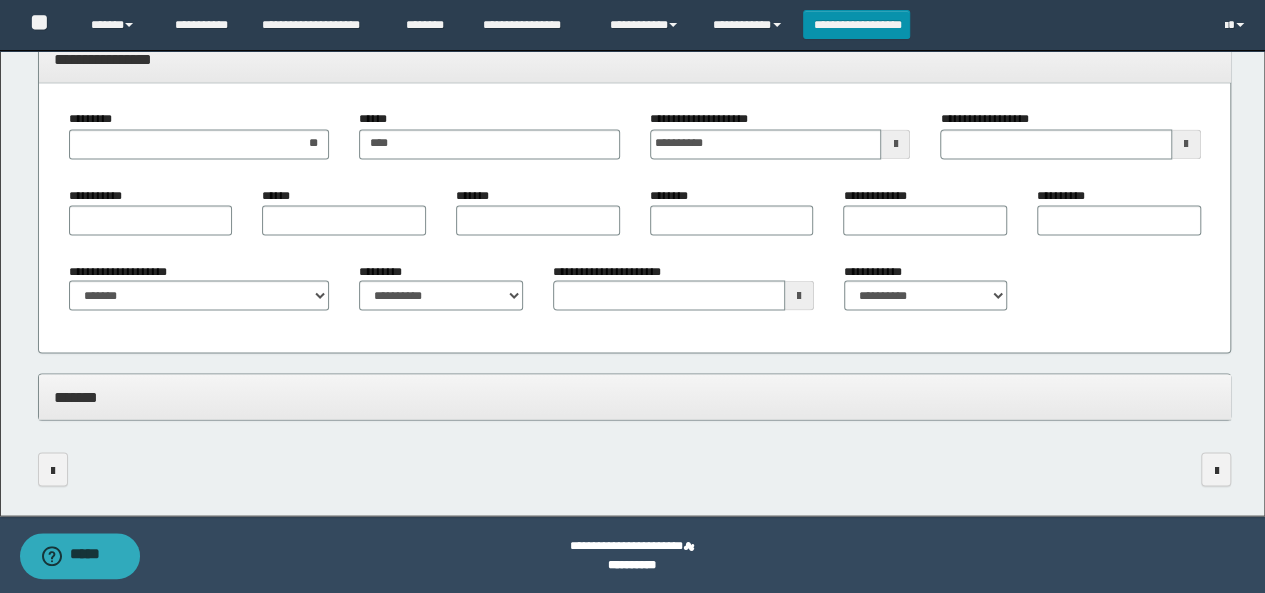 click on "*******" at bounding box center (635, 396) 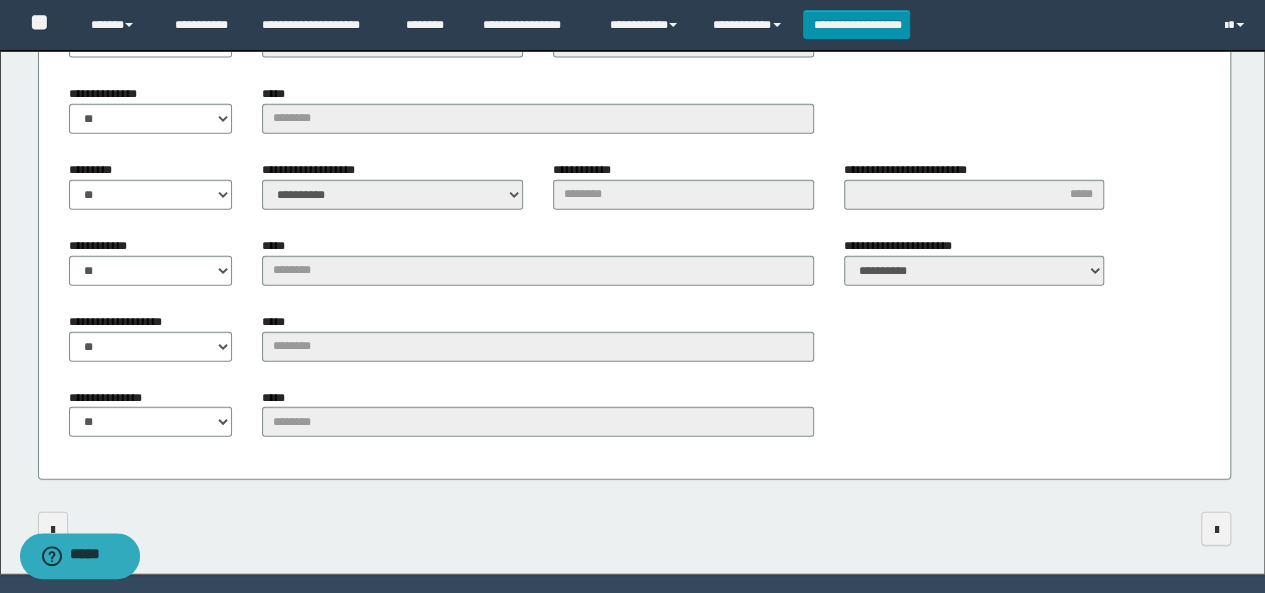 scroll, scrollTop: 2366, scrollLeft: 0, axis: vertical 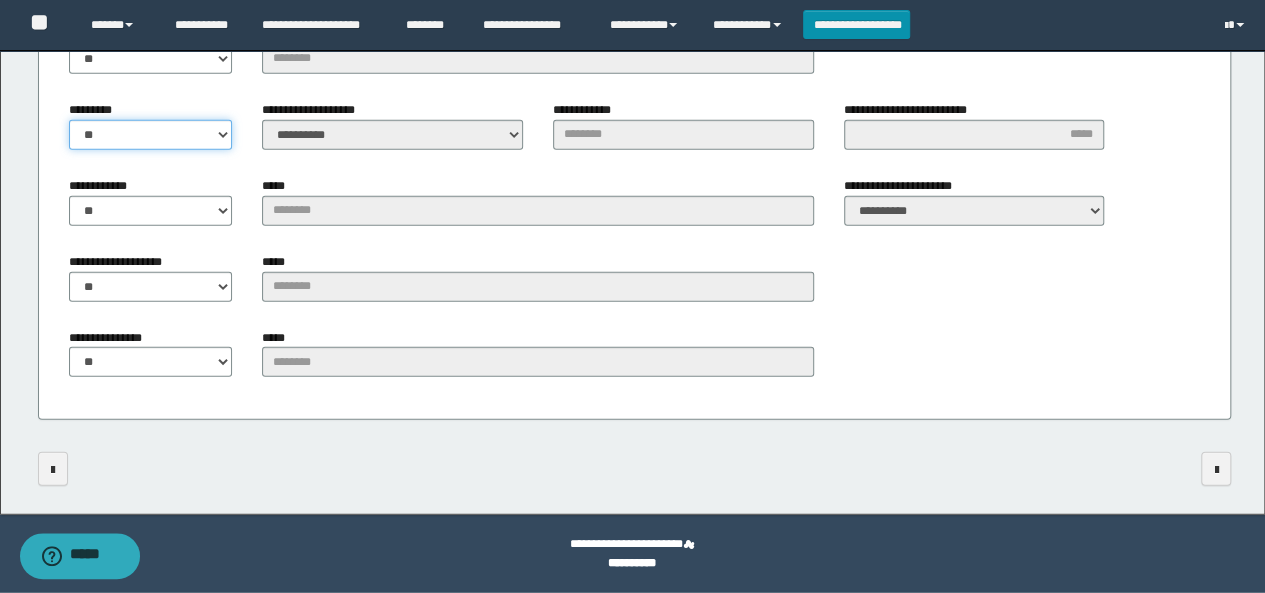 click on "**
**" at bounding box center (151, 135) 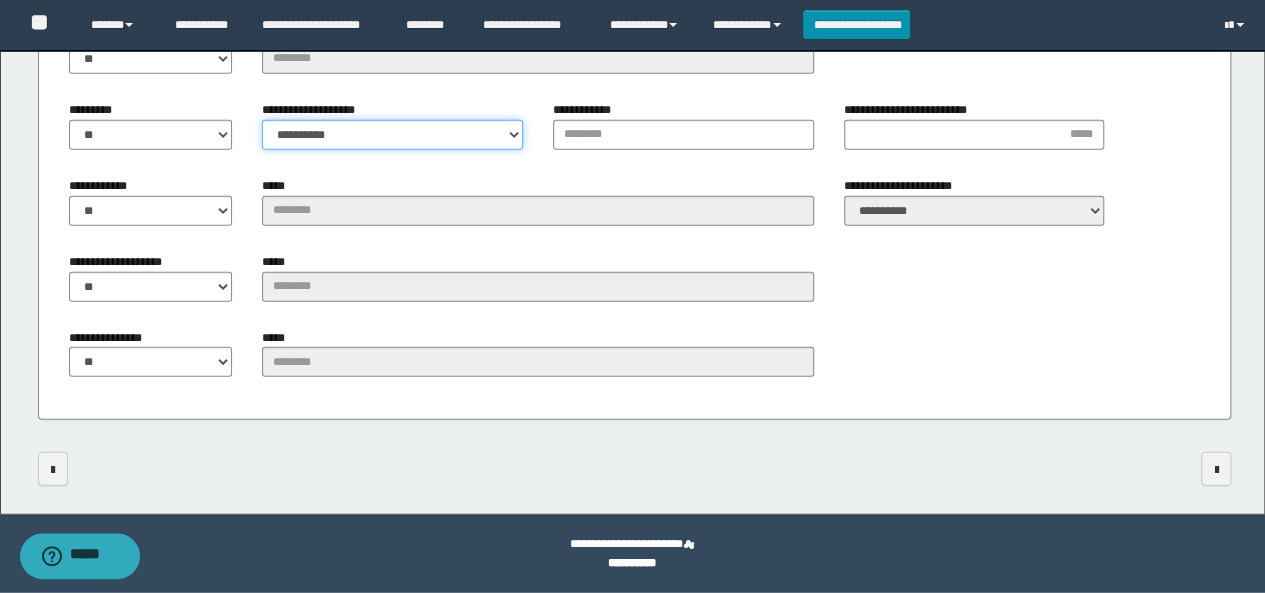 click on "**********" at bounding box center (392, 135) 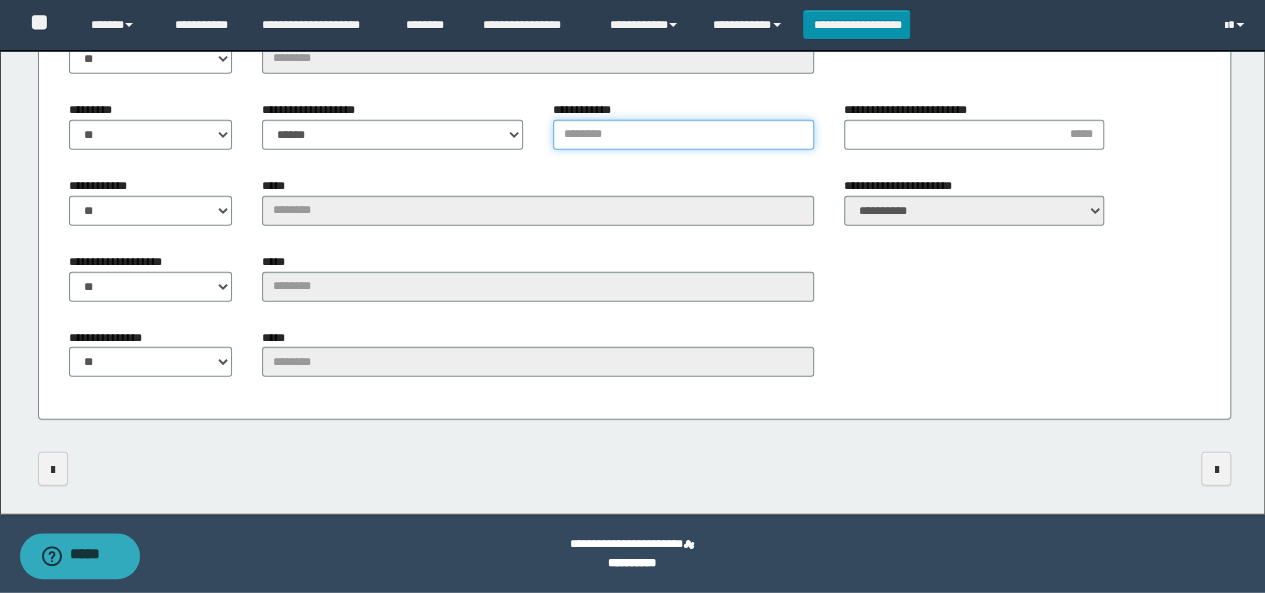 click on "**********" at bounding box center [683, 135] 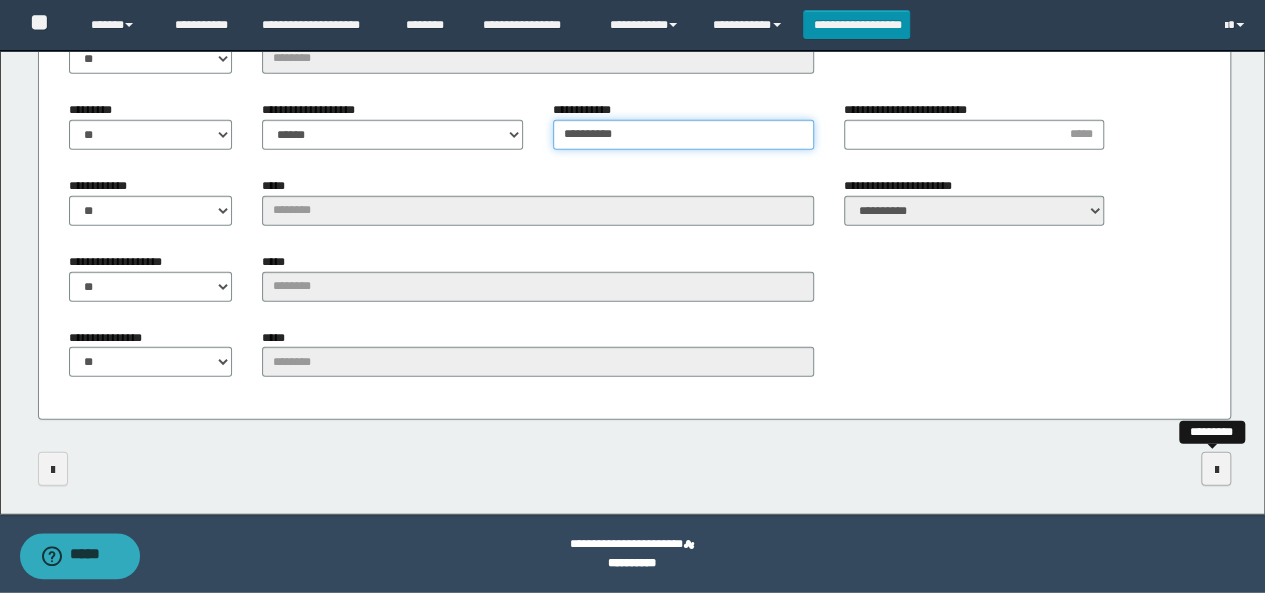 type on "*********" 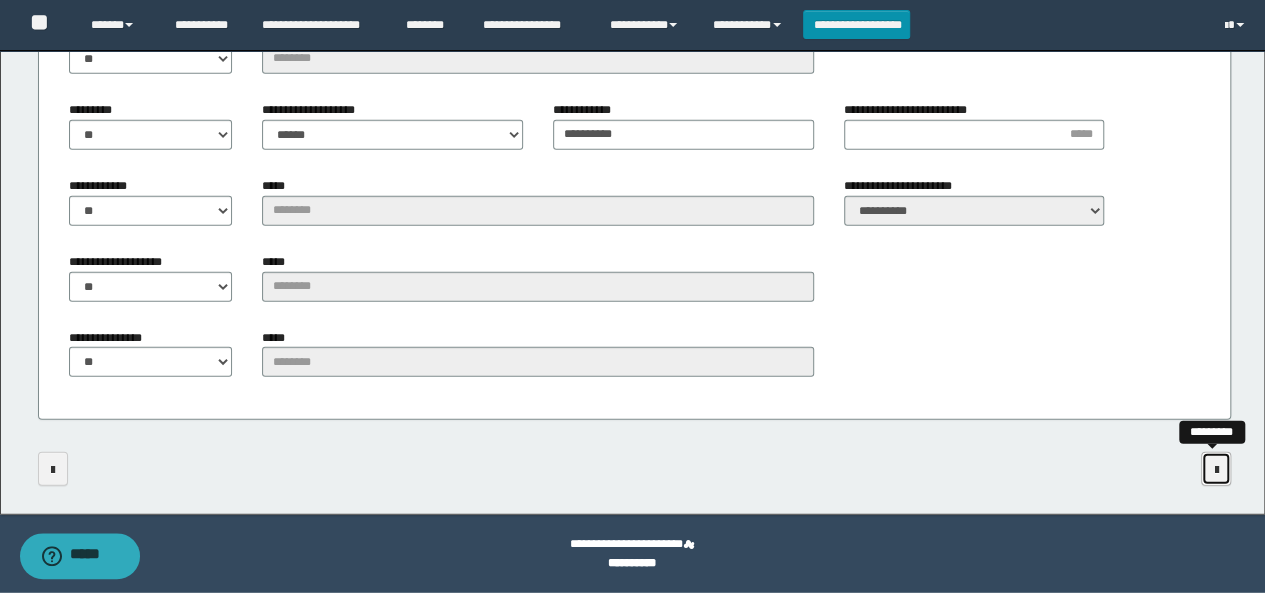 click at bounding box center [1216, 470] 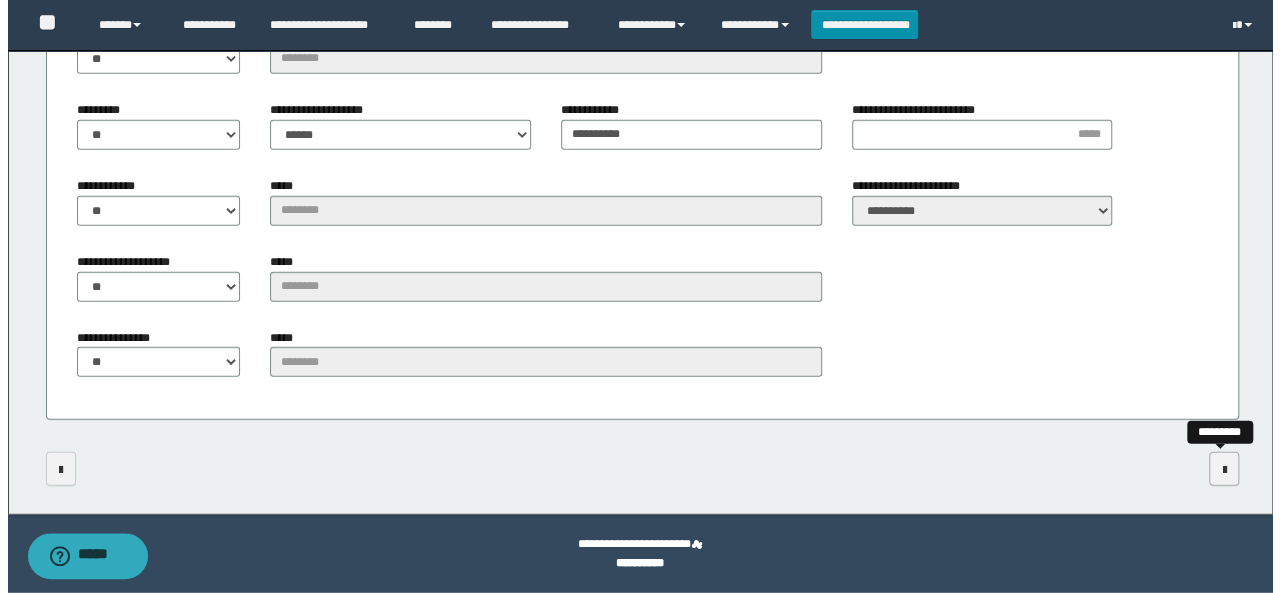 scroll, scrollTop: 0, scrollLeft: 0, axis: both 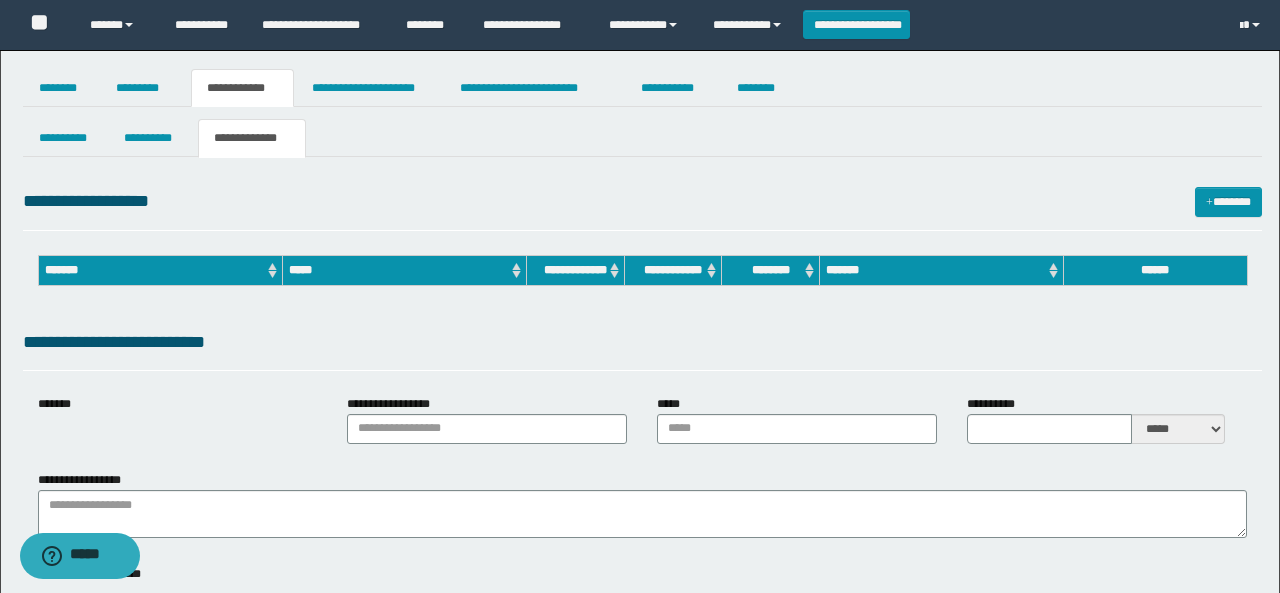 type on "**********" 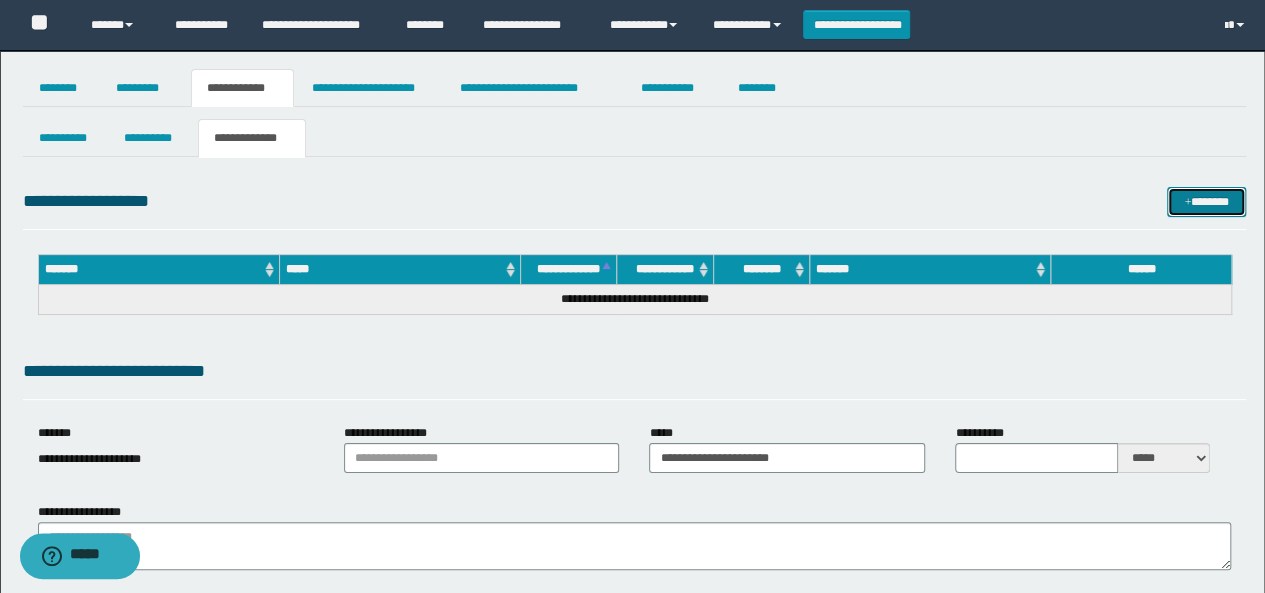 click at bounding box center [1187, 203] 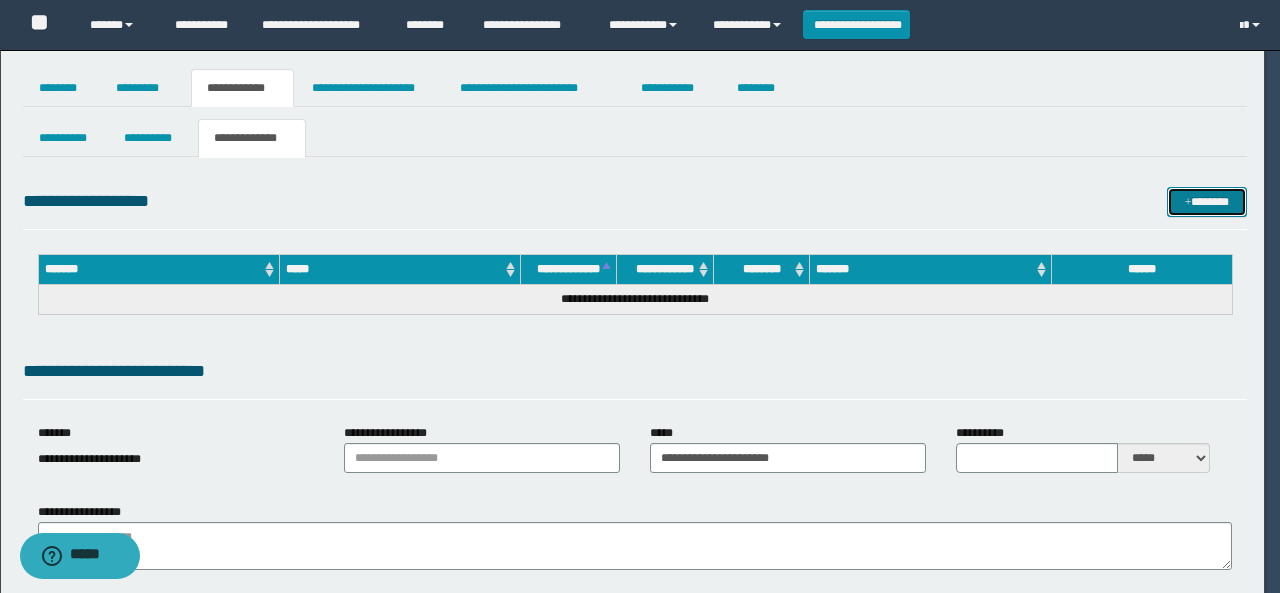 type 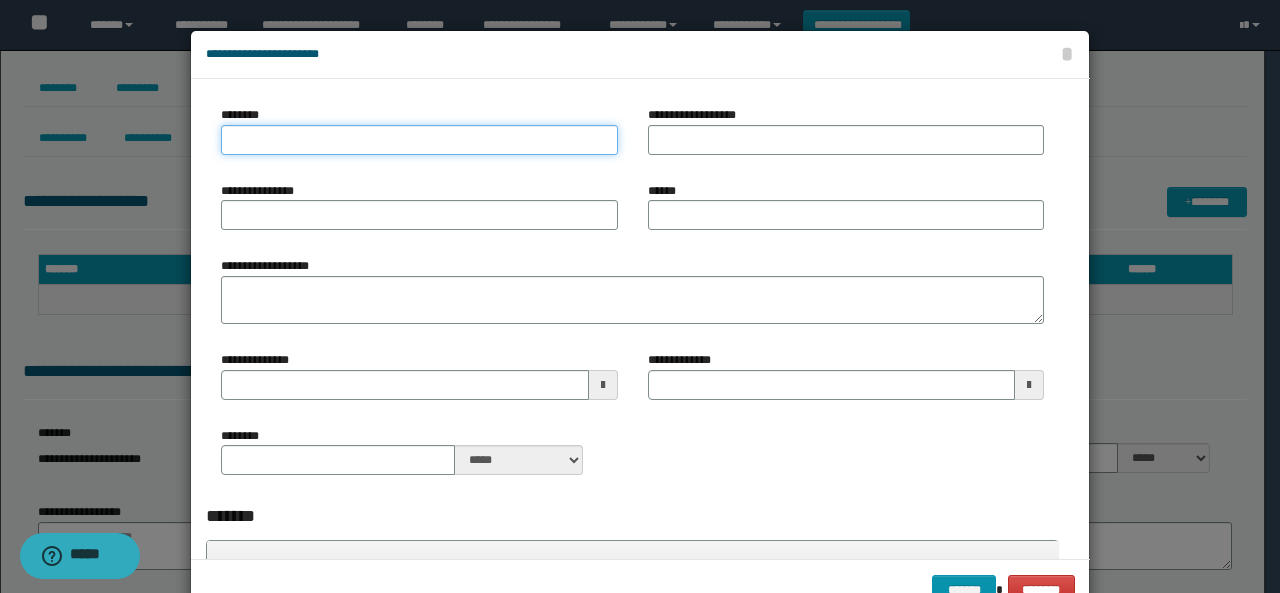 click on "********" at bounding box center (419, 140) 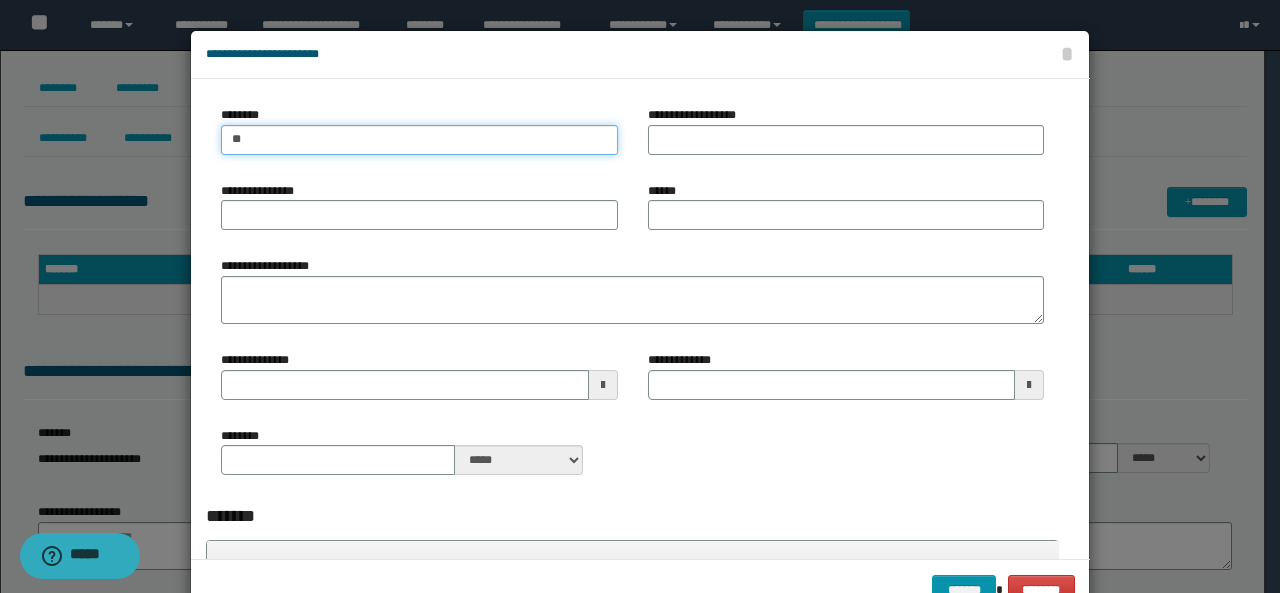 type on "*" 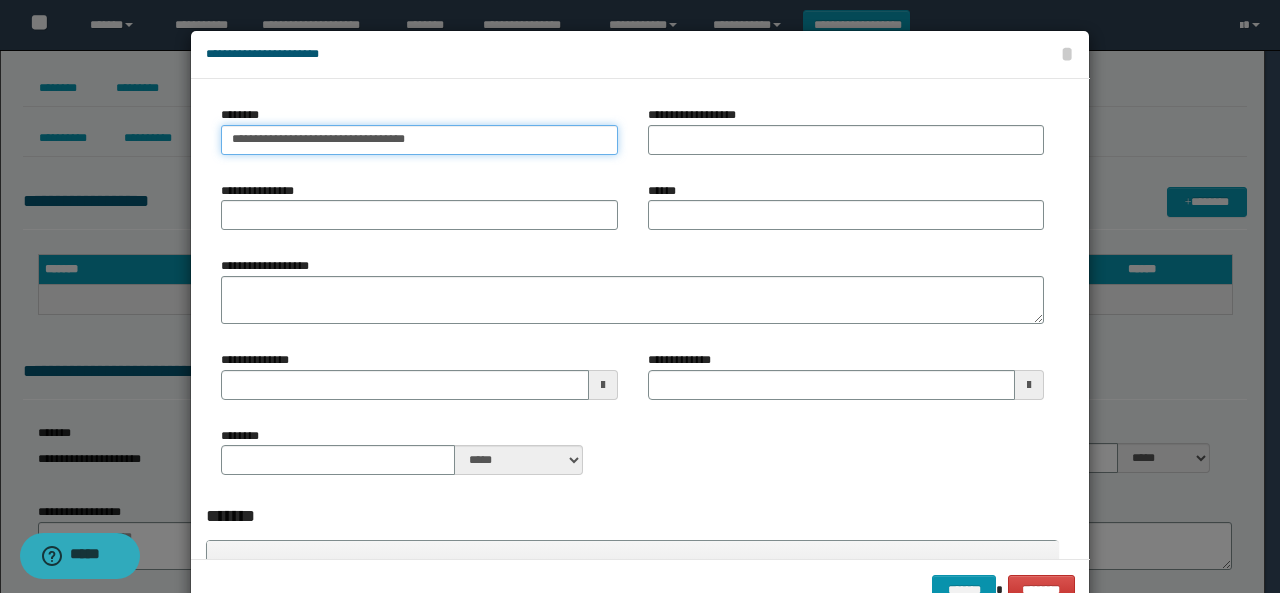 type on "**********" 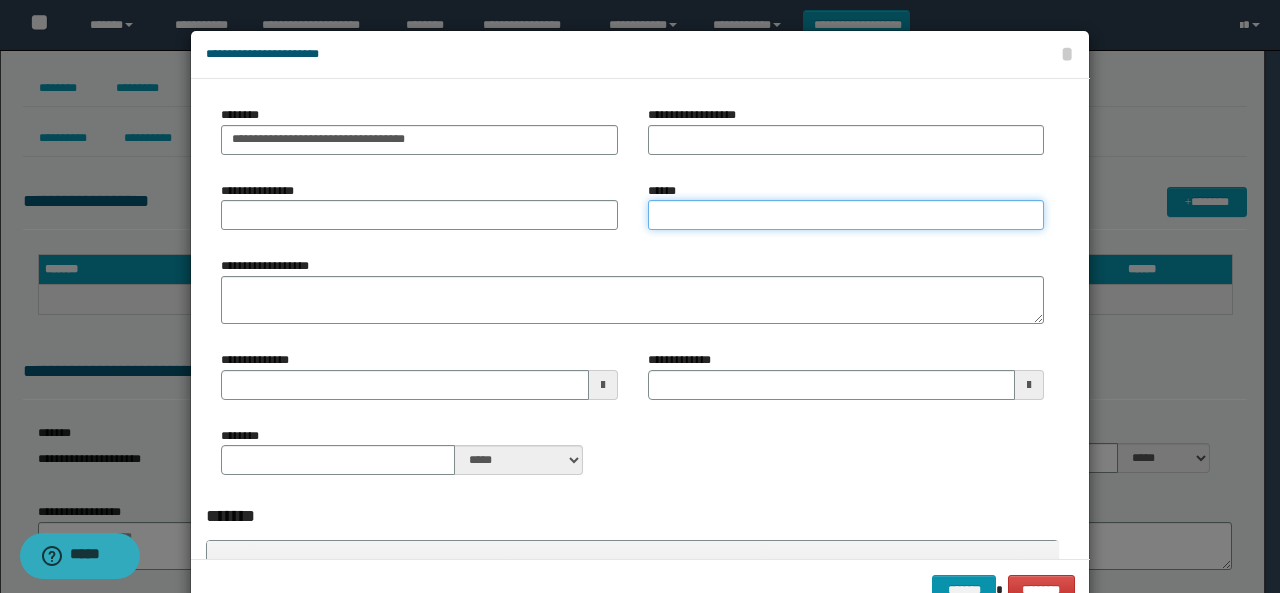 click on "******" at bounding box center (846, 215) 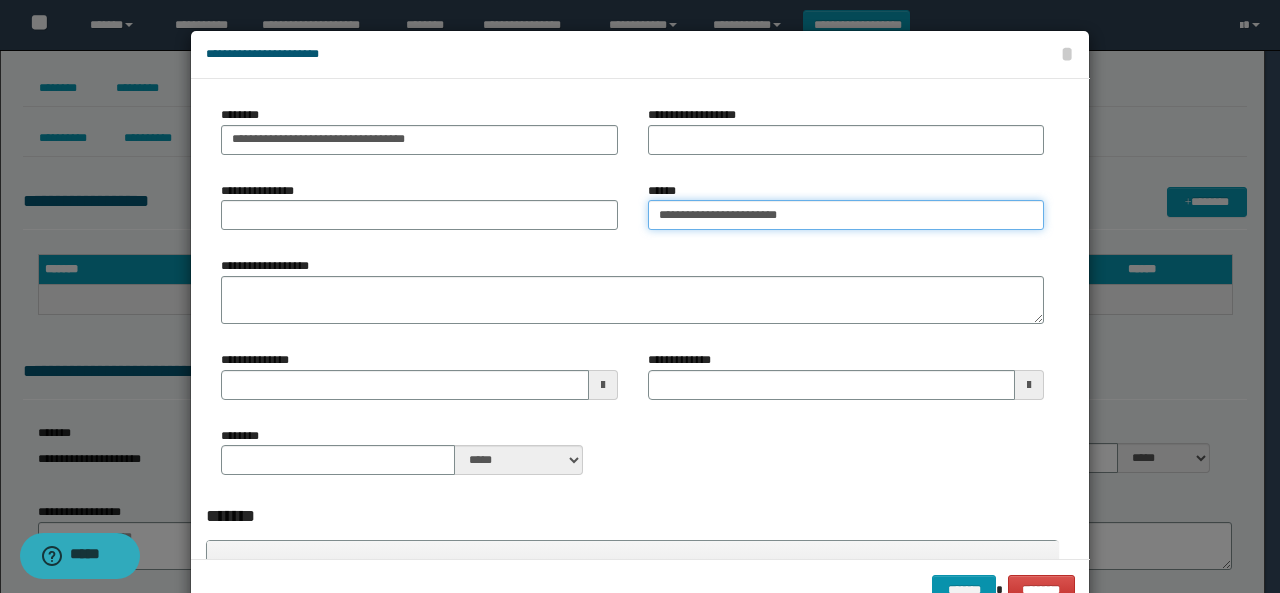 type on "**********" 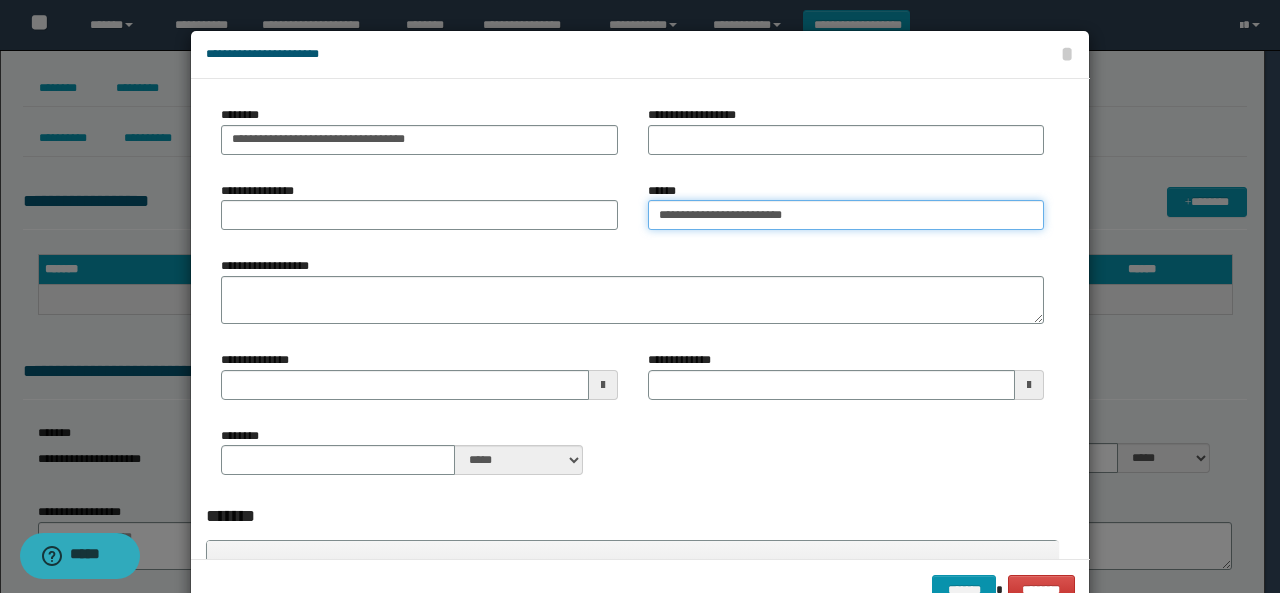 type 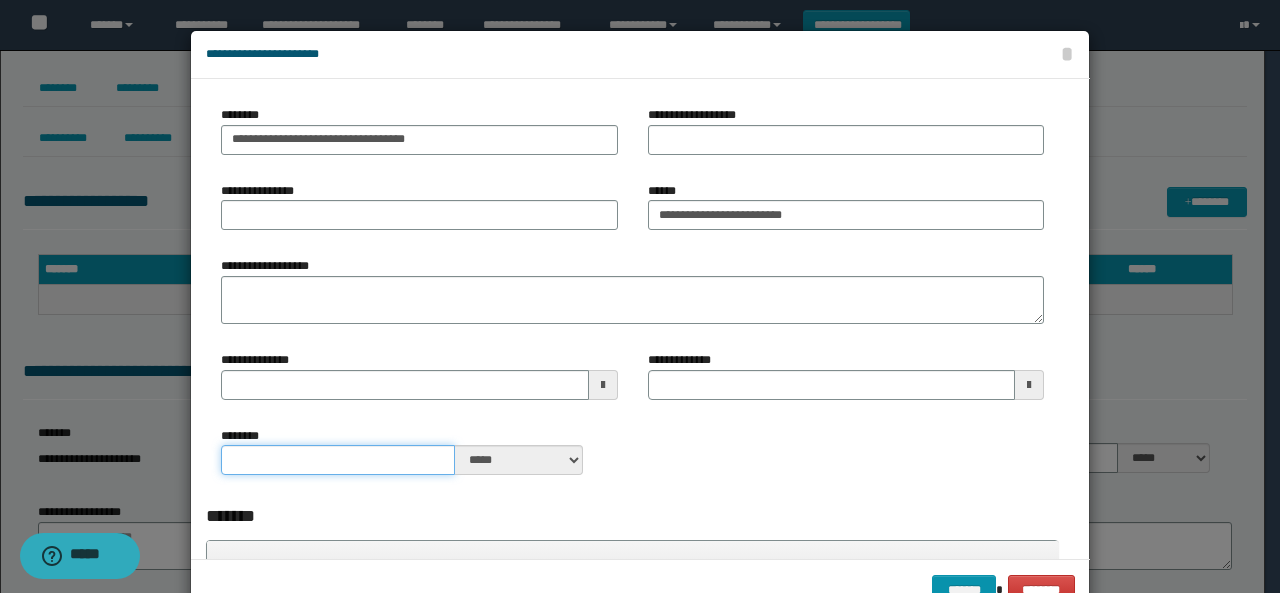 click on "********" at bounding box center (338, 460) 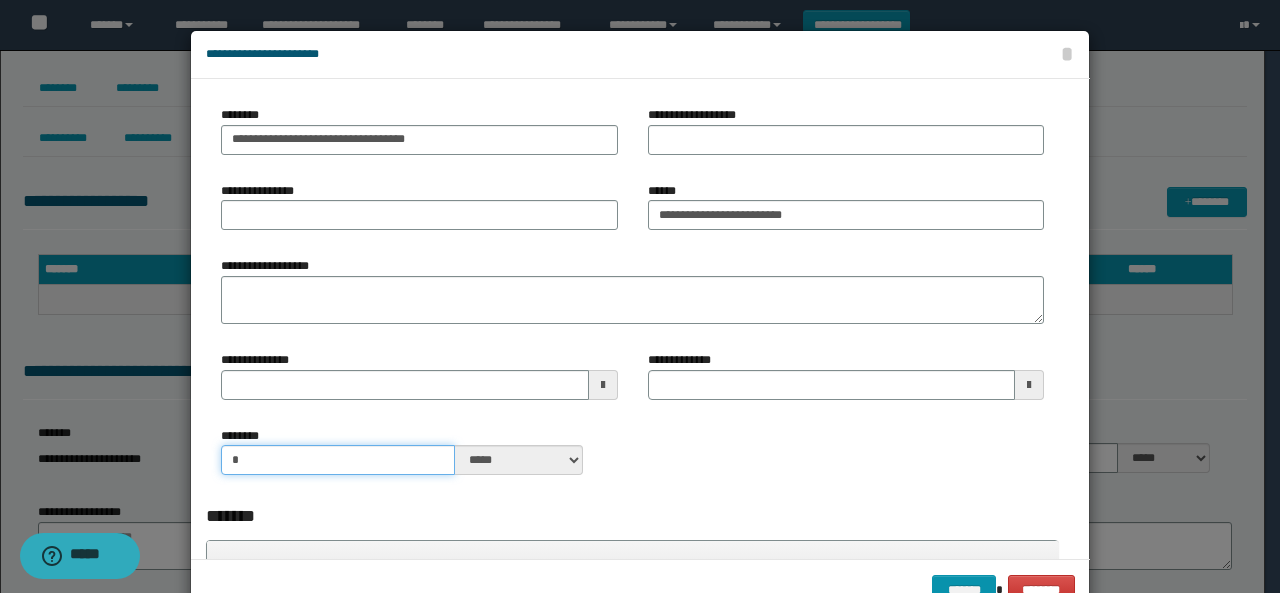 scroll, scrollTop: 300, scrollLeft: 0, axis: vertical 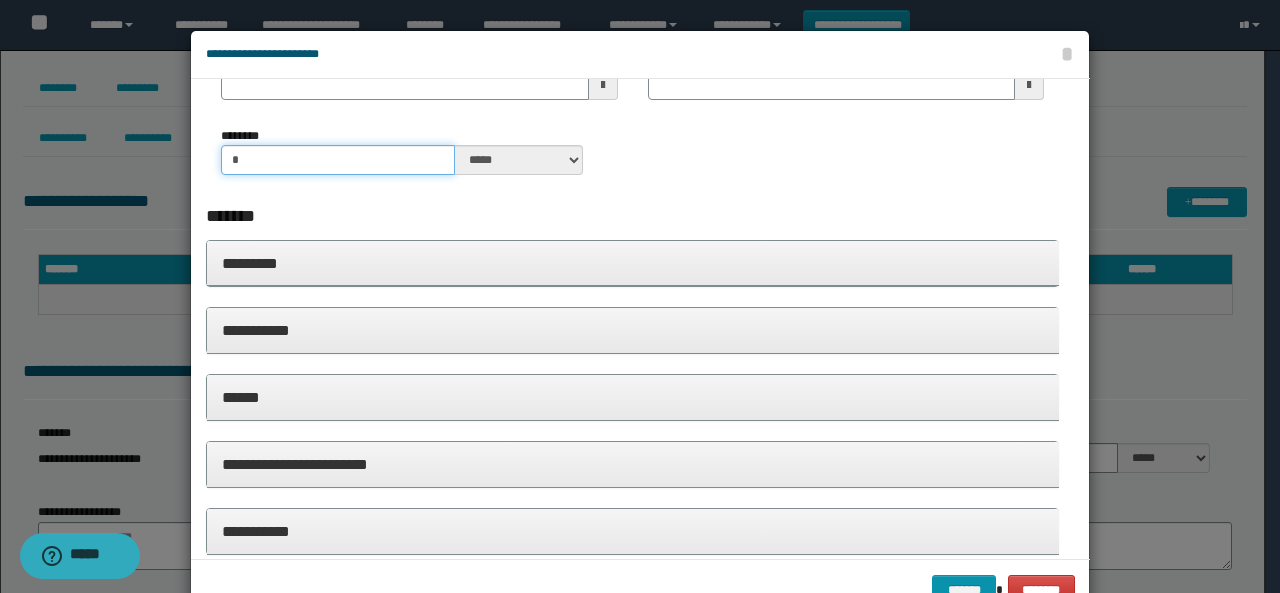 type on "*" 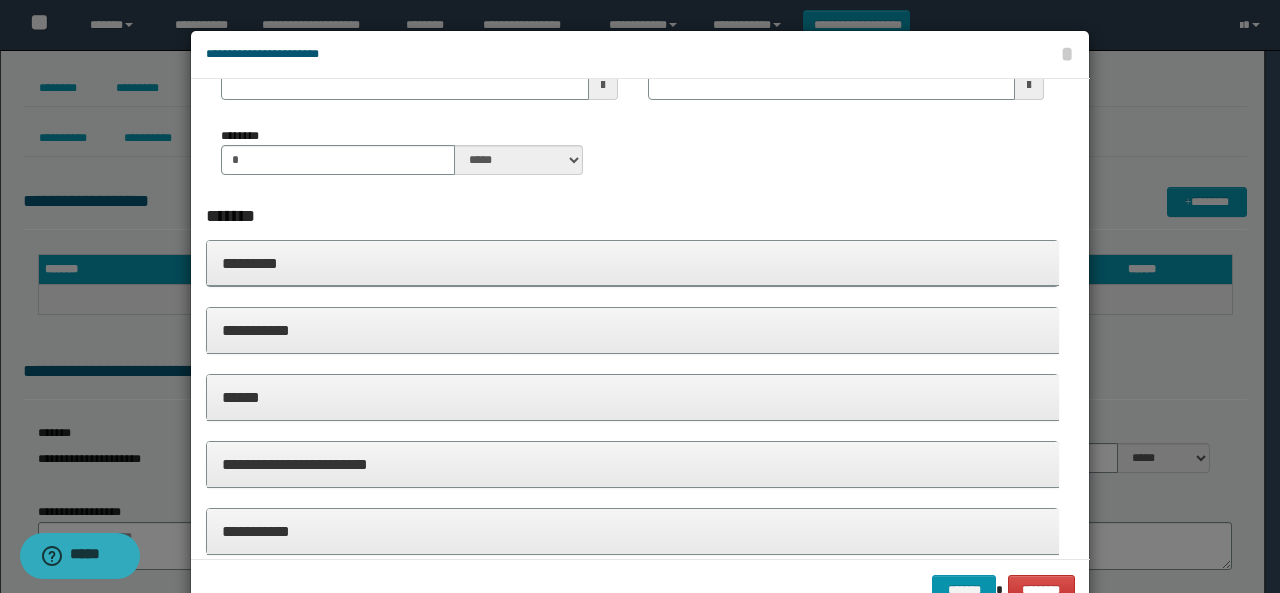 click on "**********" at bounding box center (633, 331) 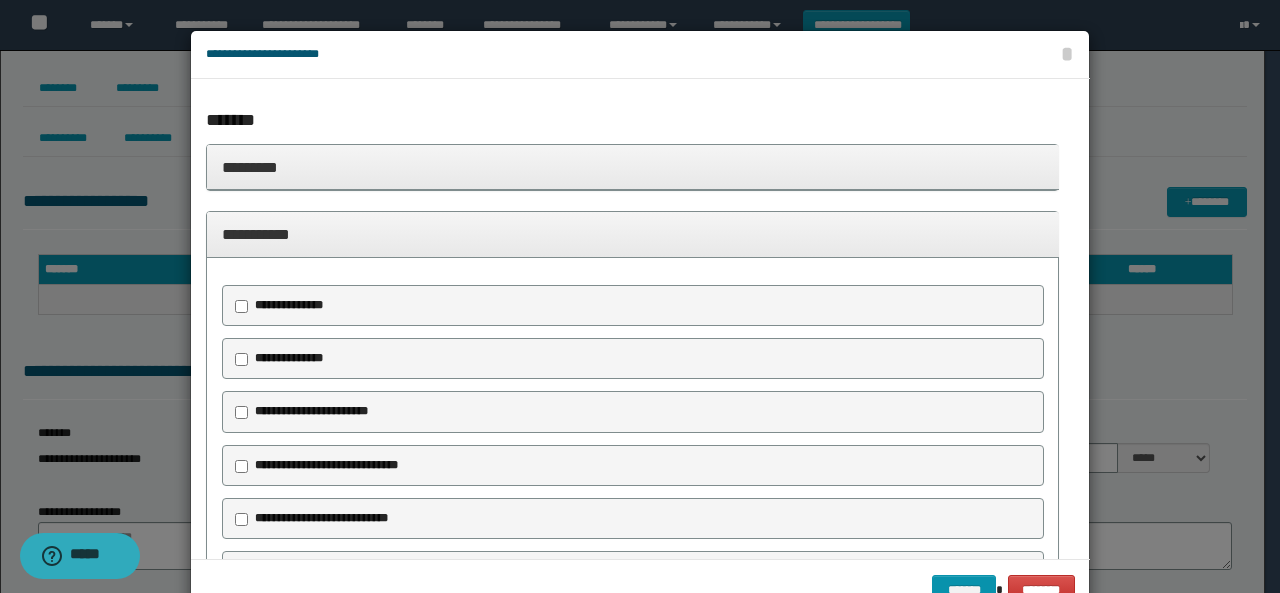 scroll, scrollTop: 600, scrollLeft: 0, axis: vertical 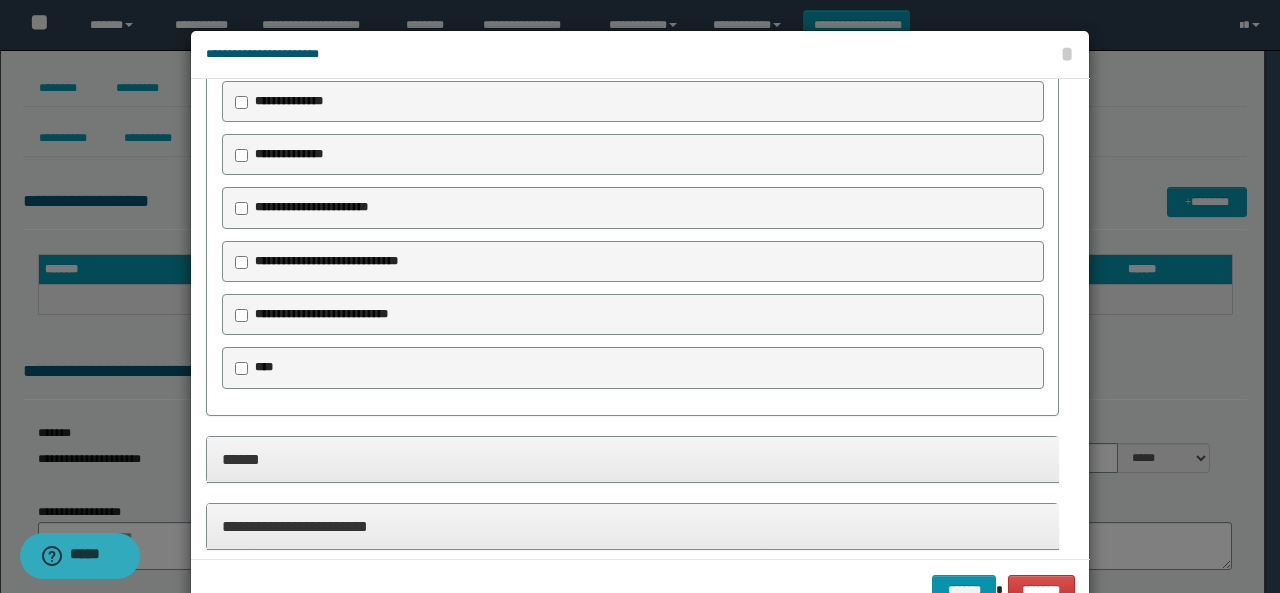 click on "**********" at bounding box center [326, 261] 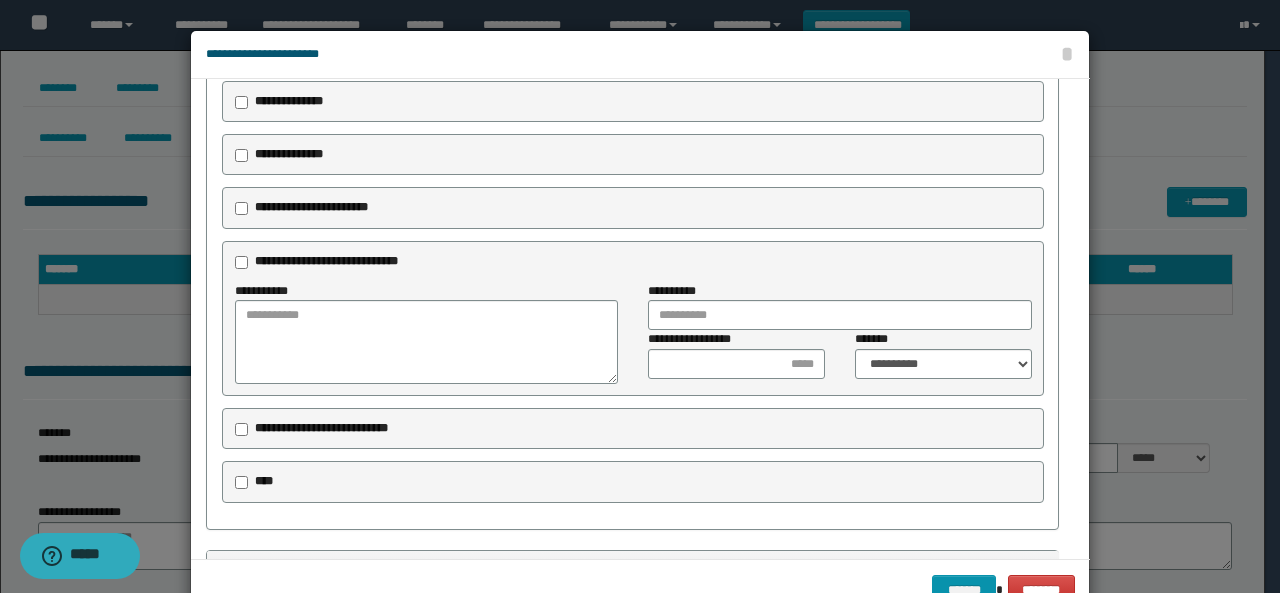 drag, startPoint x: 289, startPoint y: 211, endPoint x: 281, endPoint y: 177, distance: 34.928497 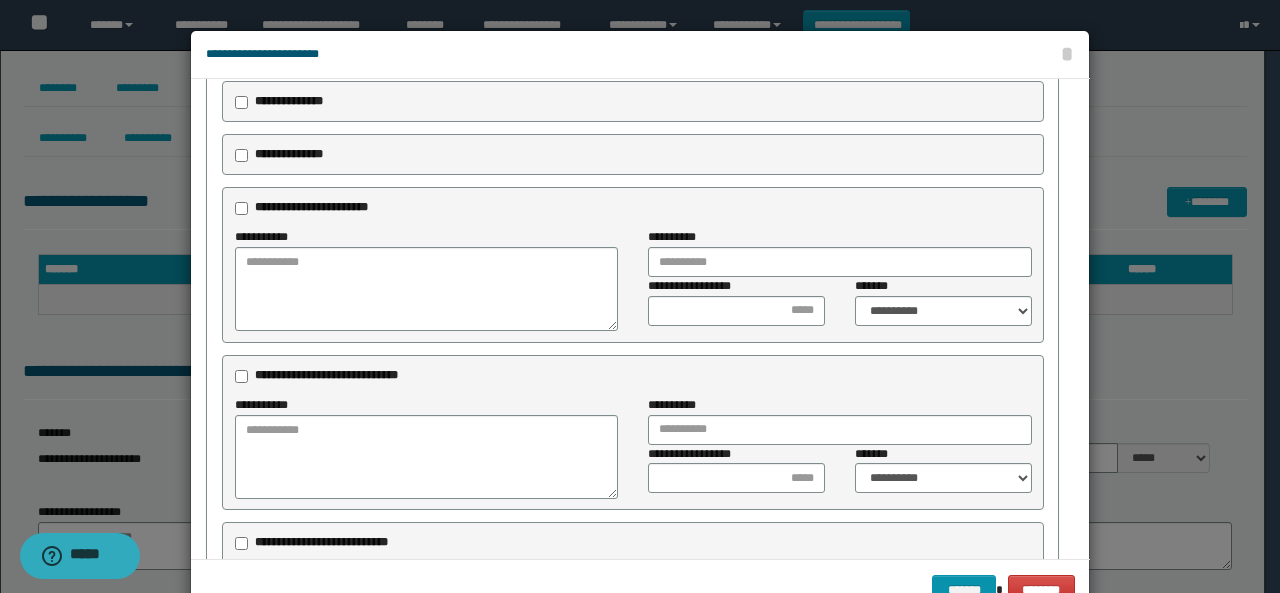 click on "**********" at bounding box center [289, 154] 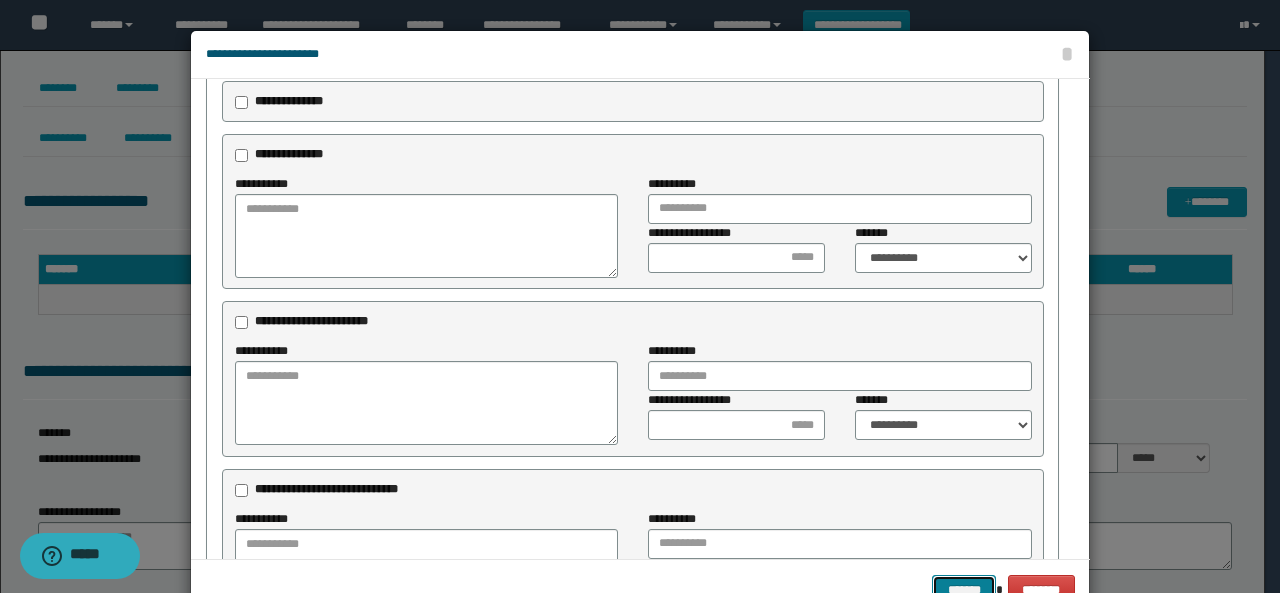 click on "*******" at bounding box center (964, 589) 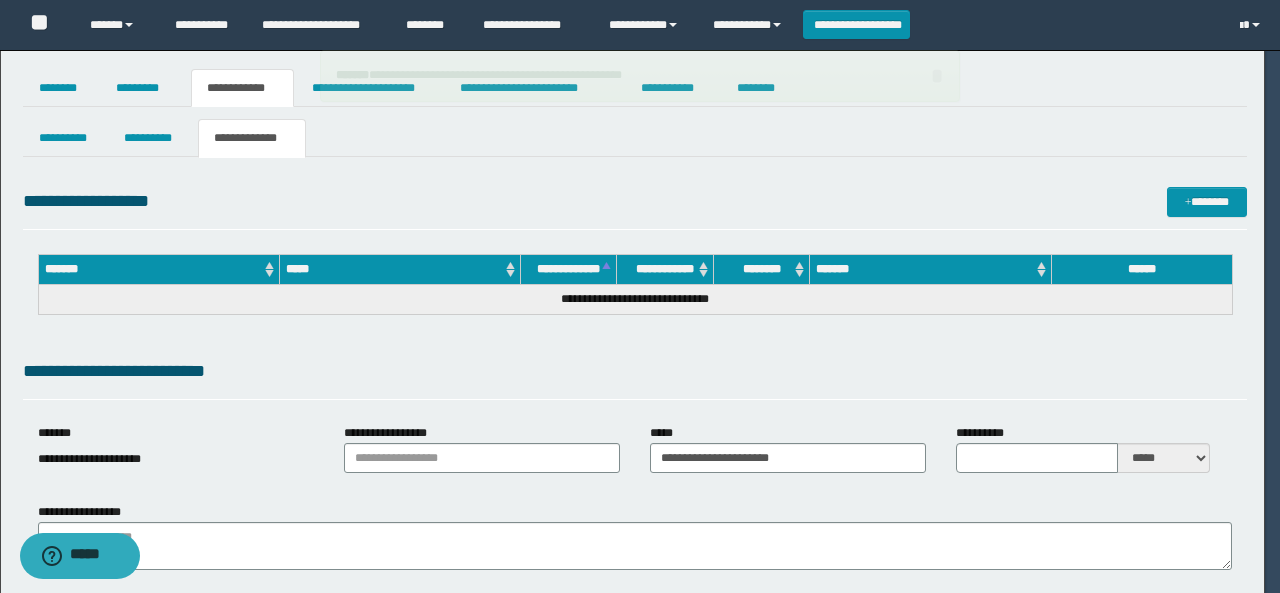 type 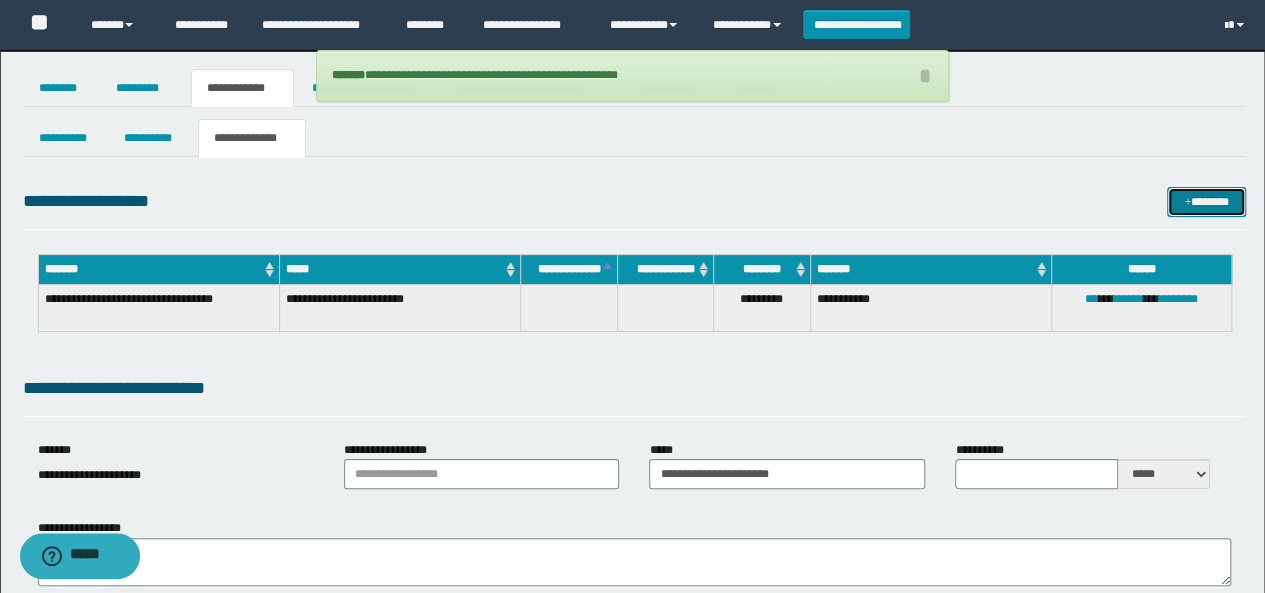 click on "*******" at bounding box center [1206, 201] 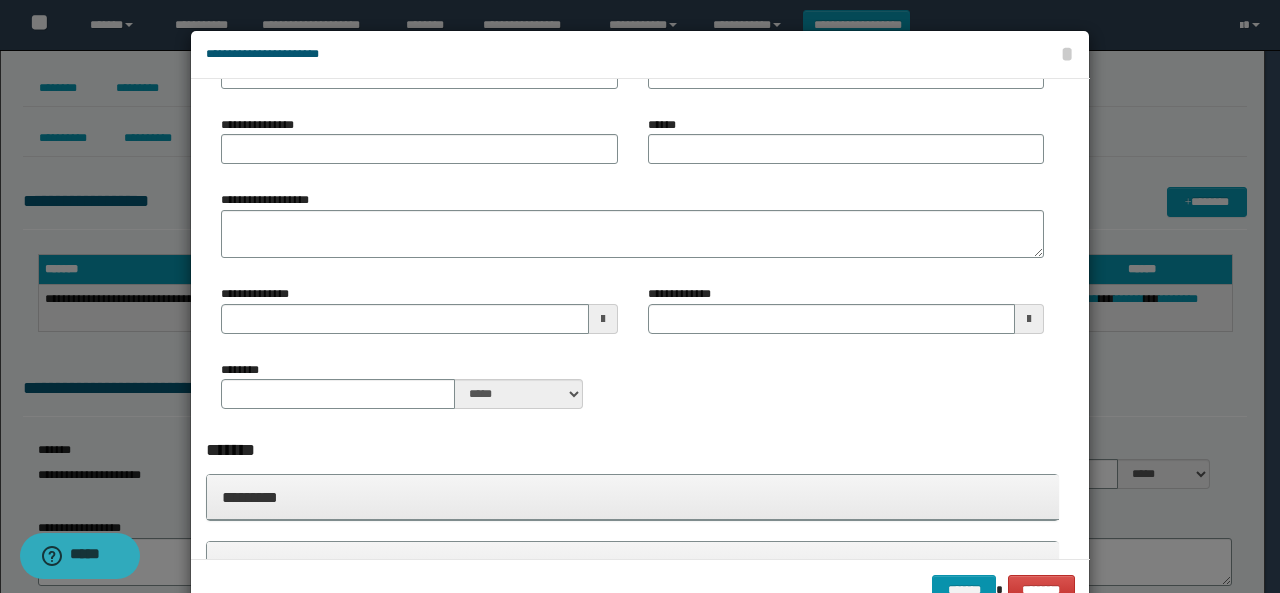 scroll, scrollTop: 0, scrollLeft: 0, axis: both 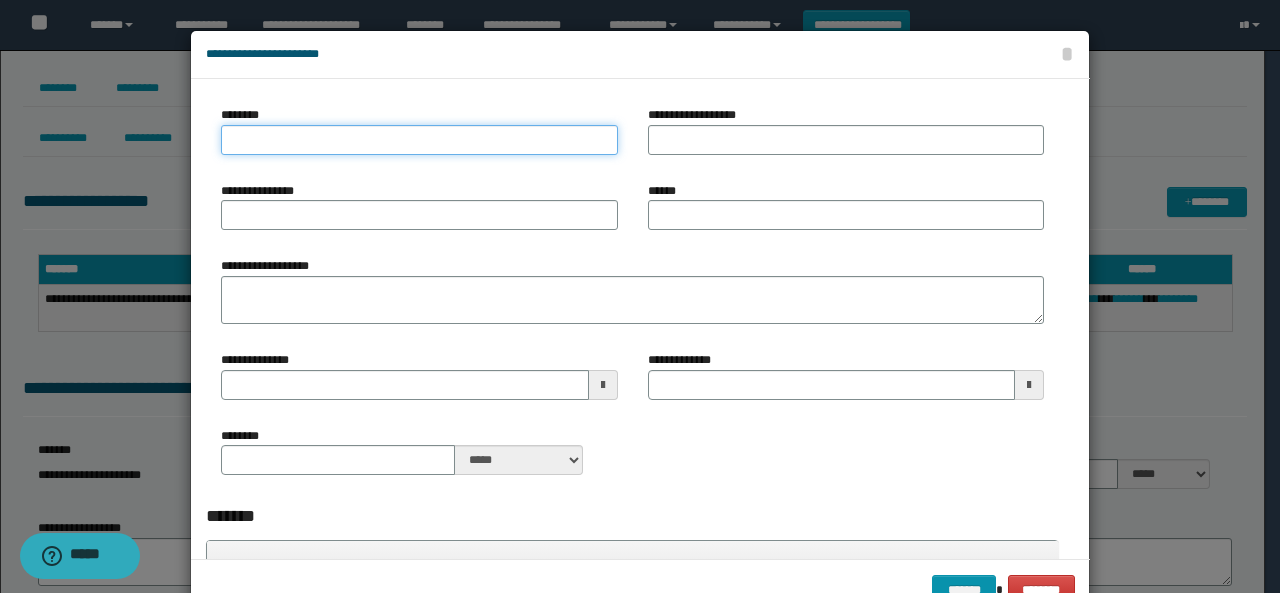 click on "********" at bounding box center [419, 140] 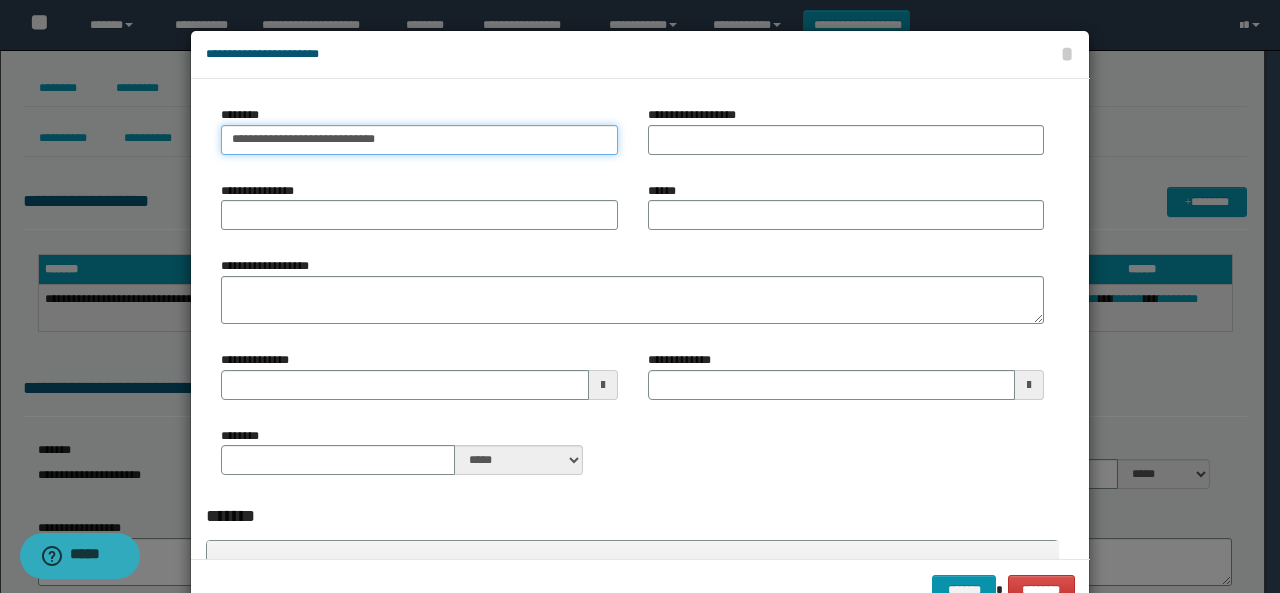 type on "**********" 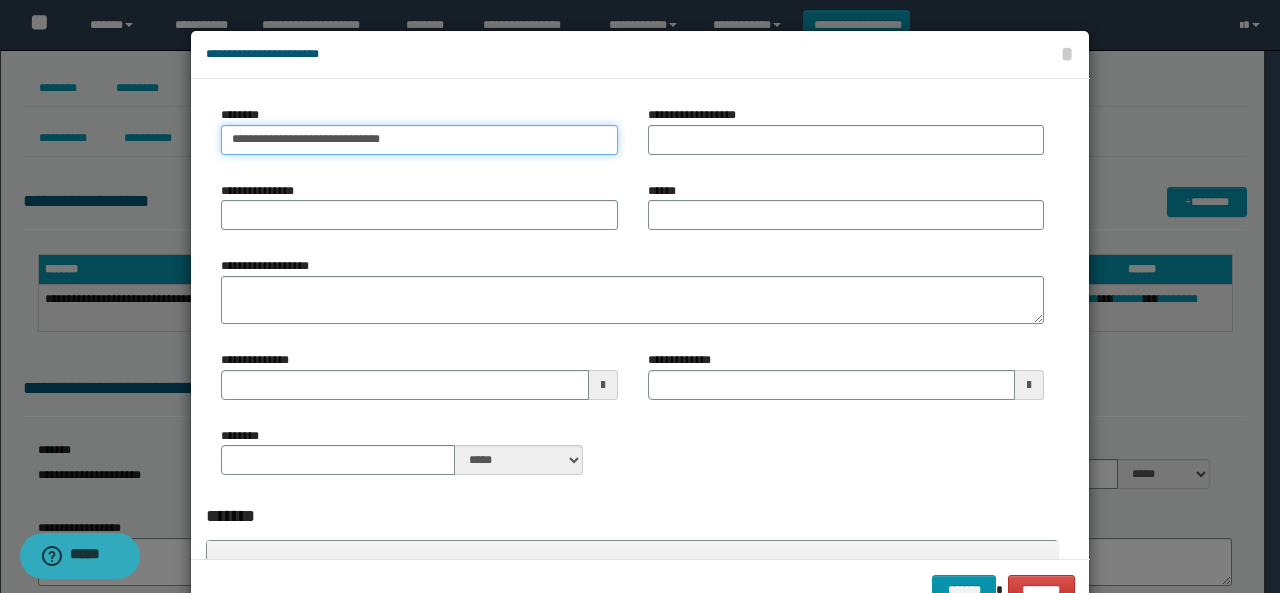 type 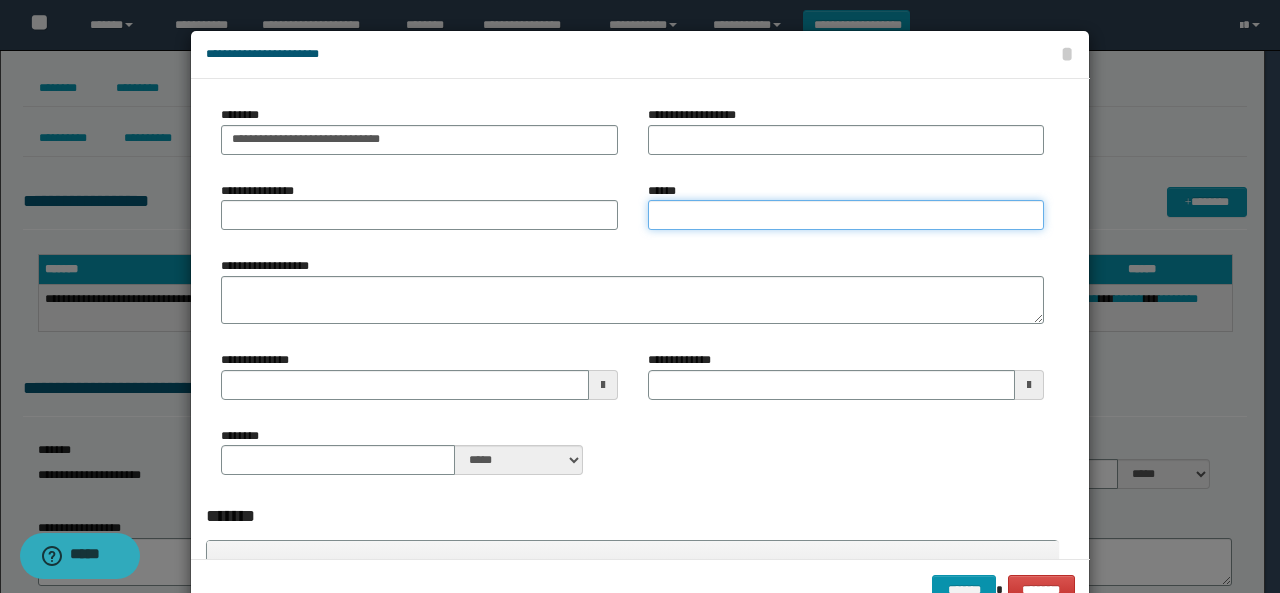 click on "******" at bounding box center [846, 215] 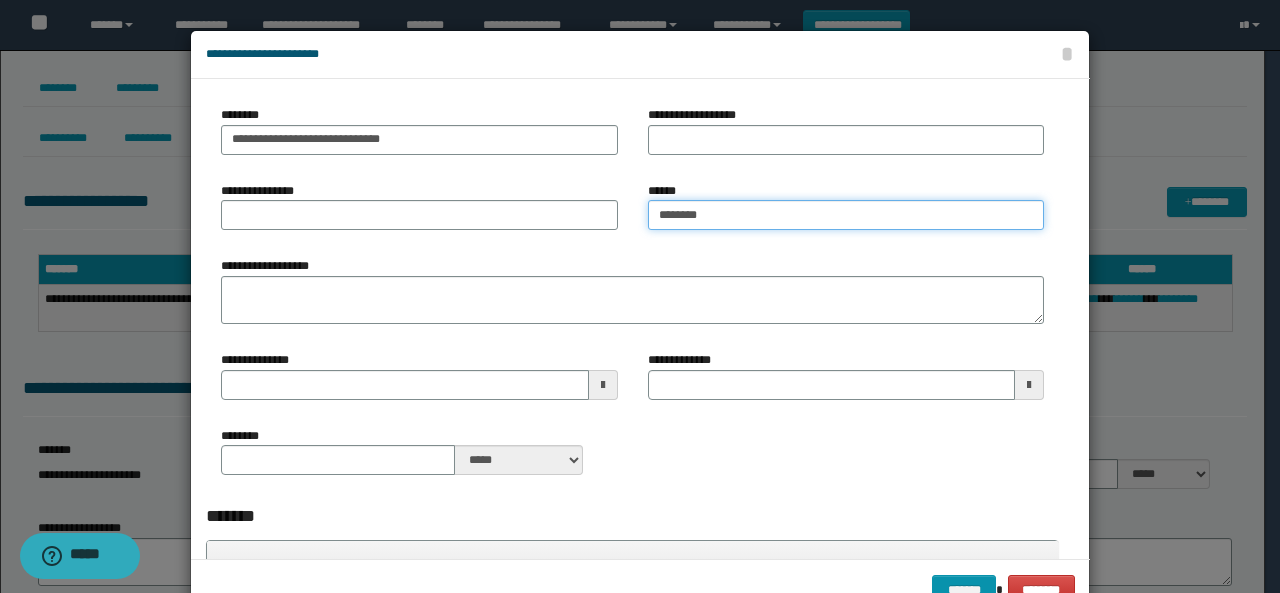 type on "*********" 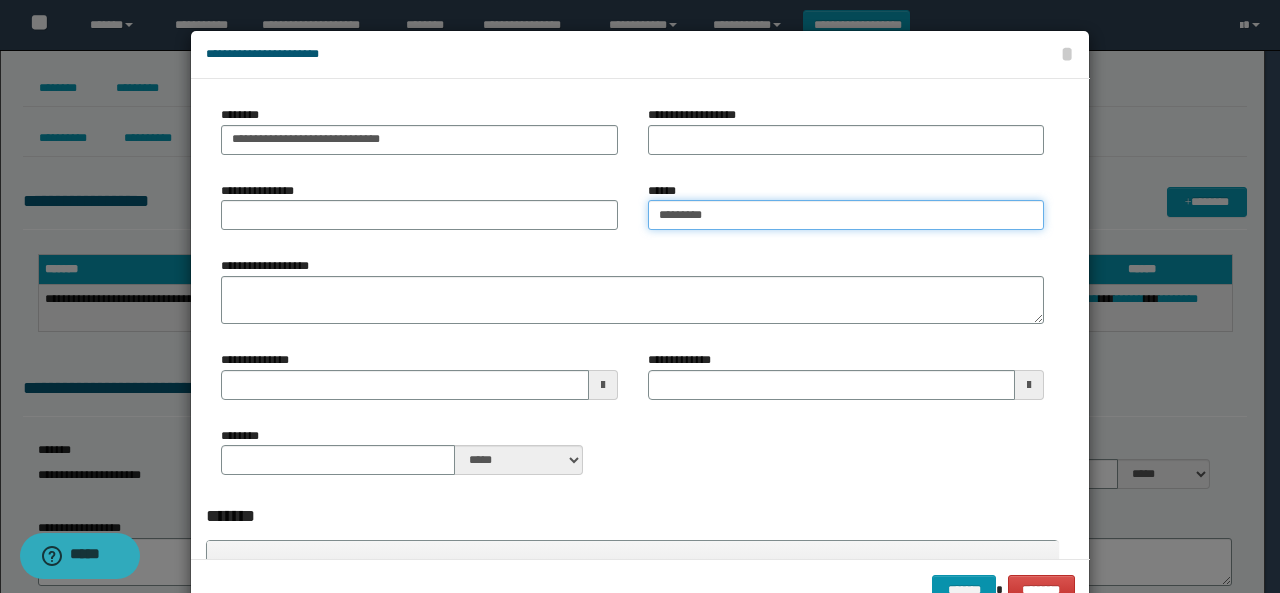 type 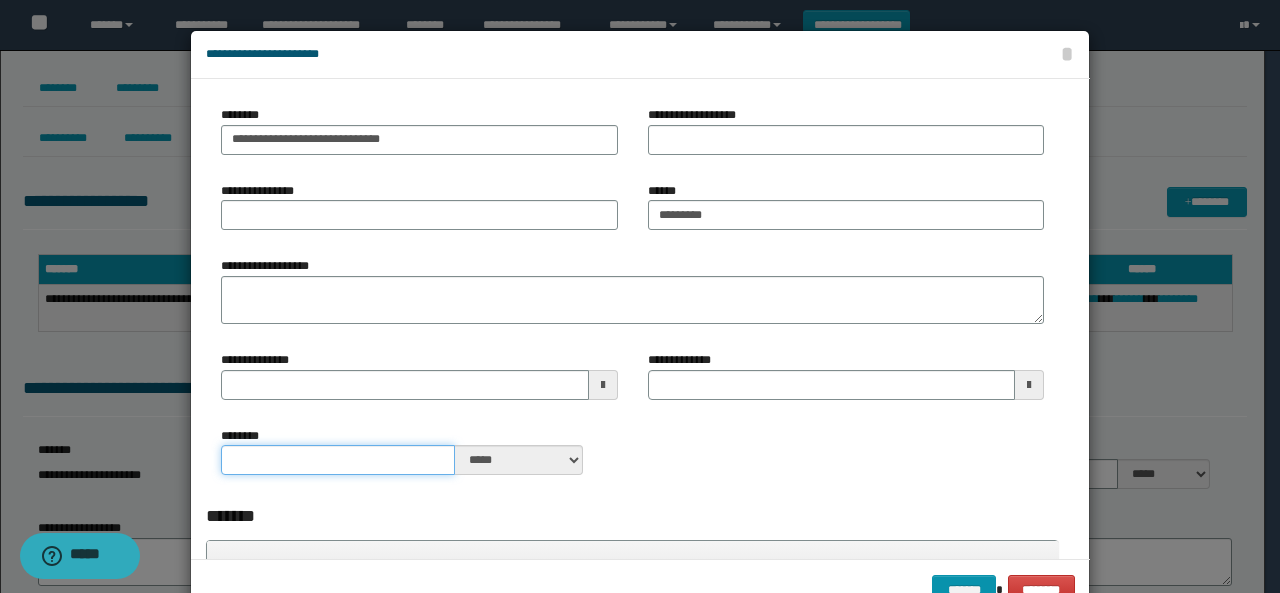 click on "********" at bounding box center [338, 460] 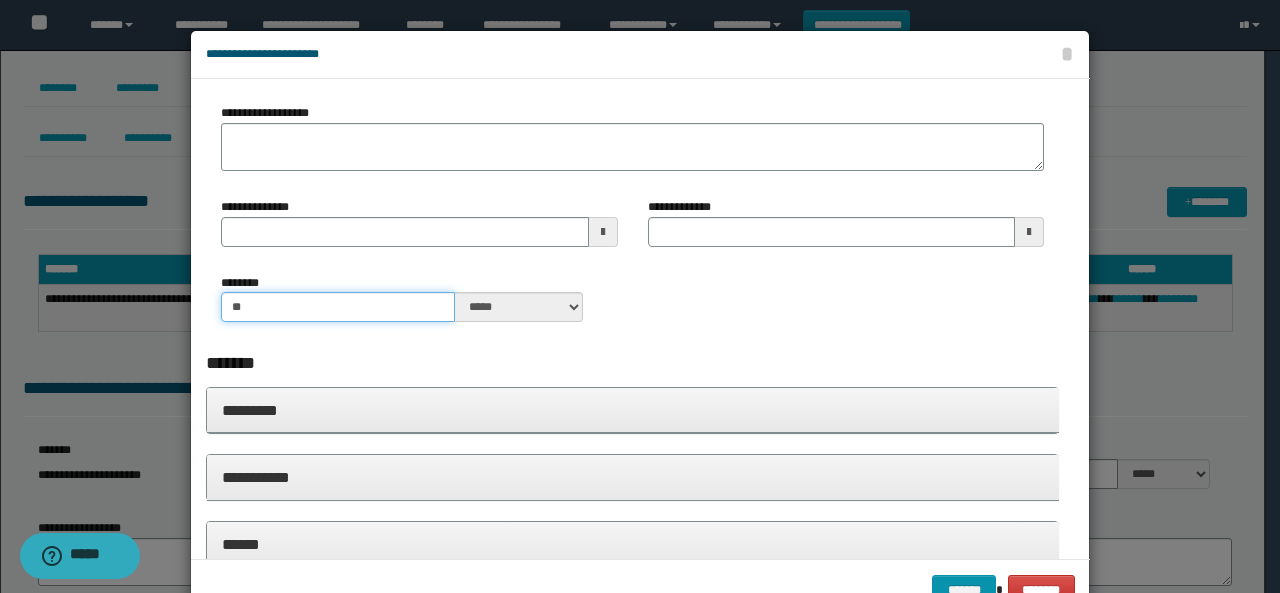 scroll, scrollTop: 300, scrollLeft: 0, axis: vertical 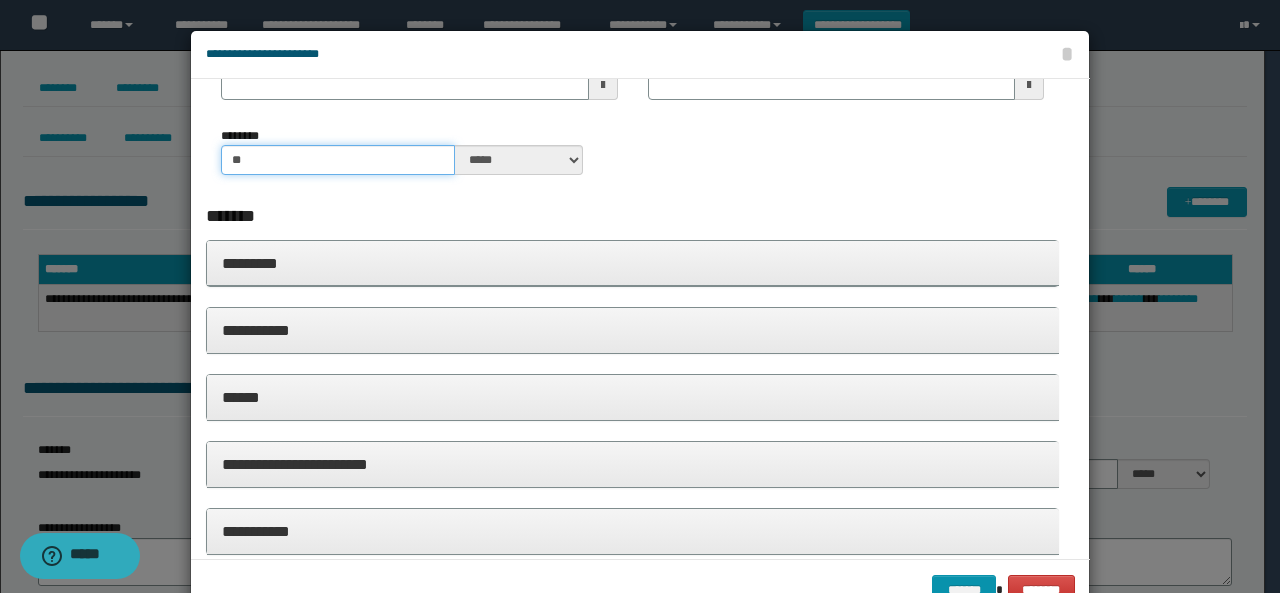 type on "**" 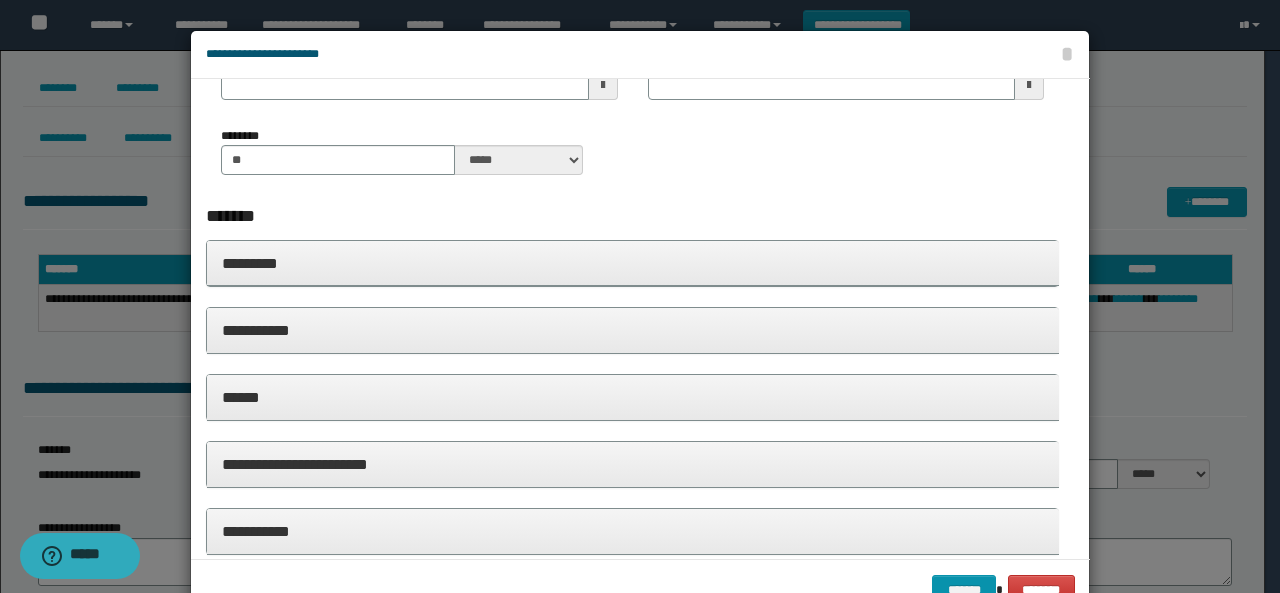 click on "**********" at bounding box center [633, 330] 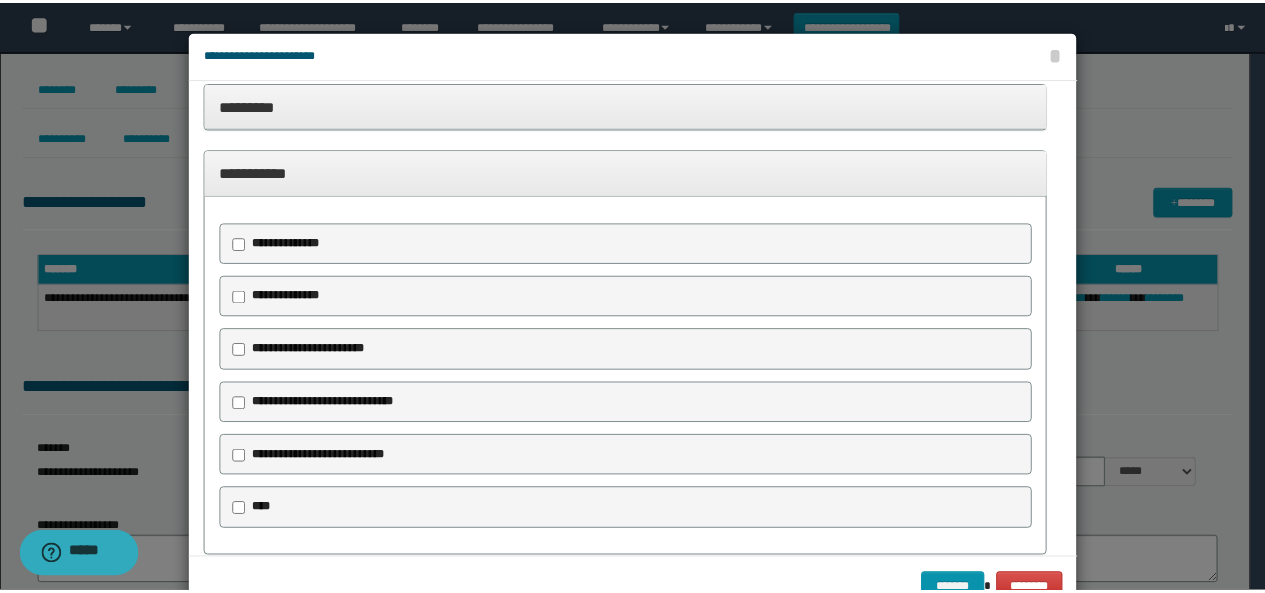 scroll, scrollTop: 600, scrollLeft: 0, axis: vertical 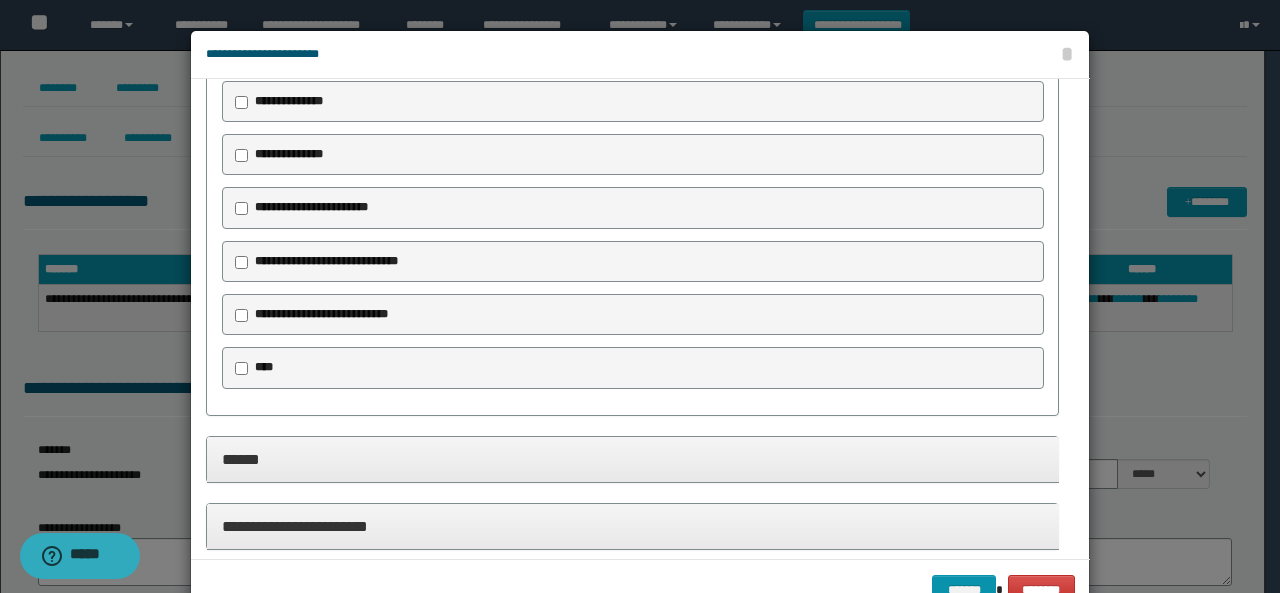click on "**********" at bounding box center (321, 314) 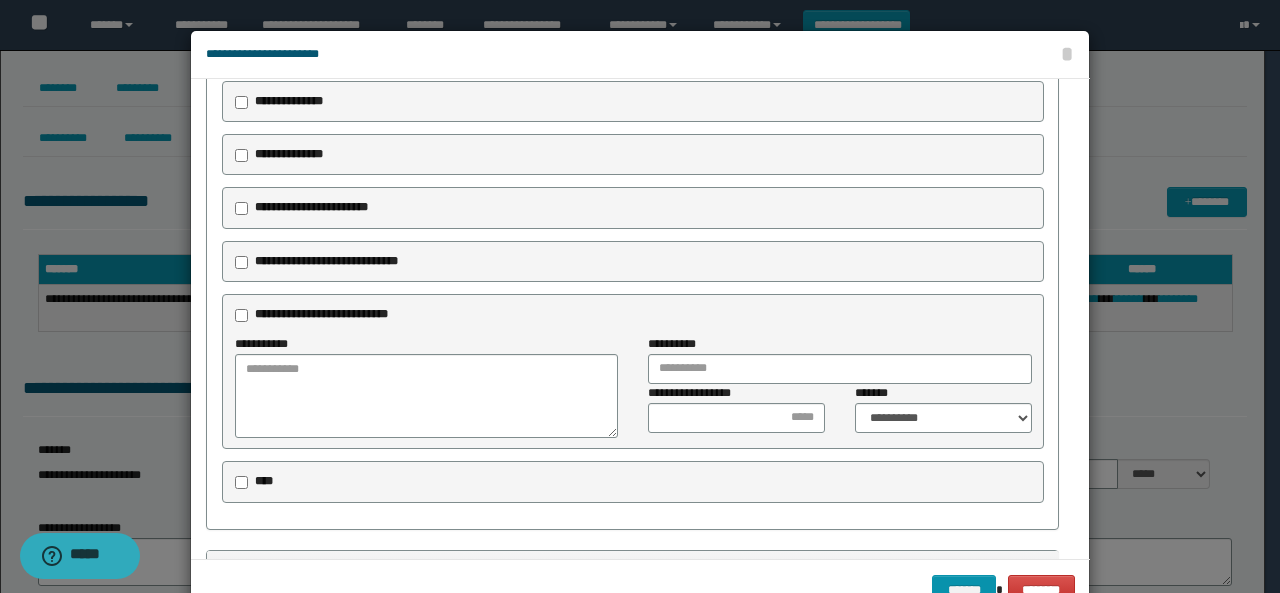 click on "**********" at bounding box center (326, 261) 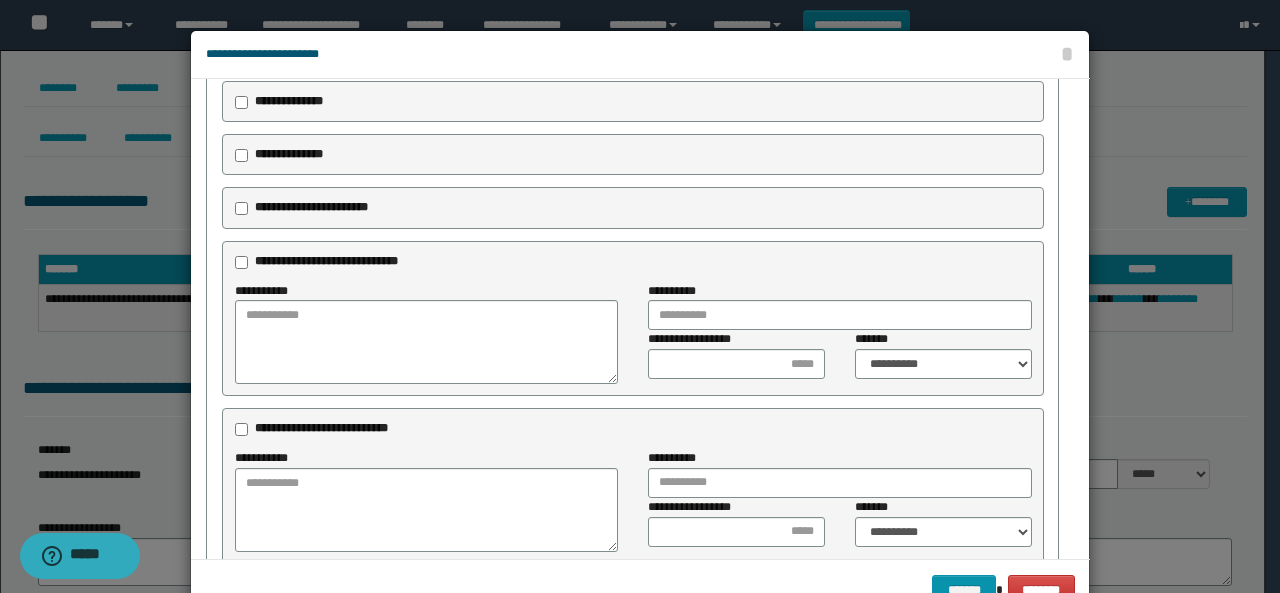 click on "**********" at bounding box center (314, 208) 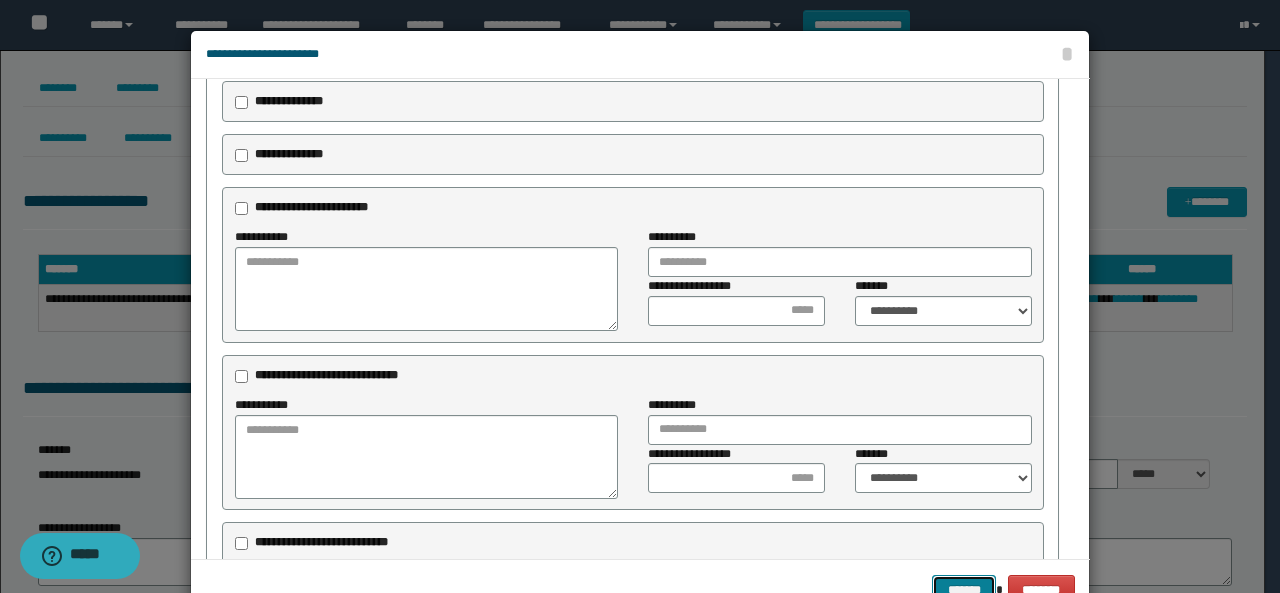 click on "*******" at bounding box center [964, 589] 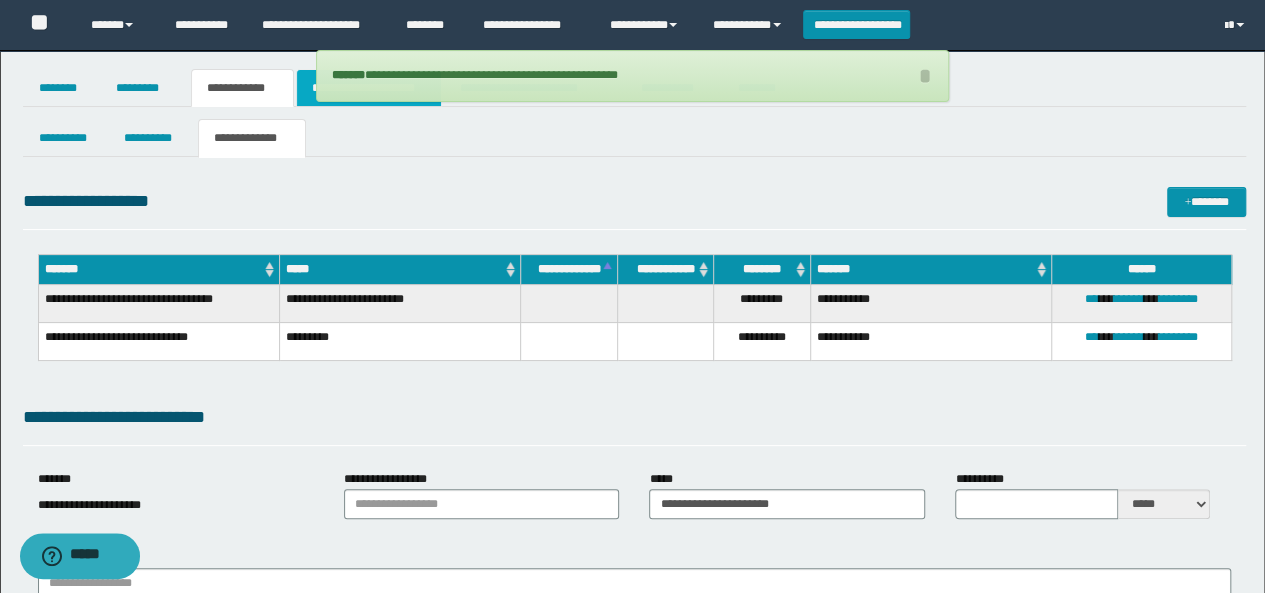 click on "**********" at bounding box center (369, 88) 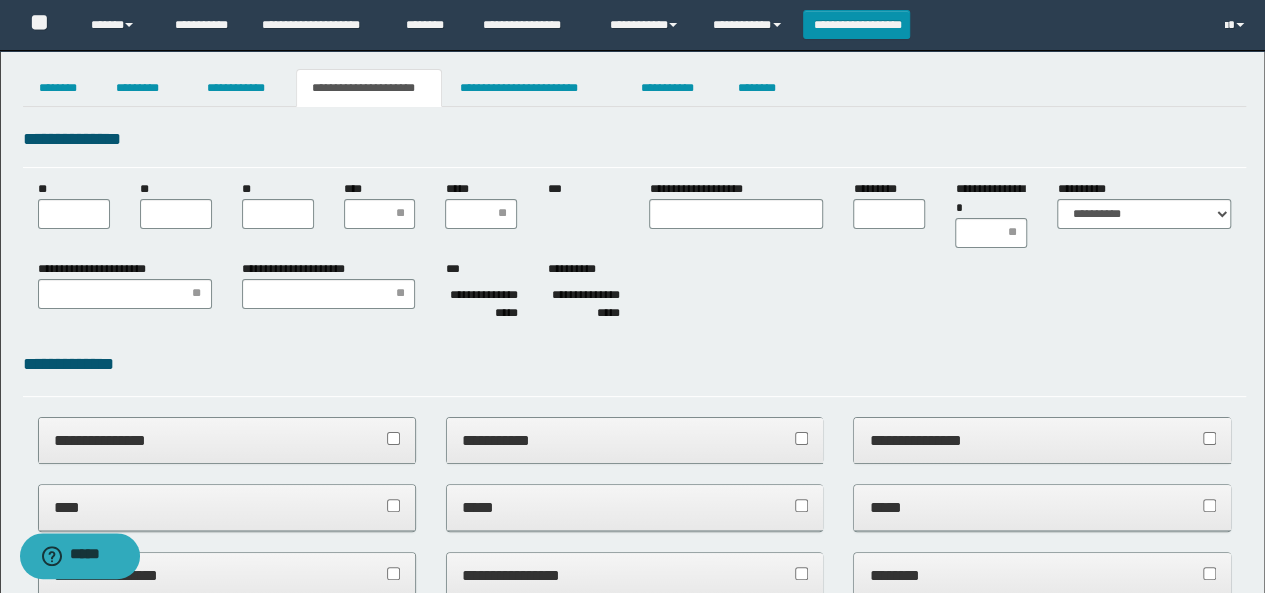 scroll, scrollTop: 0, scrollLeft: 0, axis: both 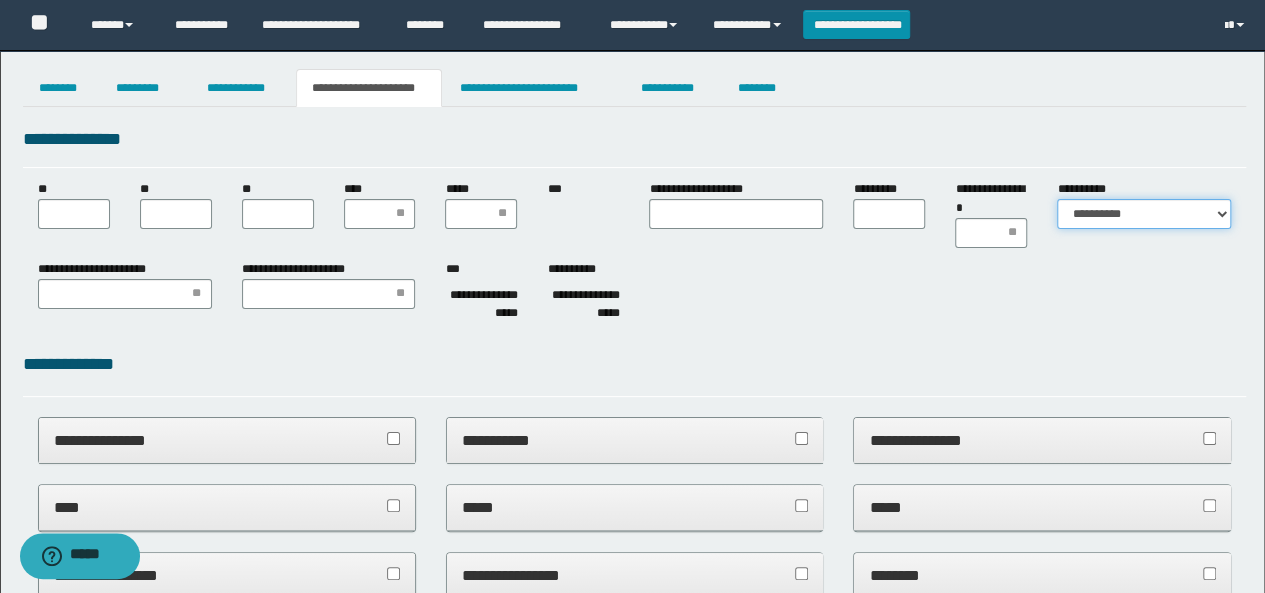 click on "**********" at bounding box center (1144, 214) 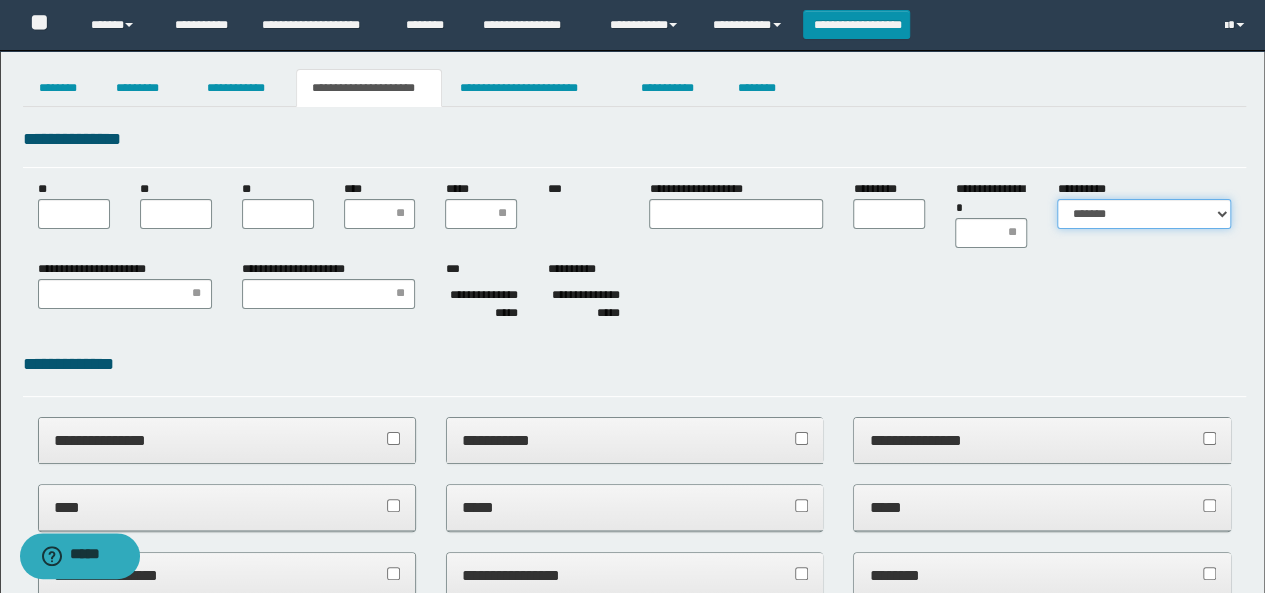 scroll, scrollTop: 400, scrollLeft: 0, axis: vertical 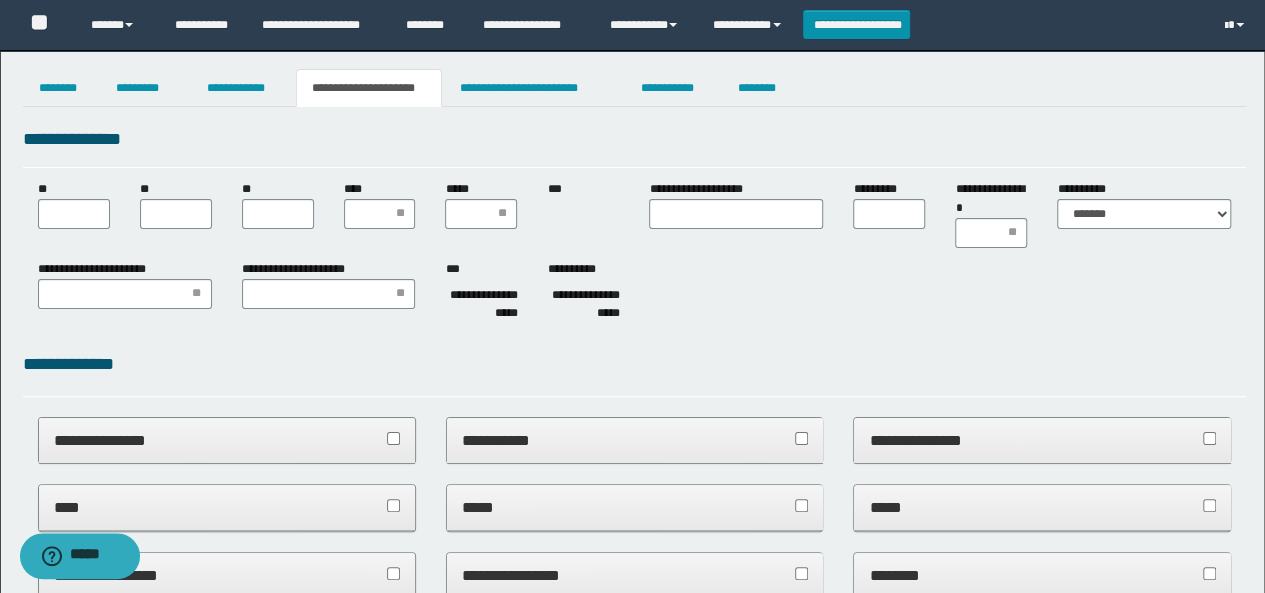 click on "****" at bounding box center (380, 204) 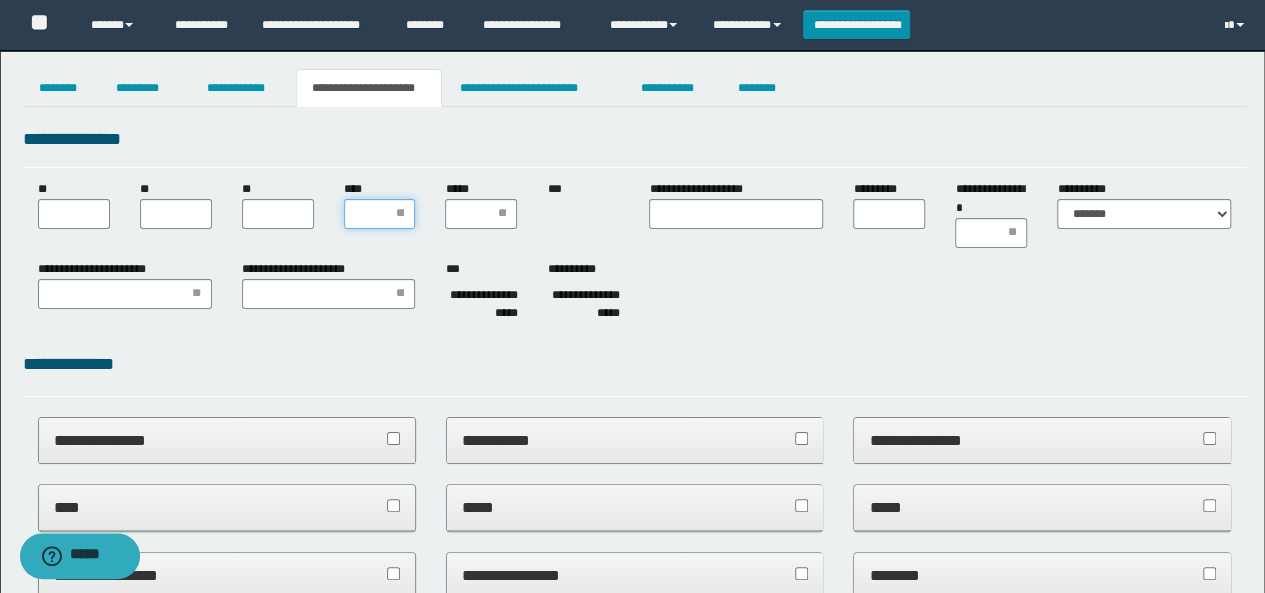 click on "****" at bounding box center [380, 214] 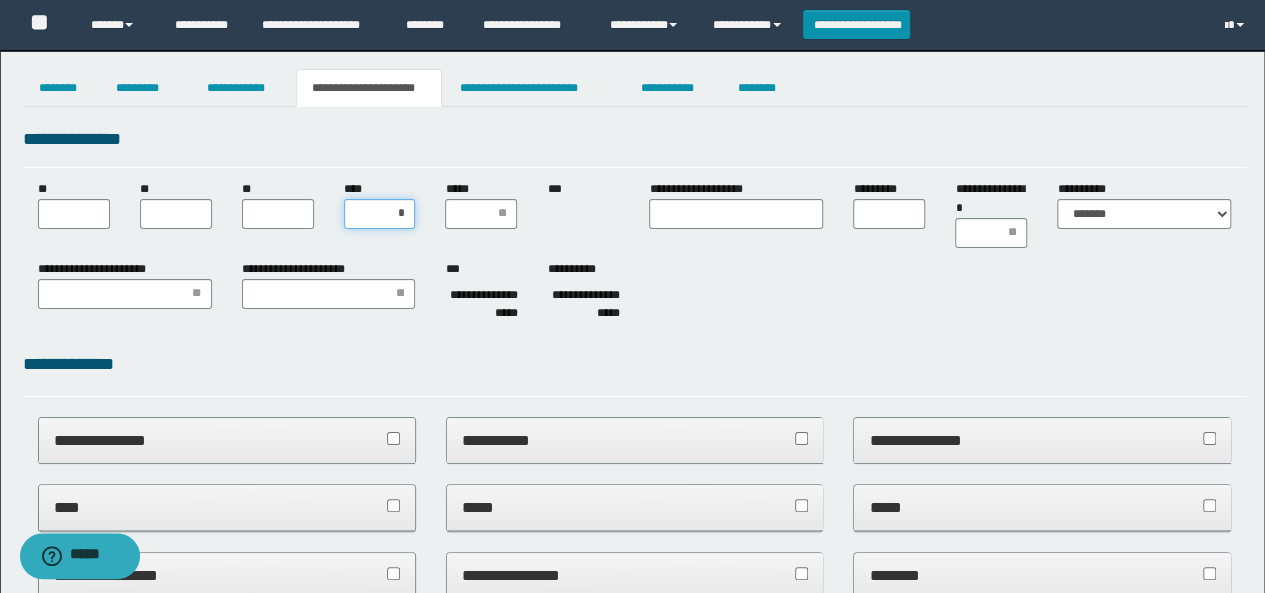 type on "**" 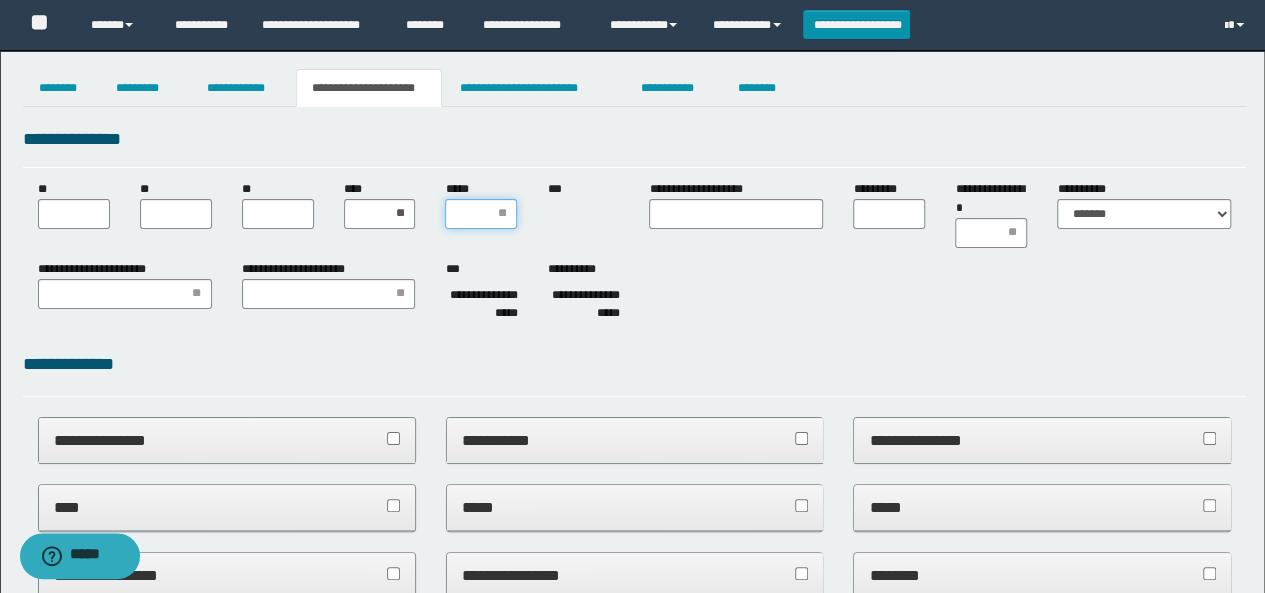 click on "*****" at bounding box center (481, 214) 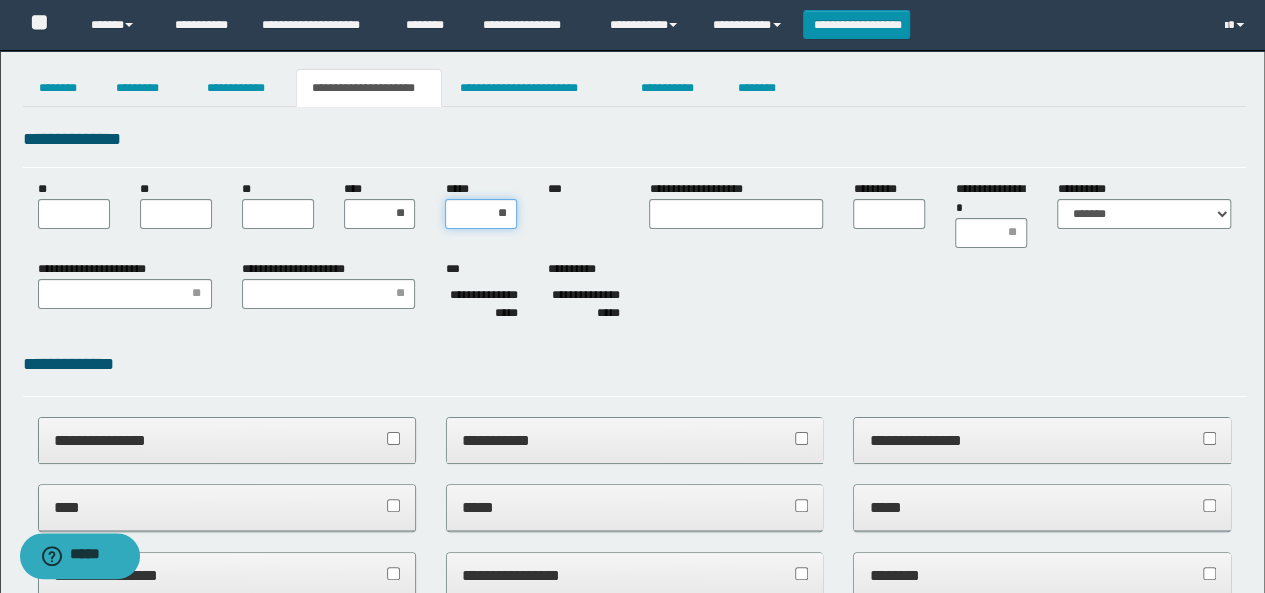 type on "***" 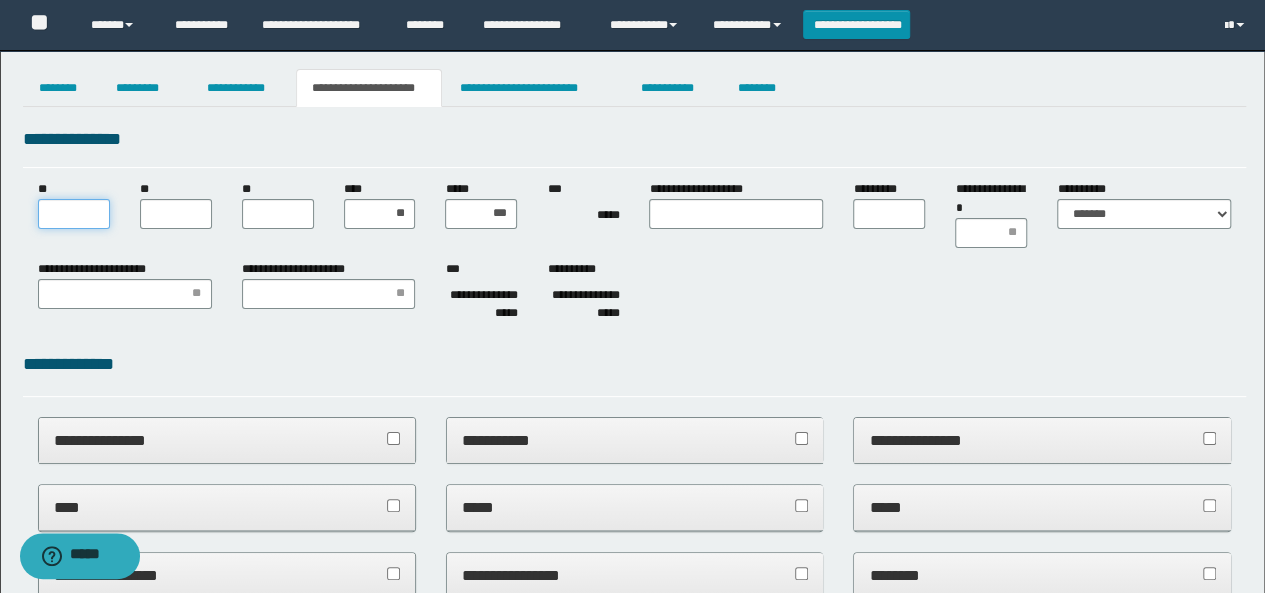 click on "**" at bounding box center (74, 214) 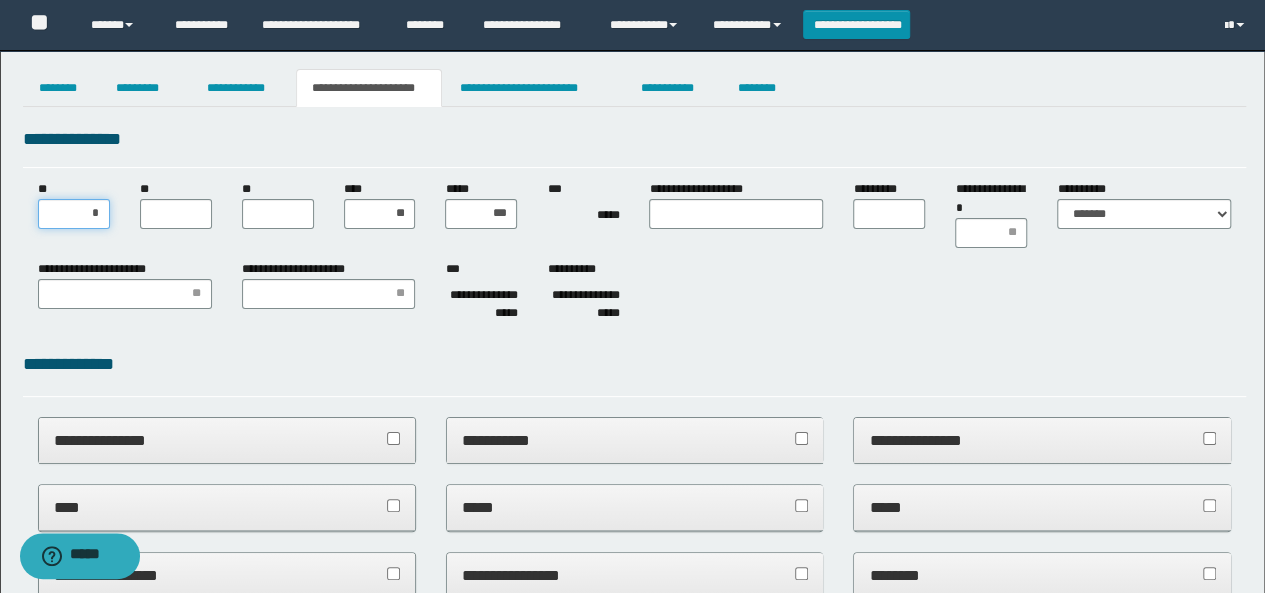 type on "**" 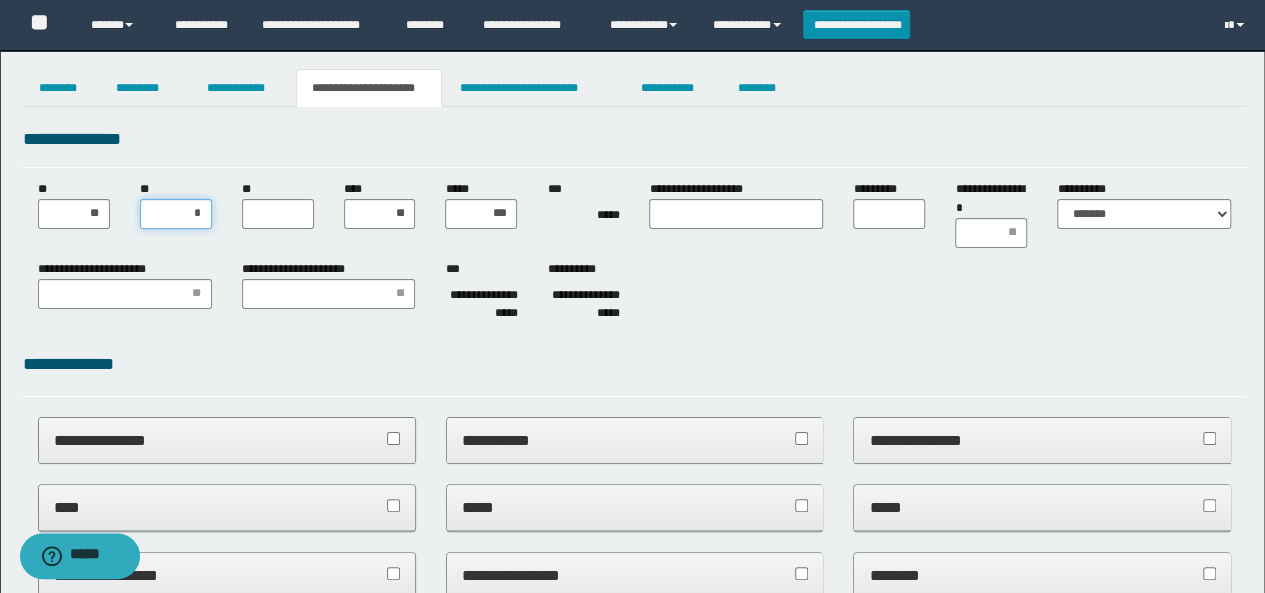 type on "**" 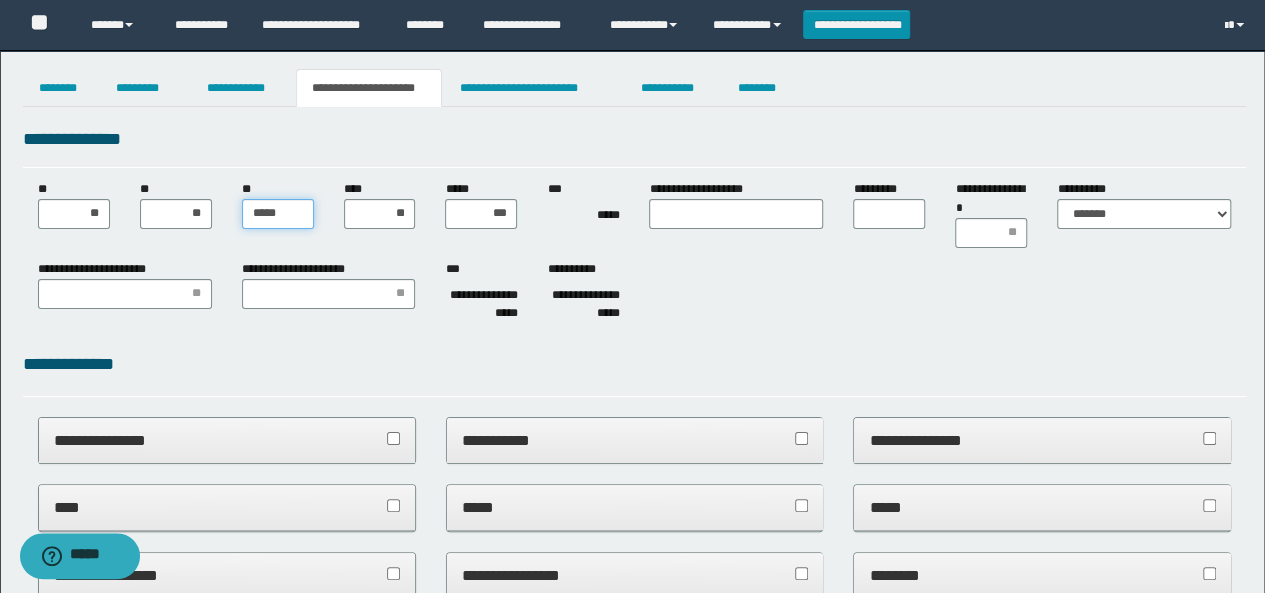 type on "******" 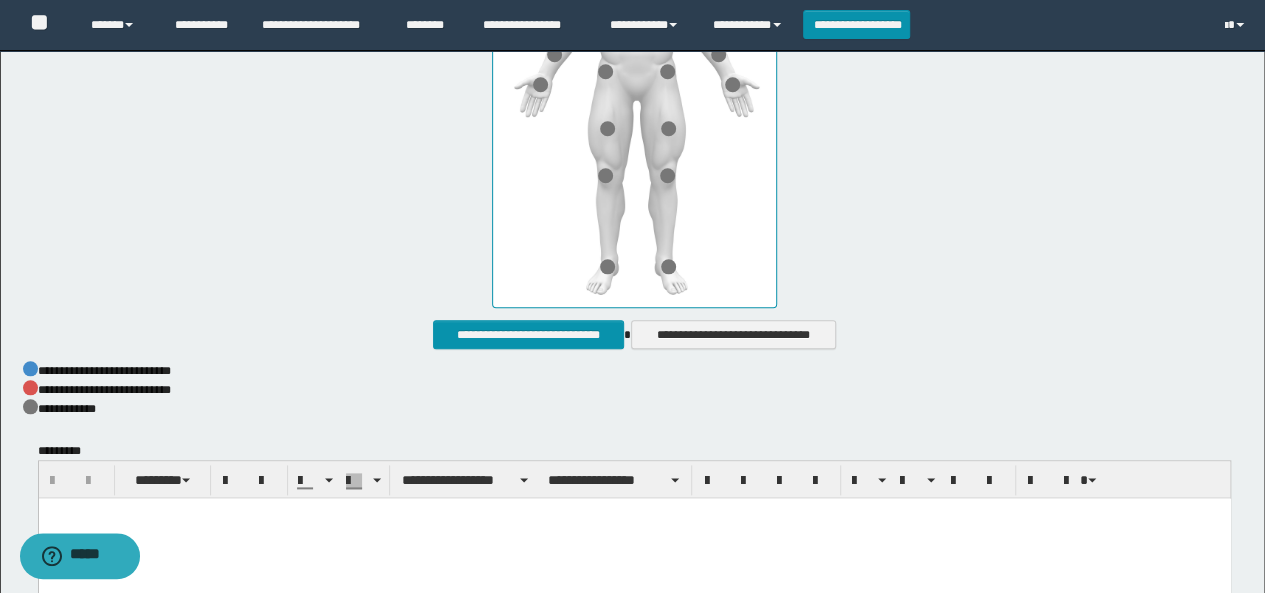 scroll, scrollTop: 1172, scrollLeft: 0, axis: vertical 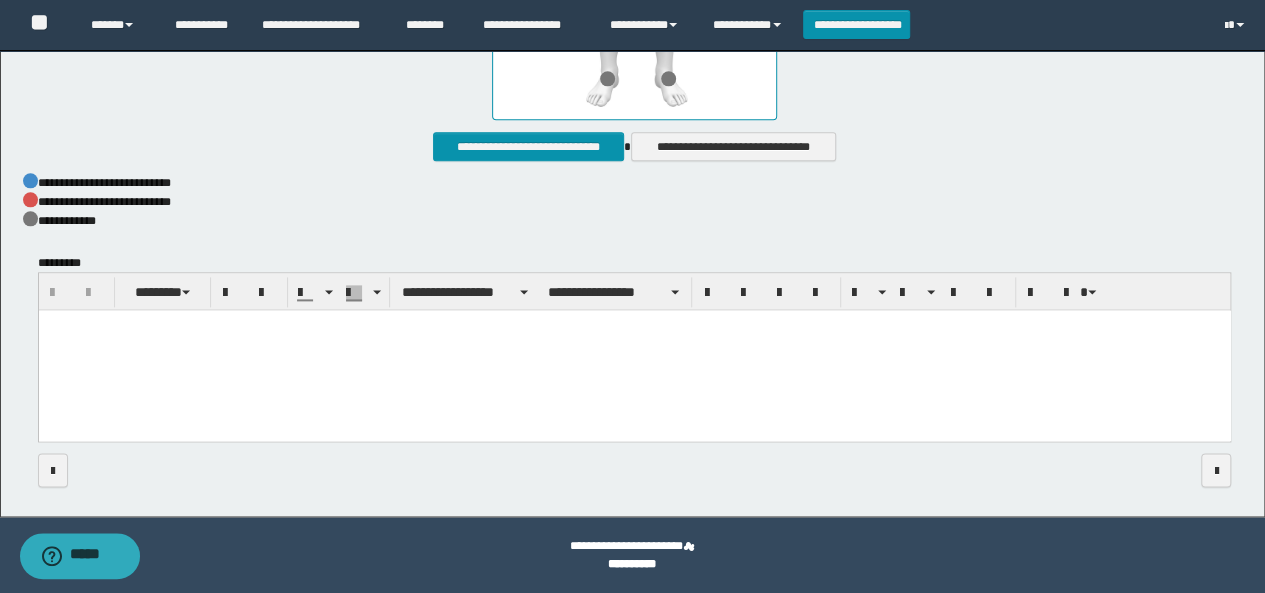 click at bounding box center (634, 351) 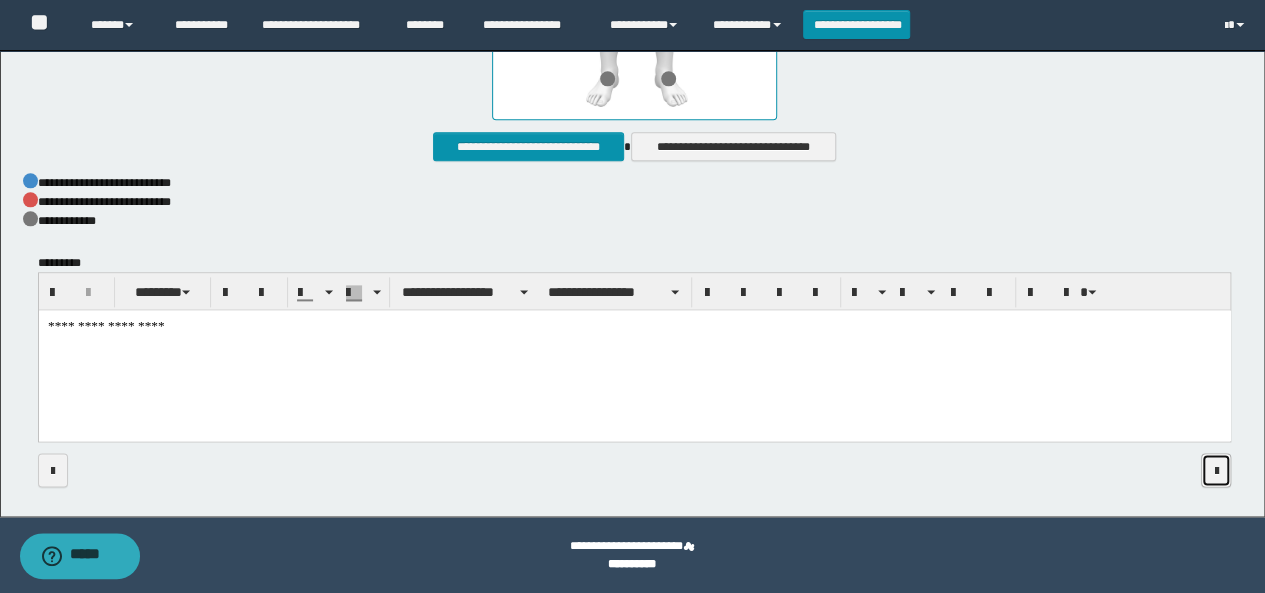 click at bounding box center [1216, 470] 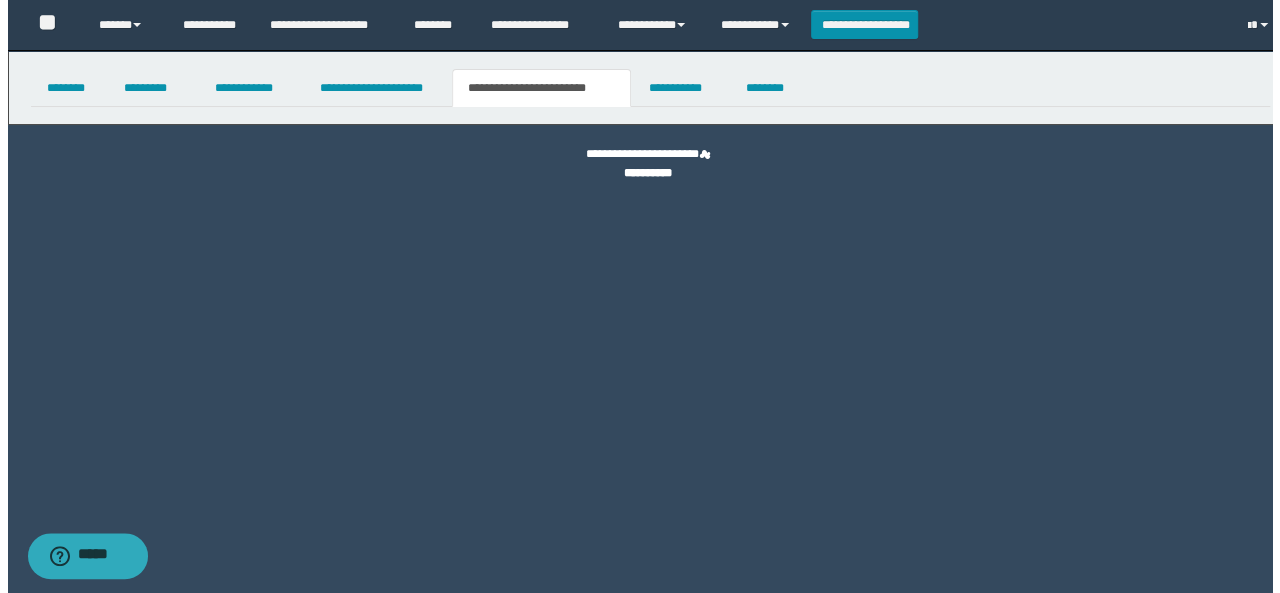 scroll, scrollTop: 0, scrollLeft: 0, axis: both 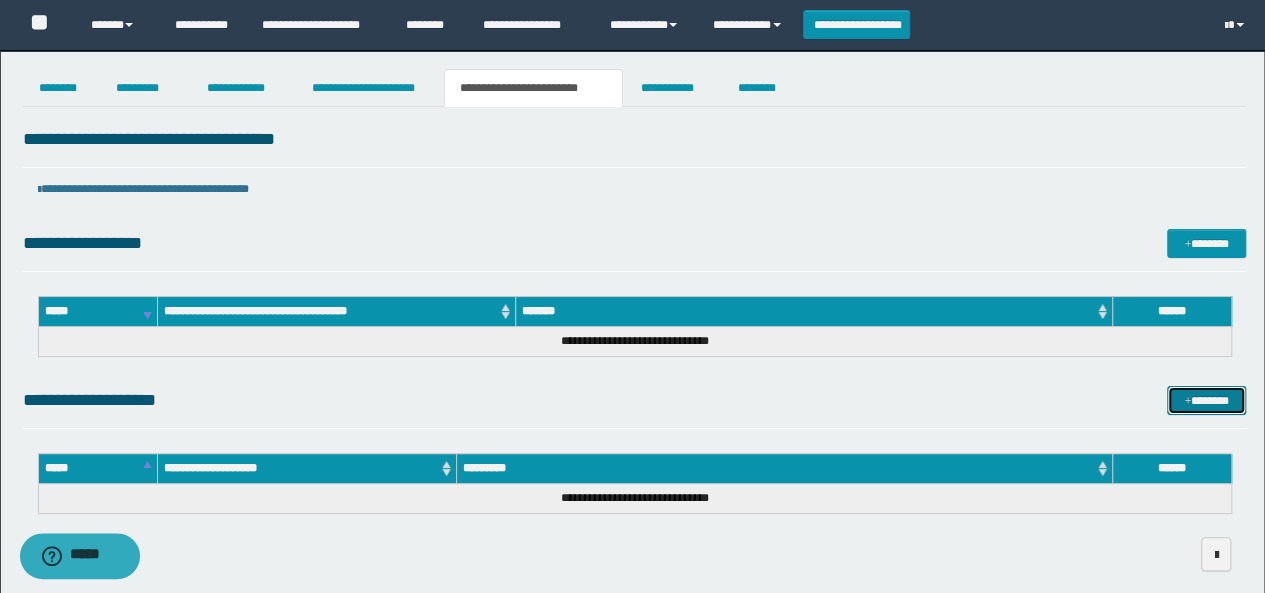 click on "*******" at bounding box center [1206, 400] 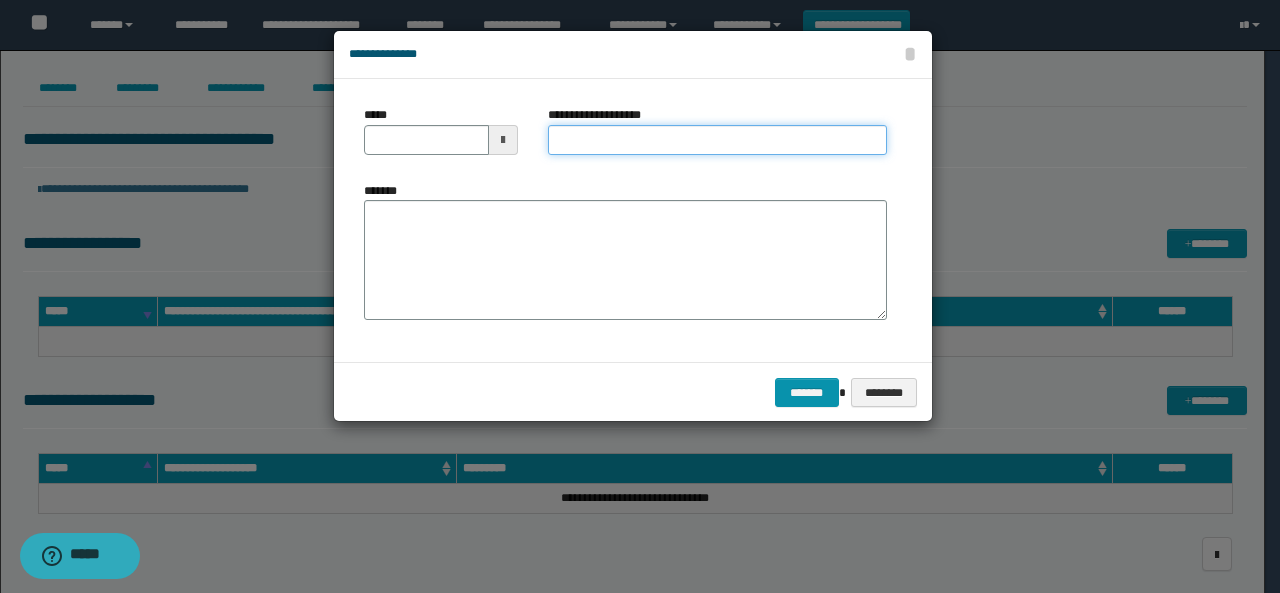 drag, startPoint x: 573, startPoint y: 137, endPoint x: 620, endPoint y: 183, distance: 65.76473 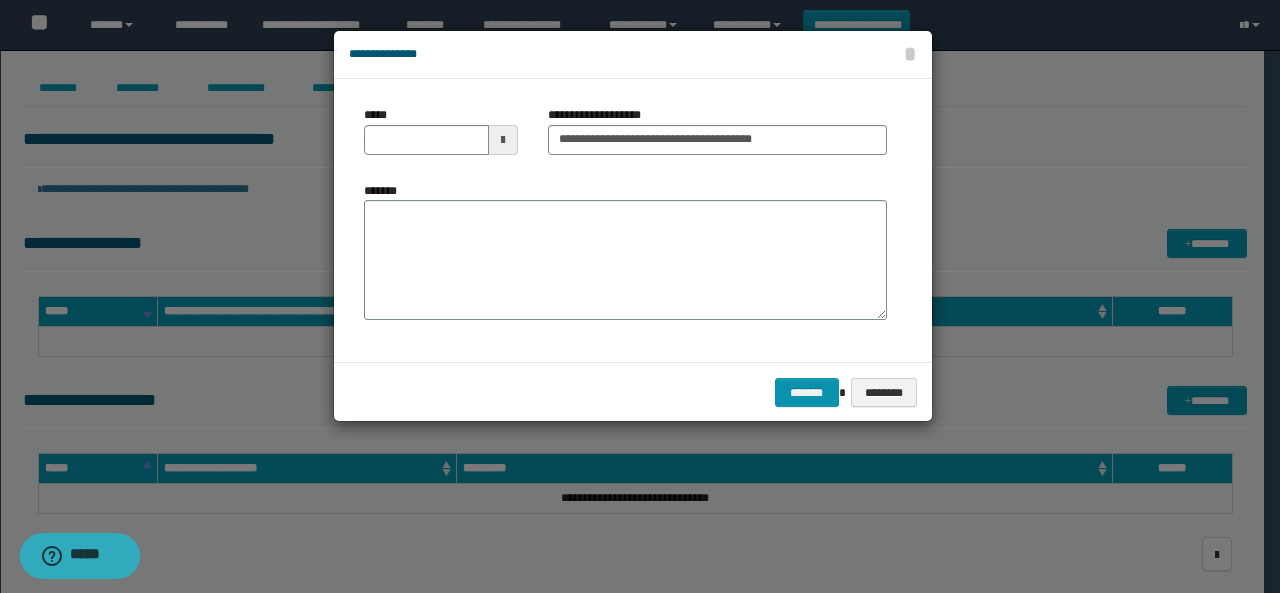 click at bounding box center (503, 140) 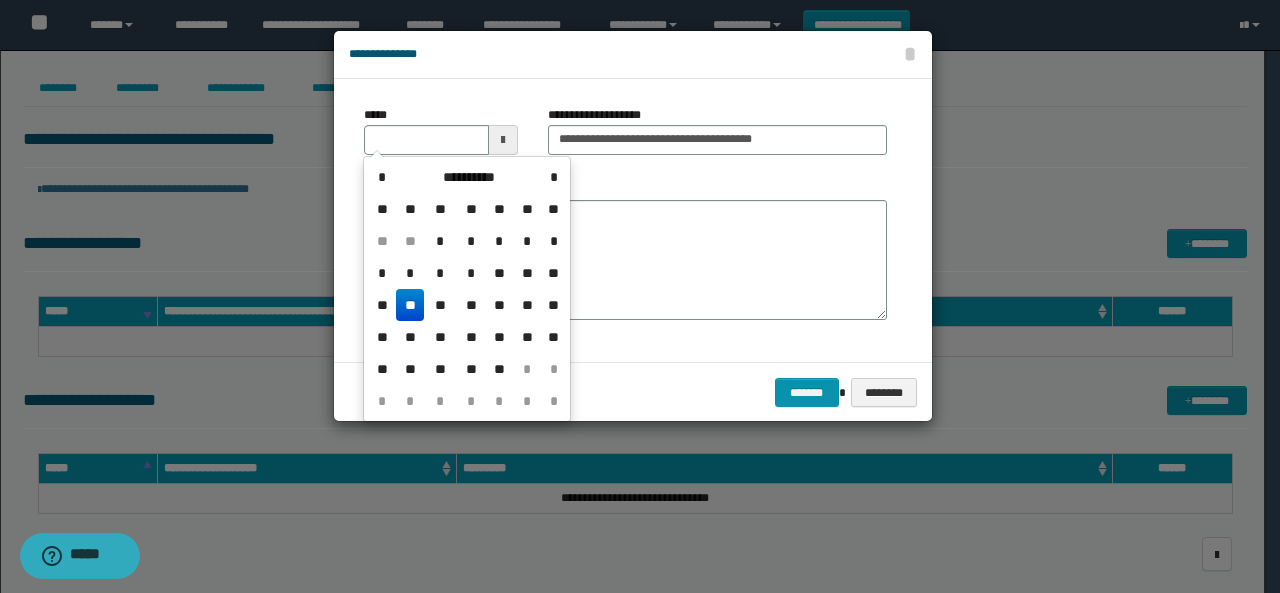 click on "**" at bounding box center (410, 305) 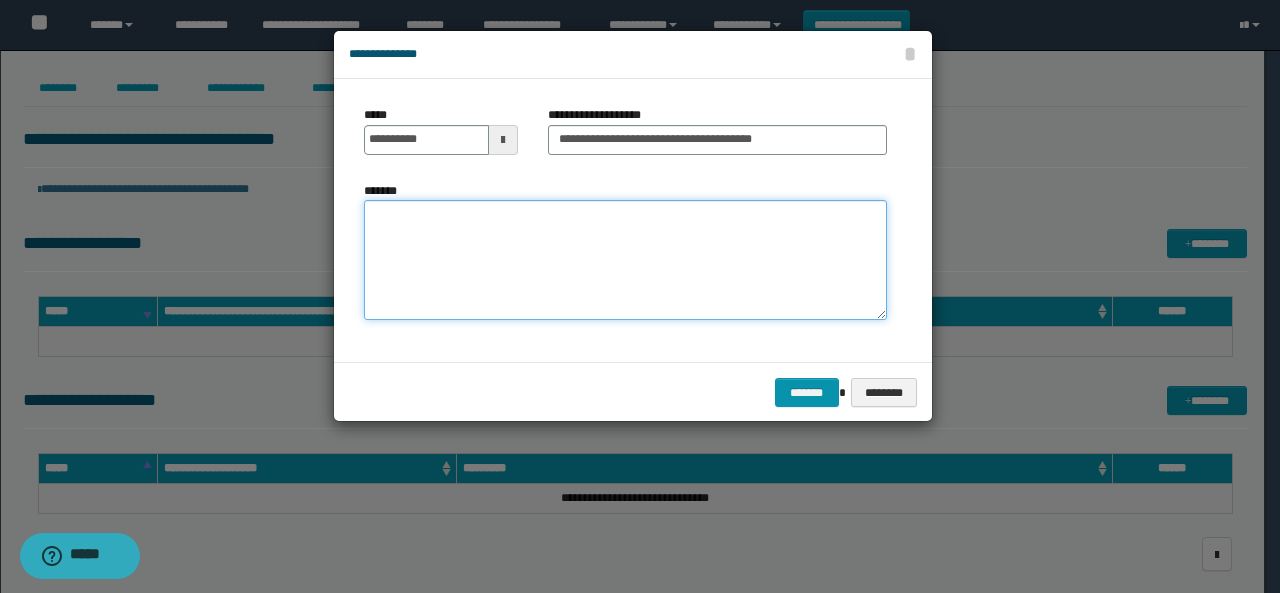 click on "*******" at bounding box center (625, 260) 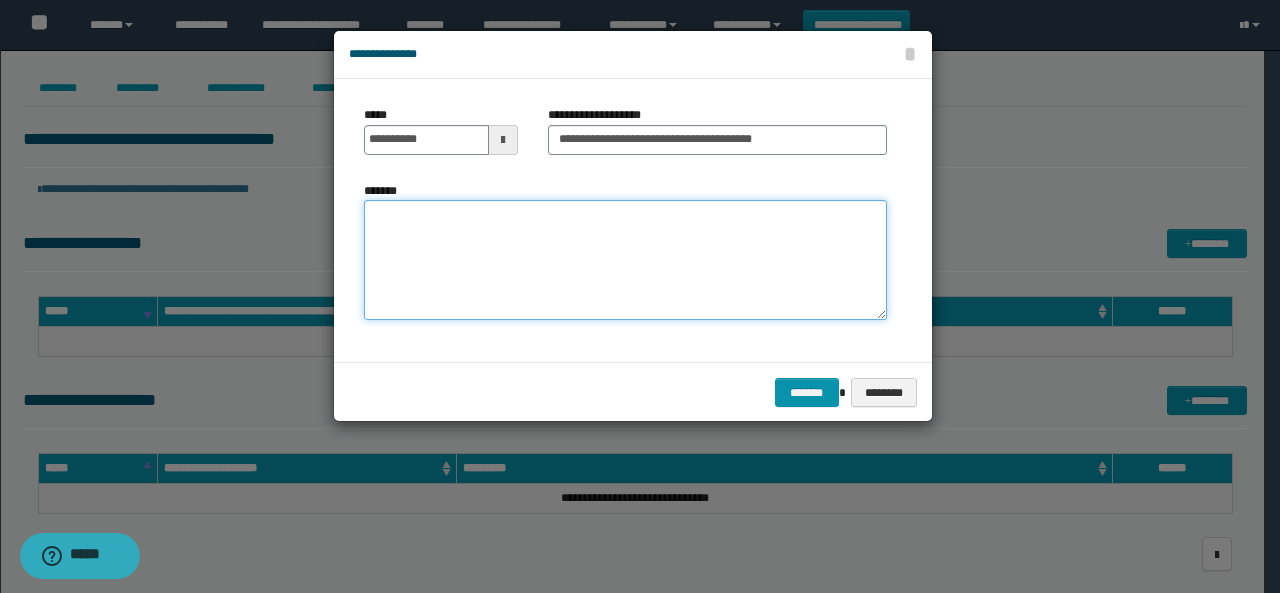 paste on "**********" 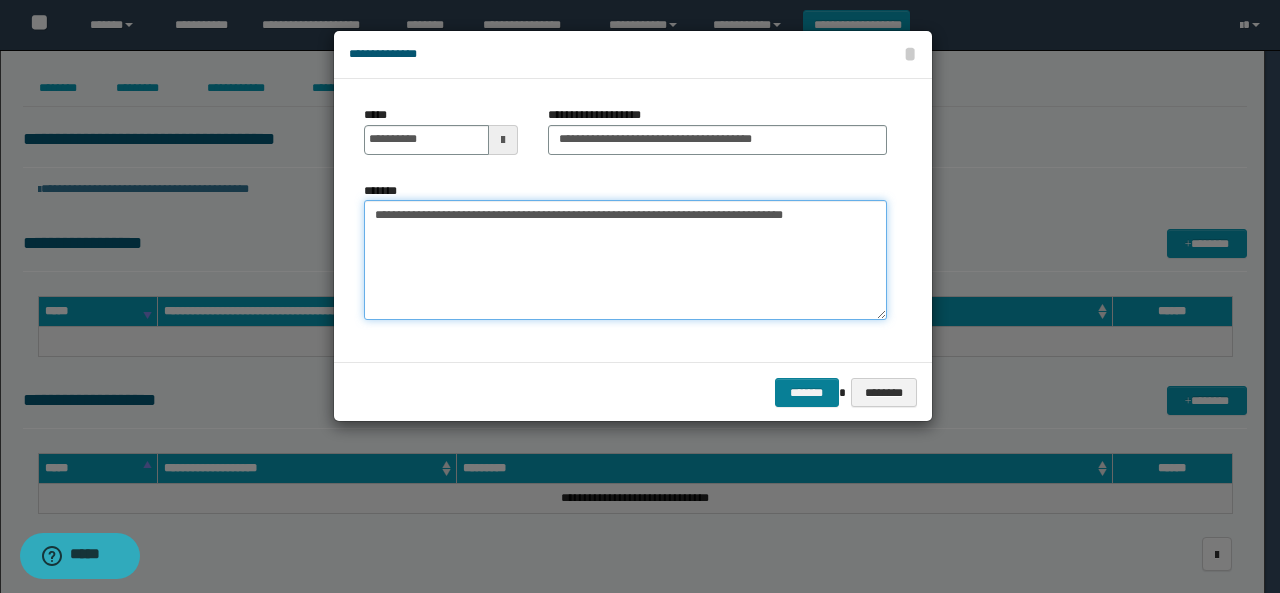 type on "**********" 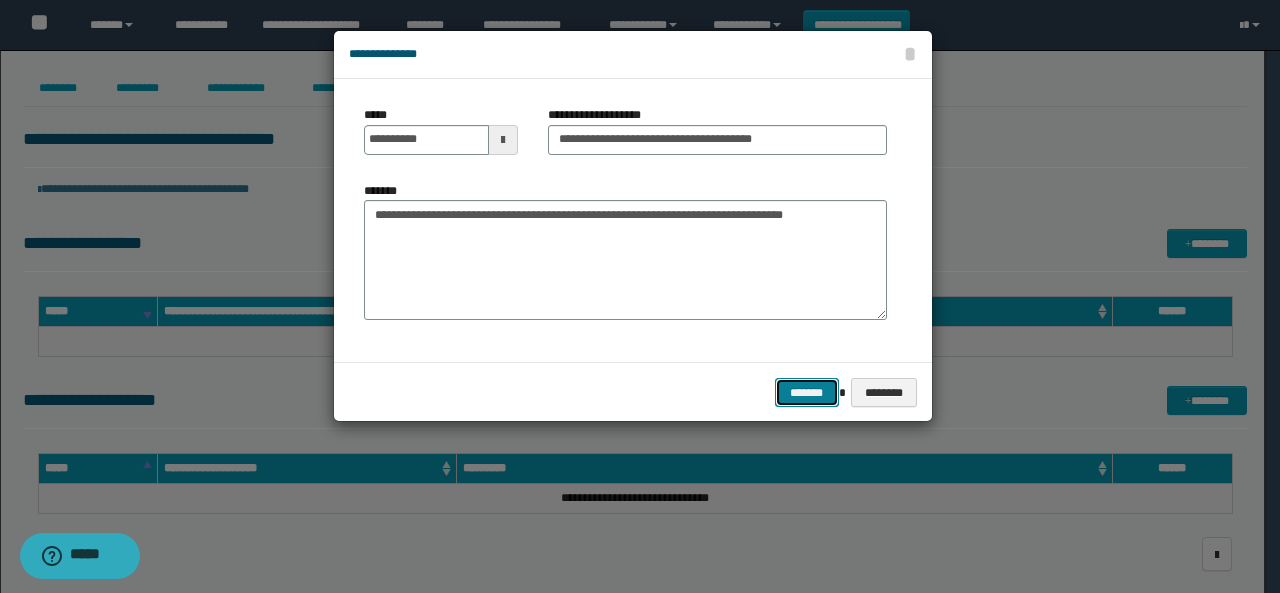 click on "*******" at bounding box center (807, 392) 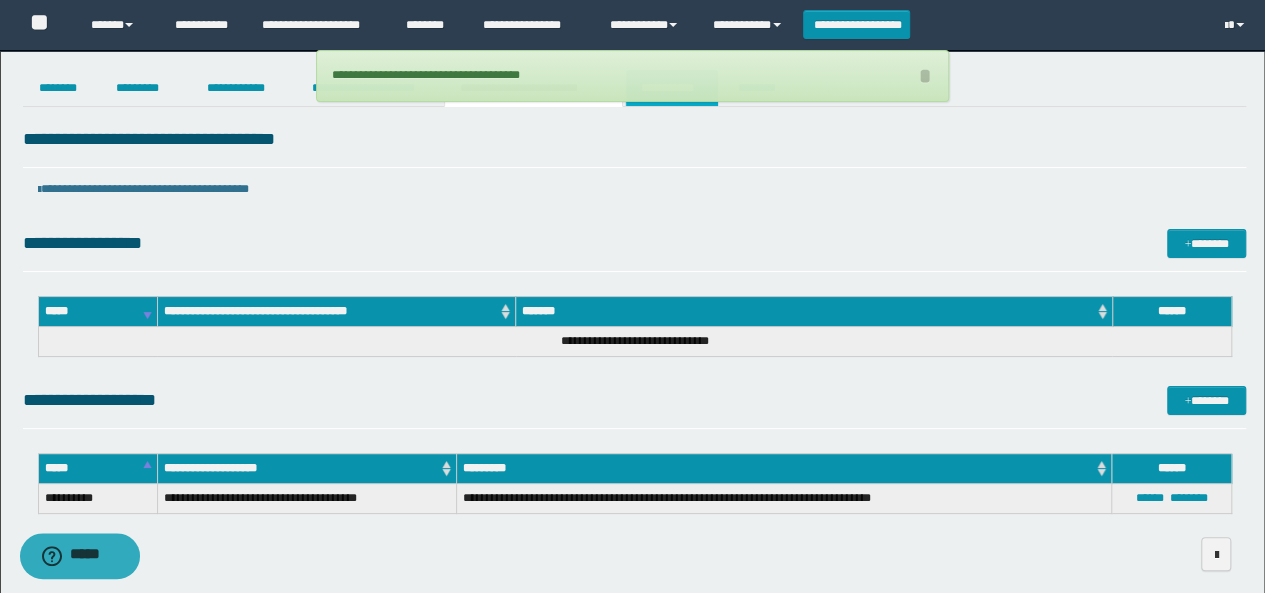 click on "**********" at bounding box center [672, 88] 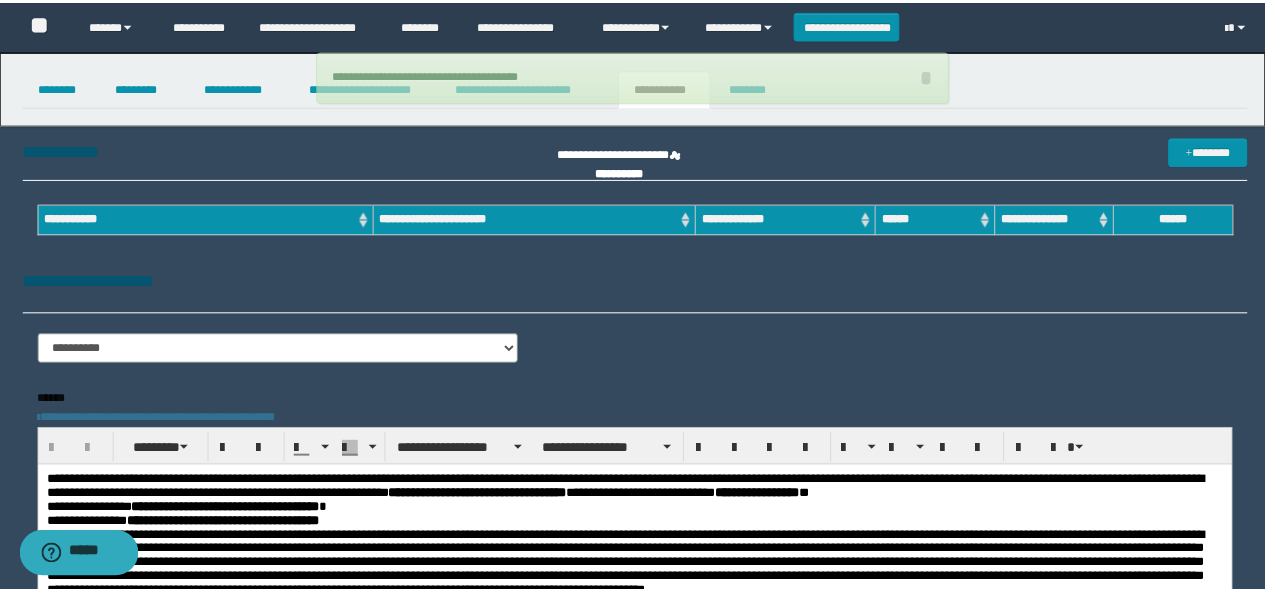scroll, scrollTop: 0, scrollLeft: 0, axis: both 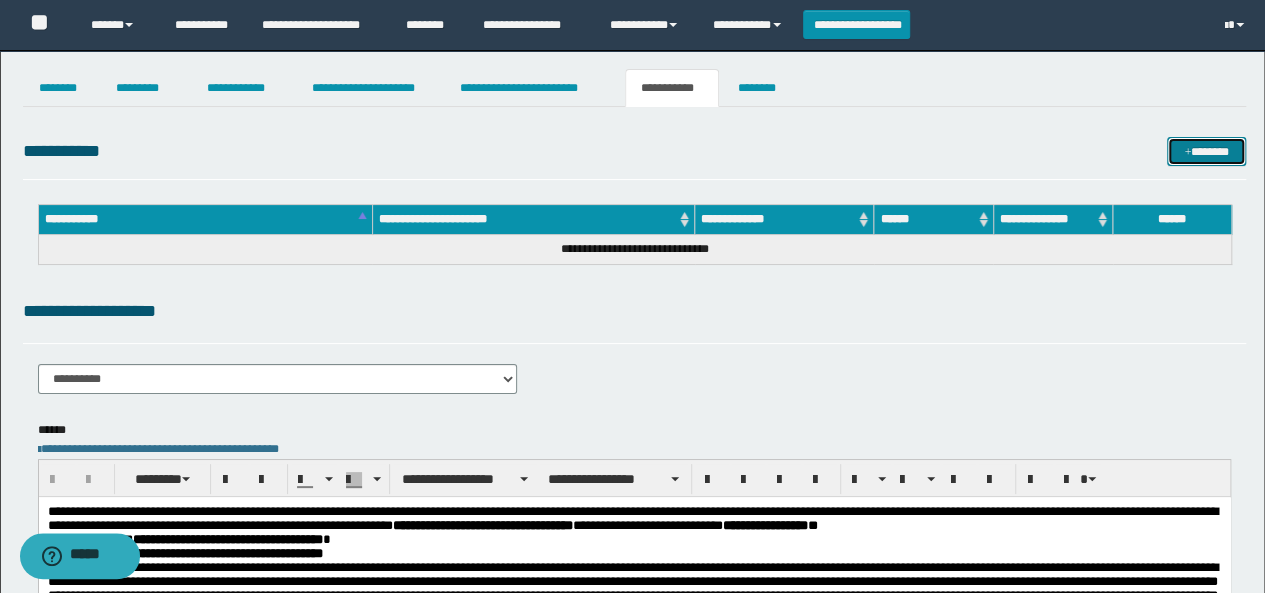 click on "*******" at bounding box center [1206, 151] 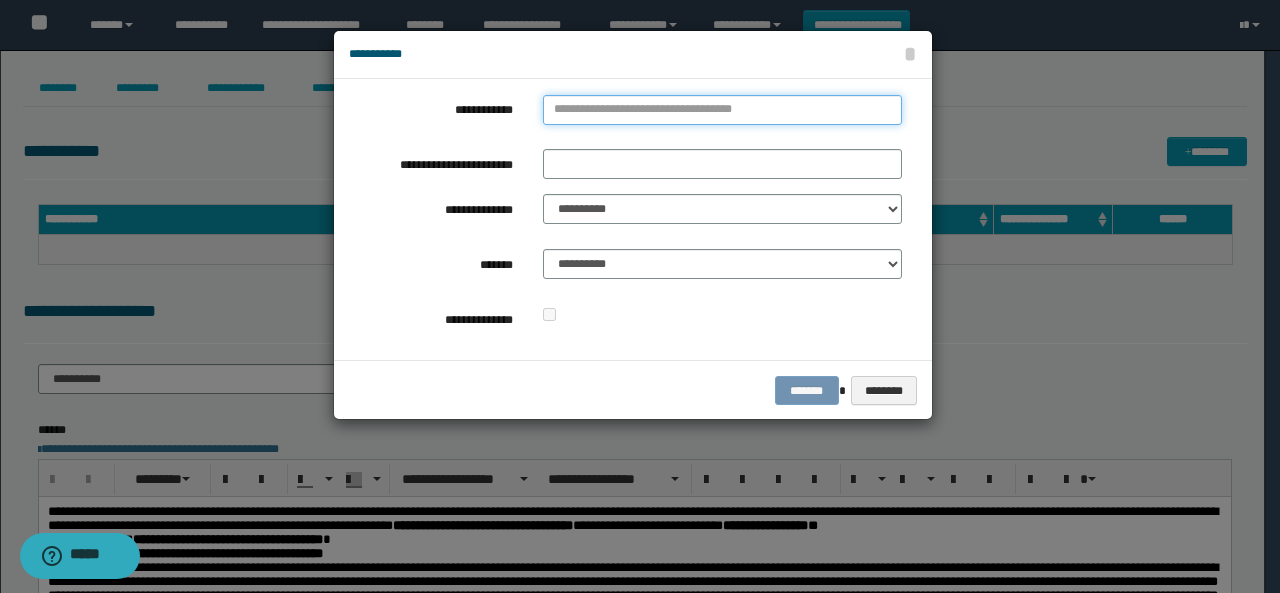 click on "**********" at bounding box center (722, 110) 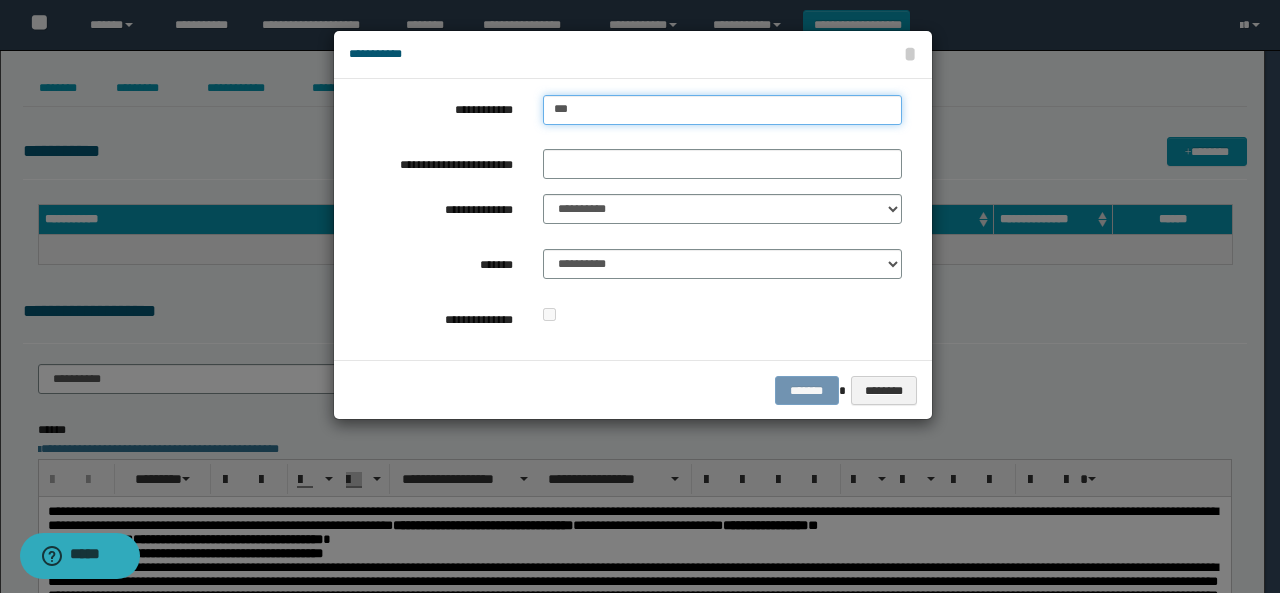 type on "****" 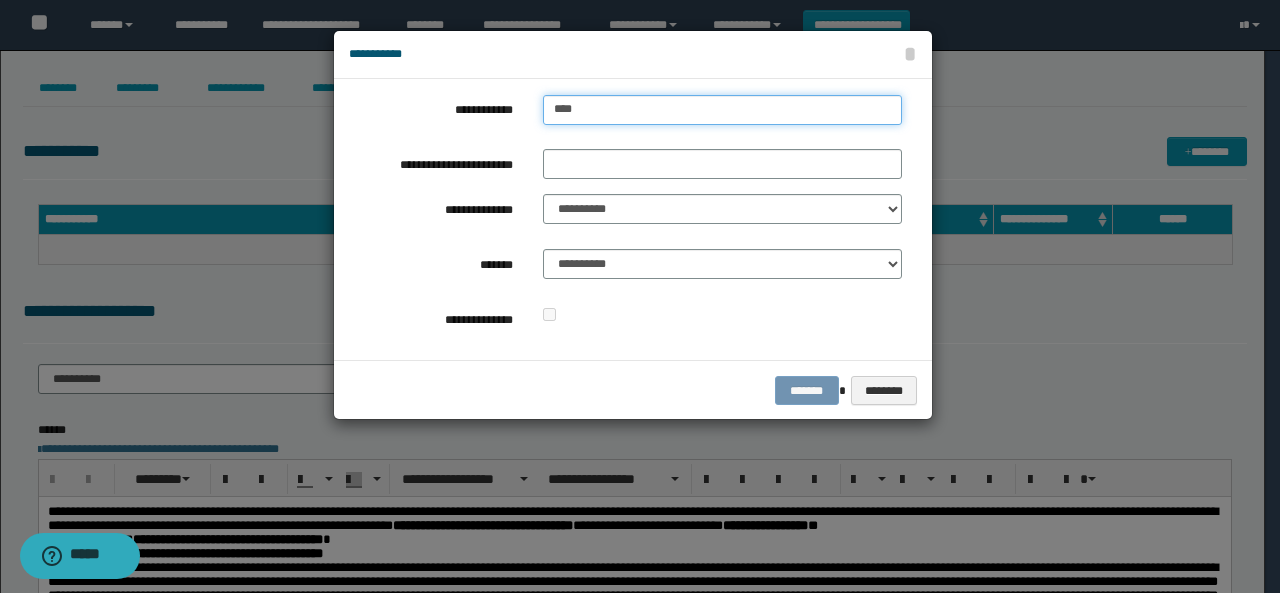 type on "****" 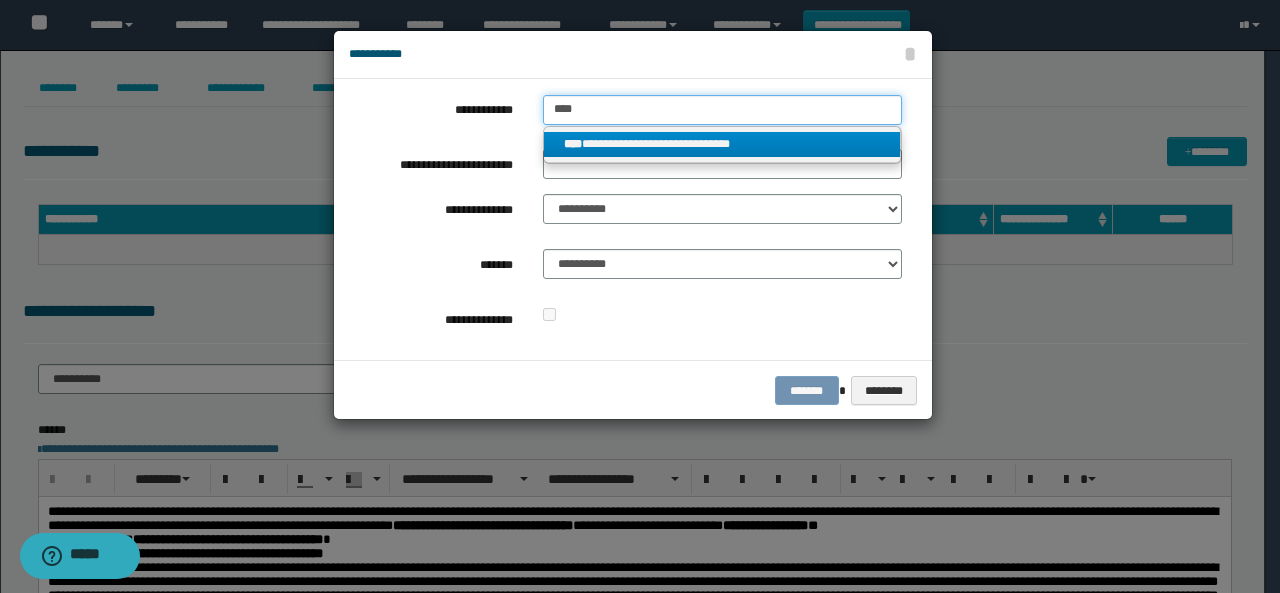 type on "****" 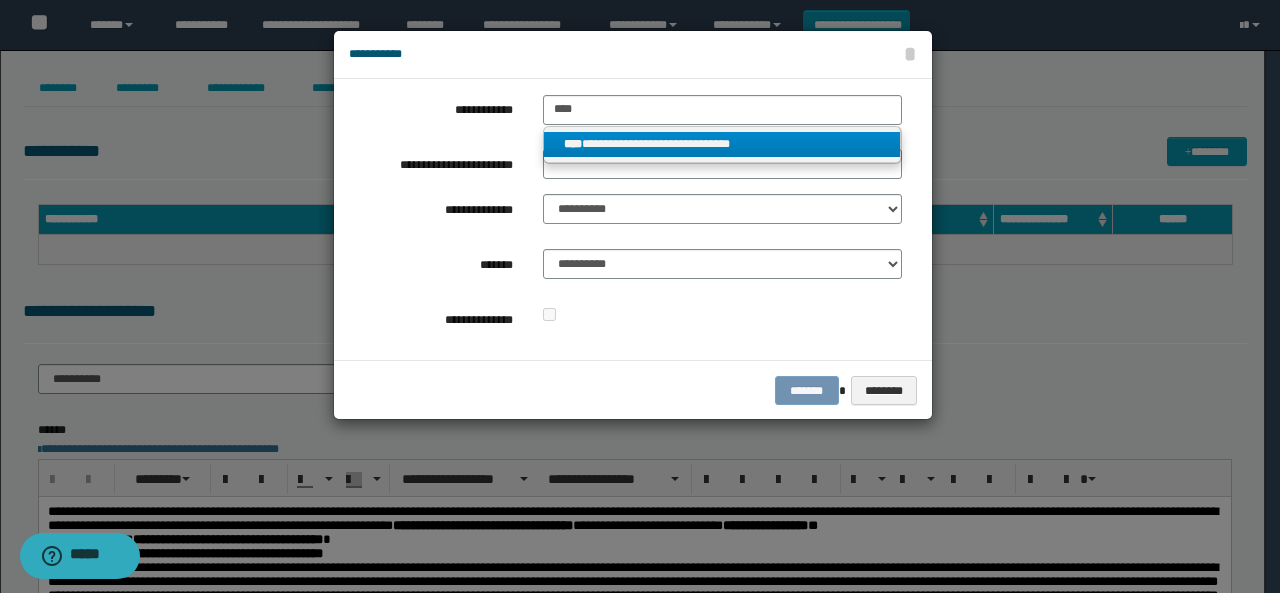 click on "**********" at bounding box center (722, 144) 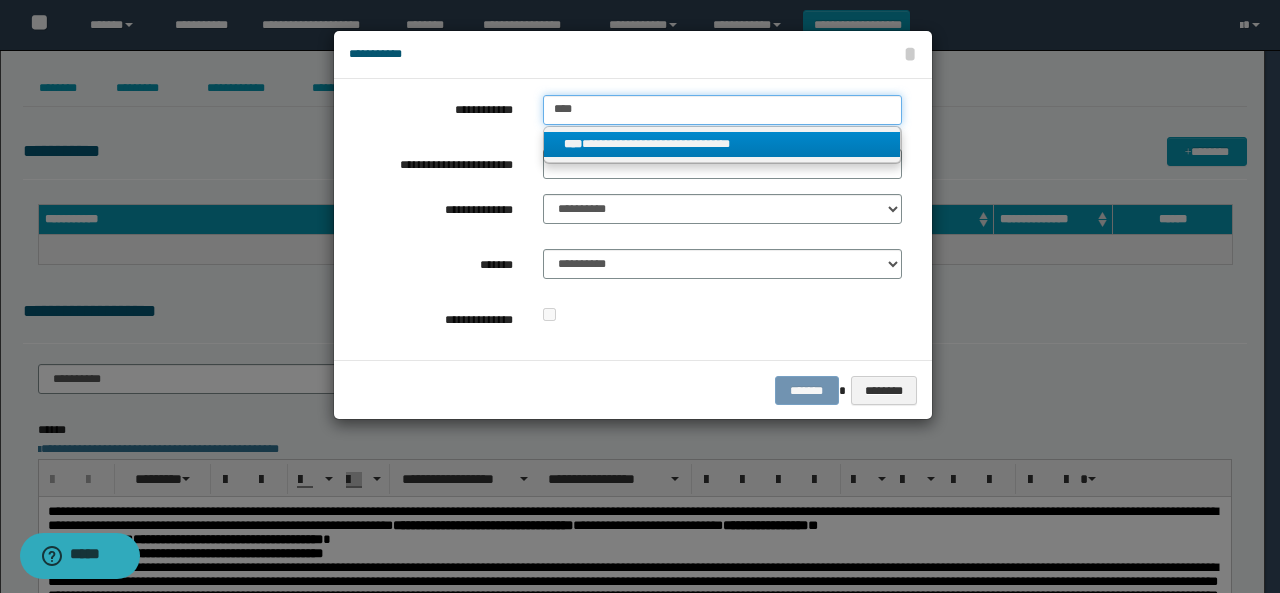 type 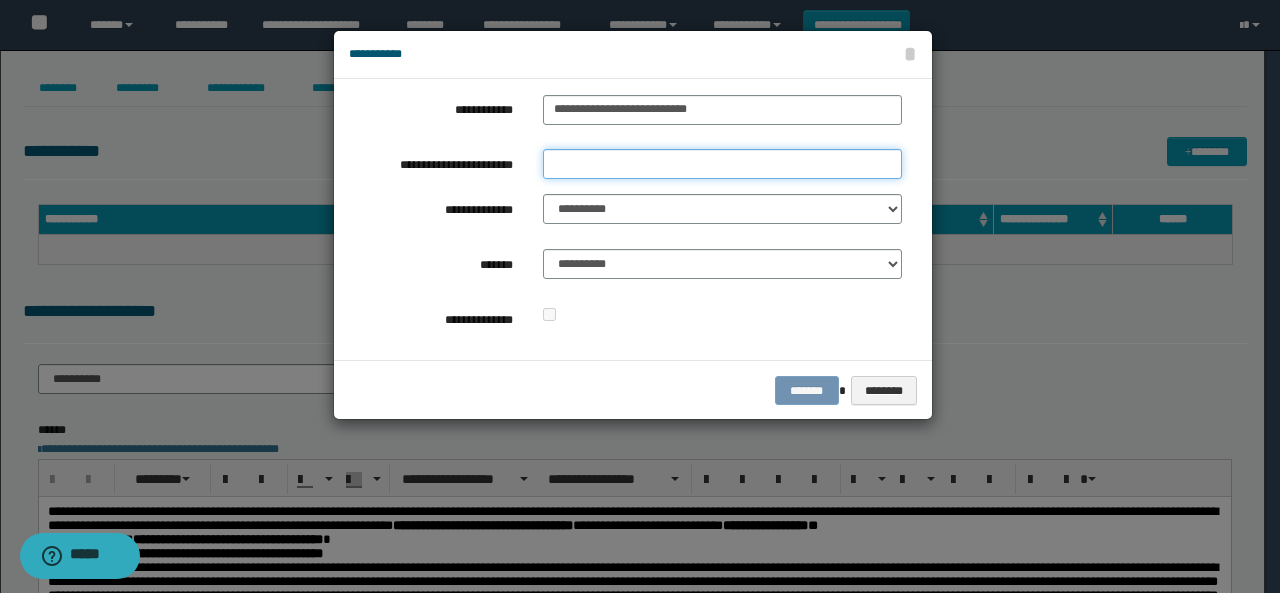 drag, startPoint x: 610, startPoint y: 161, endPoint x: 612, endPoint y: 187, distance: 26.076809 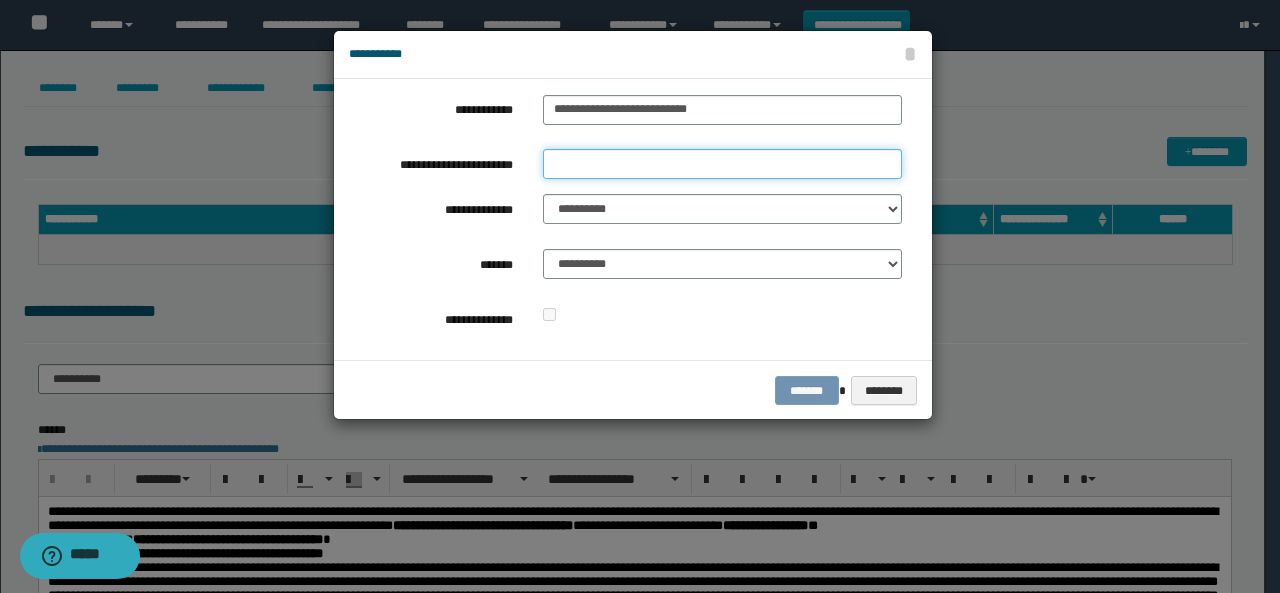 type on "**" 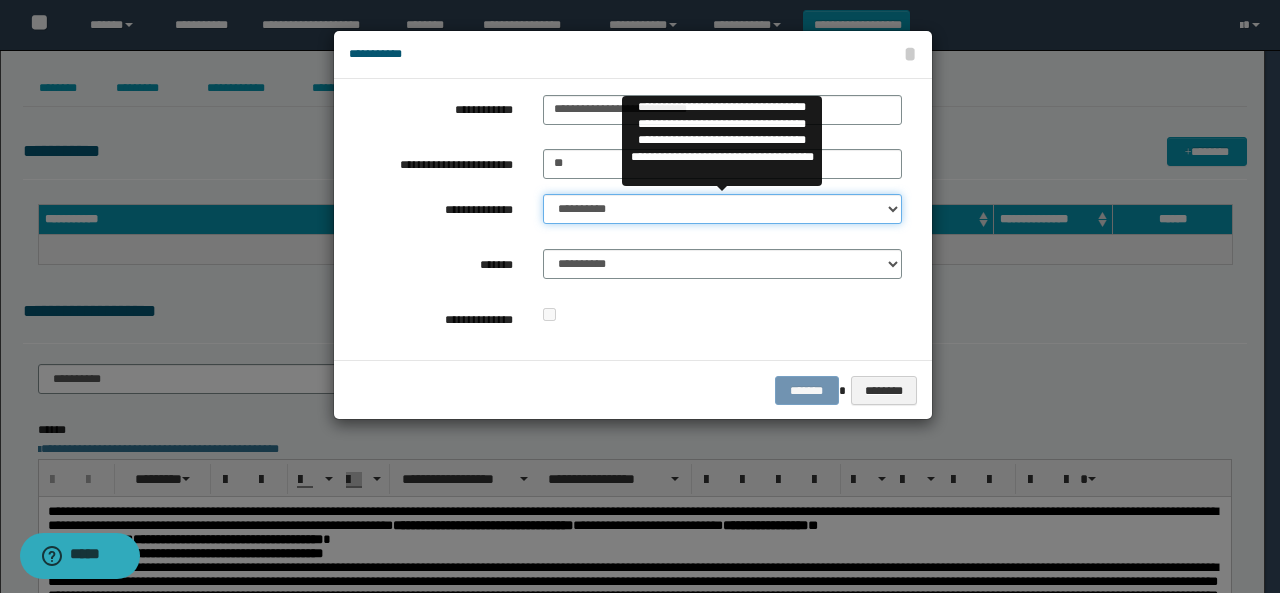 click on "**********" at bounding box center [722, 209] 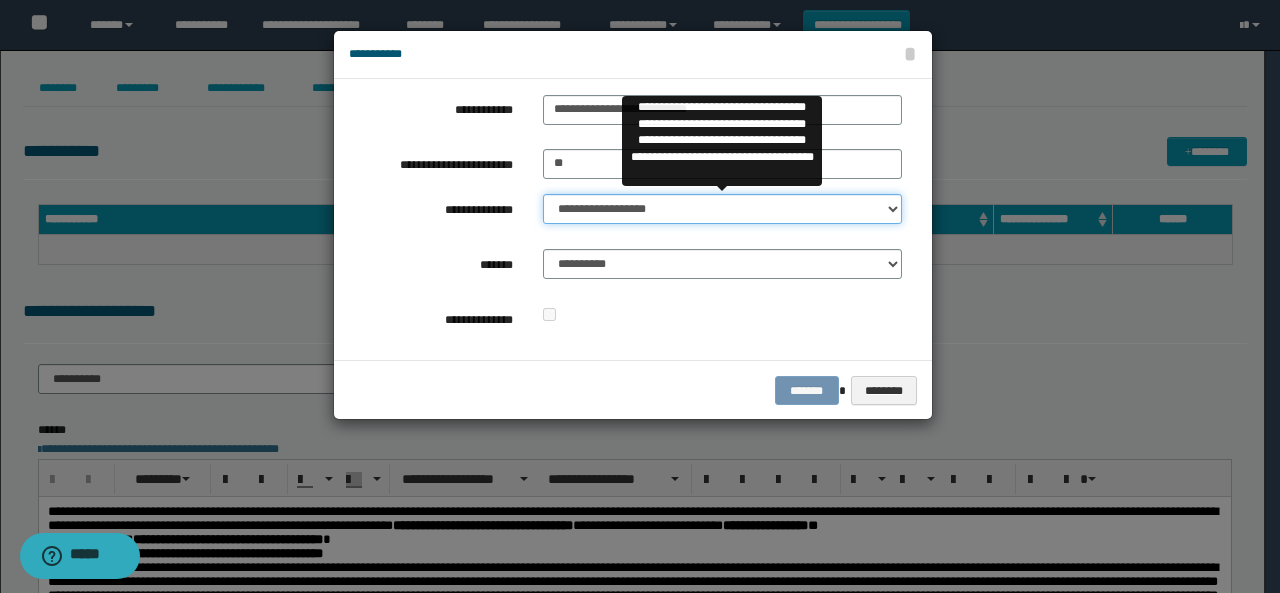 click on "**********" at bounding box center [722, 209] 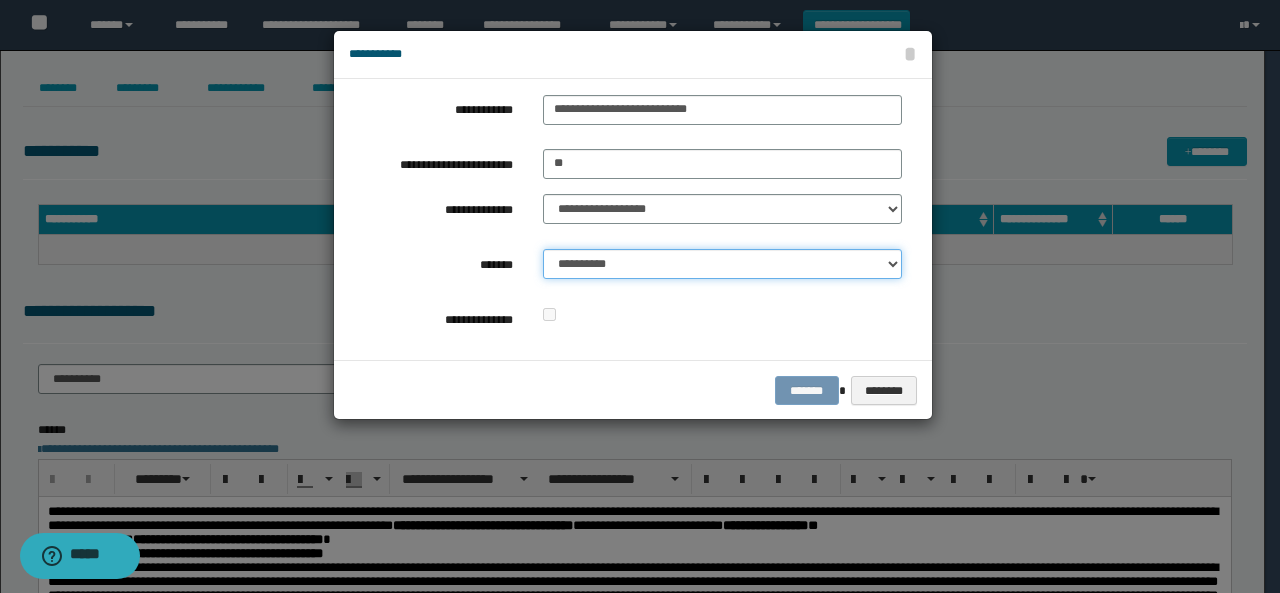 click on "**********" at bounding box center (722, 264) 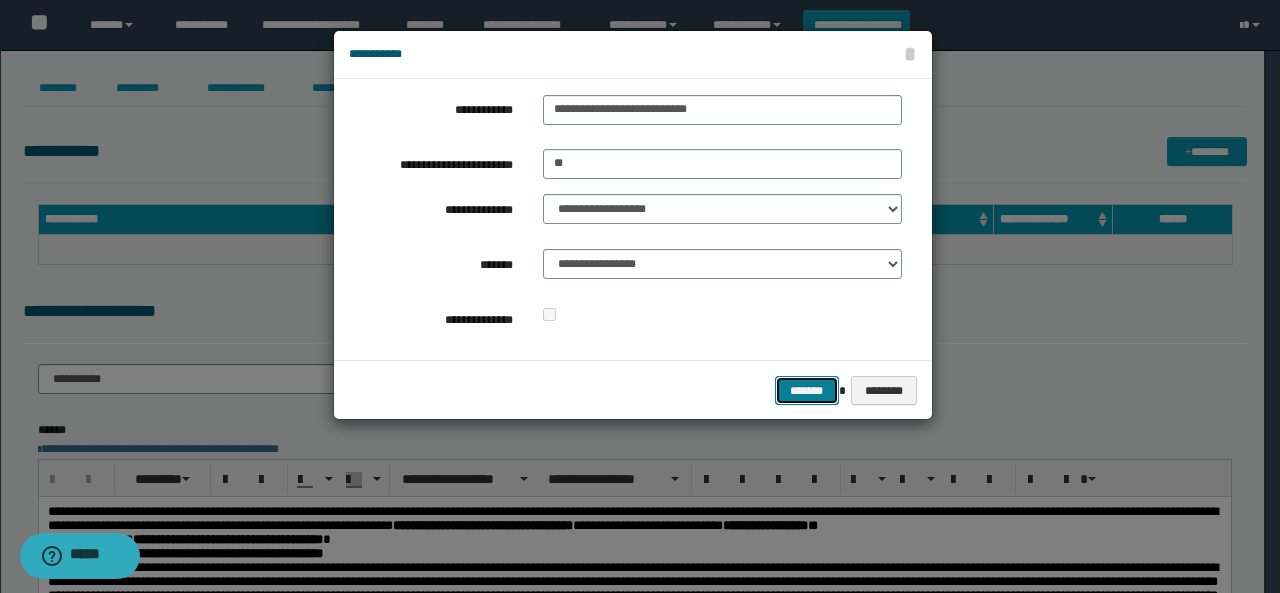 click on "*******" at bounding box center [807, 390] 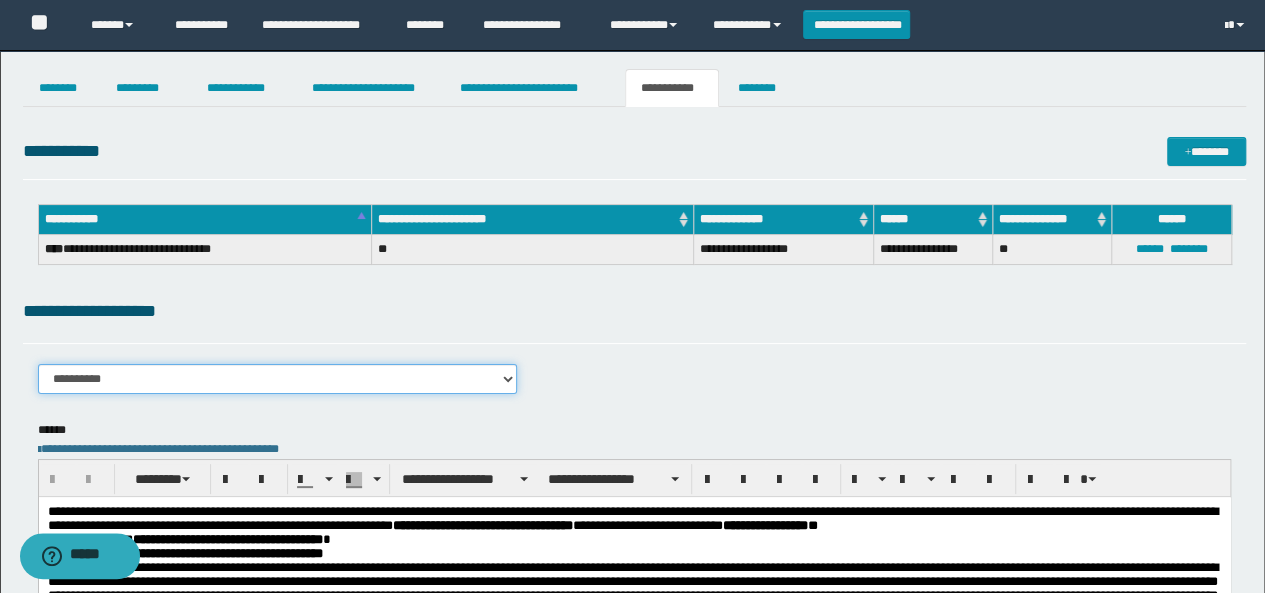 click on "**********" at bounding box center (278, 379) 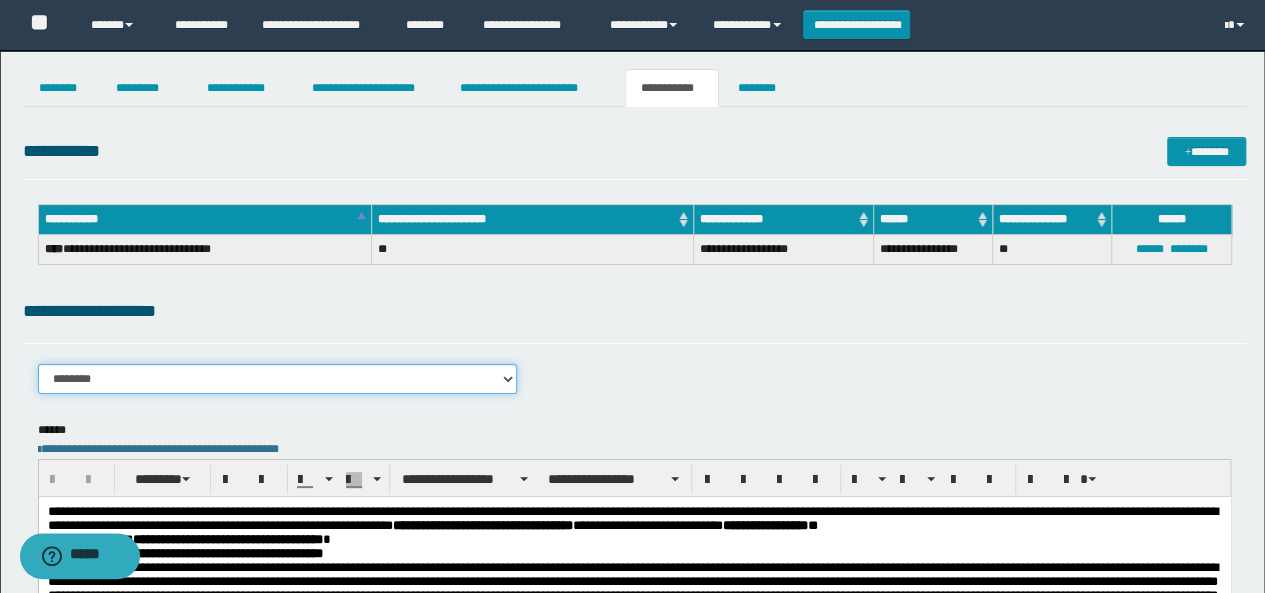 click on "**********" at bounding box center [278, 379] 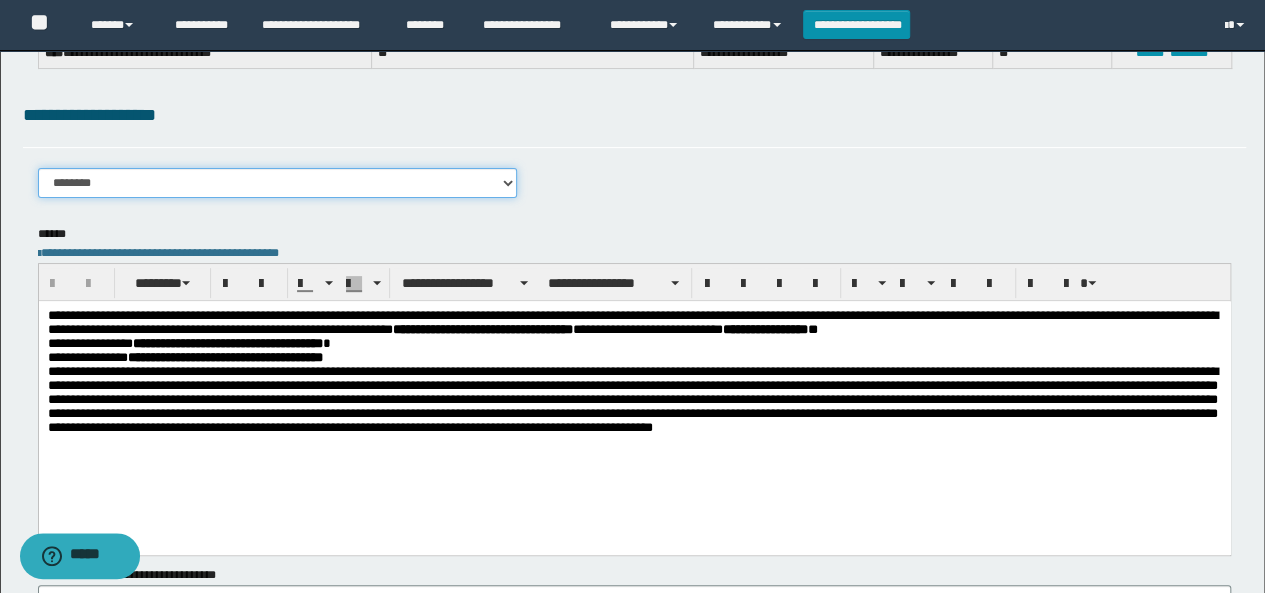 scroll, scrollTop: 200, scrollLeft: 0, axis: vertical 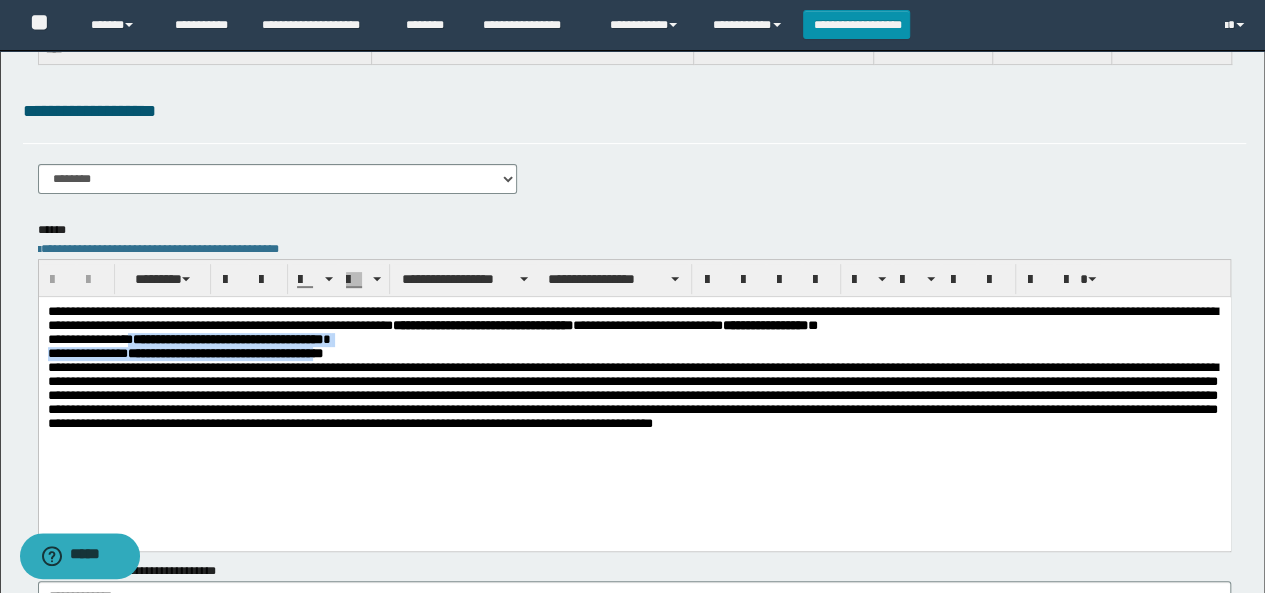drag, startPoint x: 135, startPoint y: 348, endPoint x: 364, endPoint y: 358, distance: 229.21823 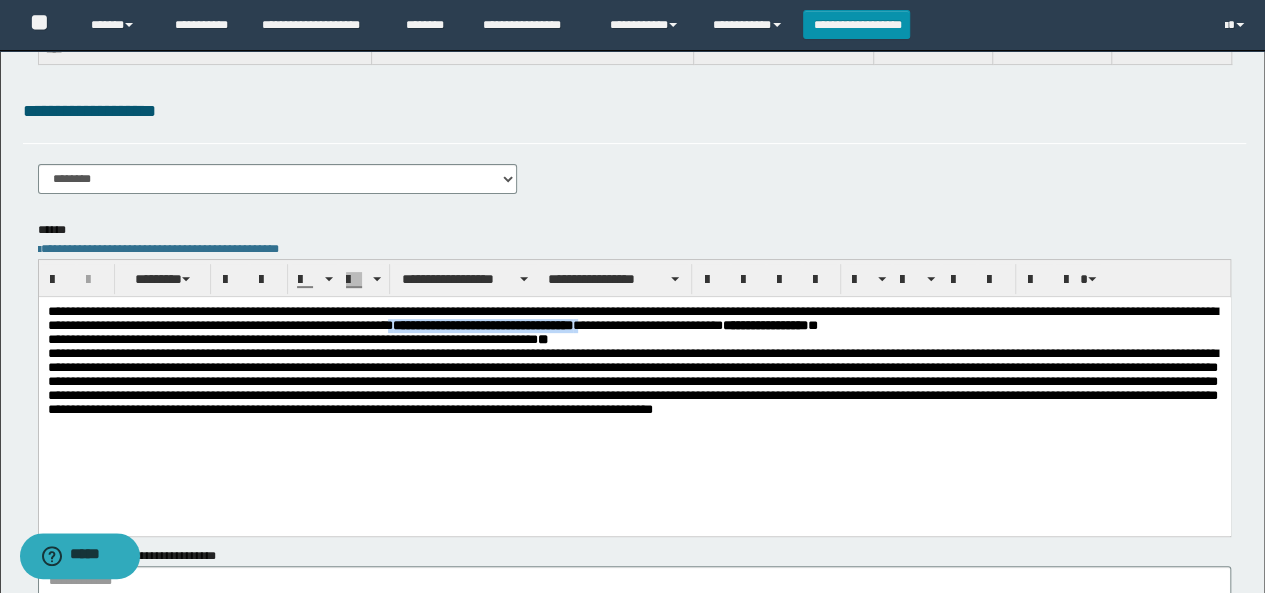 drag, startPoint x: 535, startPoint y: 334, endPoint x: 756, endPoint y: 327, distance: 221.11082 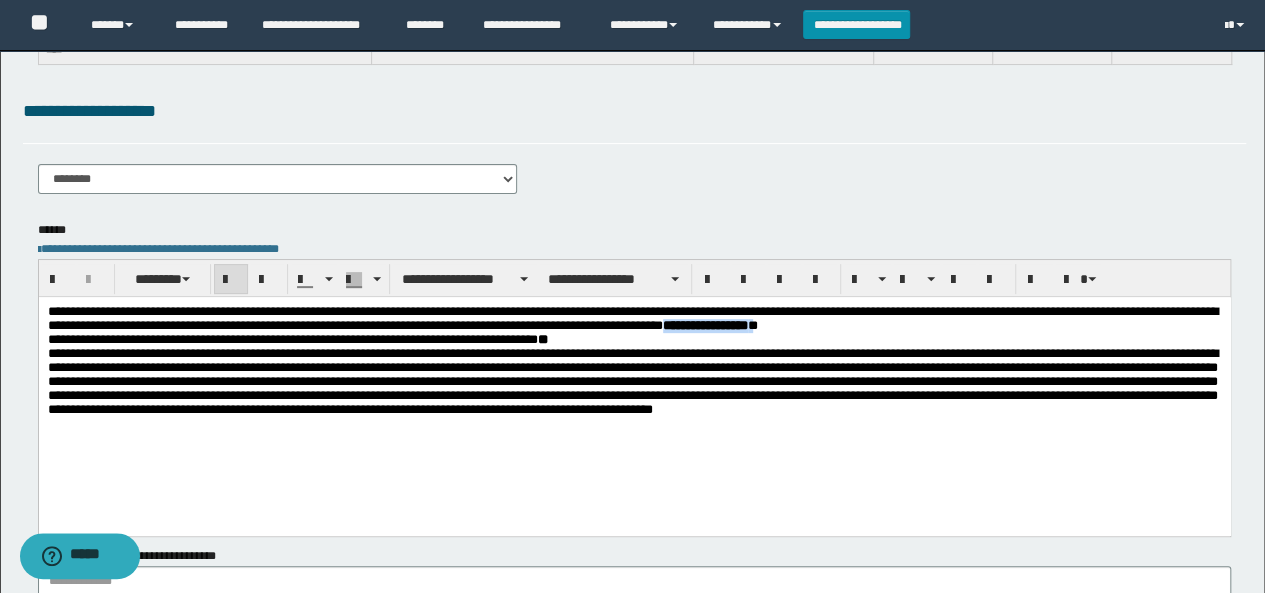 drag, startPoint x: 828, startPoint y: 329, endPoint x: 940, endPoint y: 324, distance: 112.11155 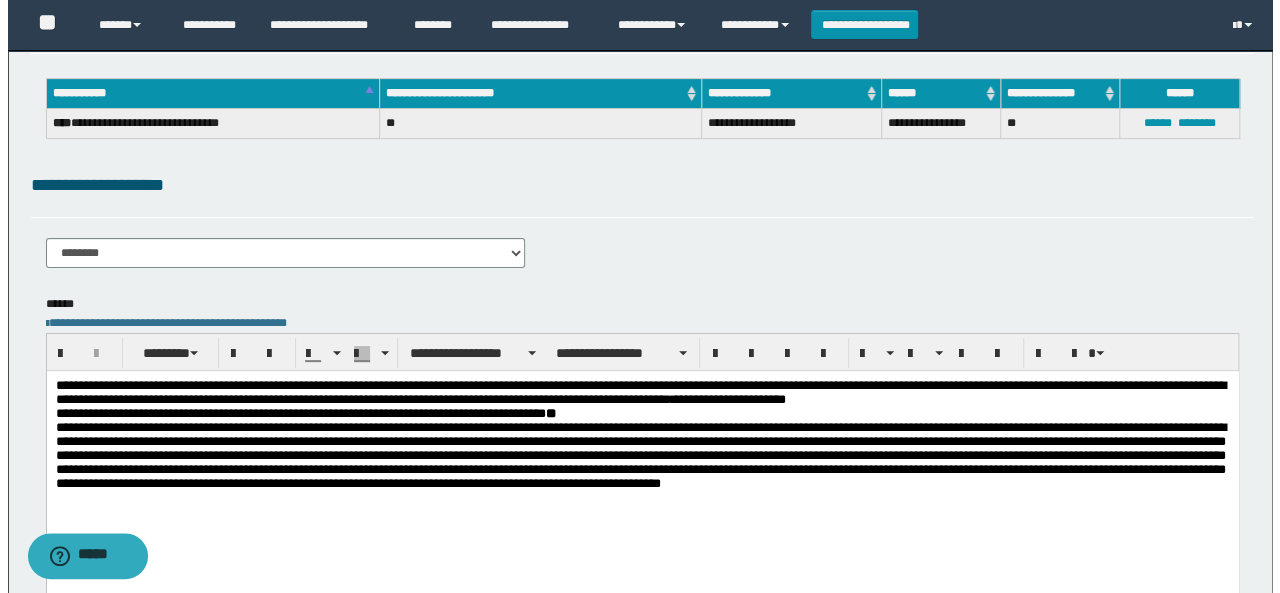 scroll, scrollTop: 0, scrollLeft: 0, axis: both 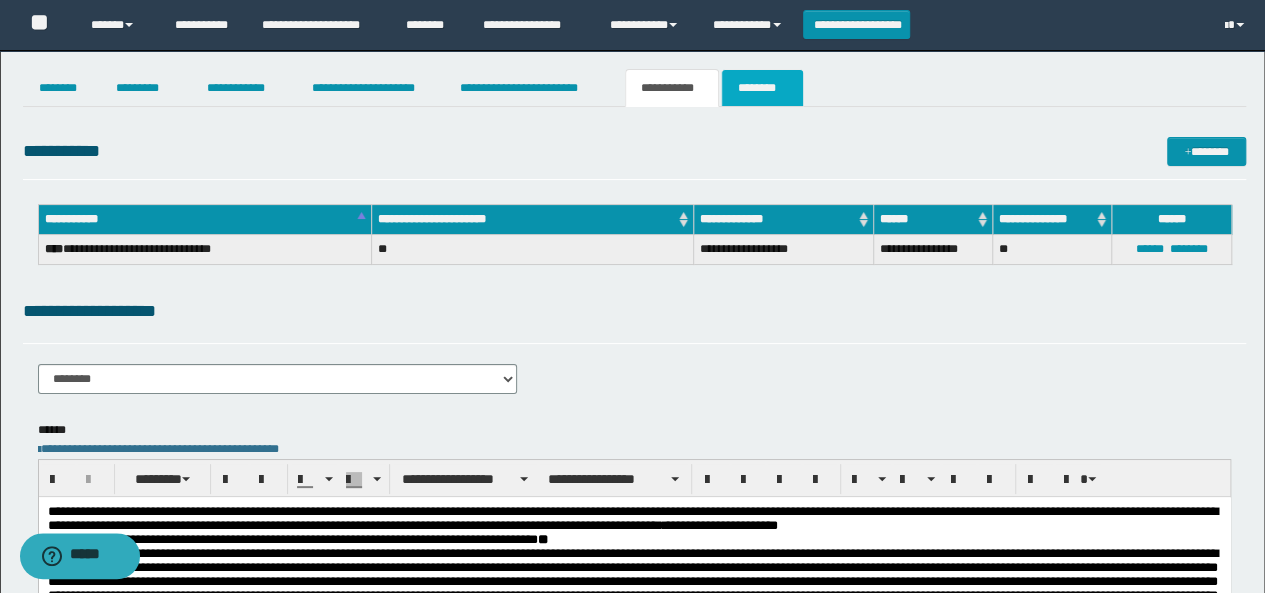 click on "********" at bounding box center (762, 88) 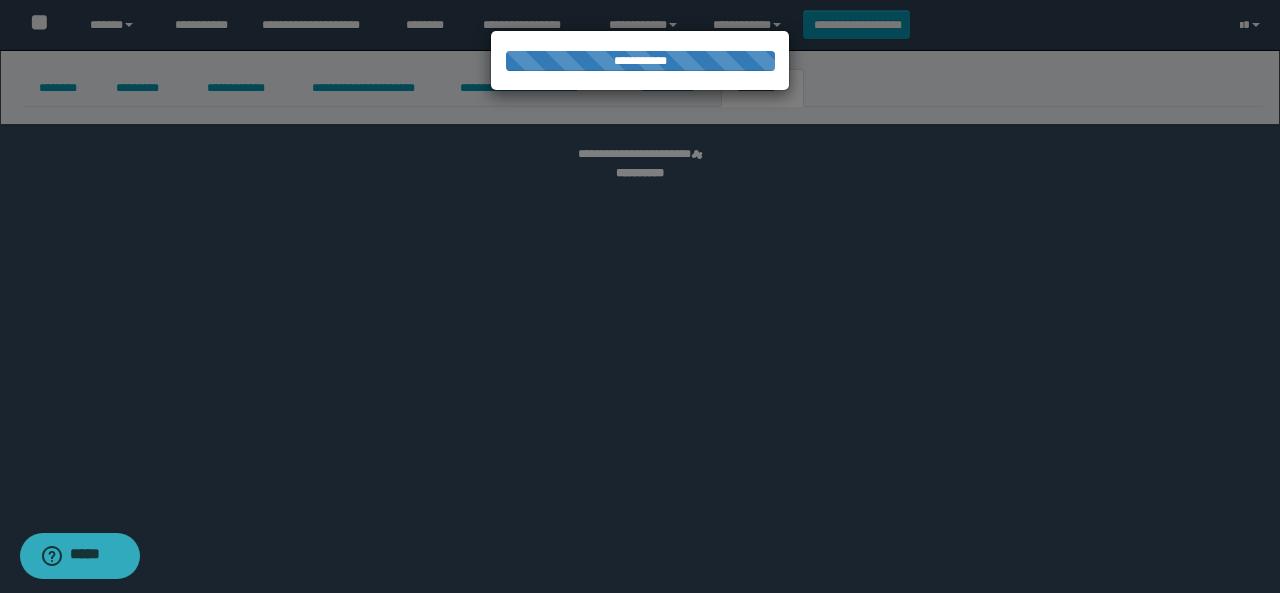 select 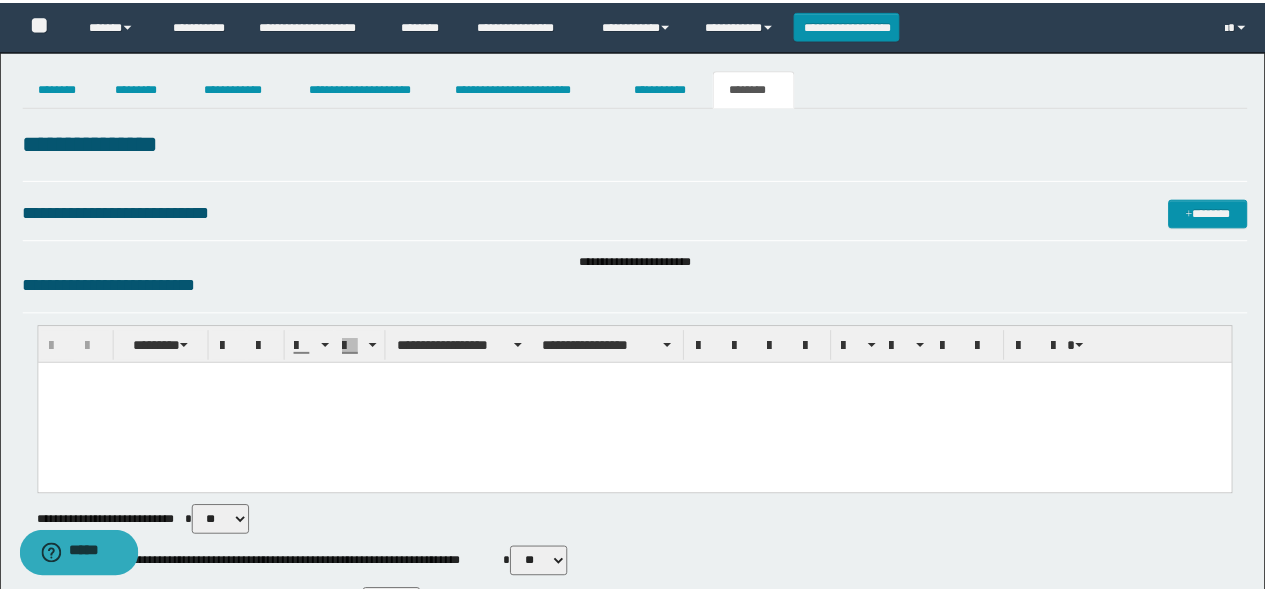 scroll, scrollTop: 0, scrollLeft: 0, axis: both 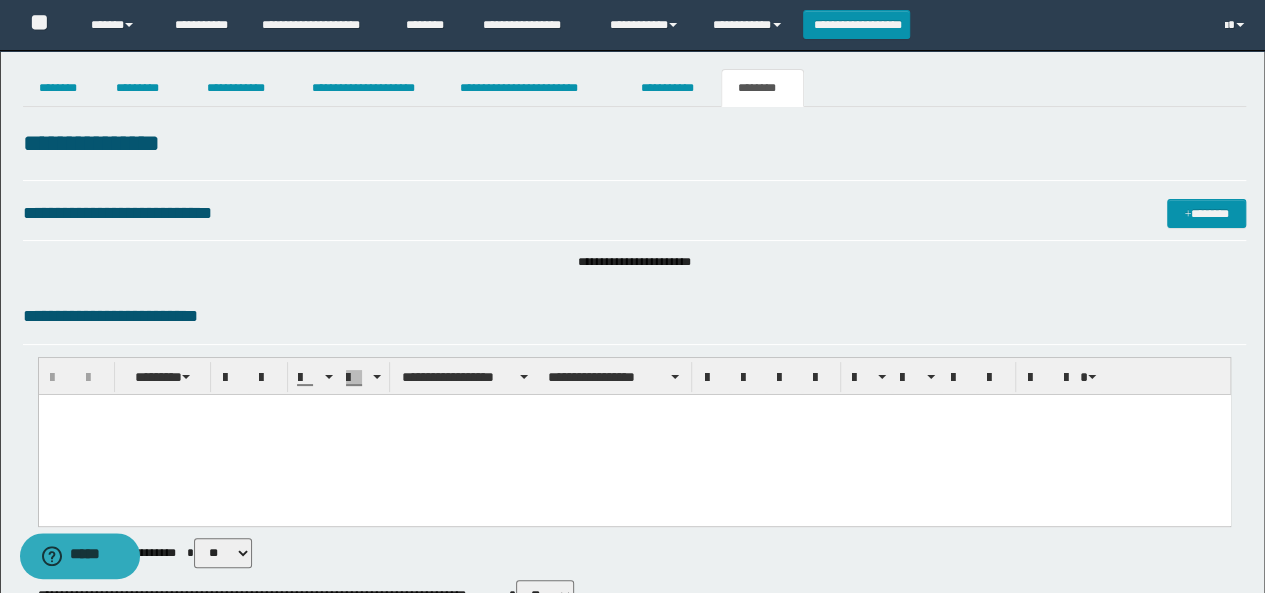click at bounding box center (634, 435) 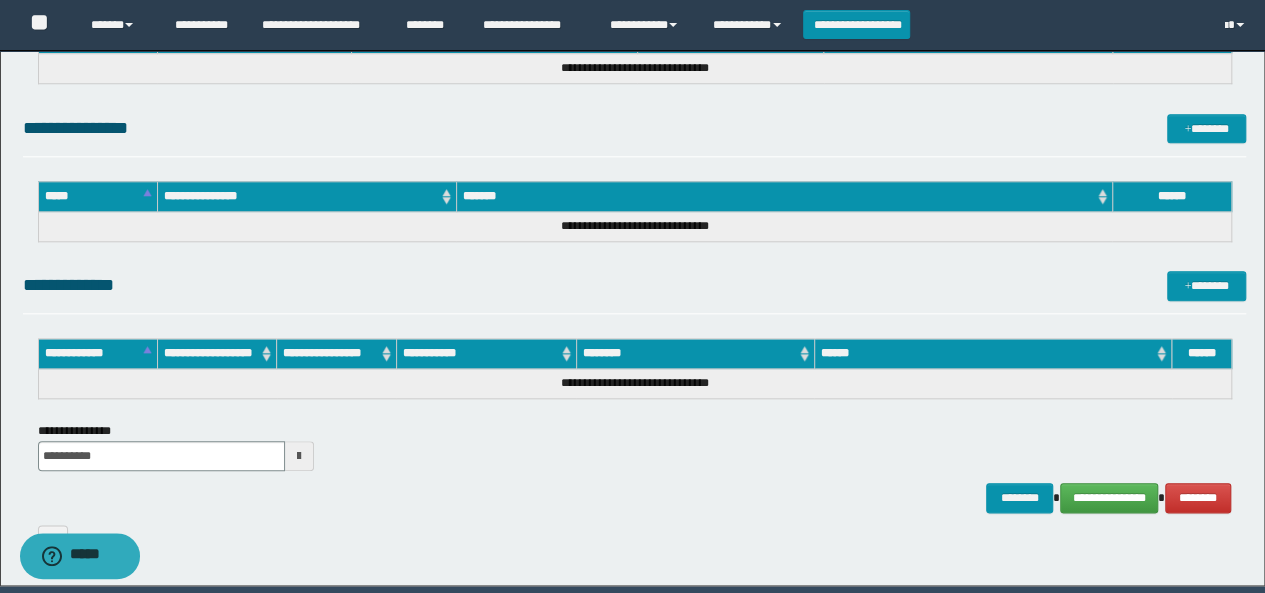 scroll, scrollTop: 980, scrollLeft: 0, axis: vertical 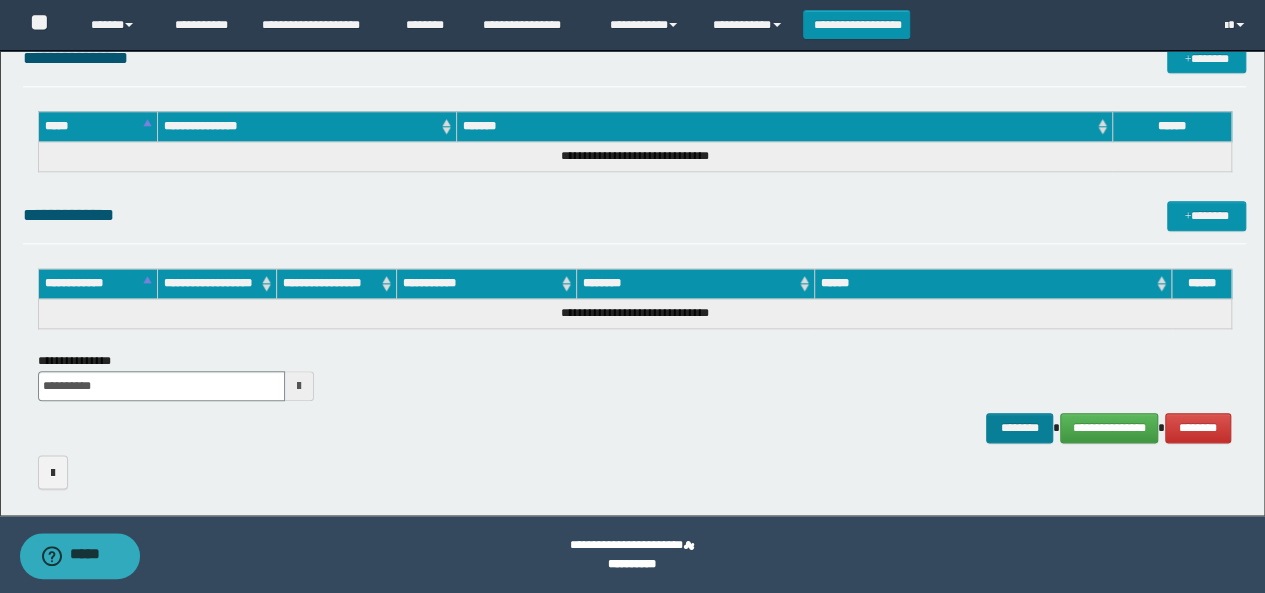 click on "********" at bounding box center [1019, 427] 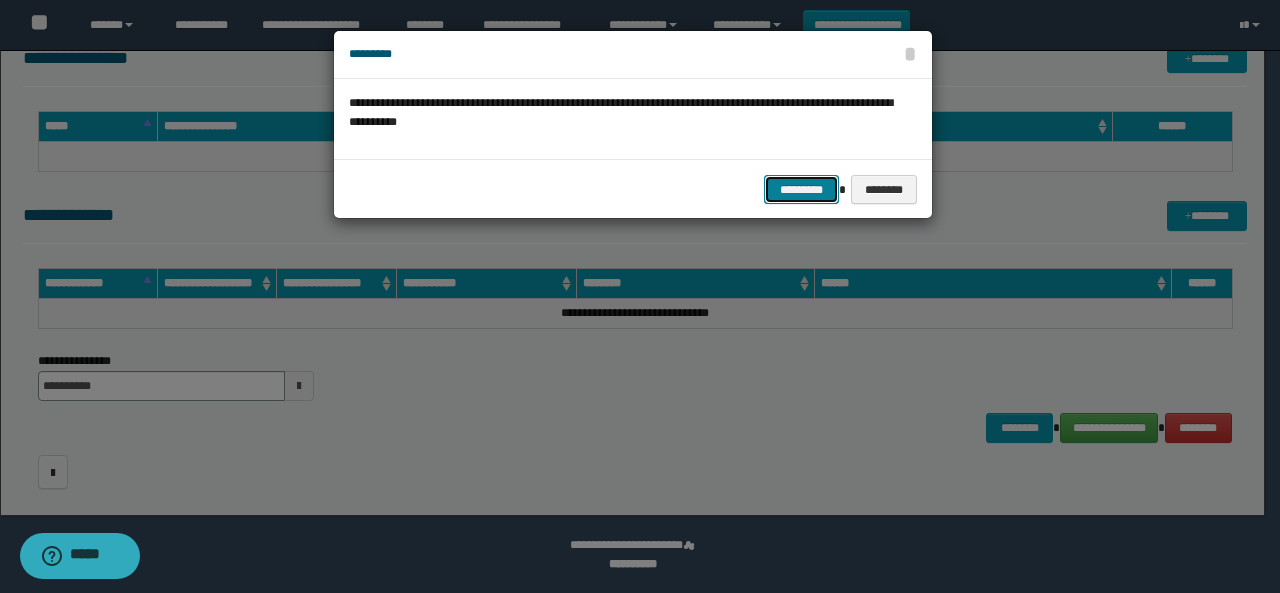 click on "*********" at bounding box center [801, 189] 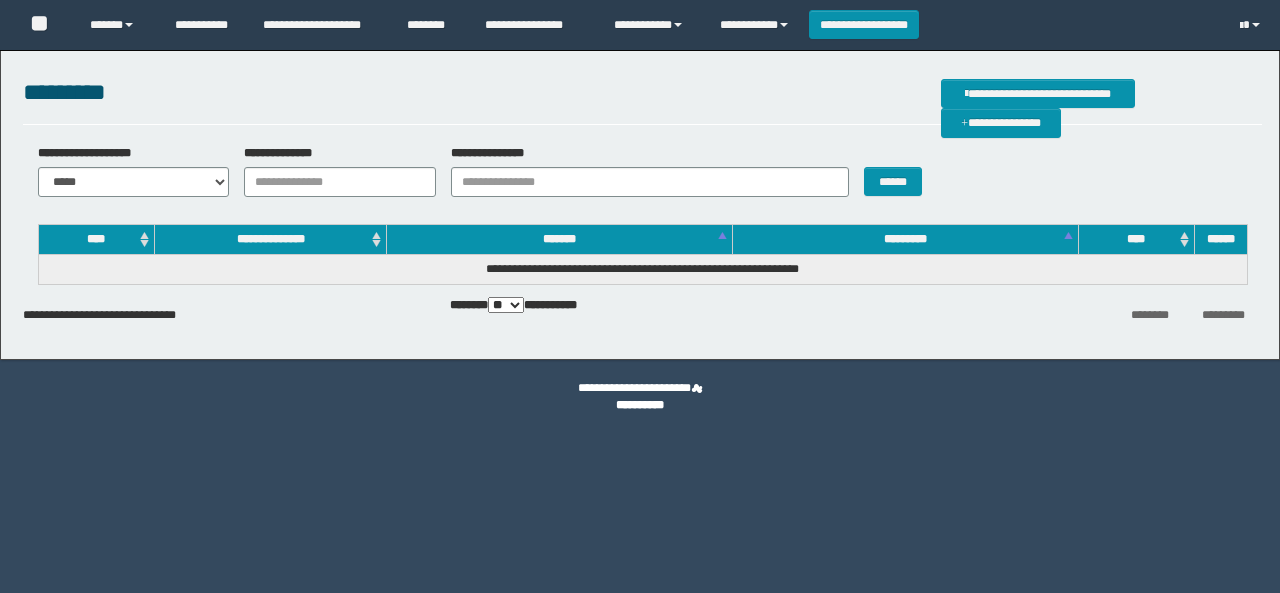 scroll, scrollTop: 0, scrollLeft: 0, axis: both 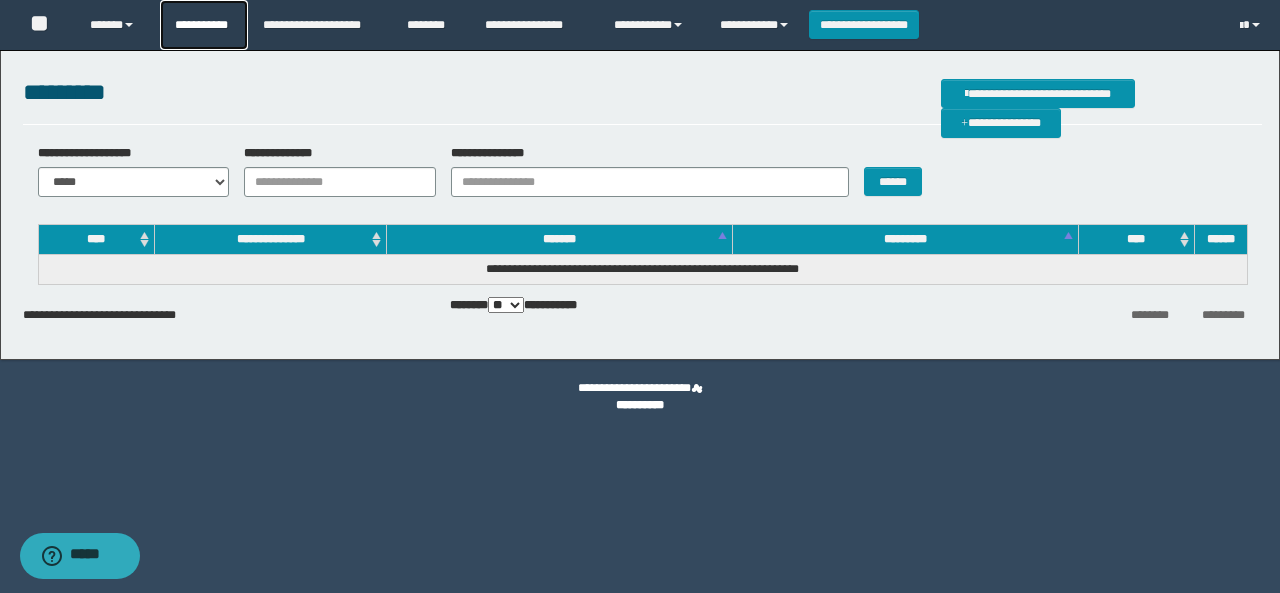 click on "**********" at bounding box center [204, 25] 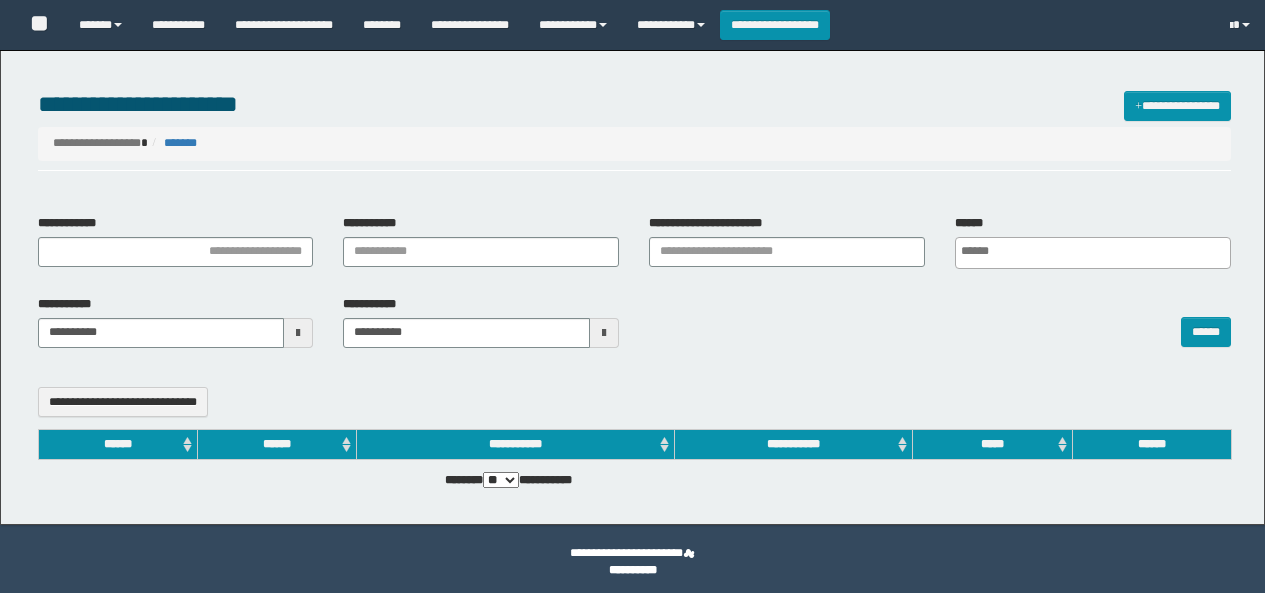 select 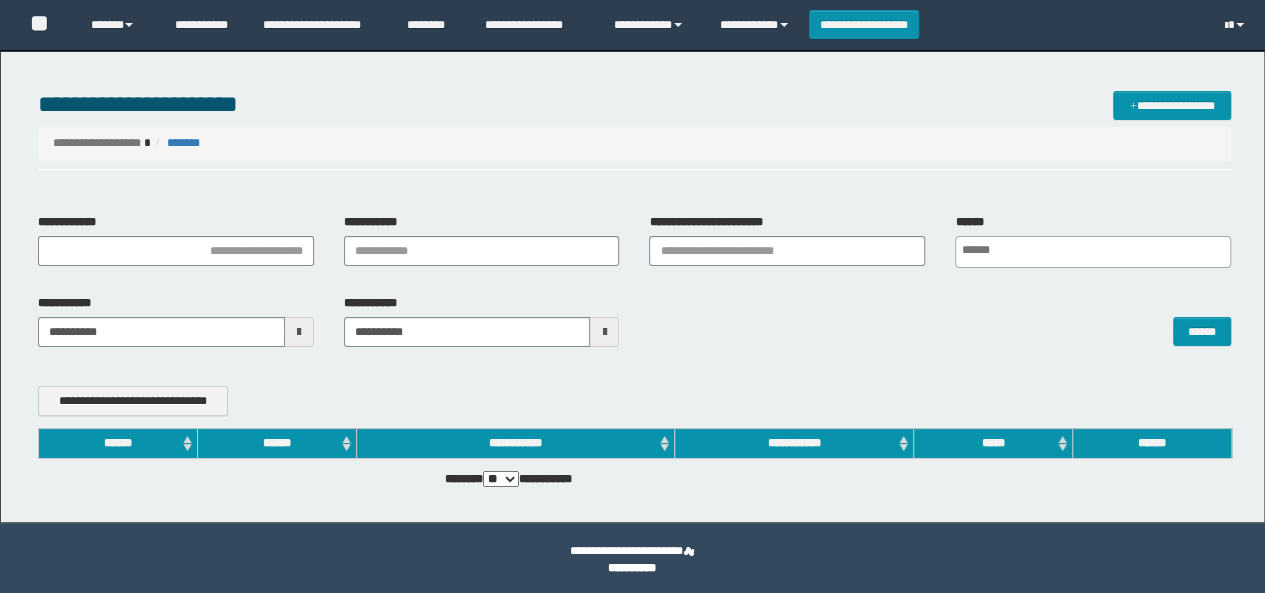 scroll, scrollTop: 0, scrollLeft: 0, axis: both 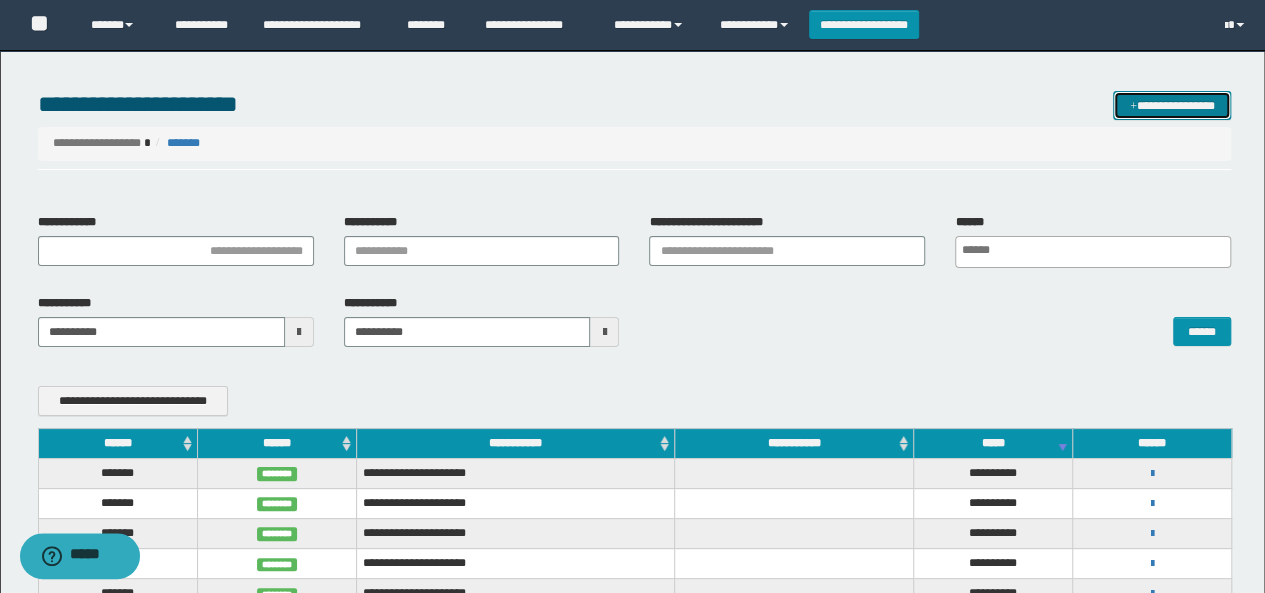click on "**********" at bounding box center (1172, 105) 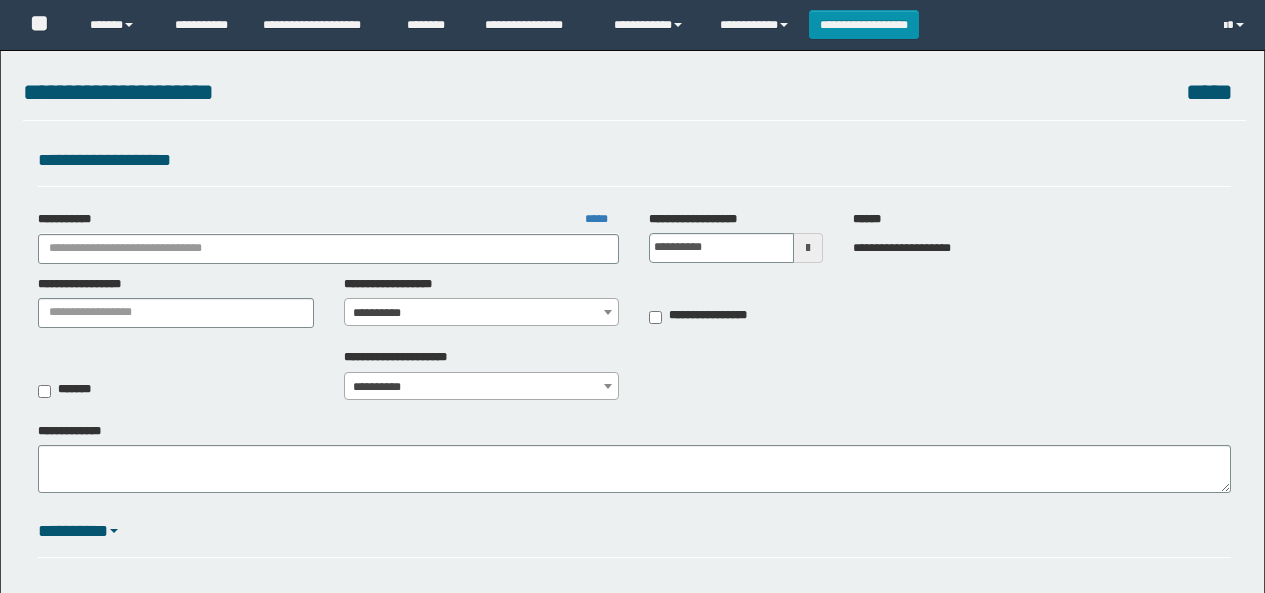 scroll, scrollTop: 0, scrollLeft: 0, axis: both 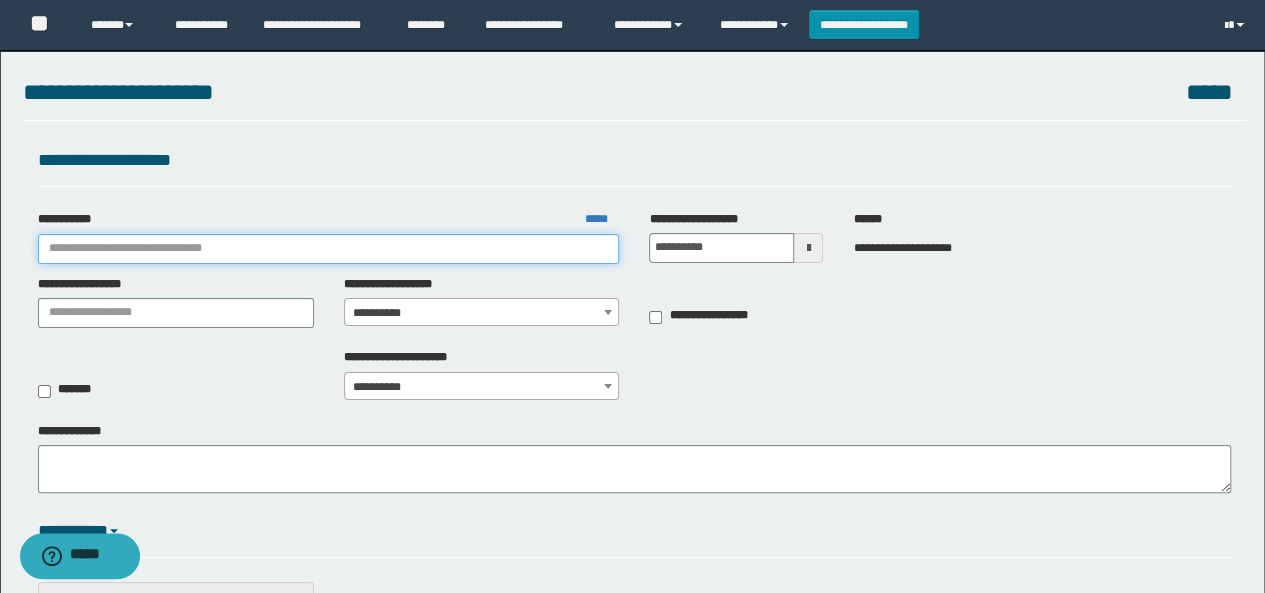 click on "**********" at bounding box center (329, 249) 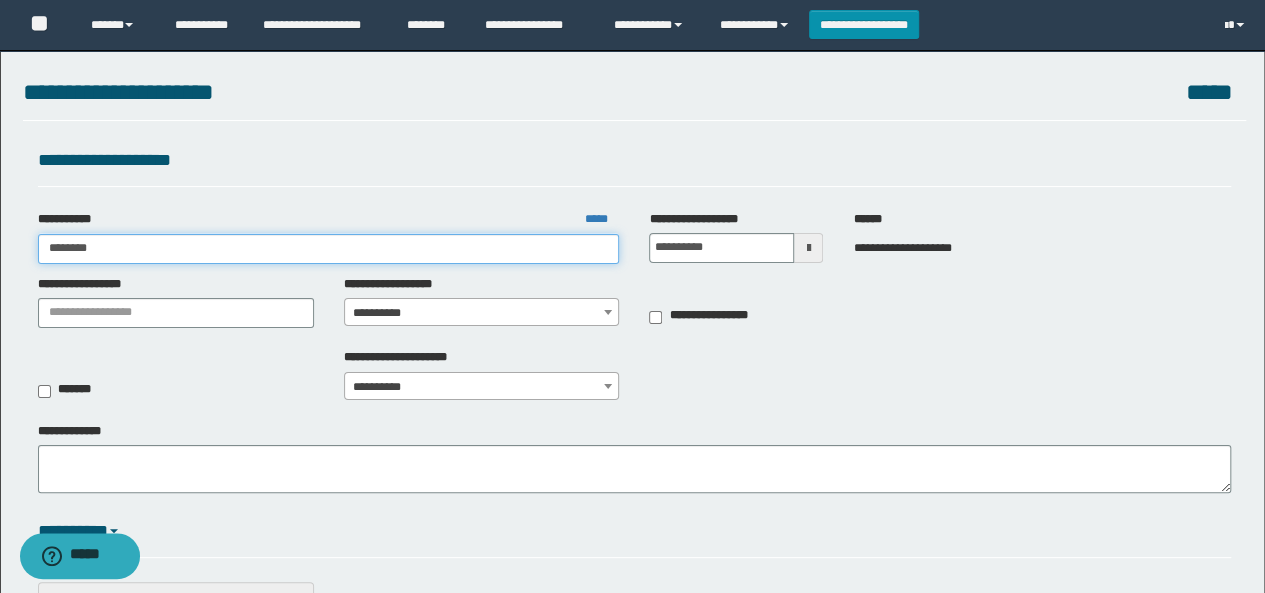 type on "*********" 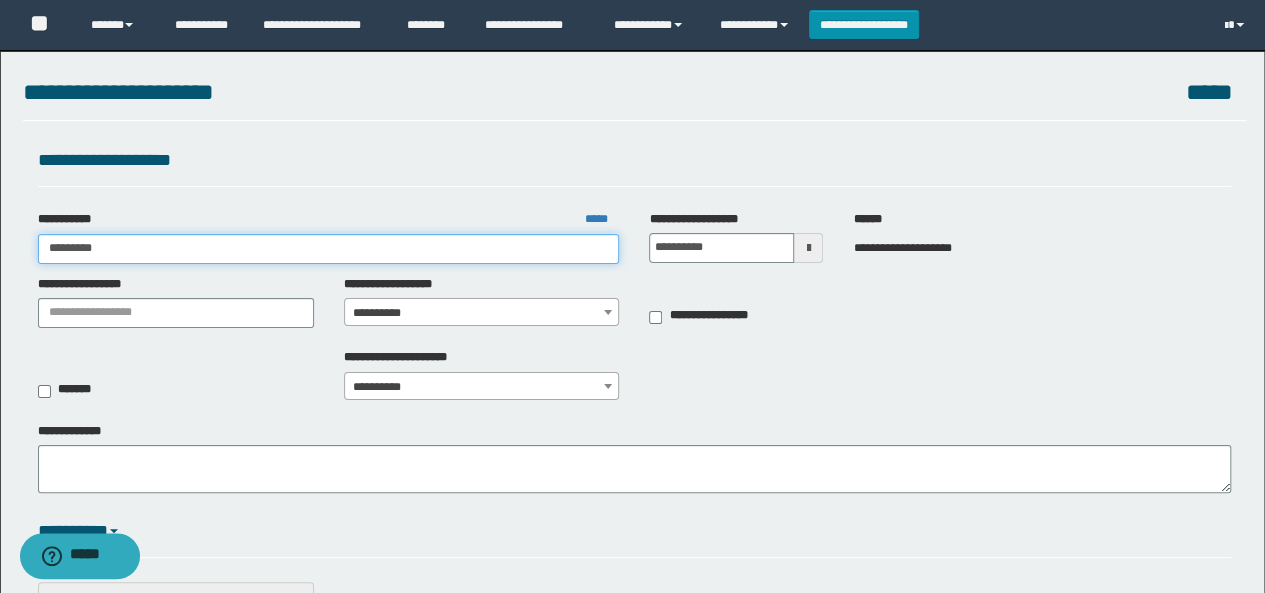 type on "*********" 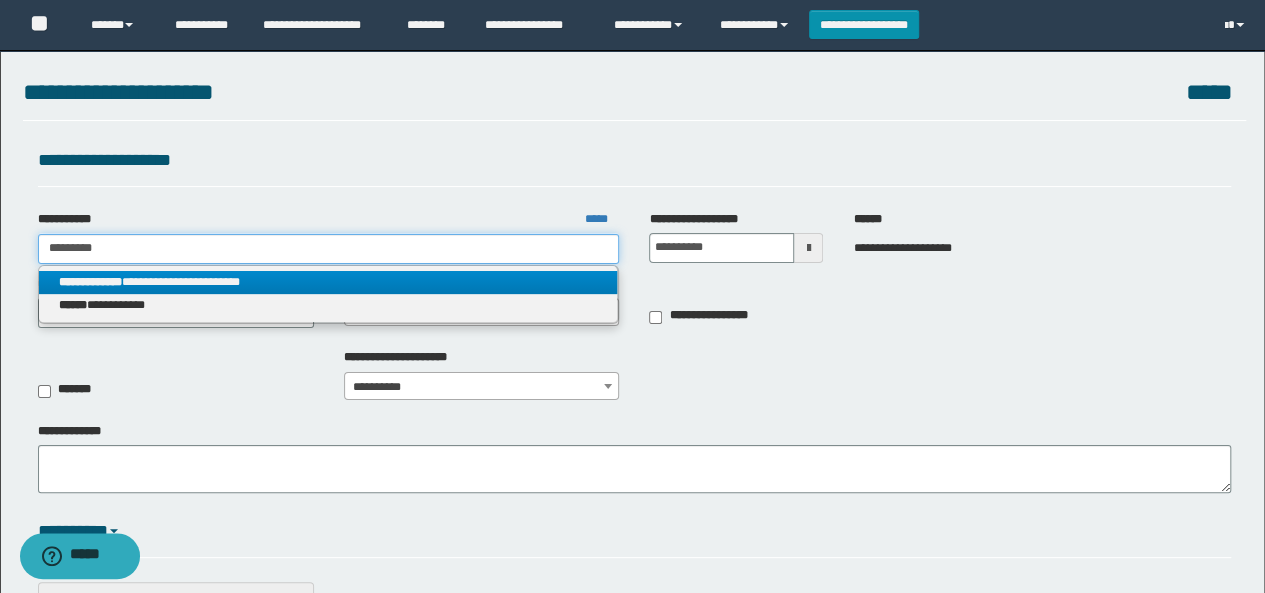 type on "*********" 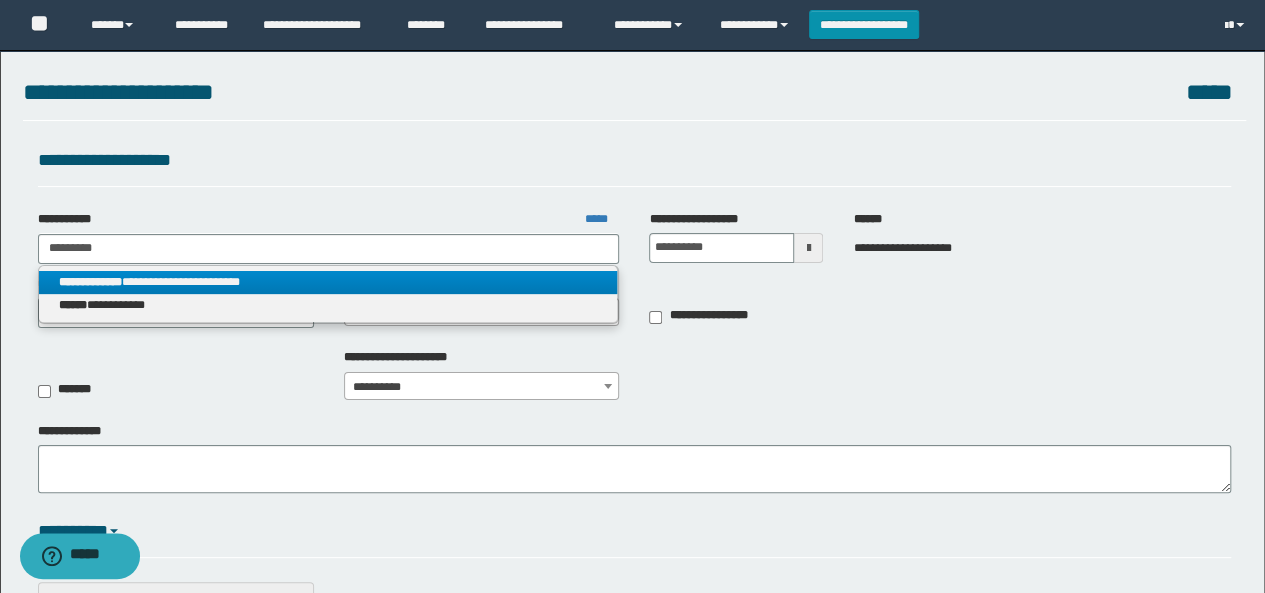 click on "**********" at bounding box center (328, 282) 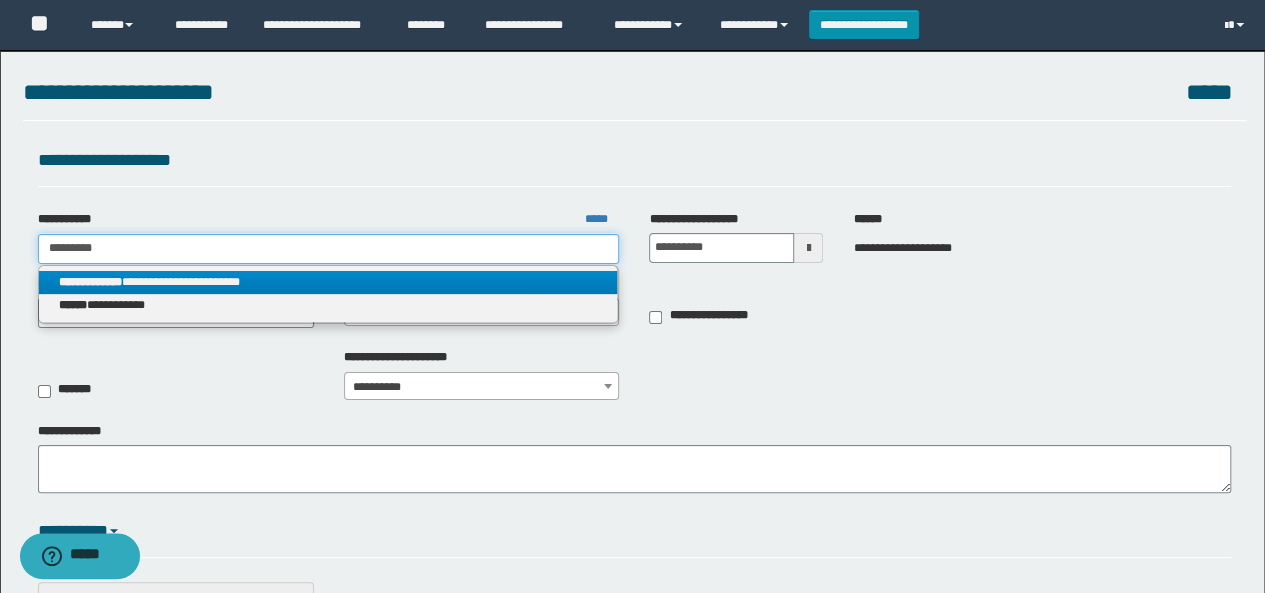 type 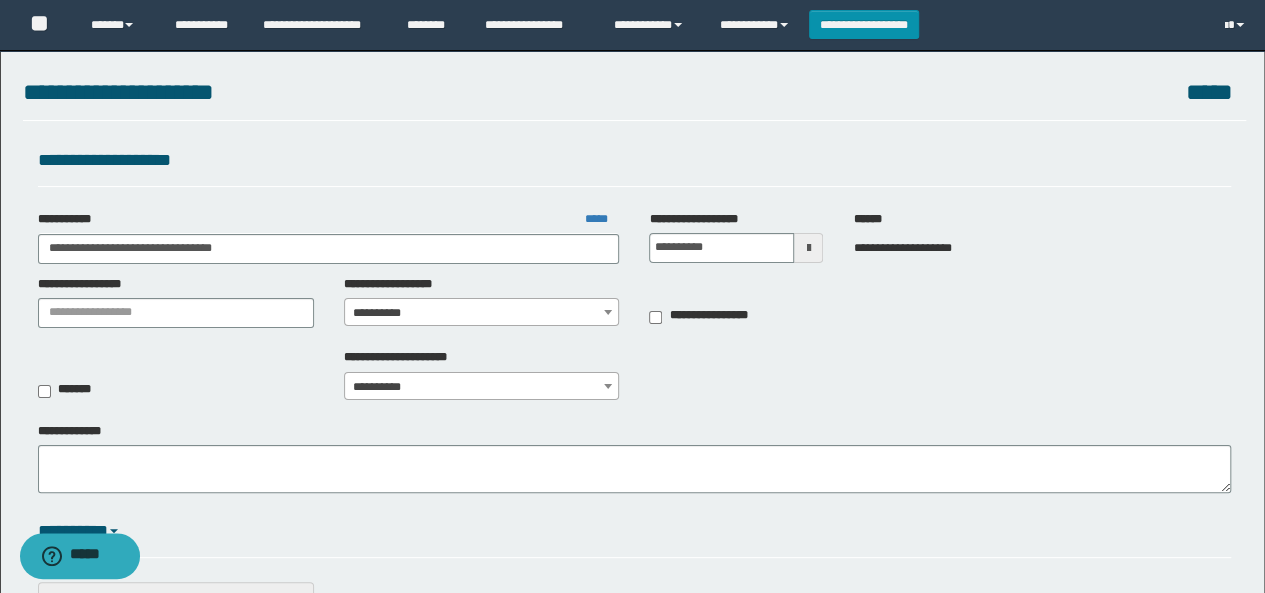 click on "**********" at bounding box center (482, 313) 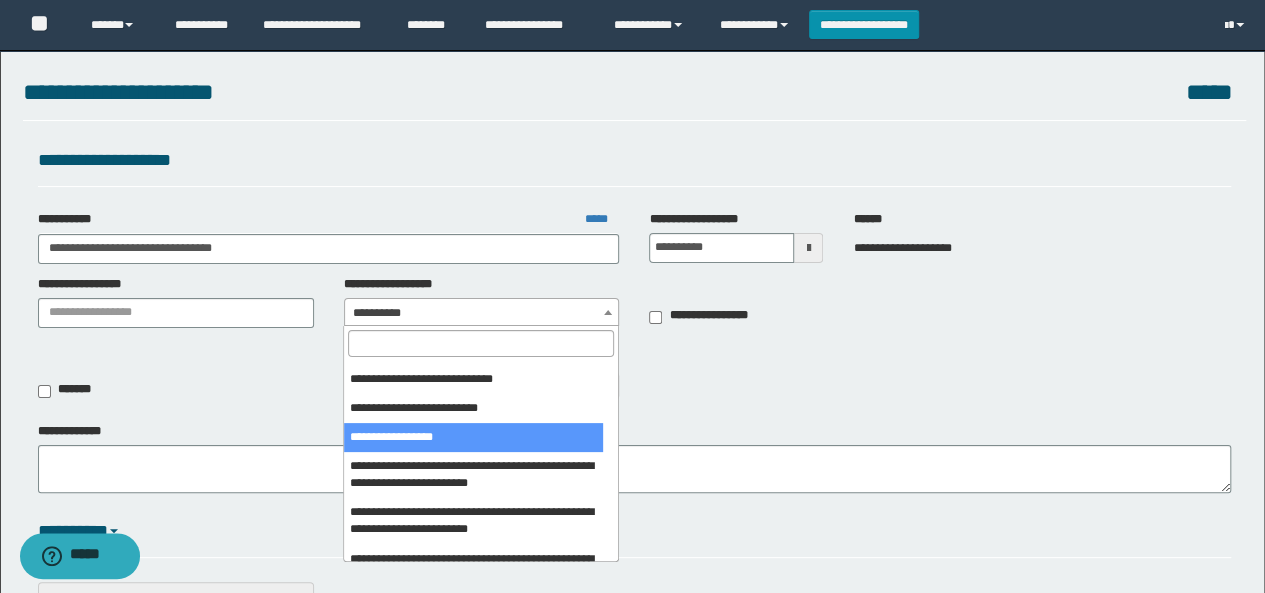 scroll, scrollTop: 300, scrollLeft: 0, axis: vertical 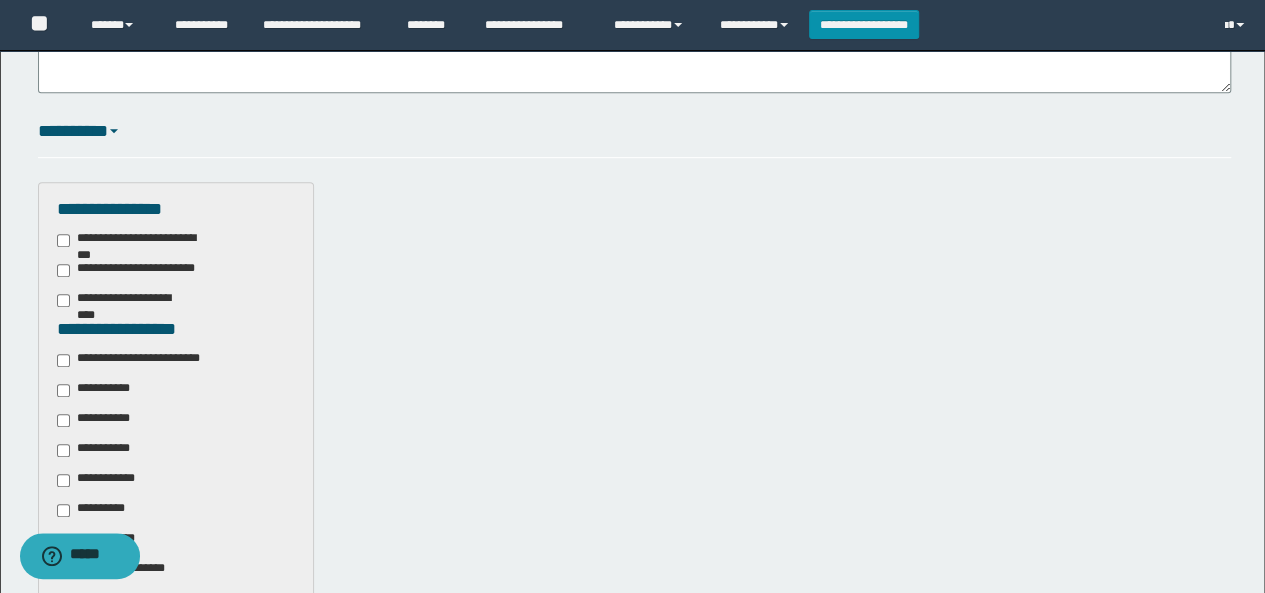 click on "**********" at bounding box center [143, 360] 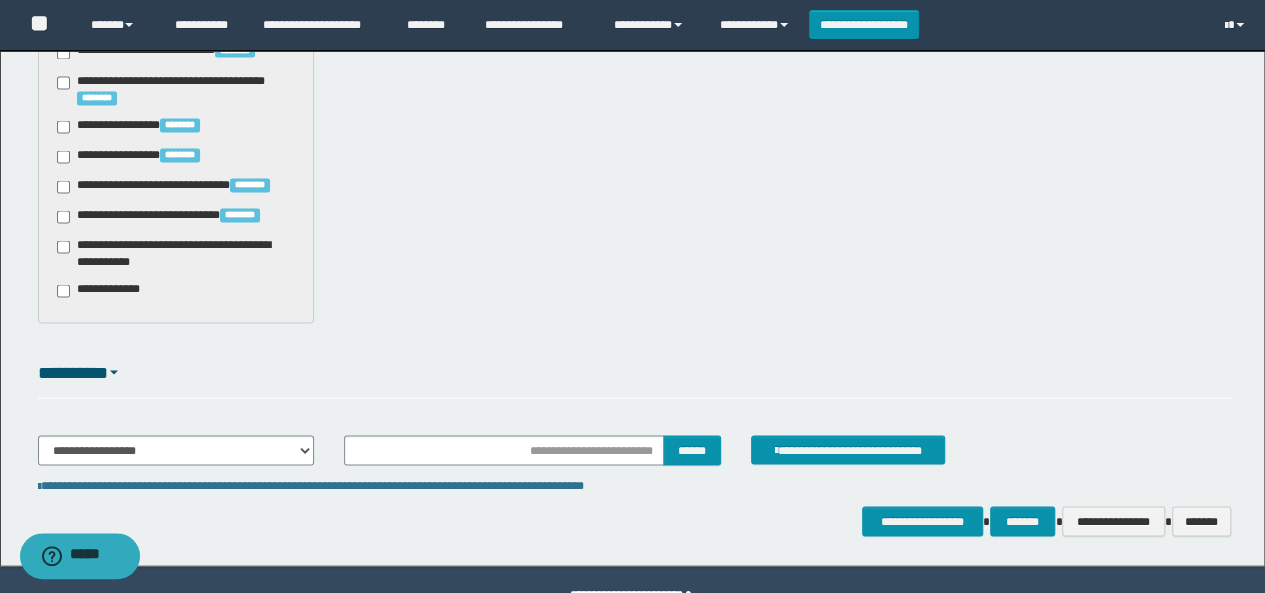 scroll, scrollTop: 1862, scrollLeft: 0, axis: vertical 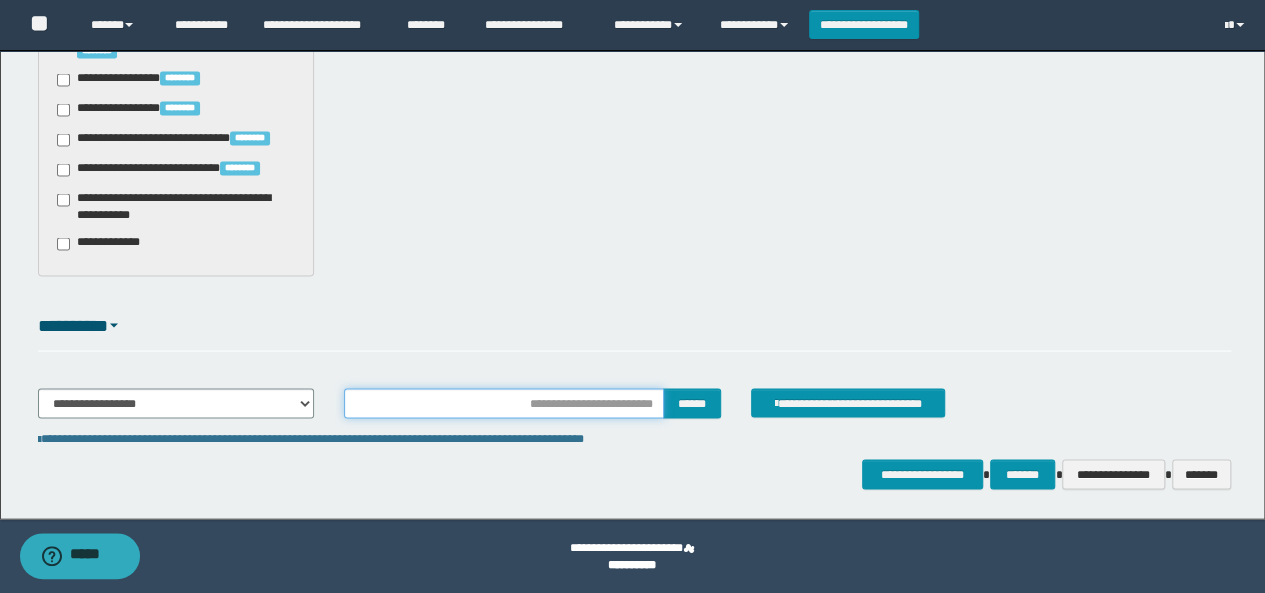 click at bounding box center [504, 403] 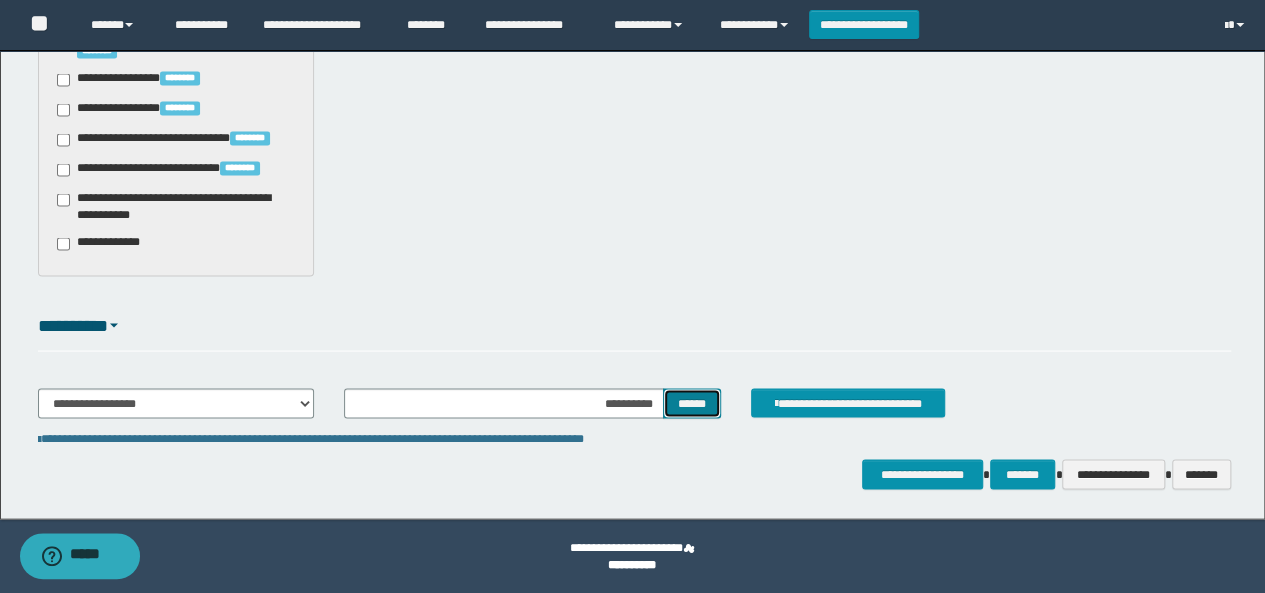 click on "******" at bounding box center [692, 402] 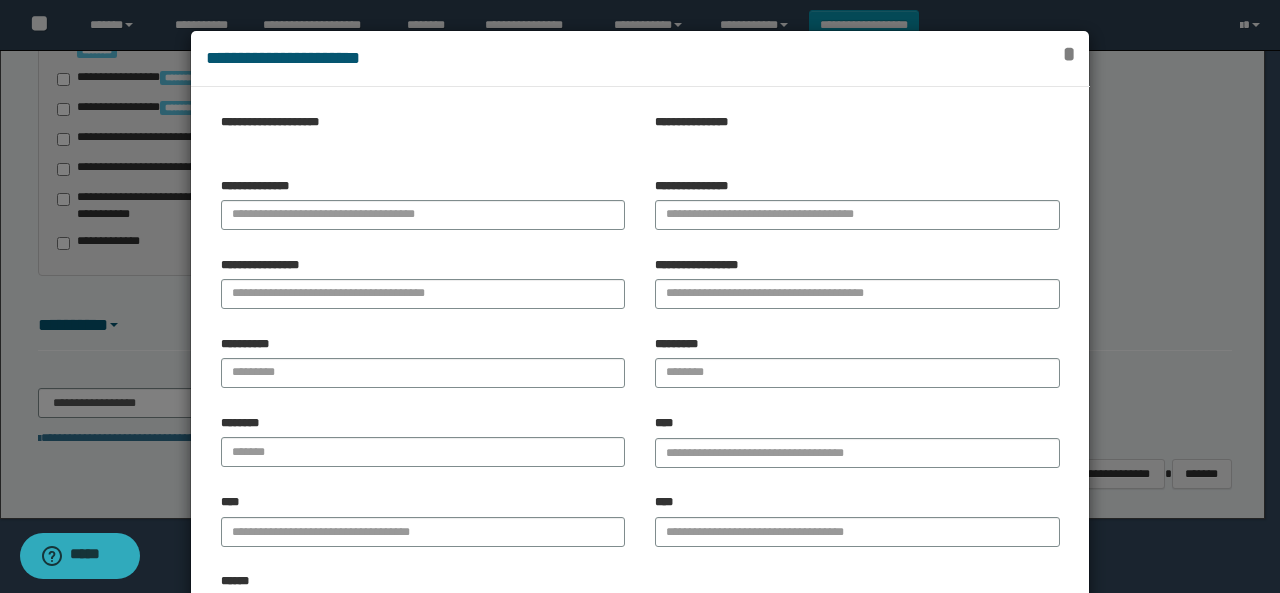 click on "*" at bounding box center [1068, 54] 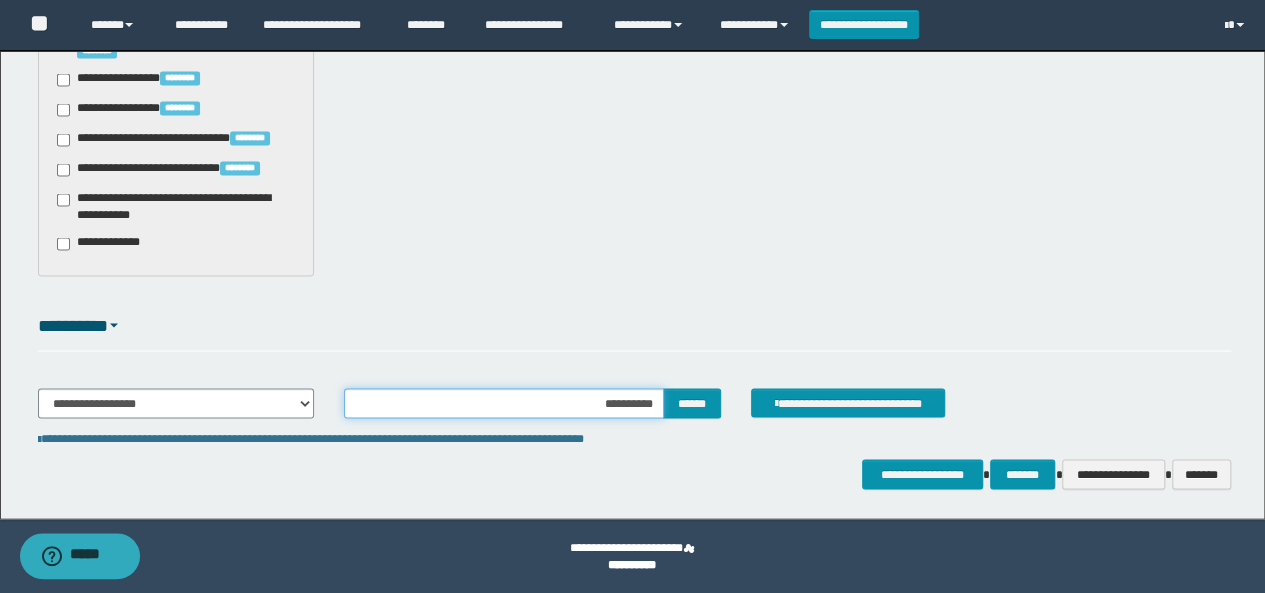 click on "**********" at bounding box center [504, 403] 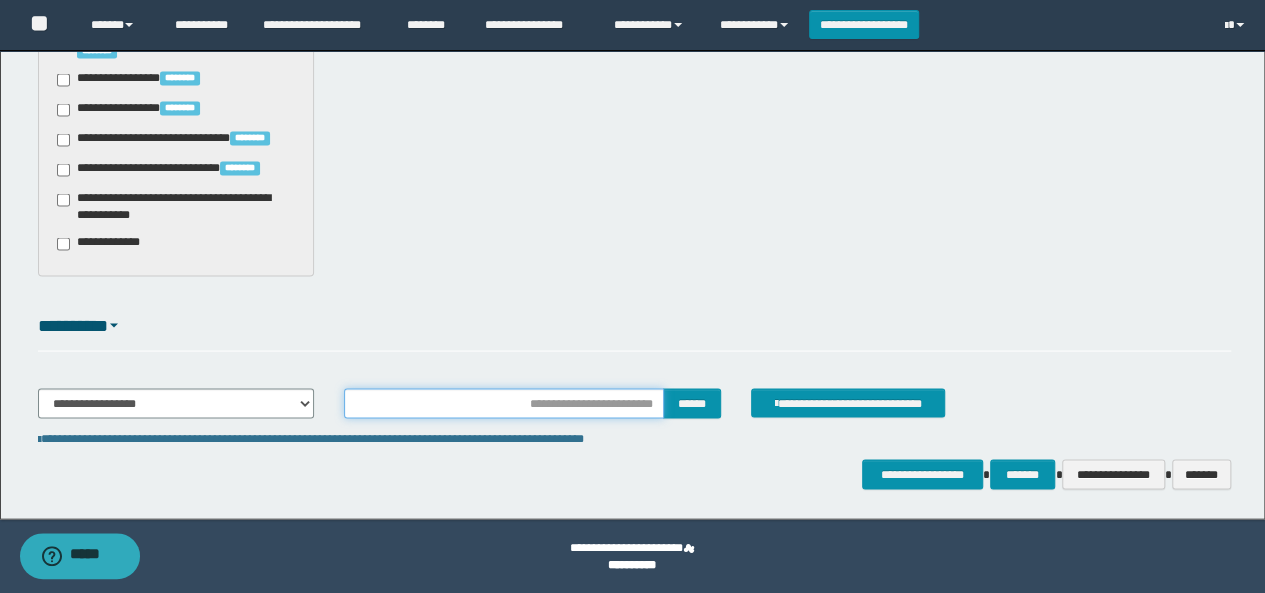 type on "**********" 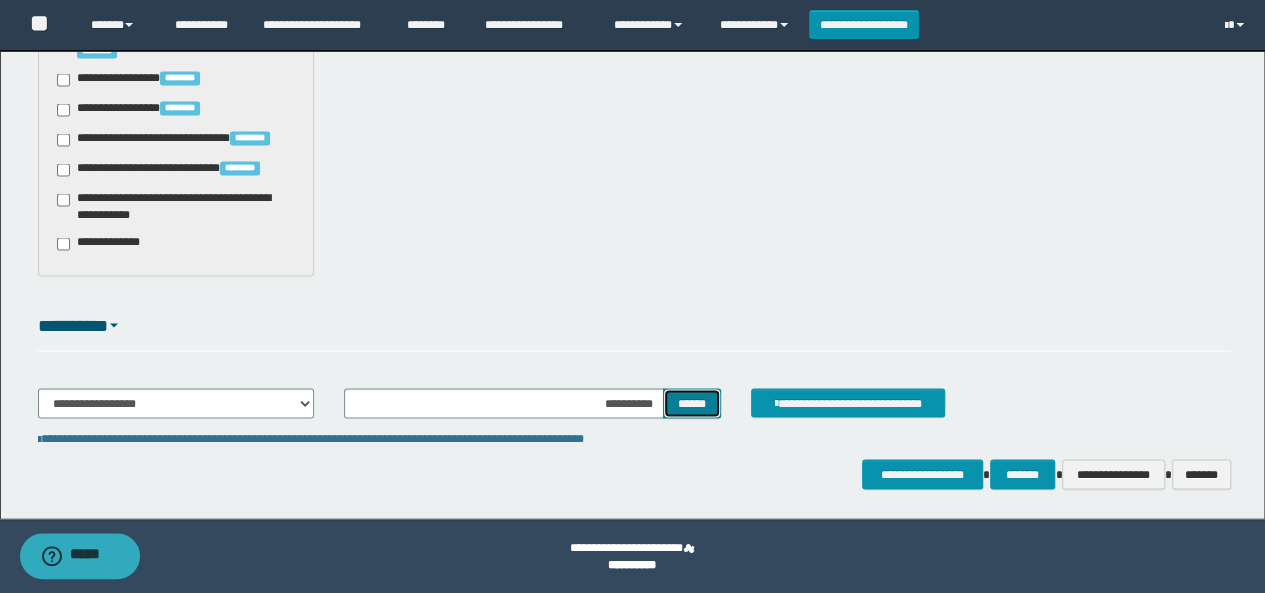 click on "******" at bounding box center (692, 402) 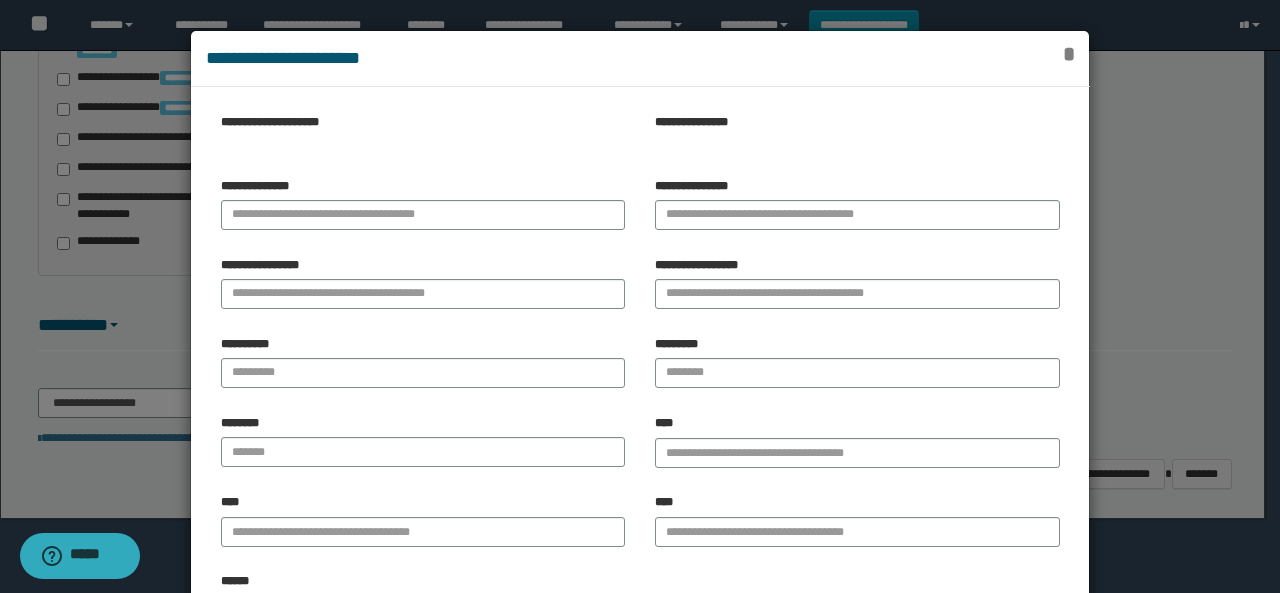 click on "*" at bounding box center [1068, 54] 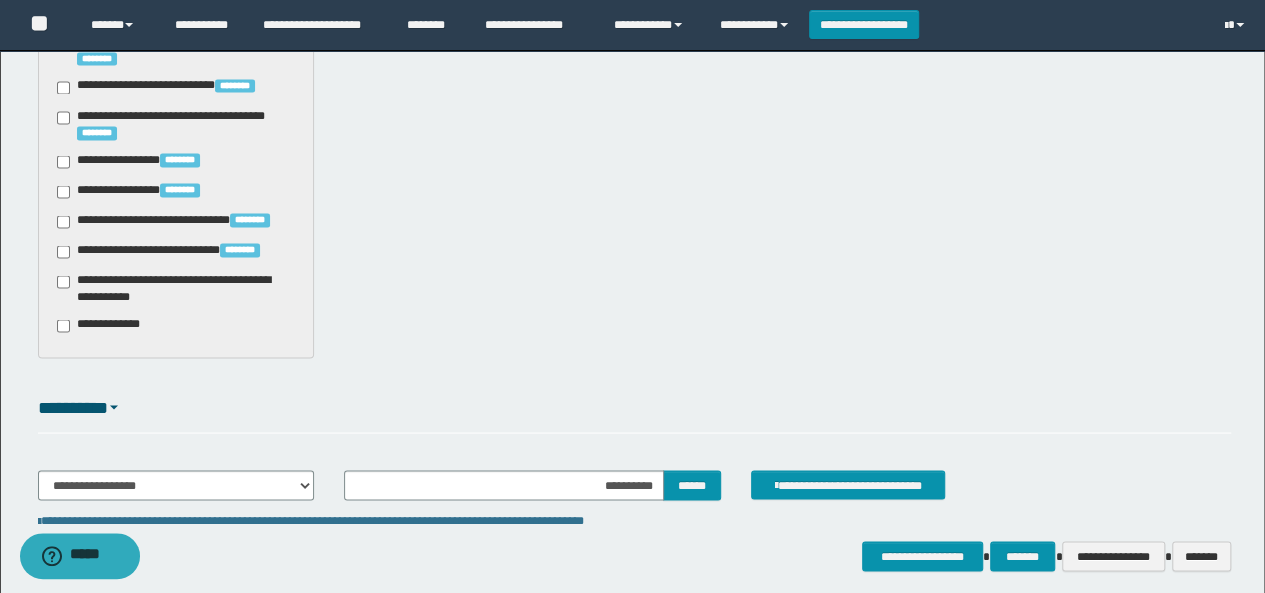 scroll, scrollTop: 1862, scrollLeft: 0, axis: vertical 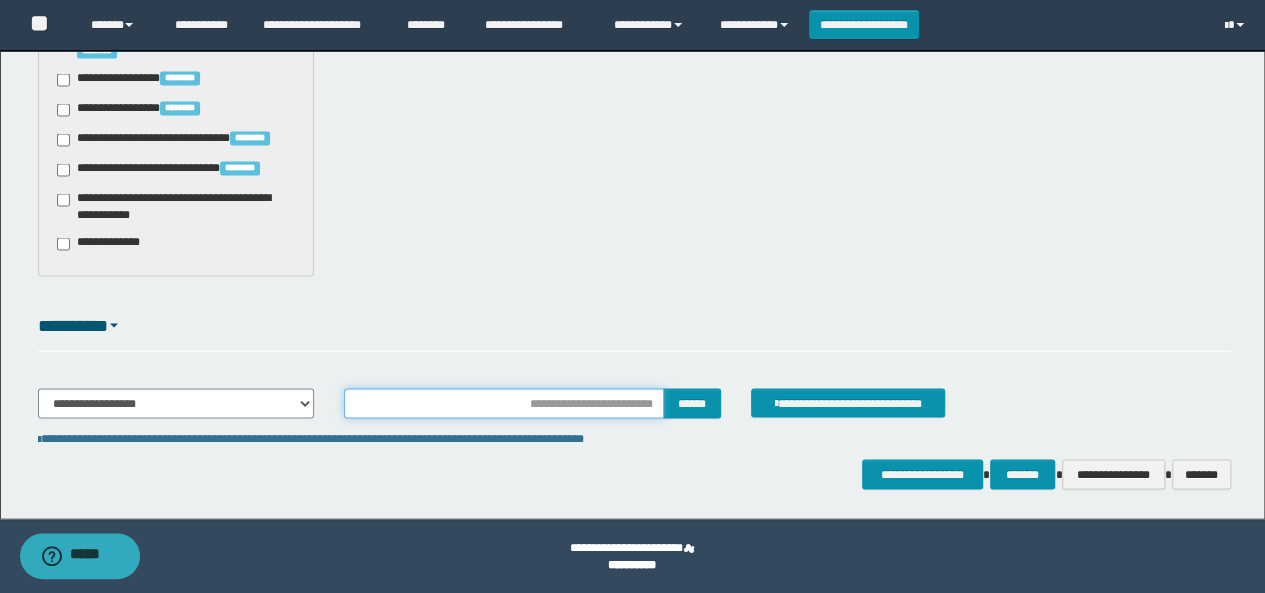 click at bounding box center (504, 403) 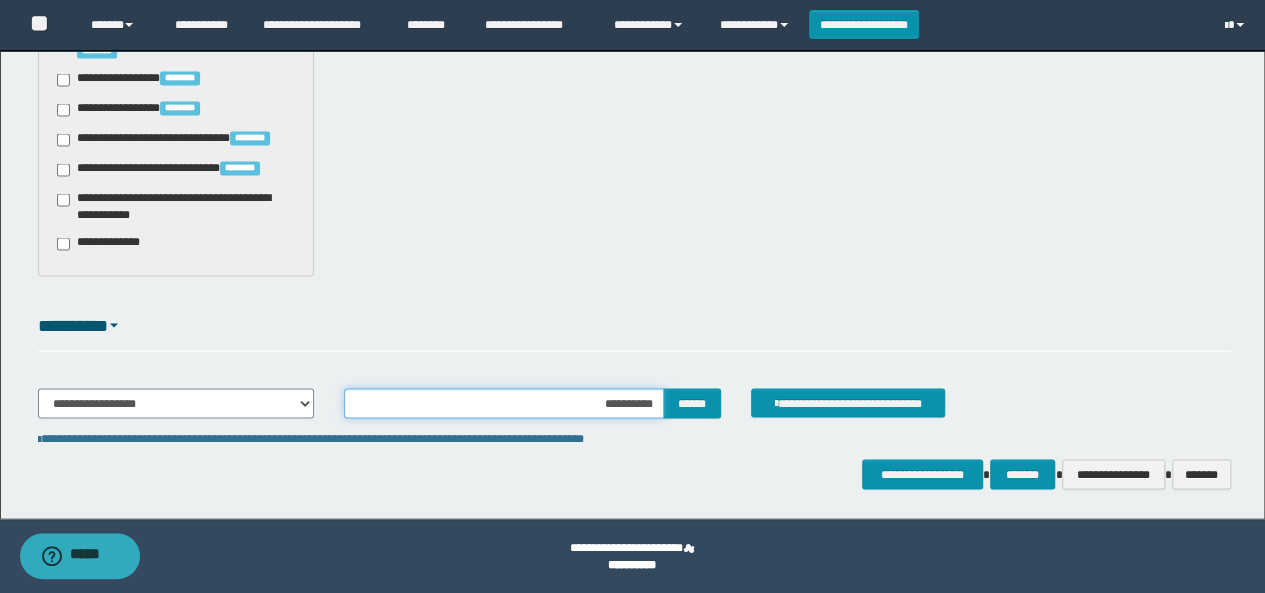 click on "**********" at bounding box center (504, 403) 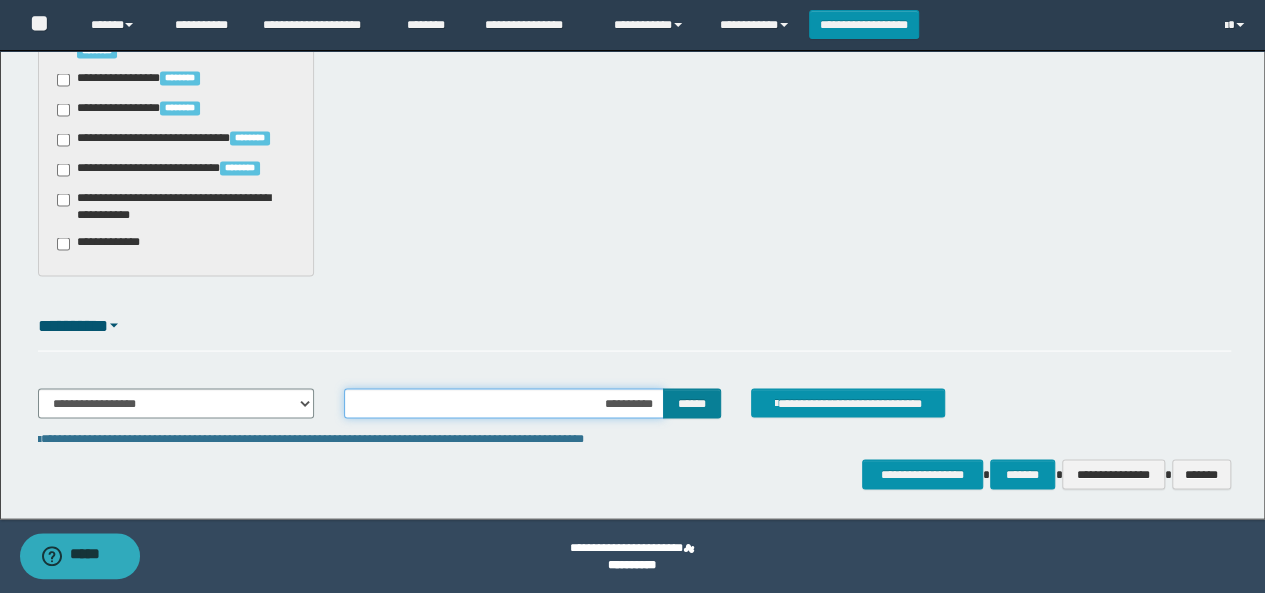 drag, startPoint x: 587, startPoint y: 397, endPoint x: 705, endPoint y: 407, distance: 118.42297 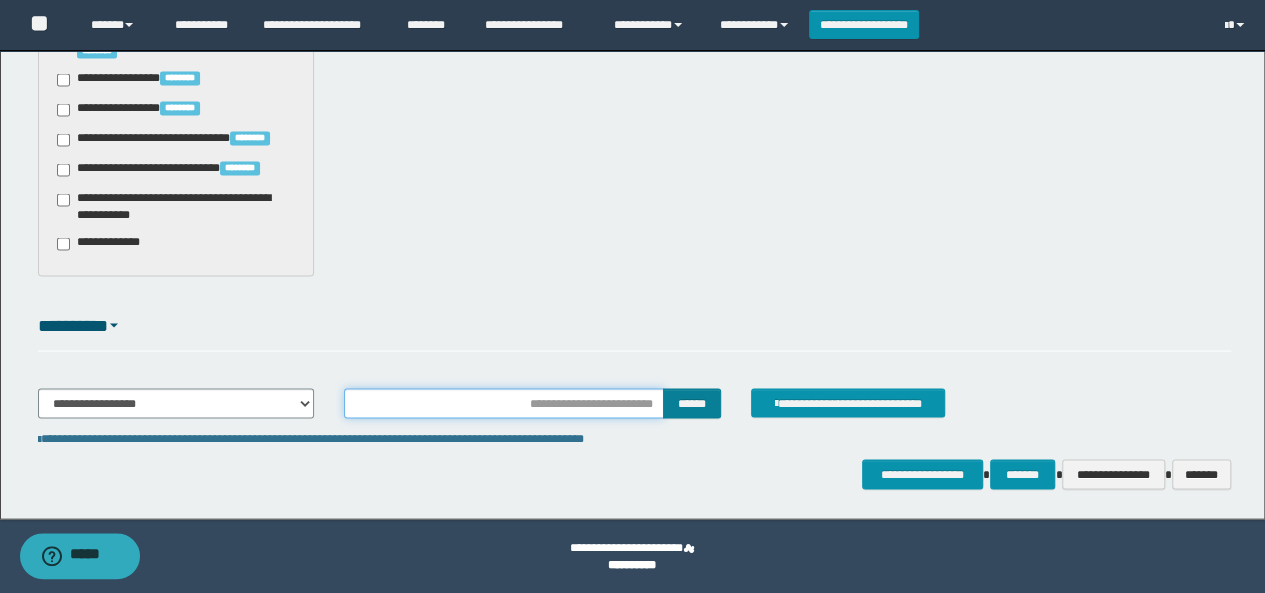 type on "**********" 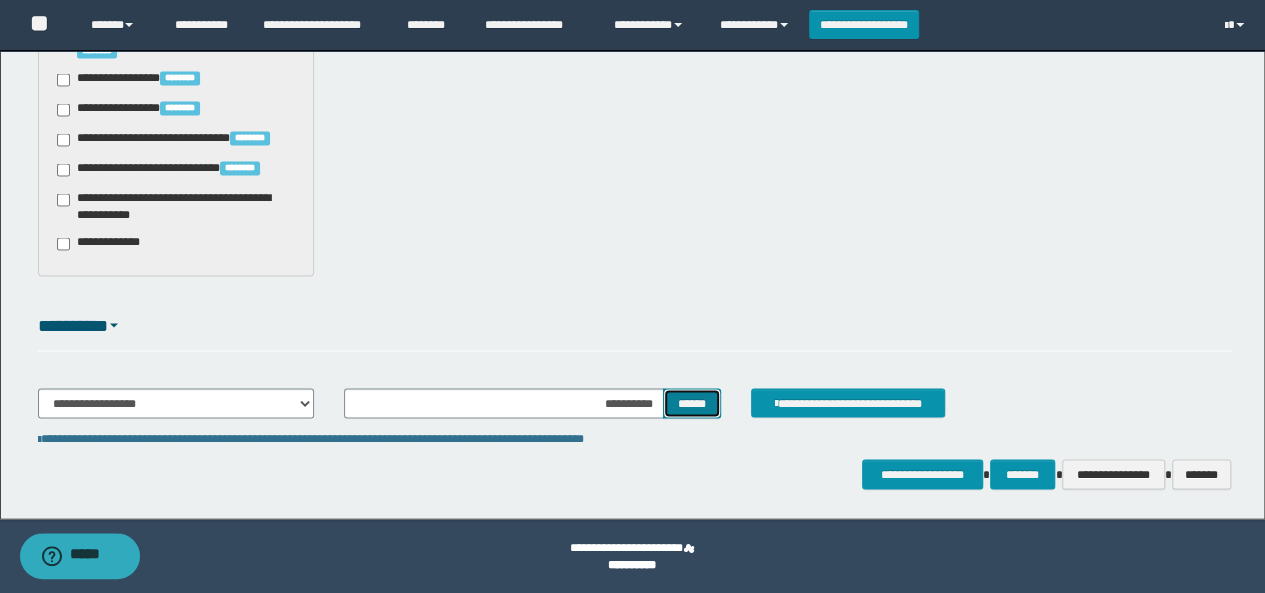 click on "******" at bounding box center [692, 402] 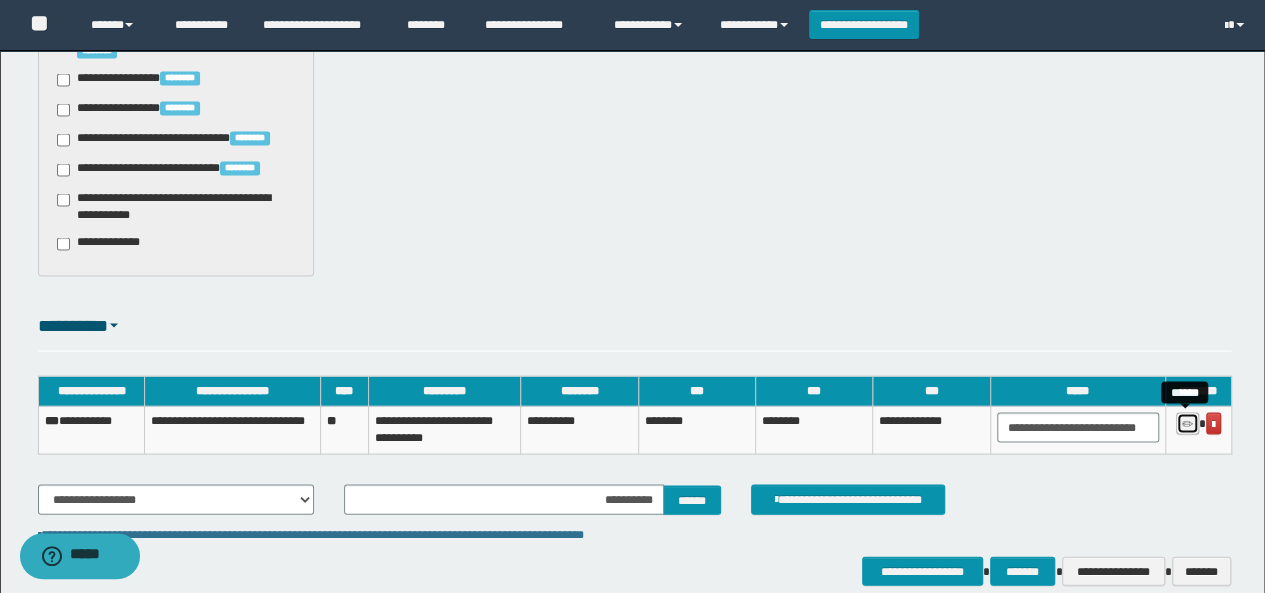 click at bounding box center [1187, 423] 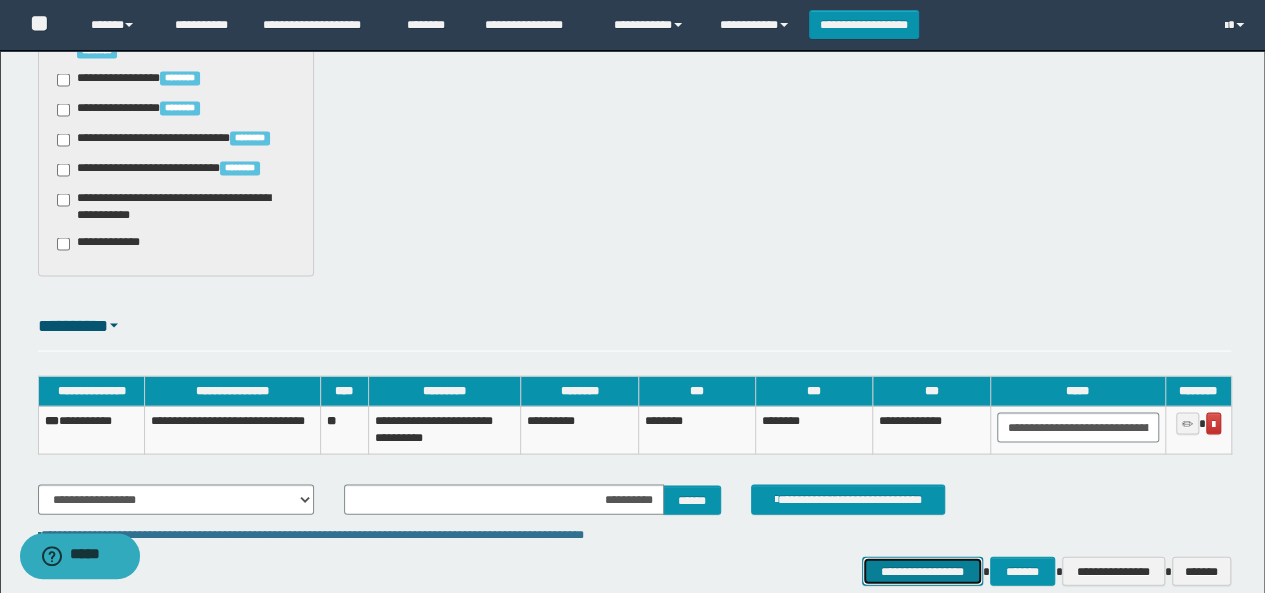 click on "**********" at bounding box center [922, 570] 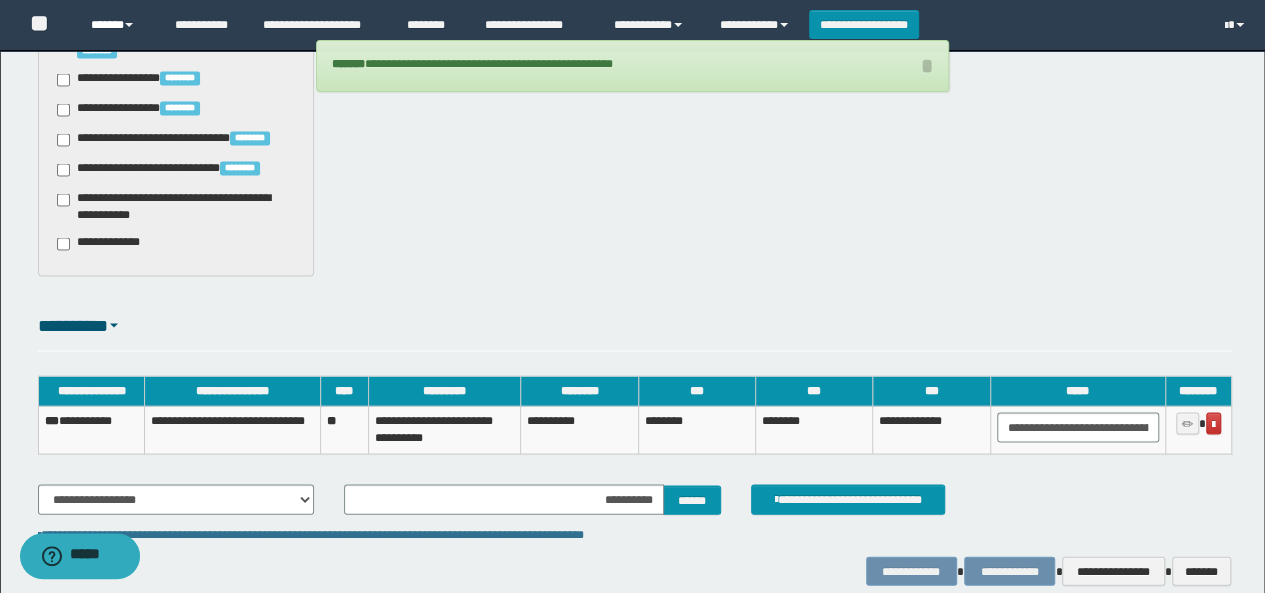 click on "******" at bounding box center (117, 25) 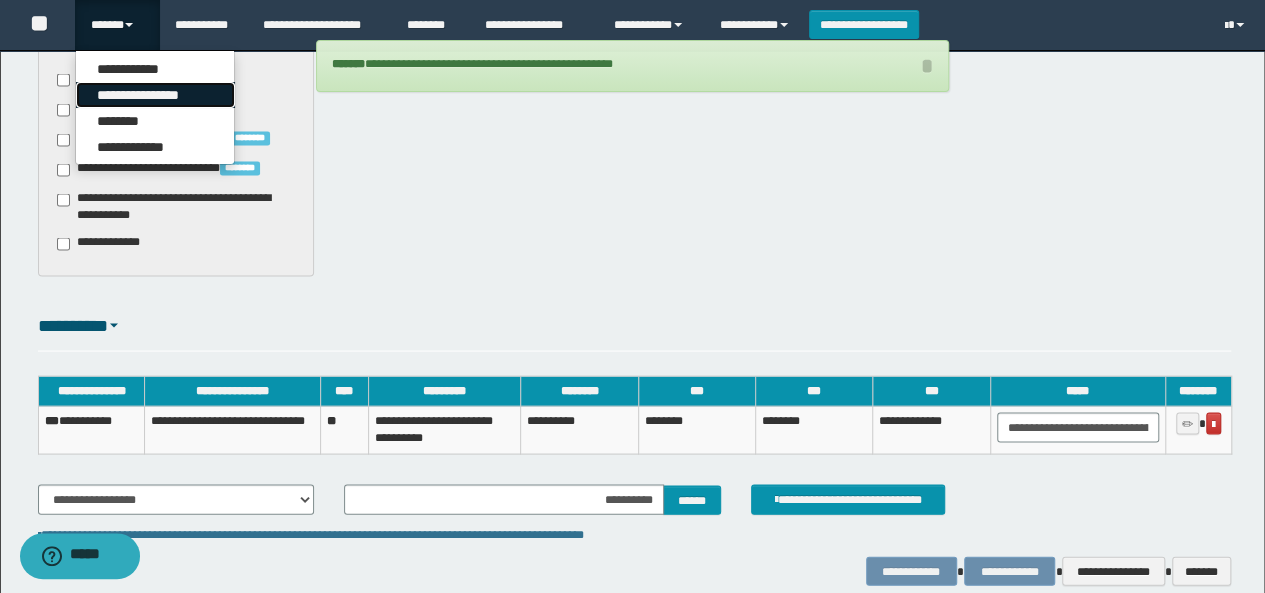 click on "**********" at bounding box center [155, 95] 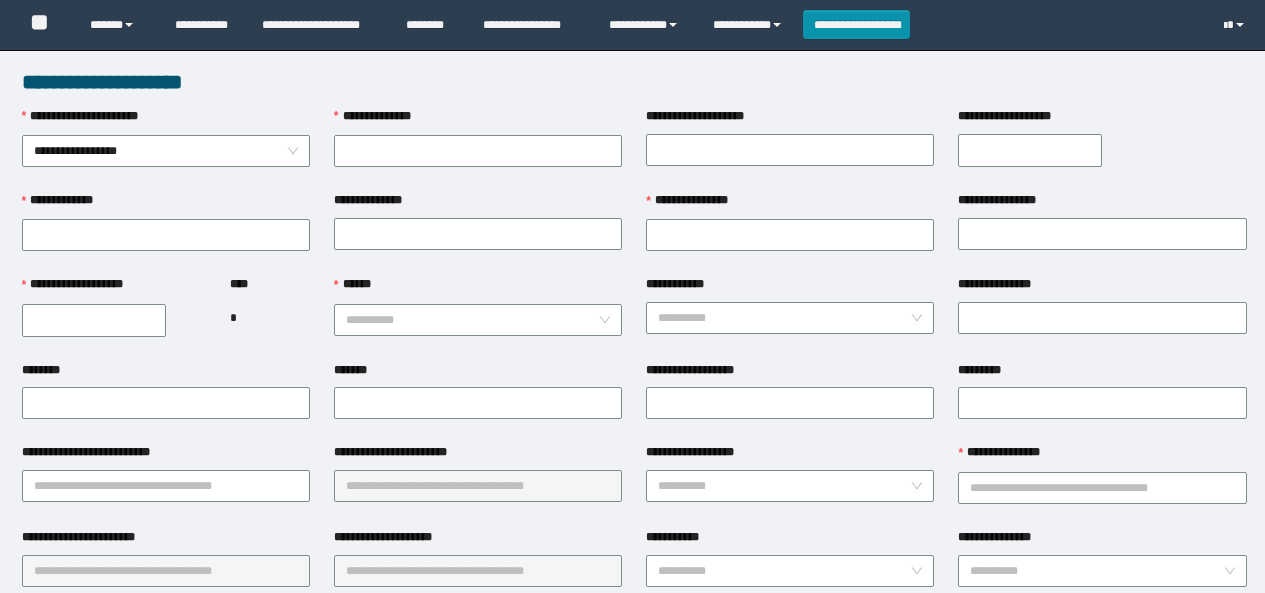 scroll, scrollTop: 0, scrollLeft: 0, axis: both 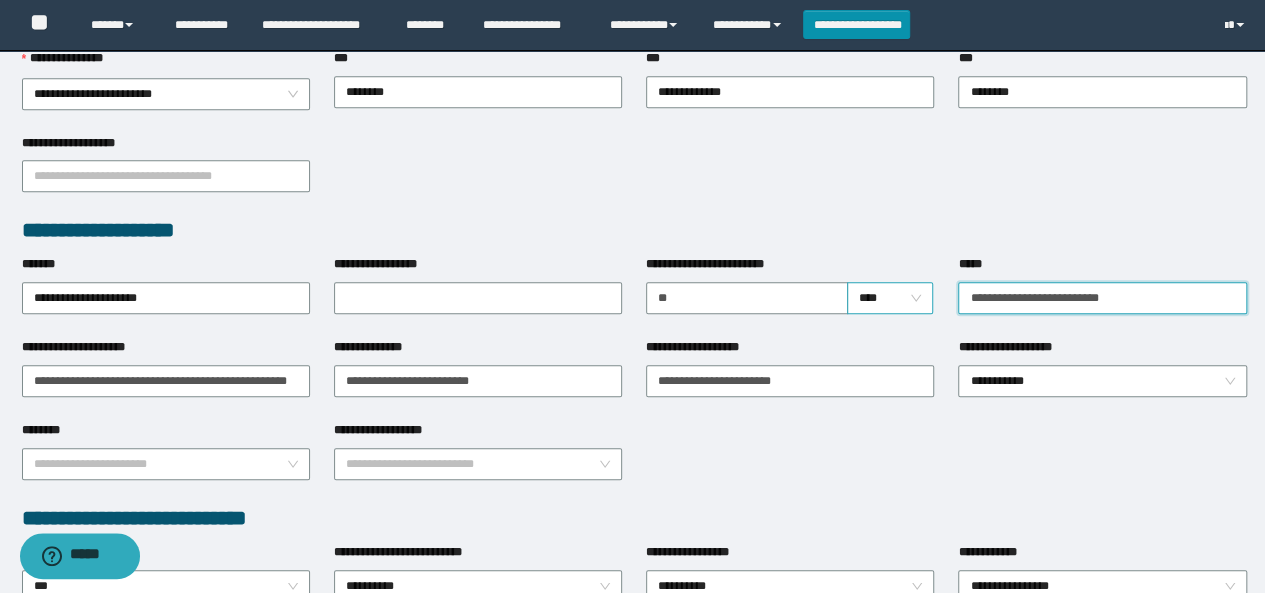 drag, startPoint x: 1124, startPoint y: 293, endPoint x: 872, endPoint y: 288, distance: 252.04959 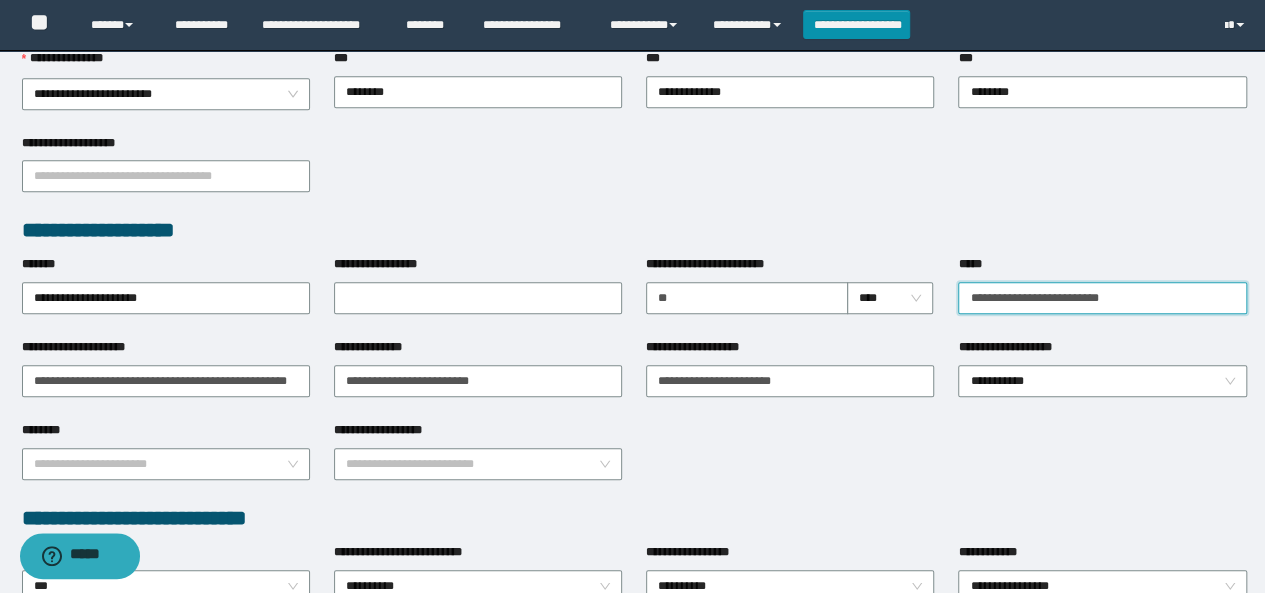 type on "**********" 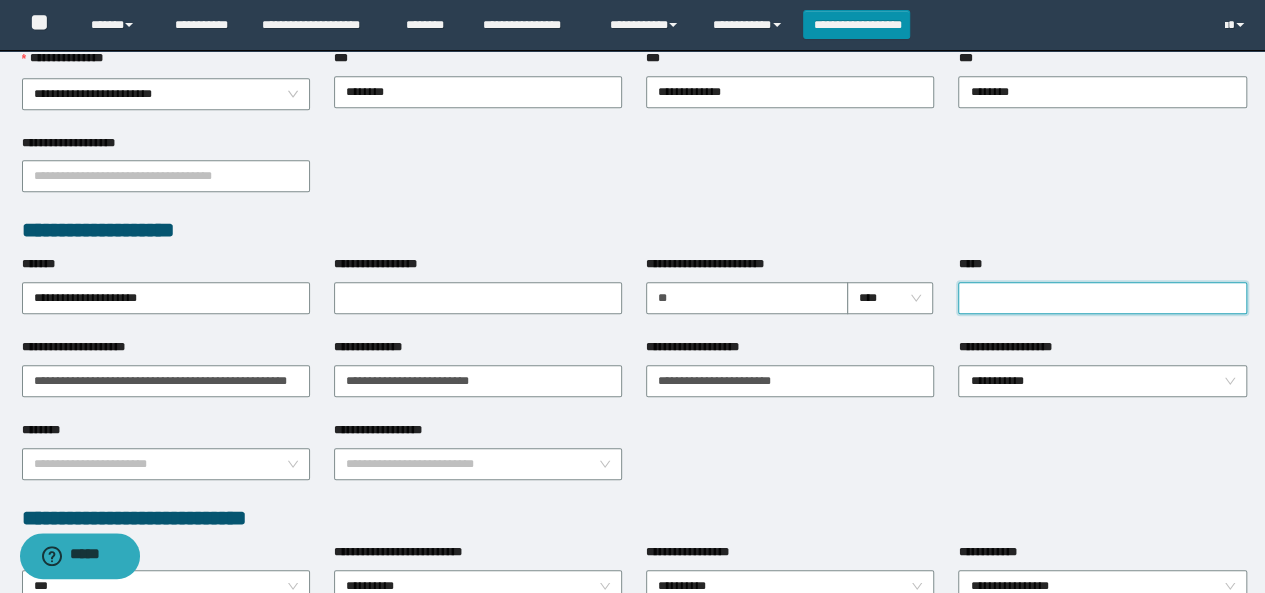 paste on "**********" 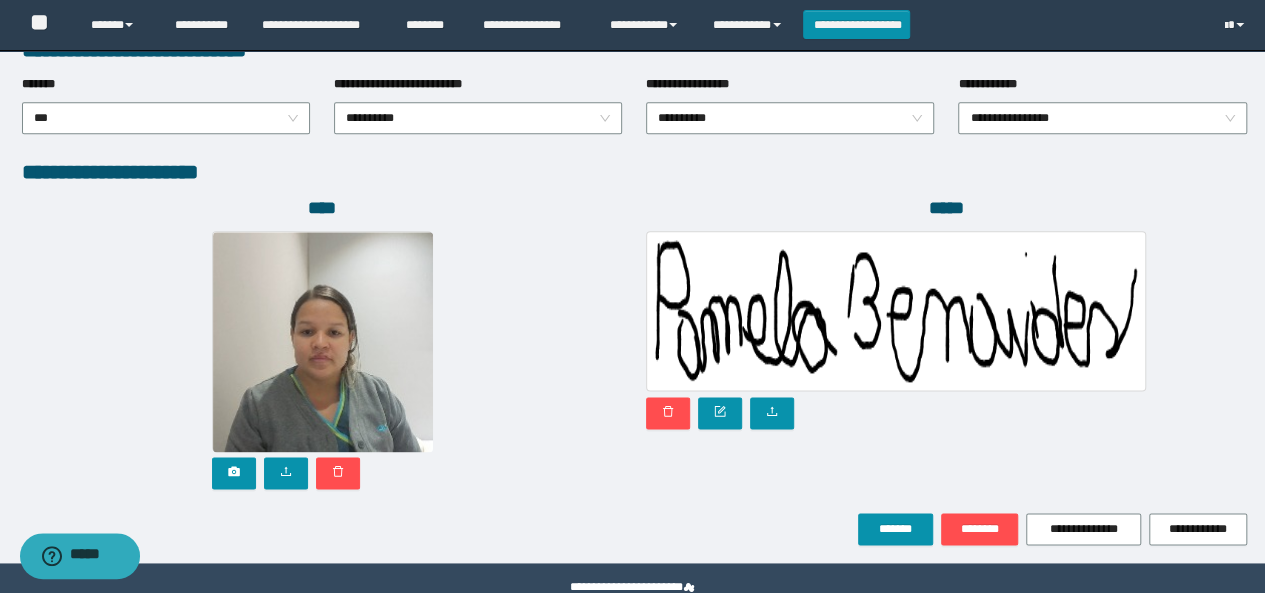 scroll, scrollTop: 1100, scrollLeft: 0, axis: vertical 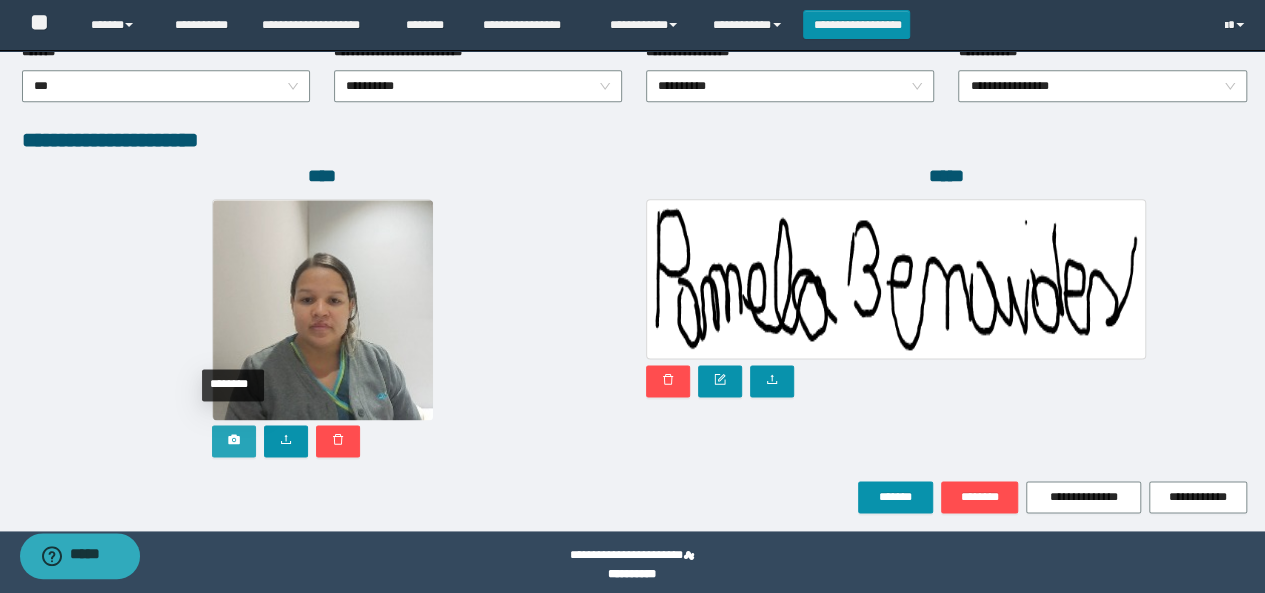 type on "**********" 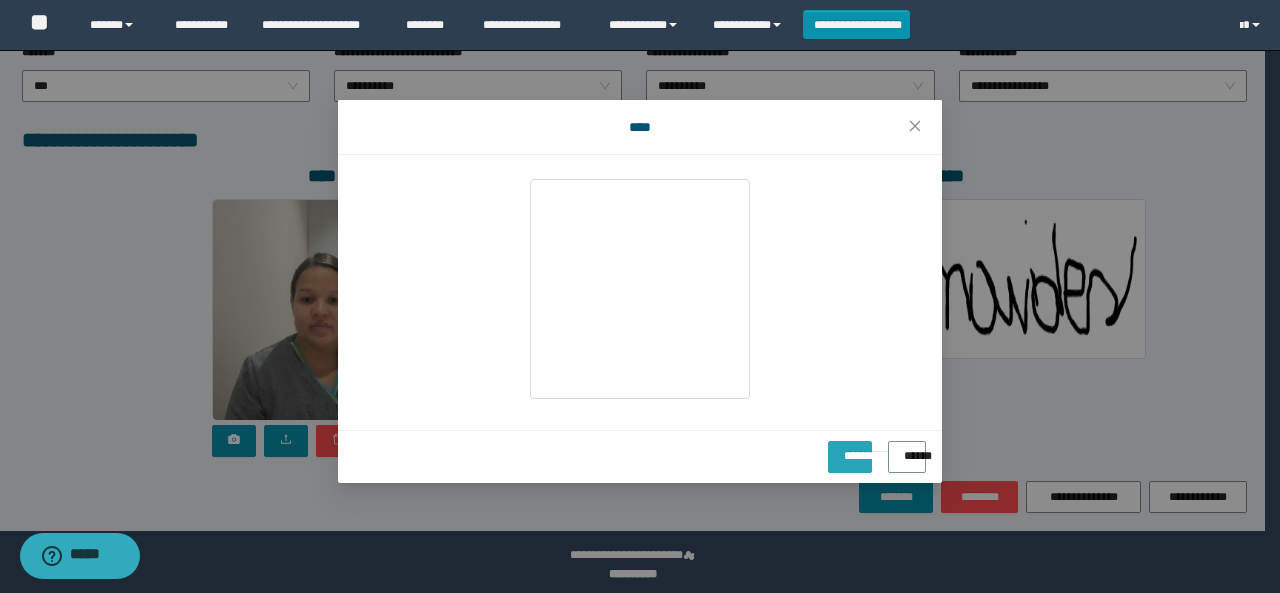 click on "**********" at bounding box center (850, 449) 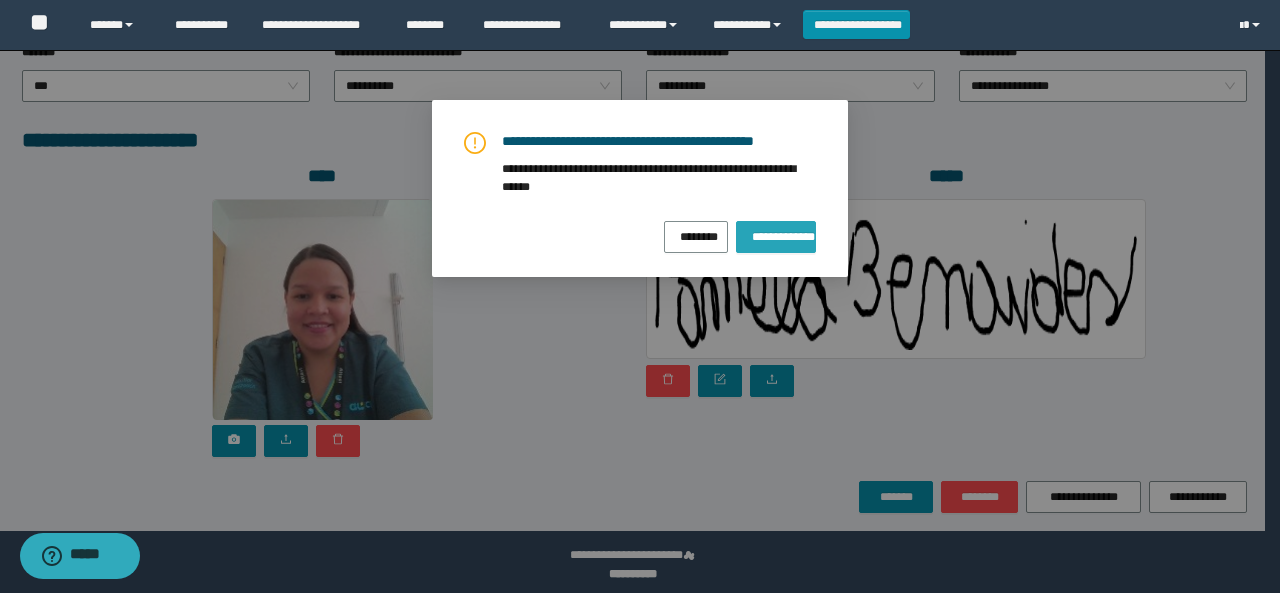 click on "**********" at bounding box center [776, 237] 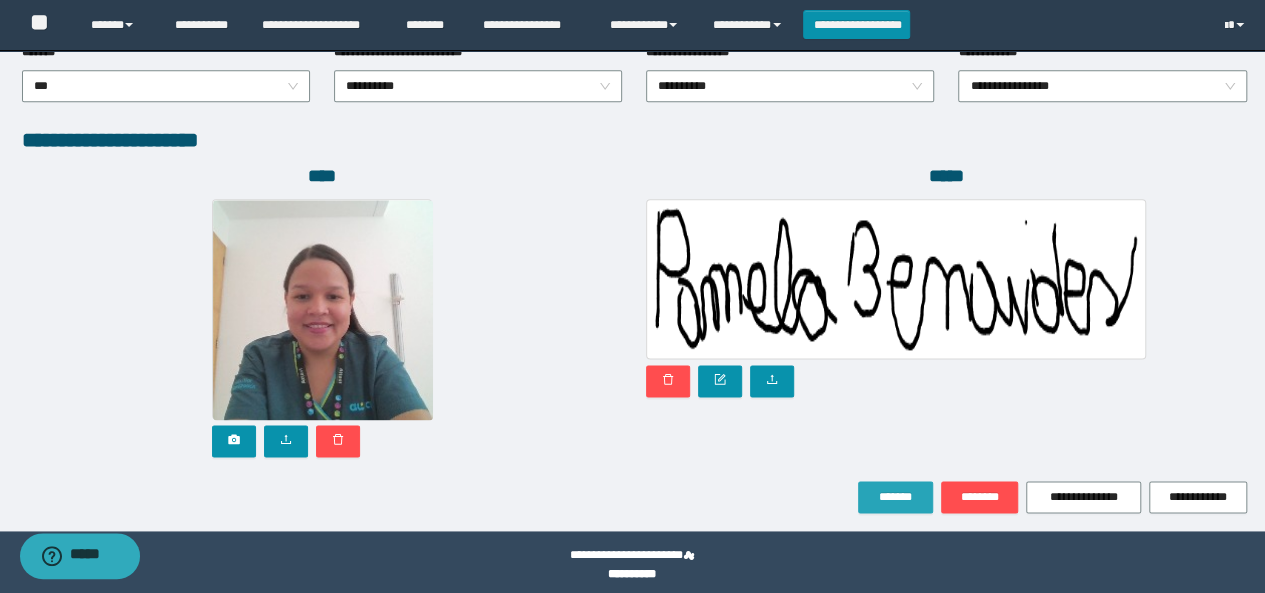 click on "*******" at bounding box center (895, 497) 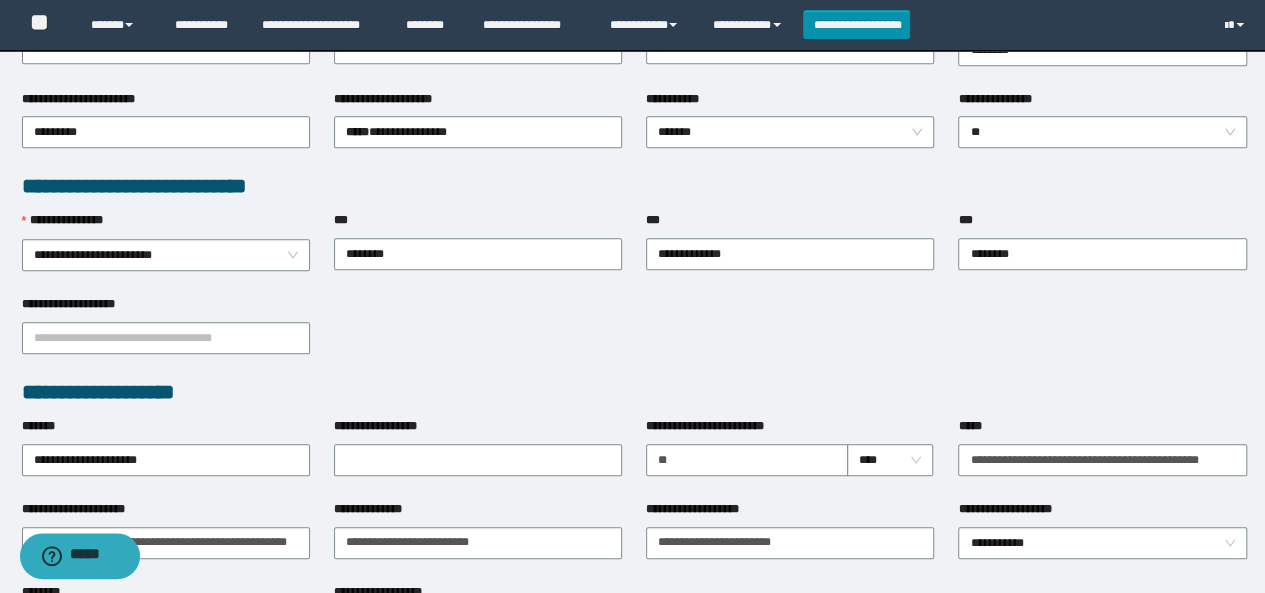 scroll, scrollTop: 210, scrollLeft: 0, axis: vertical 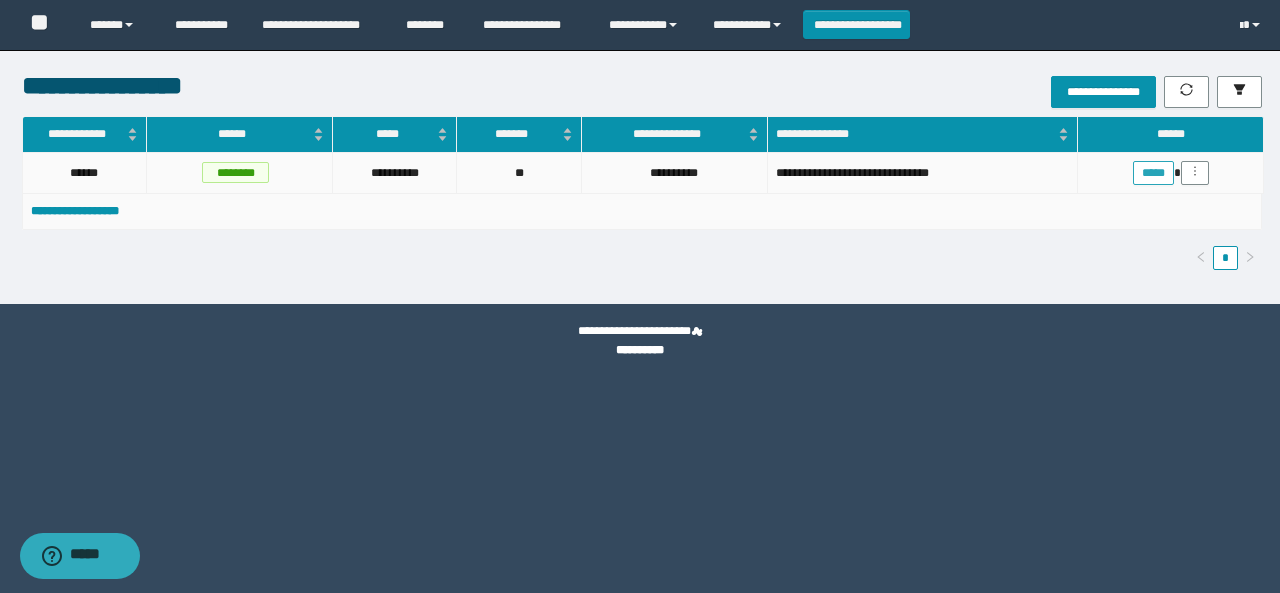 click on "*****" at bounding box center (1153, 173) 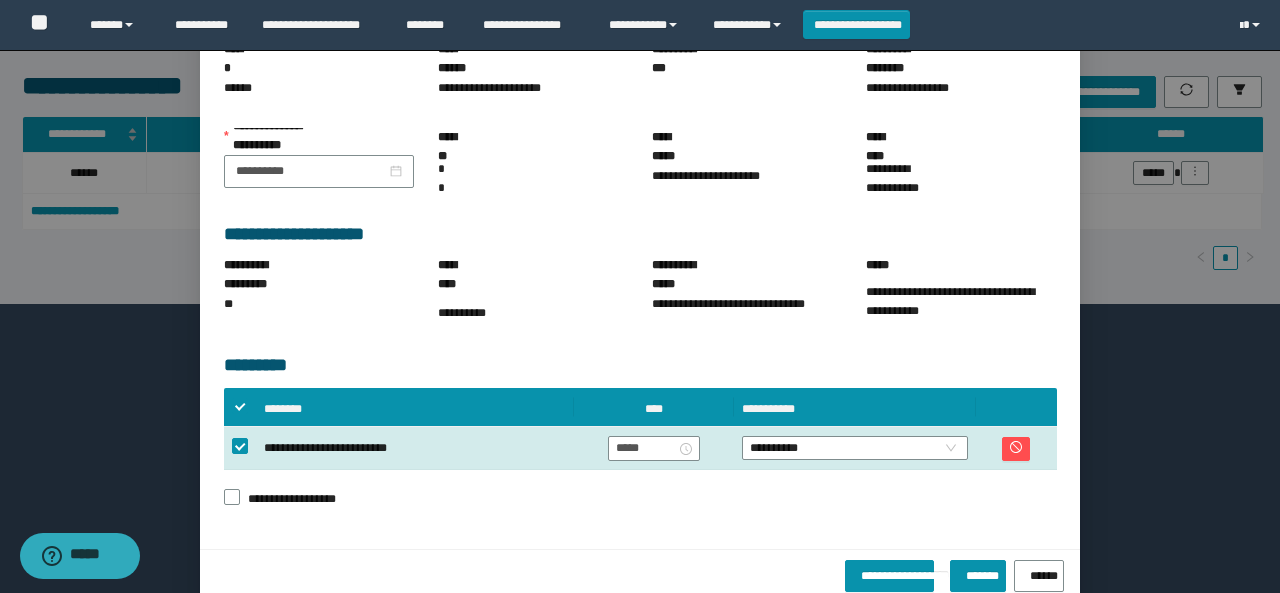 scroll, scrollTop: 190, scrollLeft: 0, axis: vertical 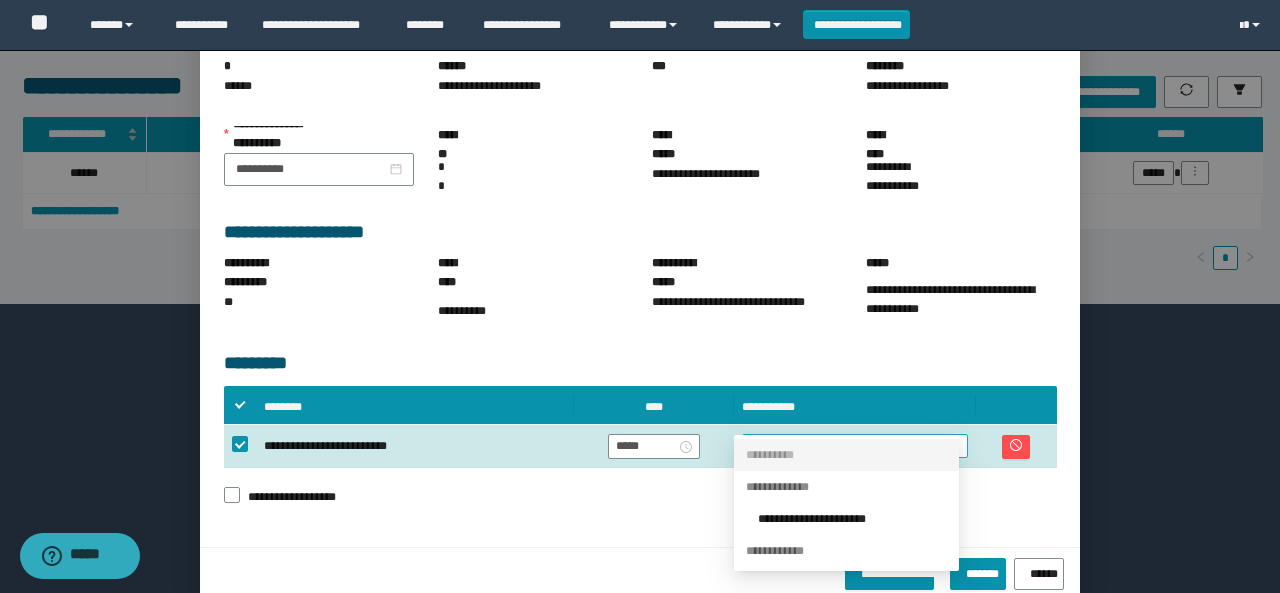 click on "**********" at bounding box center (855, 446) 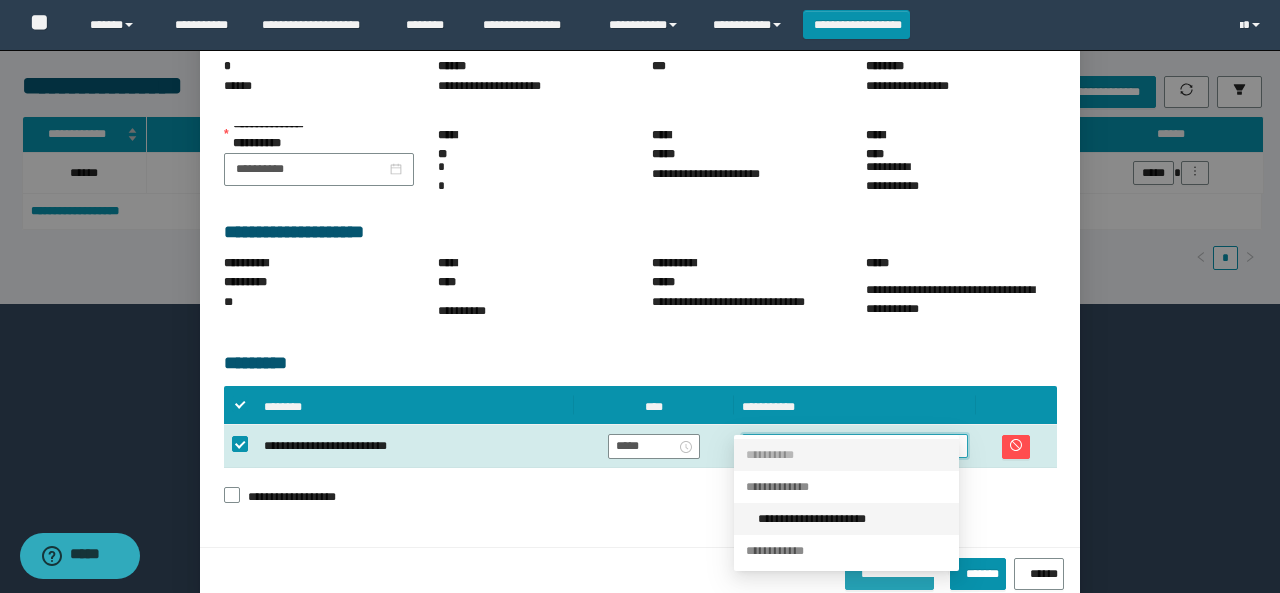 click on "**********" at bounding box center [852, 519] 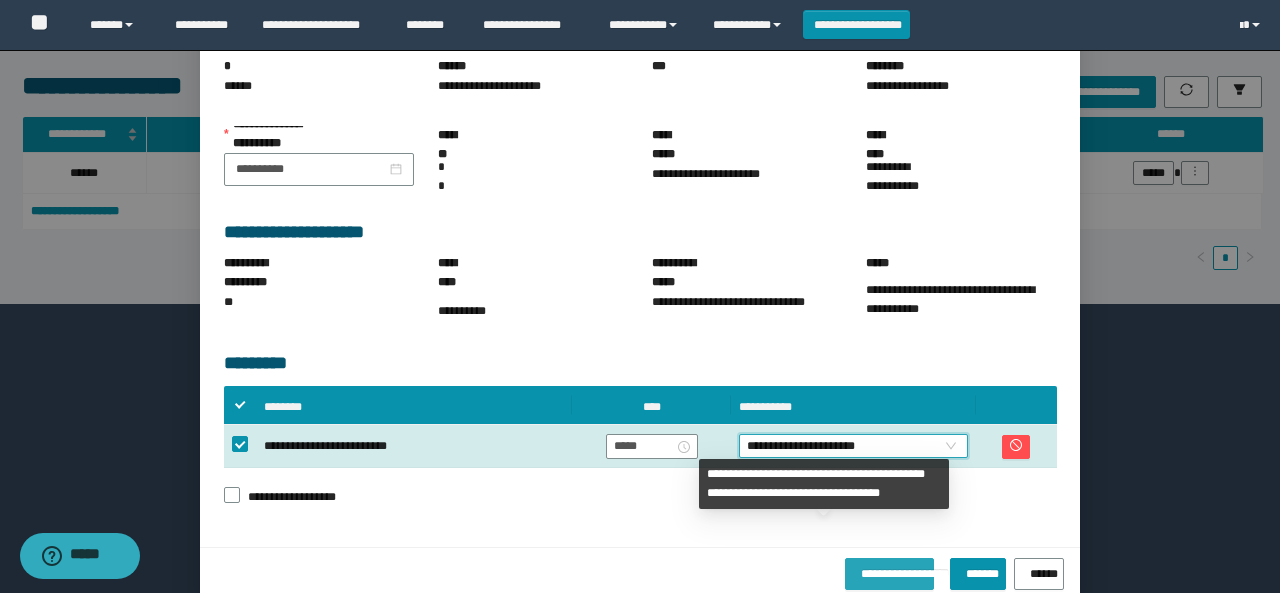 click on "**********" at bounding box center [889, 570] 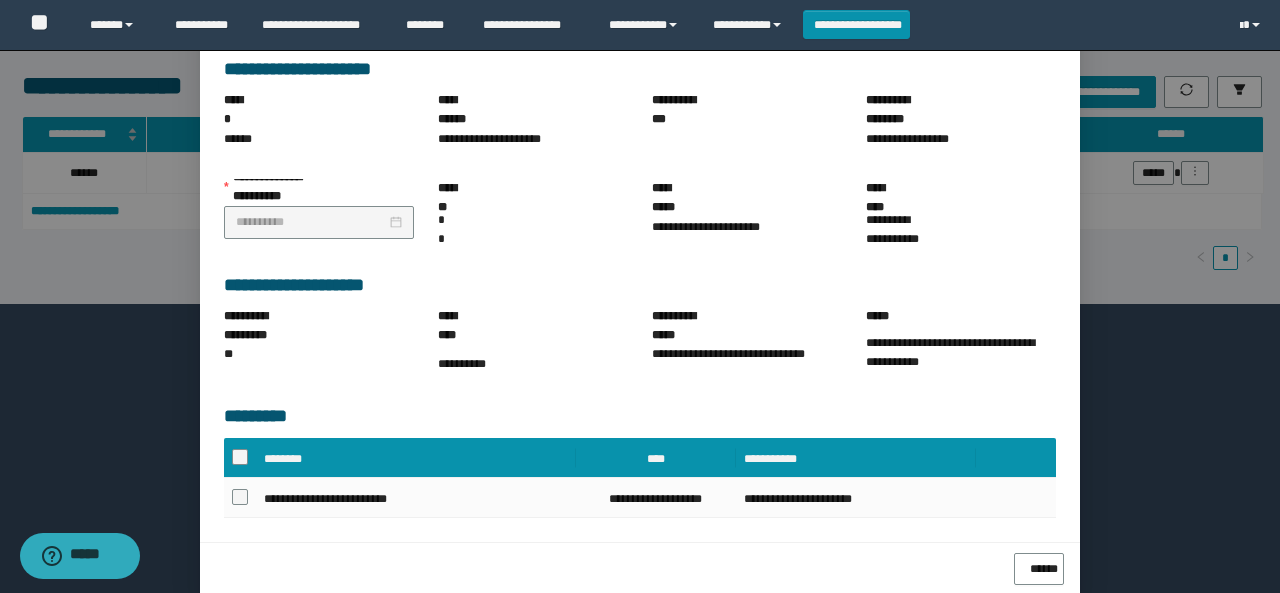 scroll, scrollTop: 185, scrollLeft: 0, axis: vertical 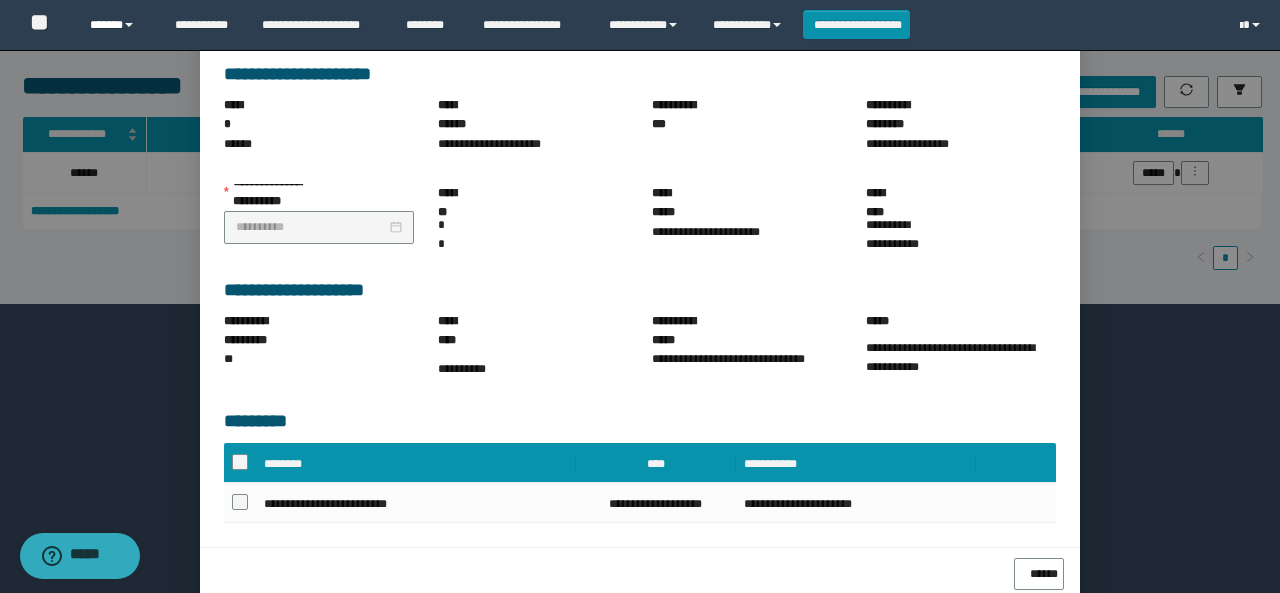 click on "******" at bounding box center [117, 25] 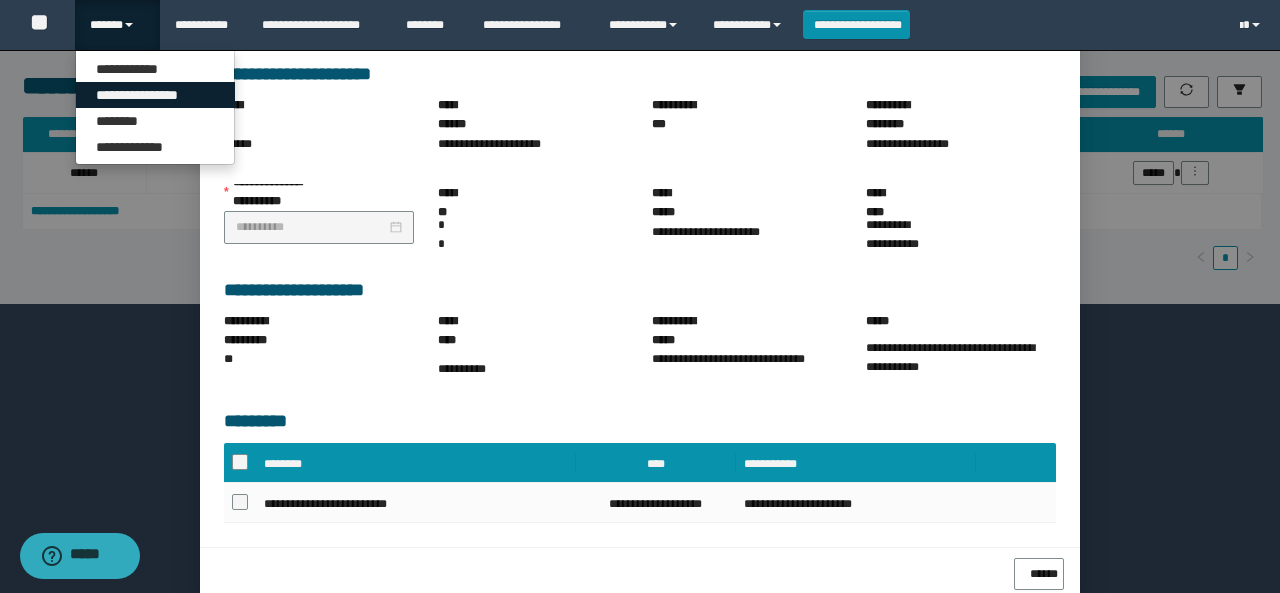 click on "**********" at bounding box center [155, 95] 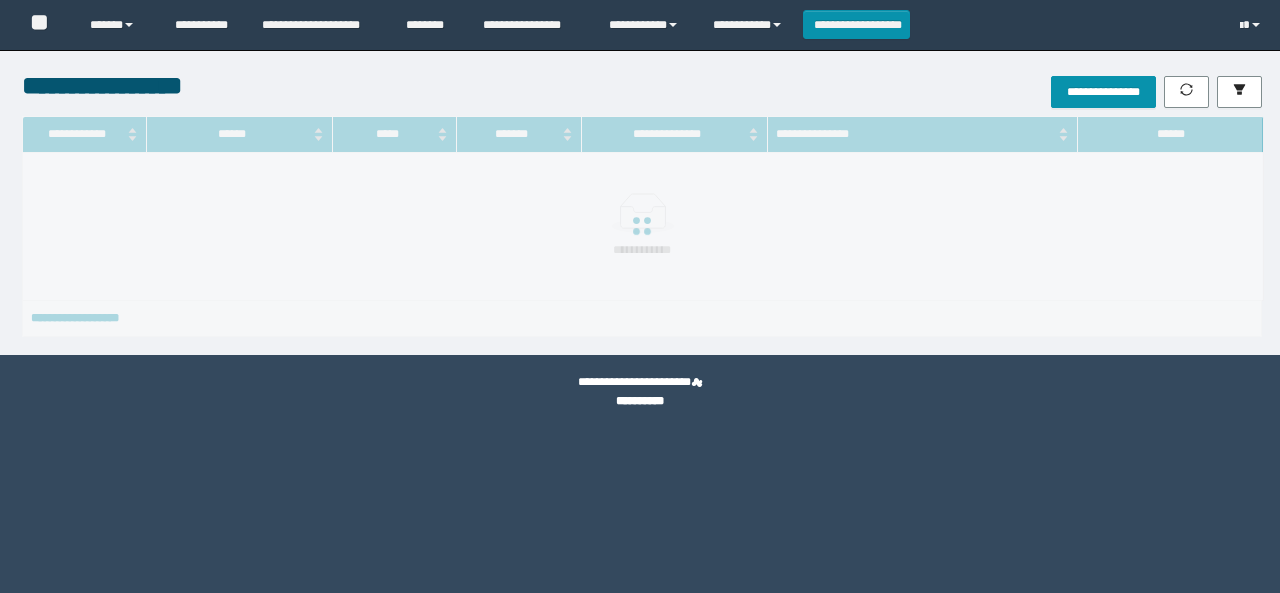 scroll, scrollTop: 0, scrollLeft: 0, axis: both 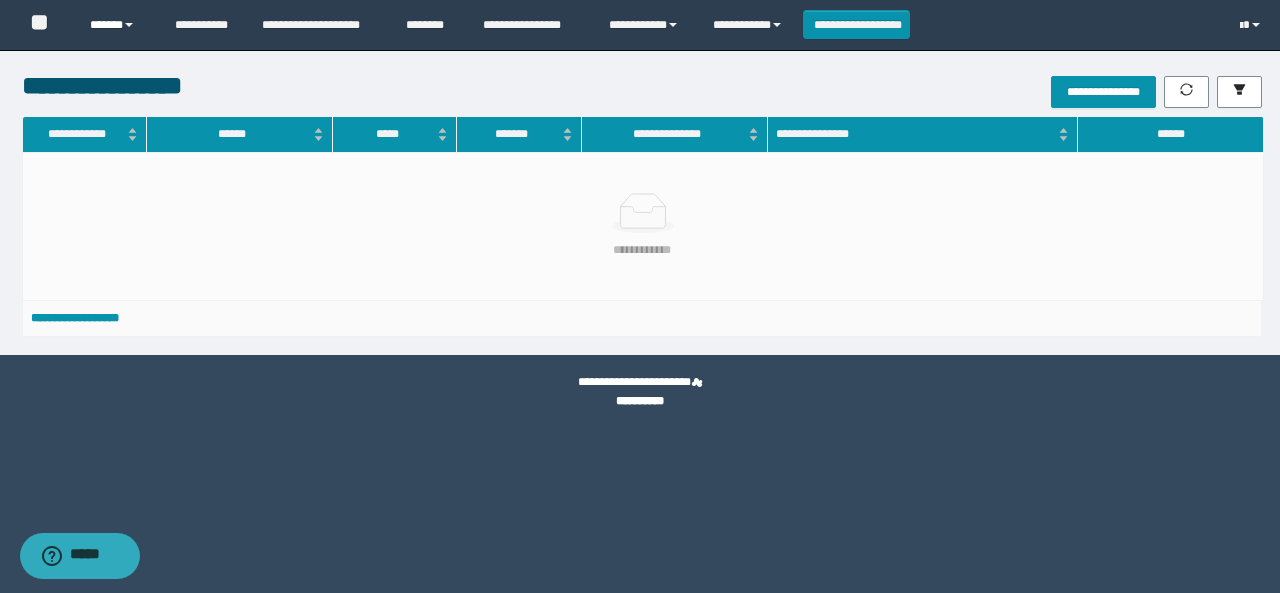 click on "******" at bounding box center [117, 25] 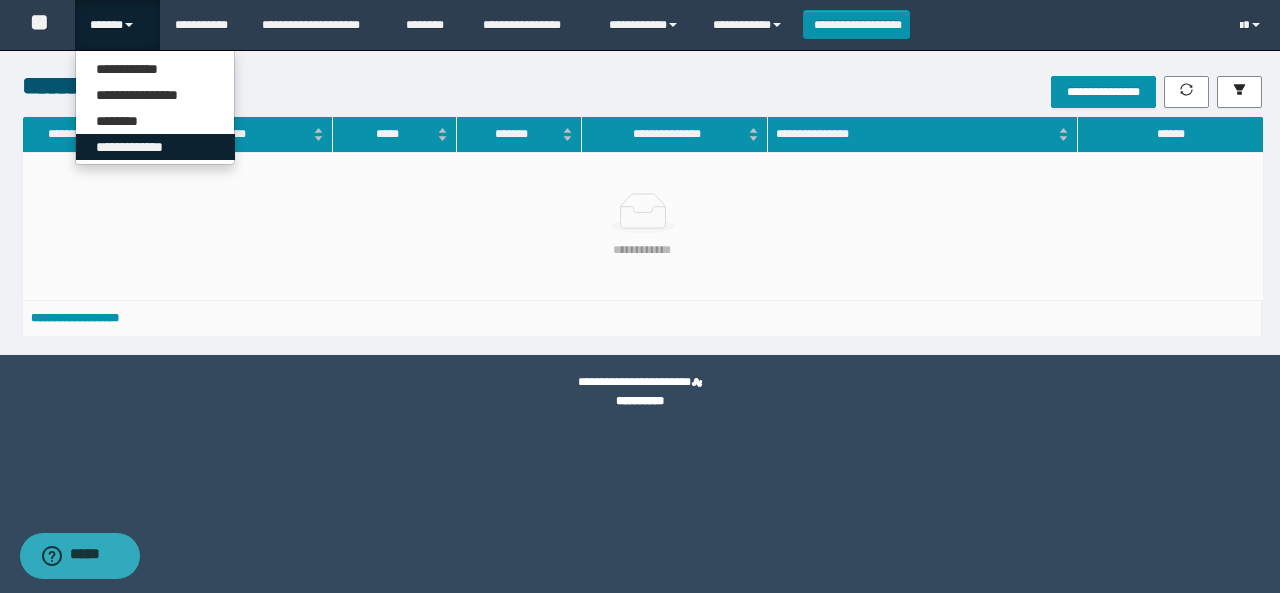 click on "**********" at bounding box center [155, 147] 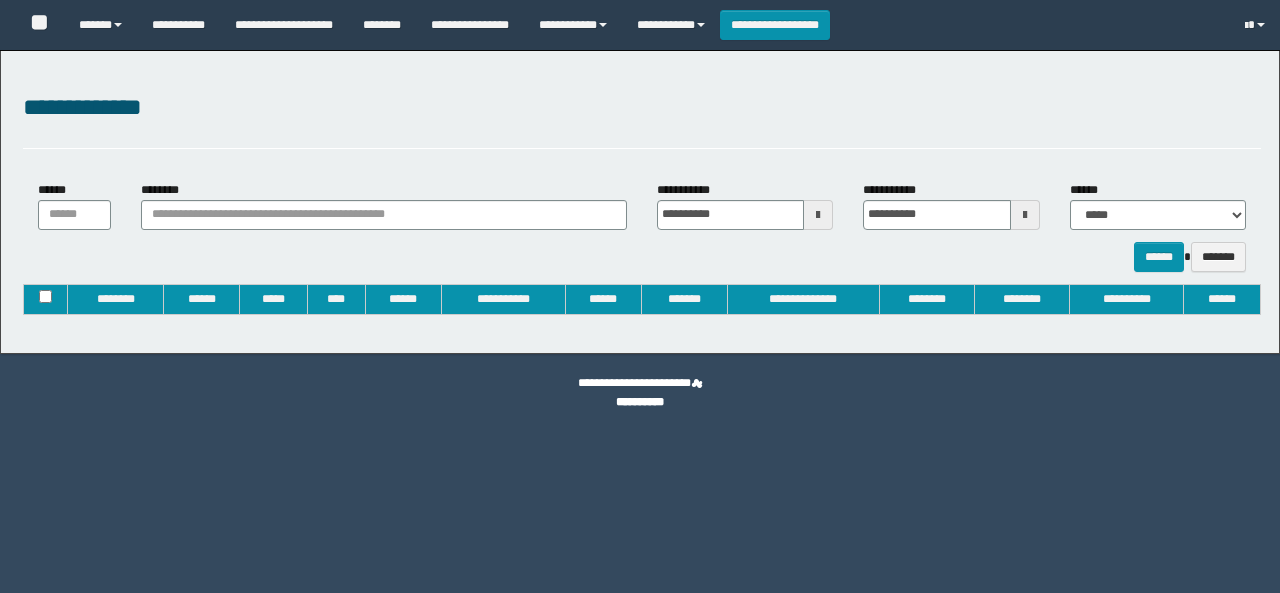 type on "**********" 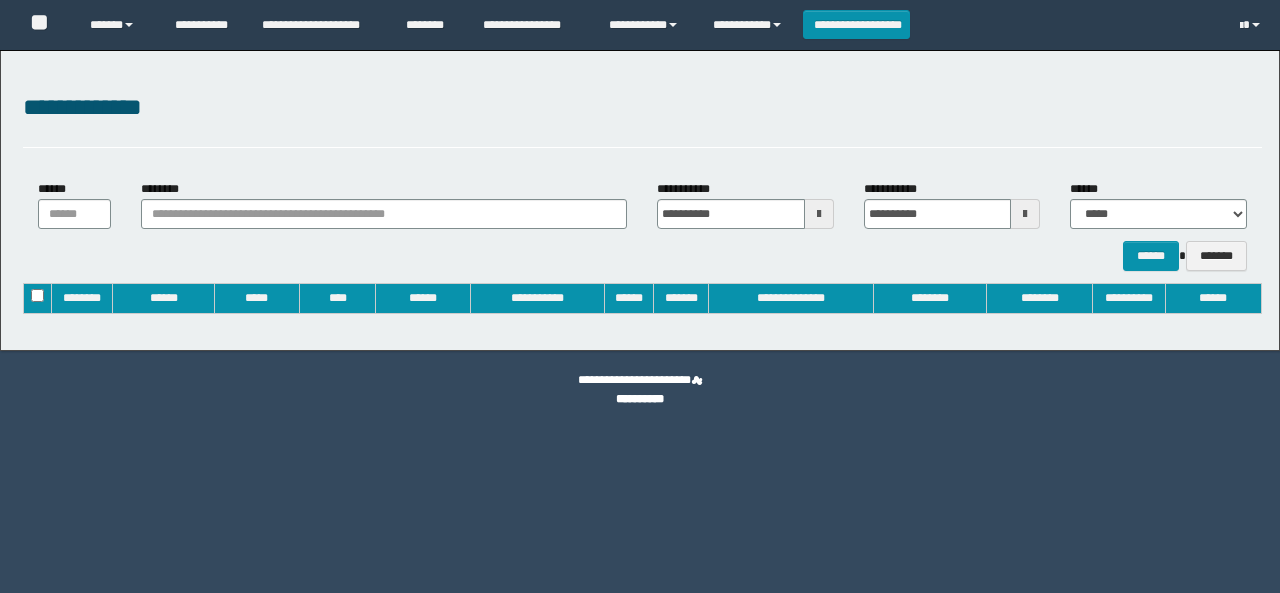 scroll, scrollTop: 0, scrollLeft: 0, axis: both 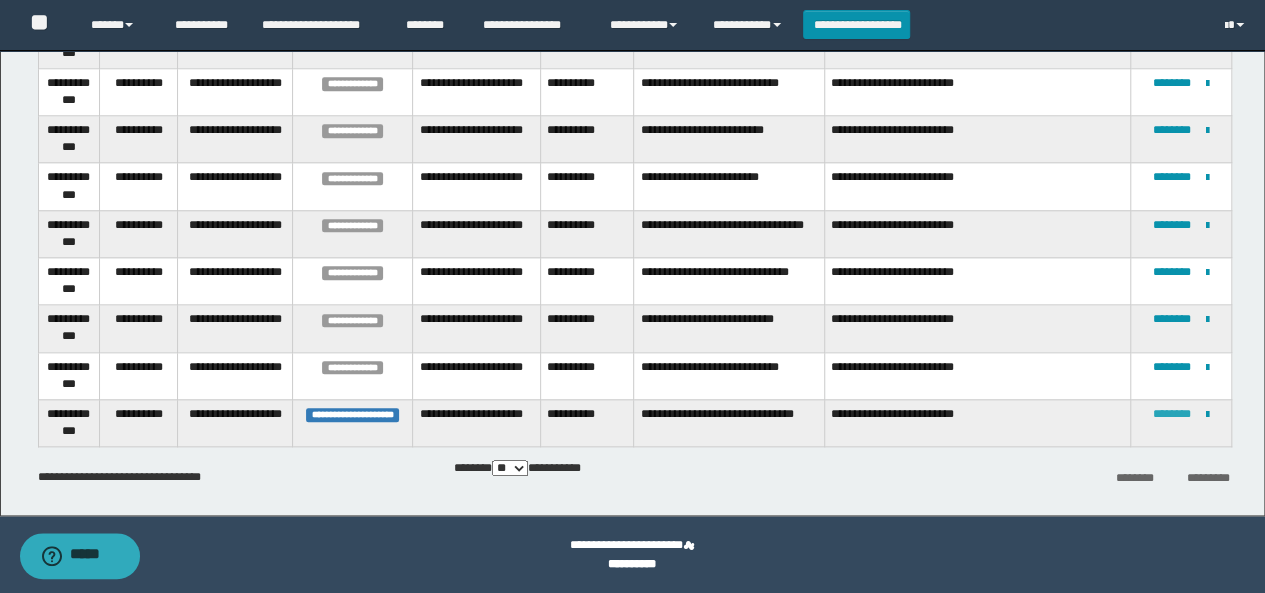 click on "********" at bounding box center (1172, 414) 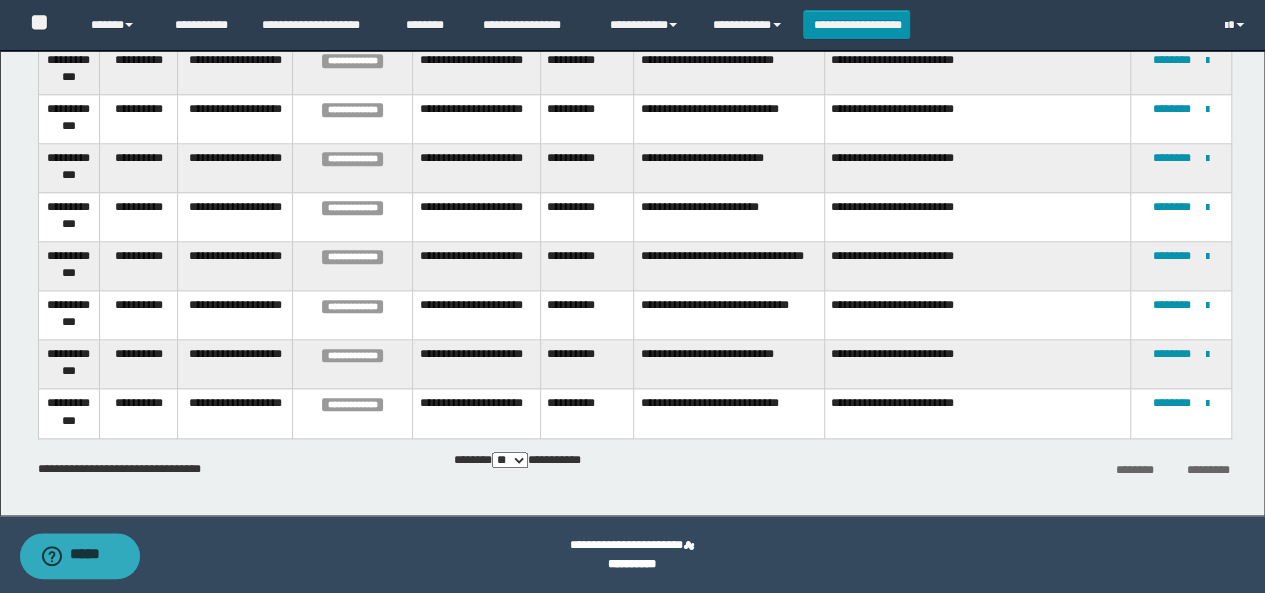 scroll, scrollTop: 0, scrollLeft: 0, axis: both 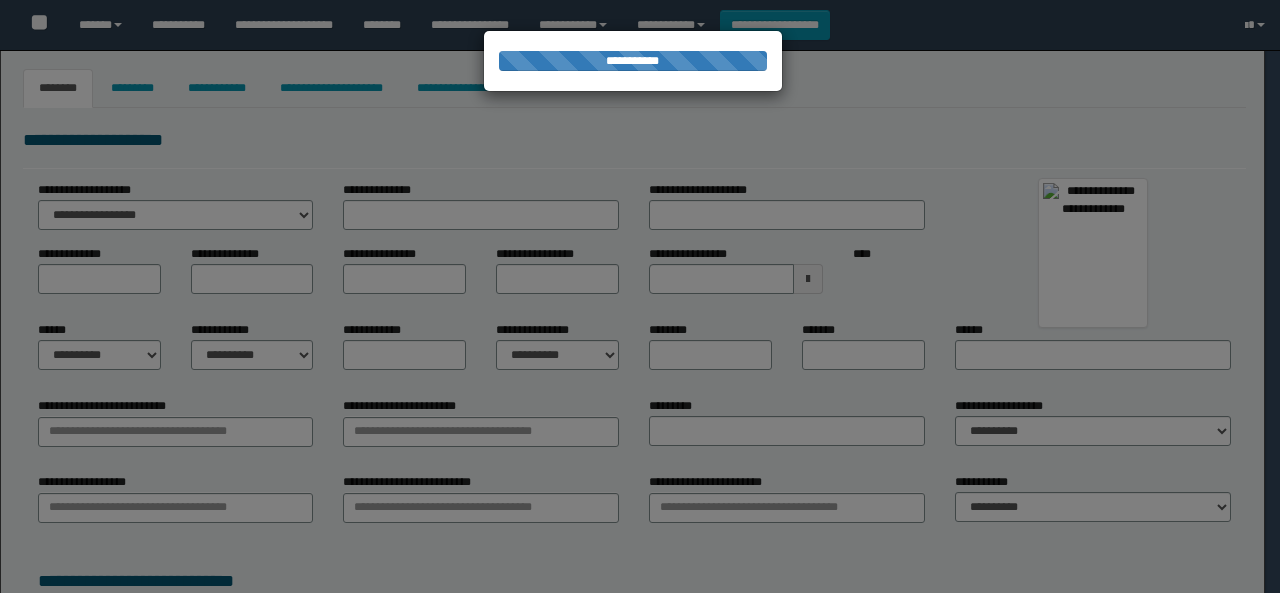select on "****" 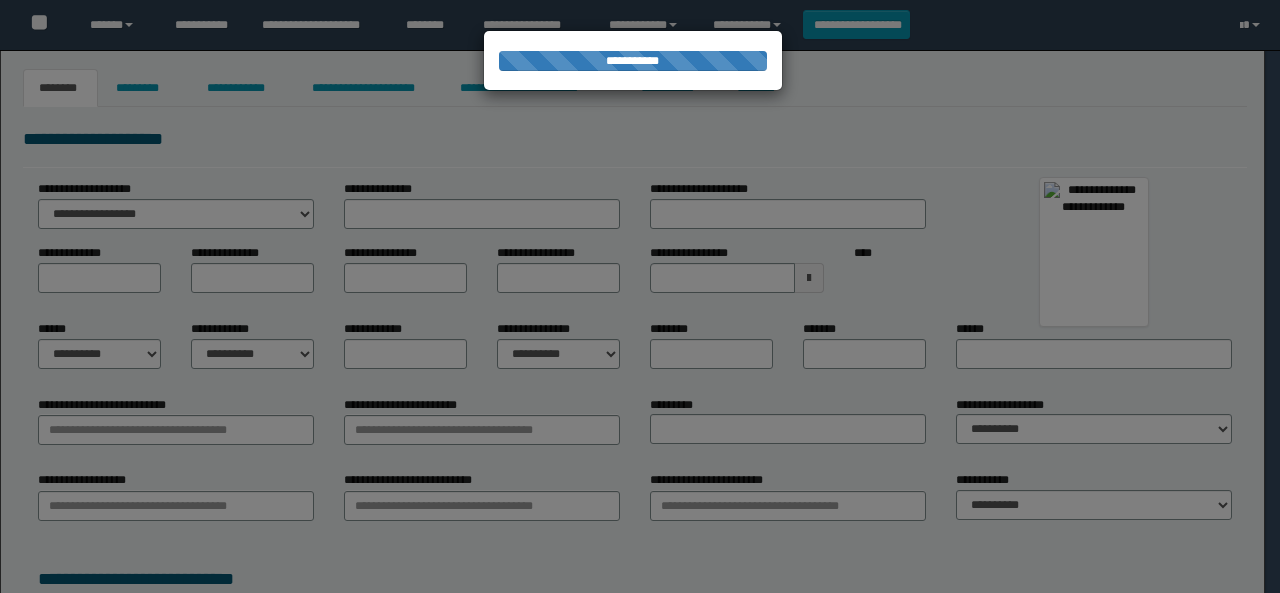 type on "*******" 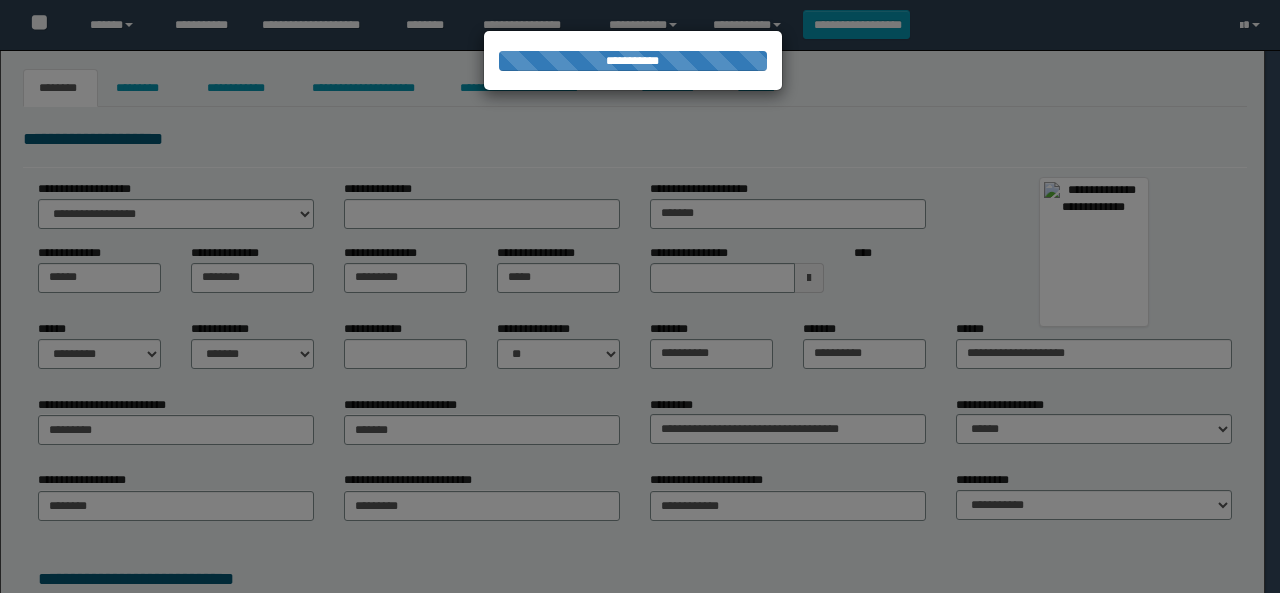 scroll, scrollTop: 0, scrollLeft: 0, axis: both 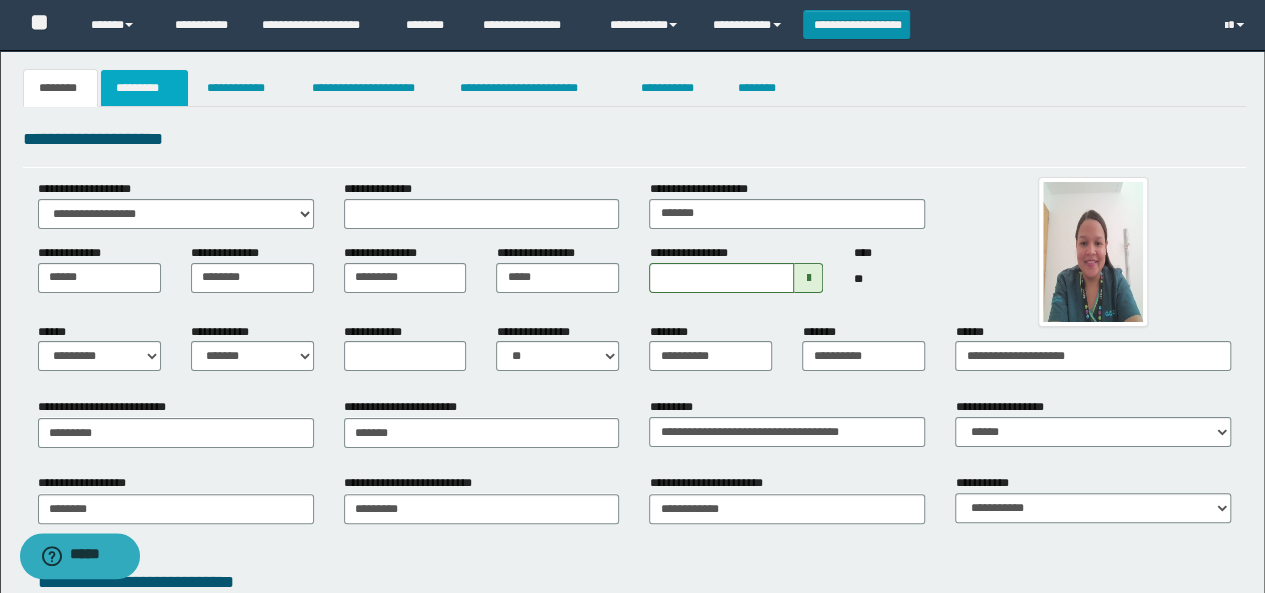 click on "*********" at bounding box center (144, 88) 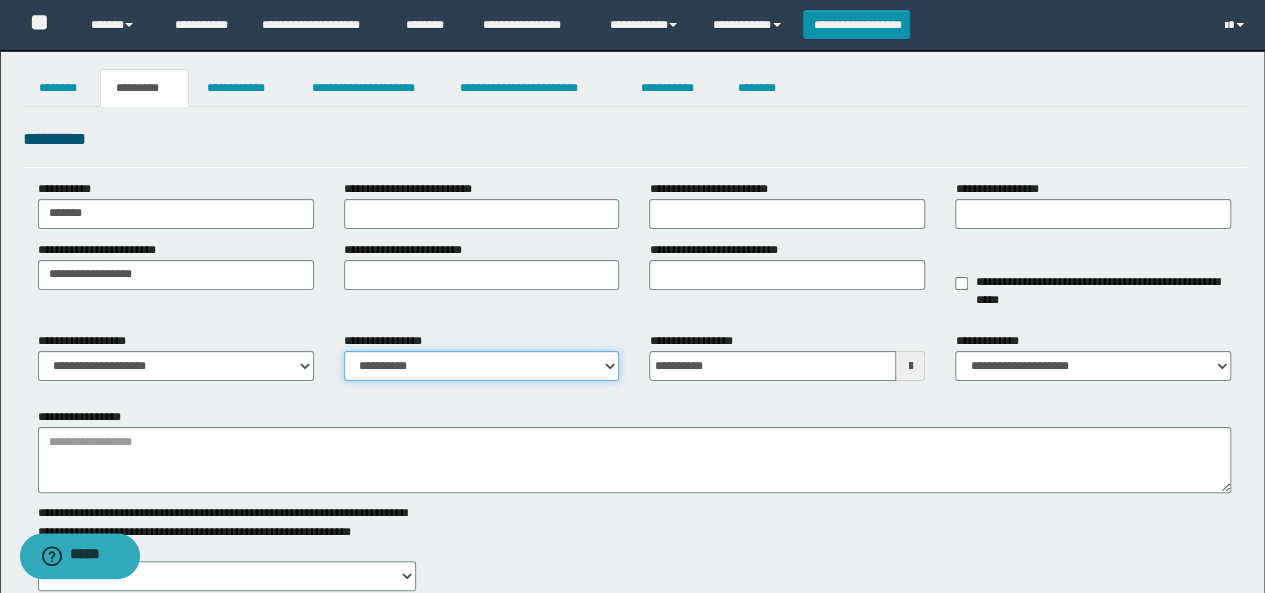 drag, startPoint x: 408, startPoint y: 363, endPoint x: 409, endPoint y: 379, distance: 16.03122 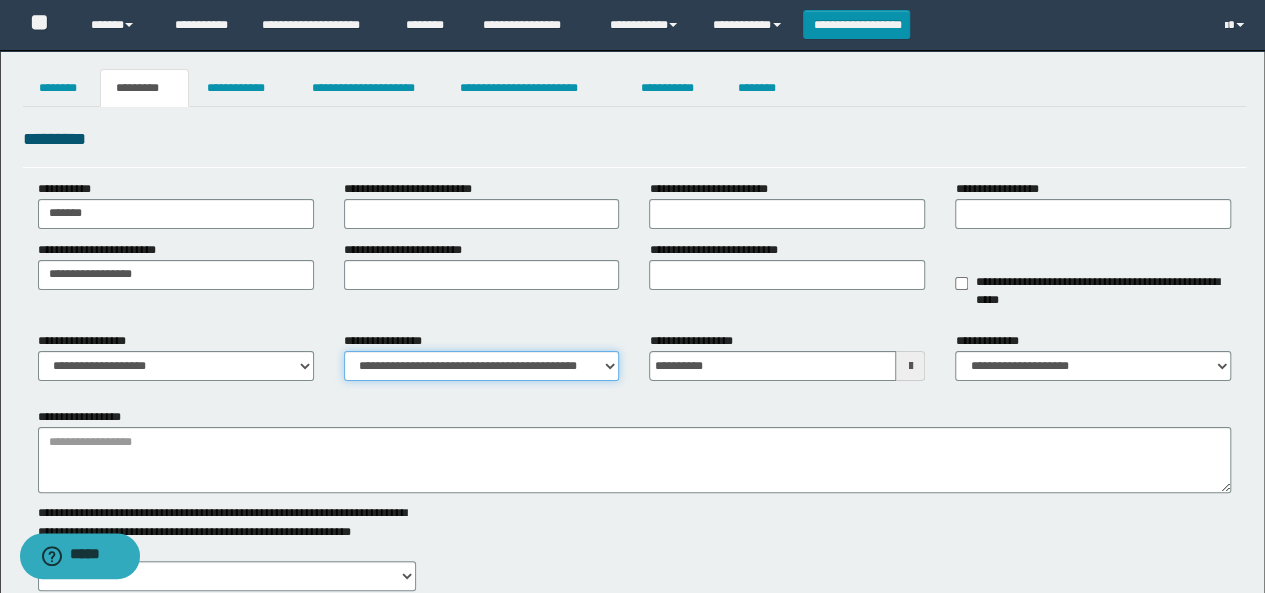 click on "**********" at bounding box center (482, 366) 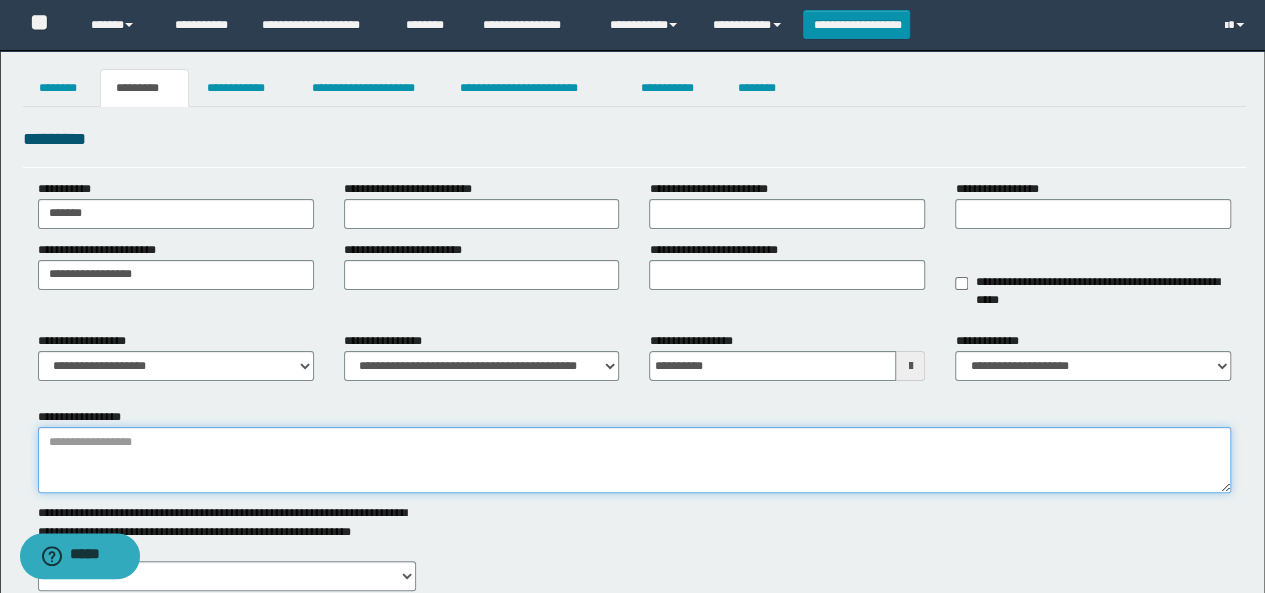 click on "**********" at bounding box center [635, 460] 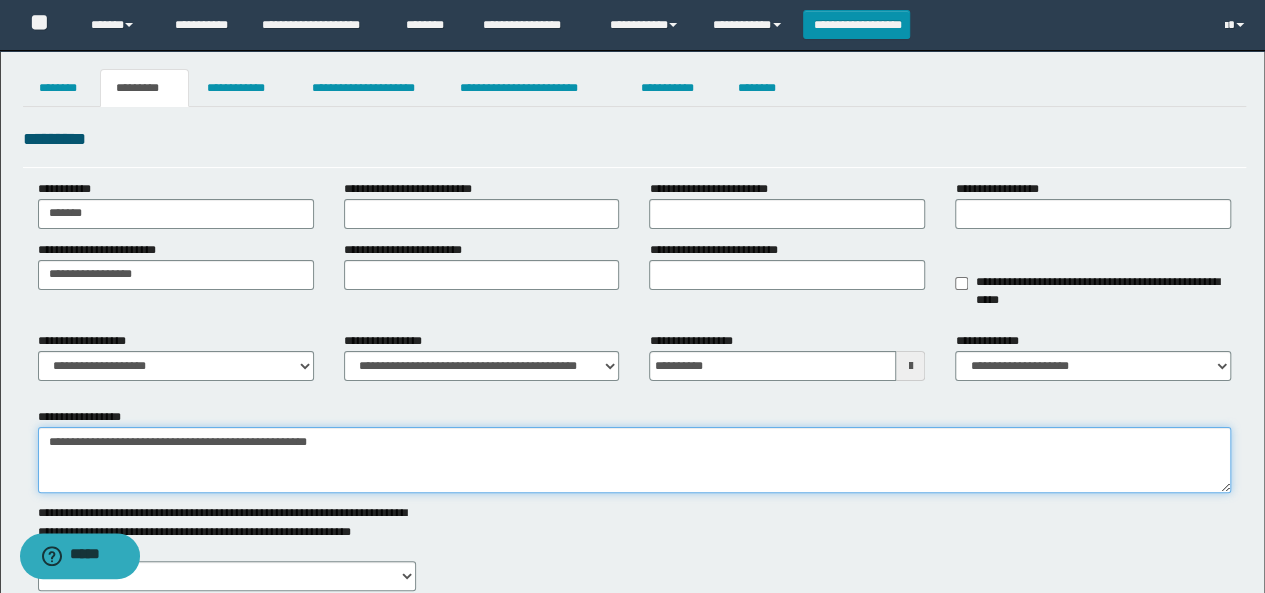 paste on "**********" 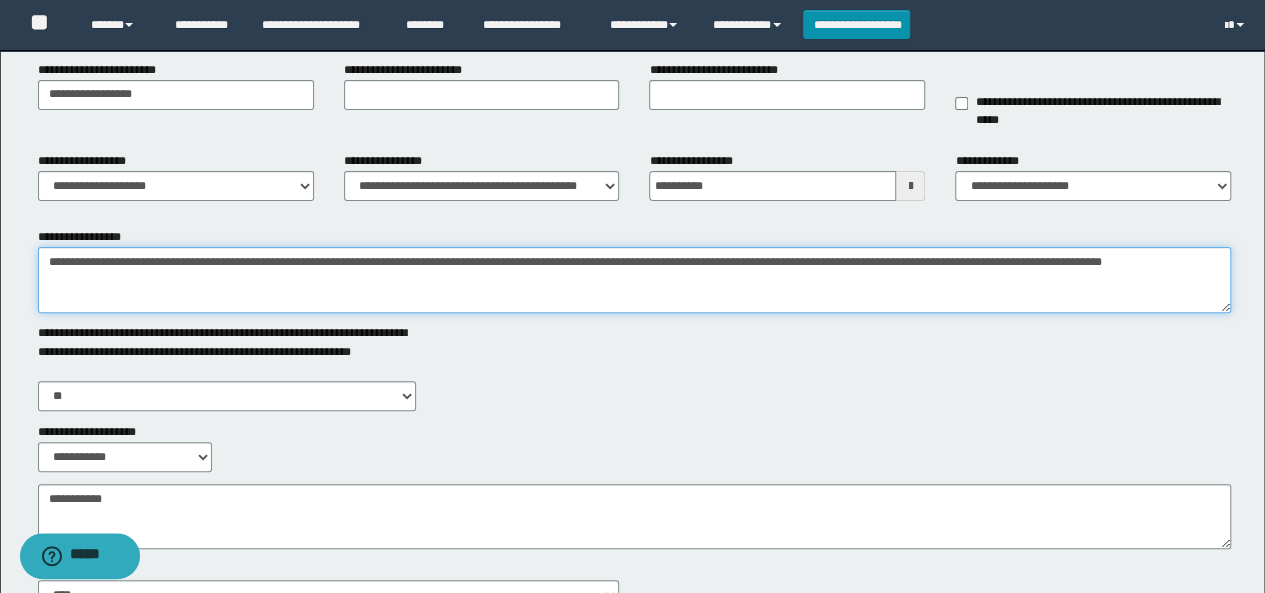 scroll, scrollTop: 350, scrollLeft: 0, axis: vertical 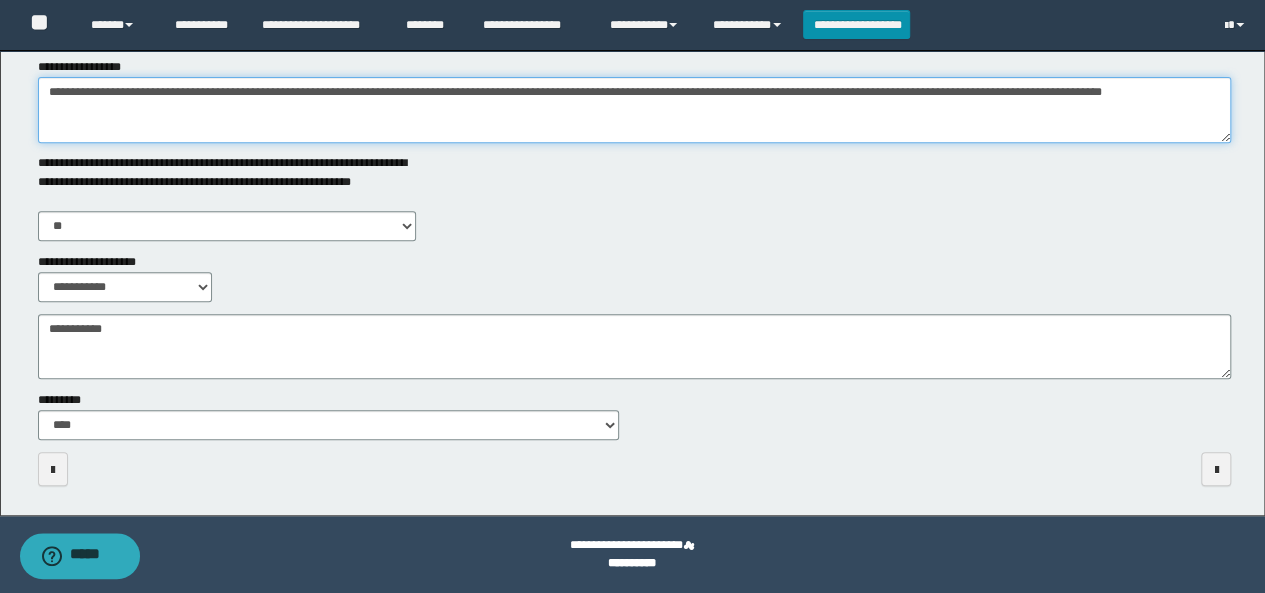 type on "**********" 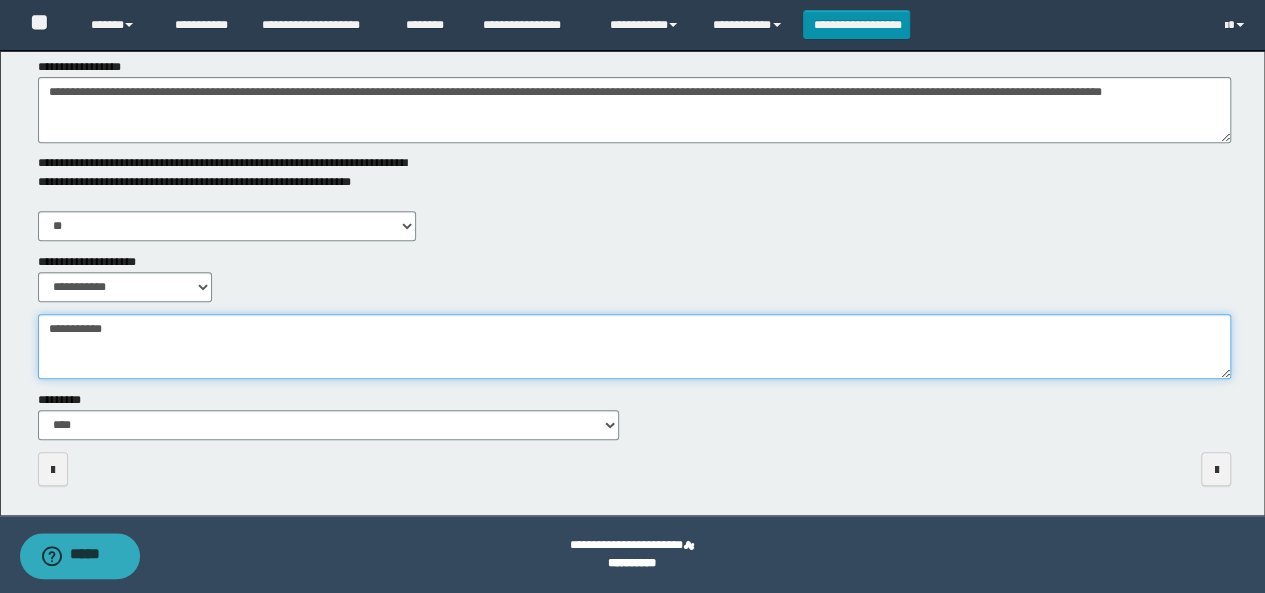 click on "**********" at bounding box center [635, 346] 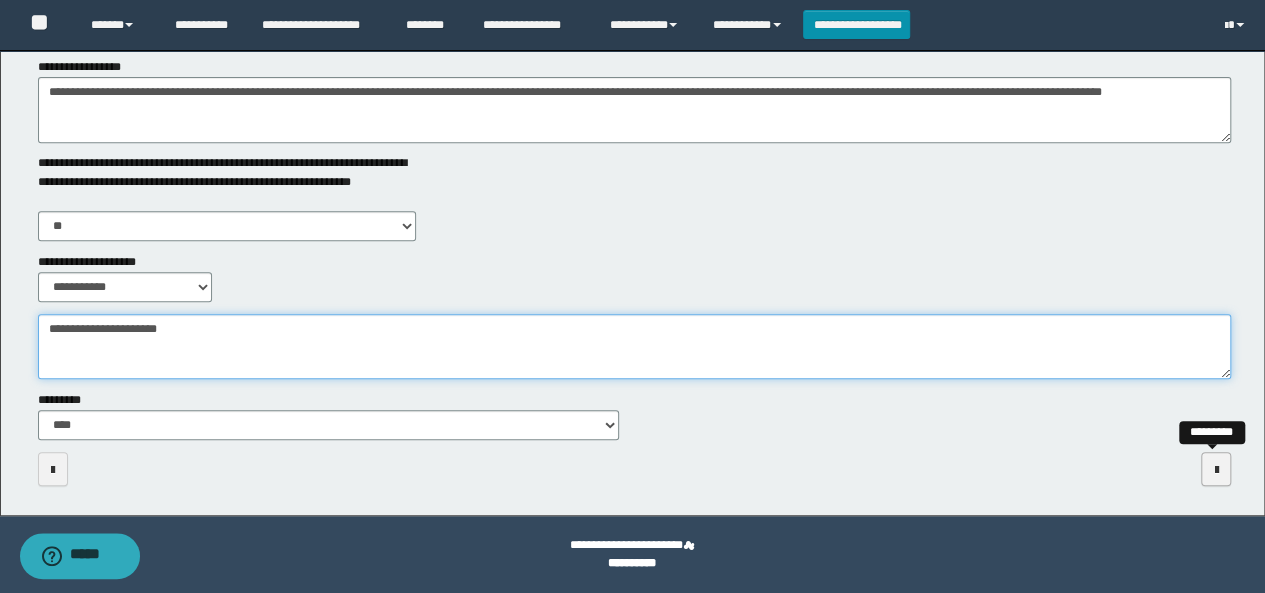 type on "**********" 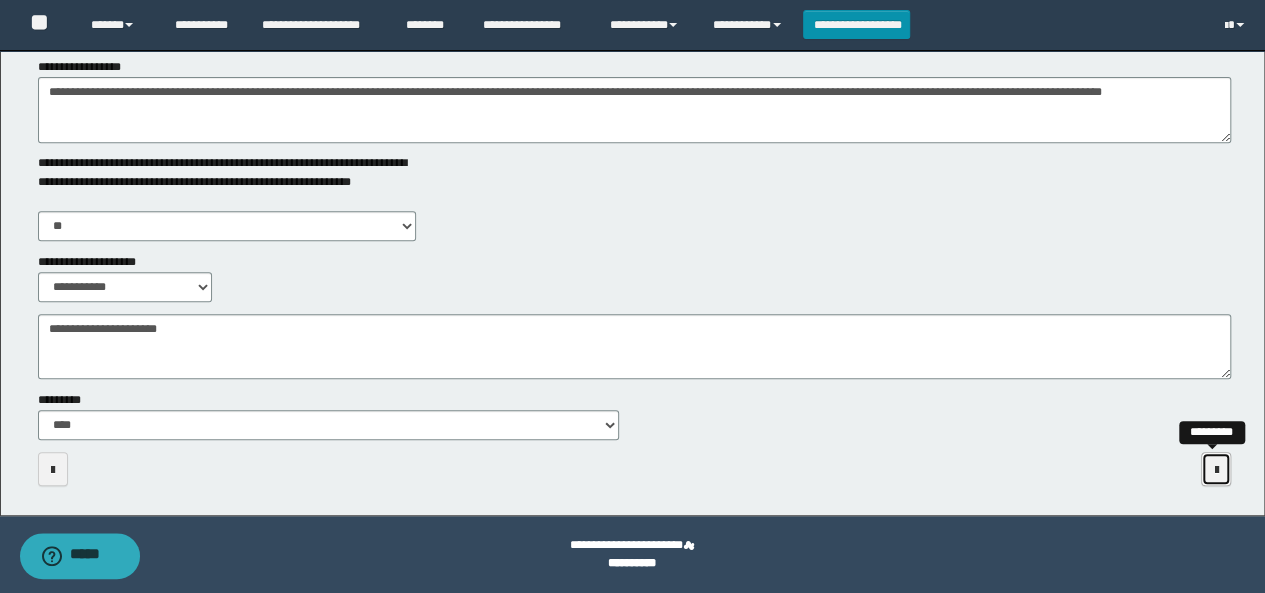 click at bounding box center (1216, 470) 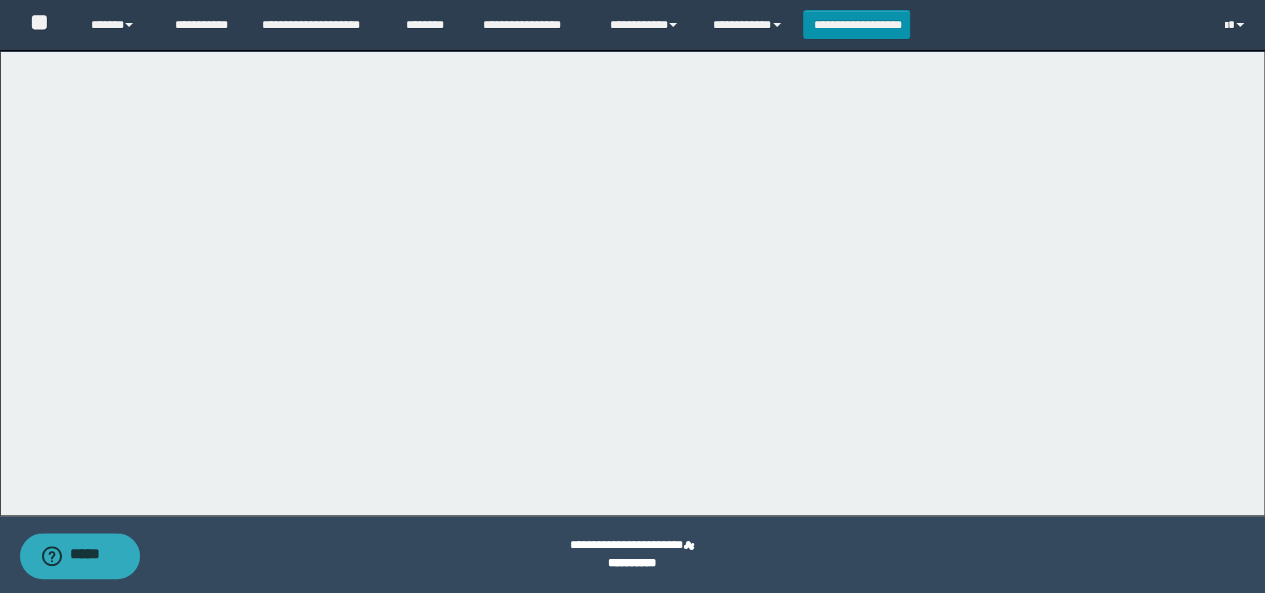 scroll, scrollTop: 0, scrollLeft: 0, axis: both 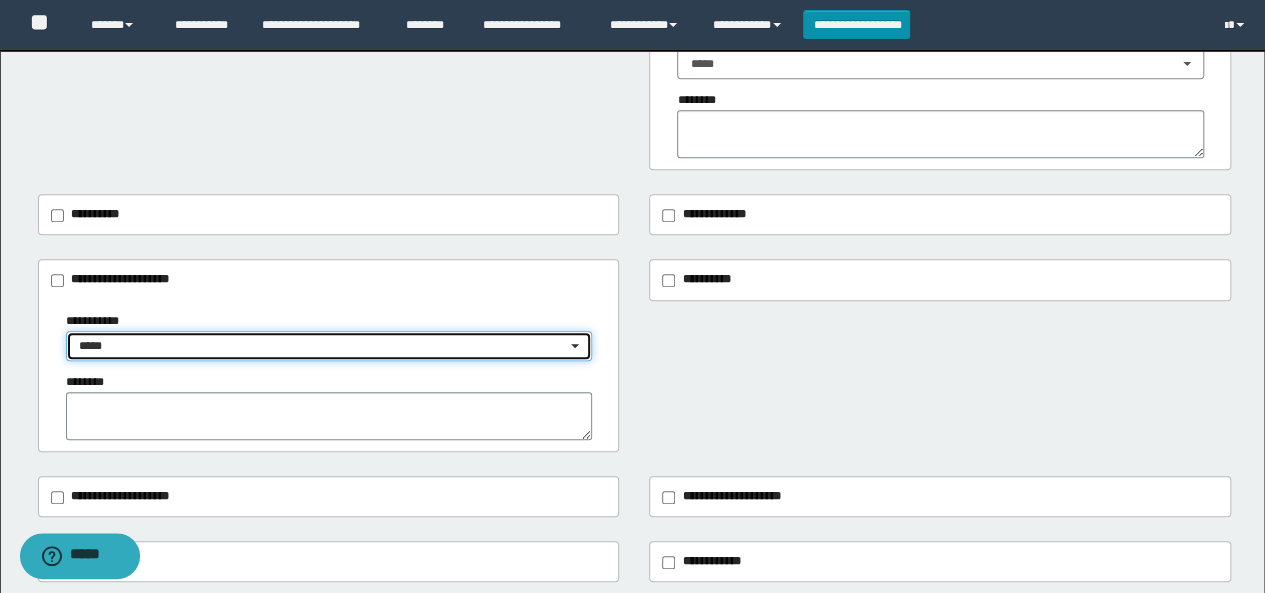 click on "*****" at bounding box center [323, 346] 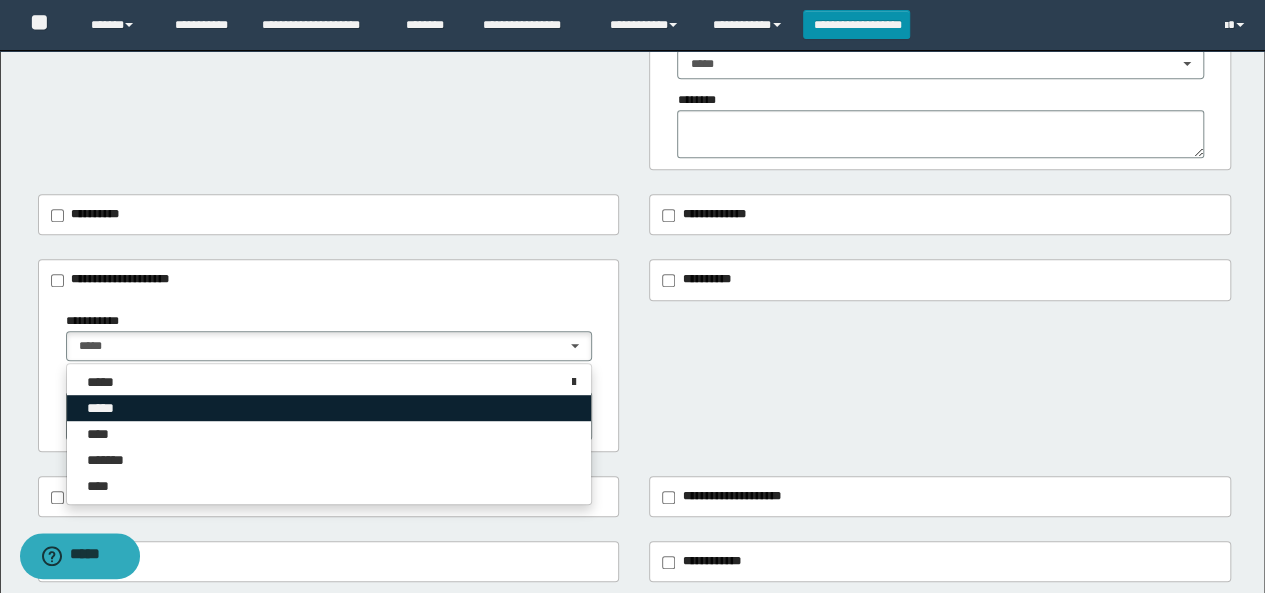 click on "*****" at bounding box center (329, 408) 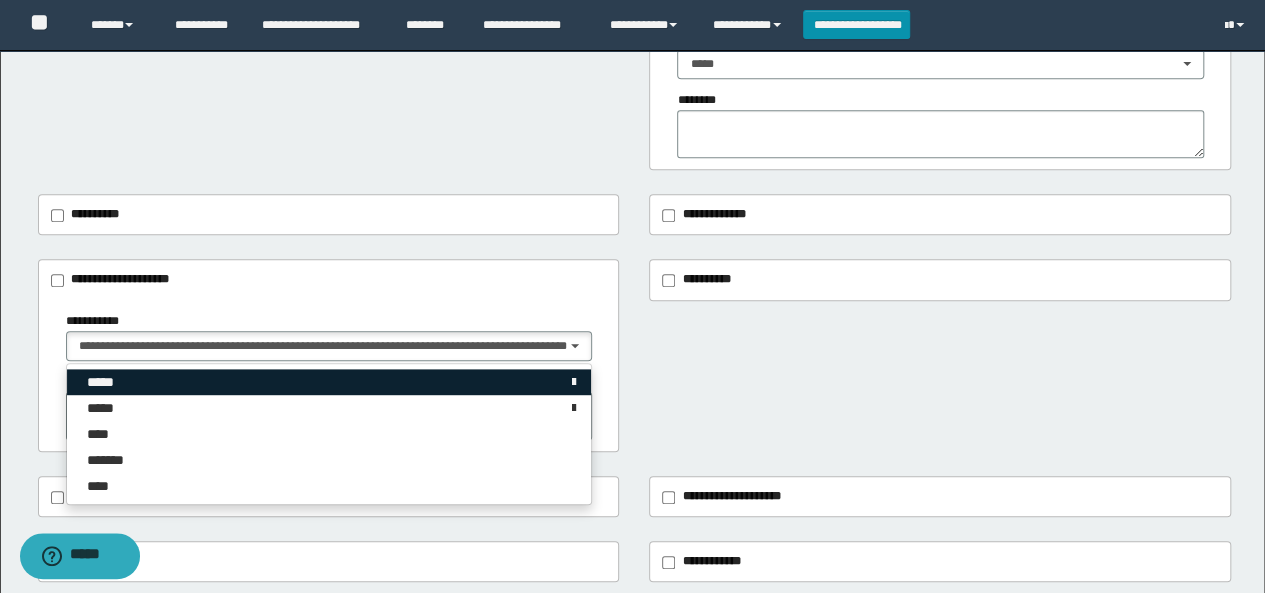 click on "*****" at bounding box center [104, 382] 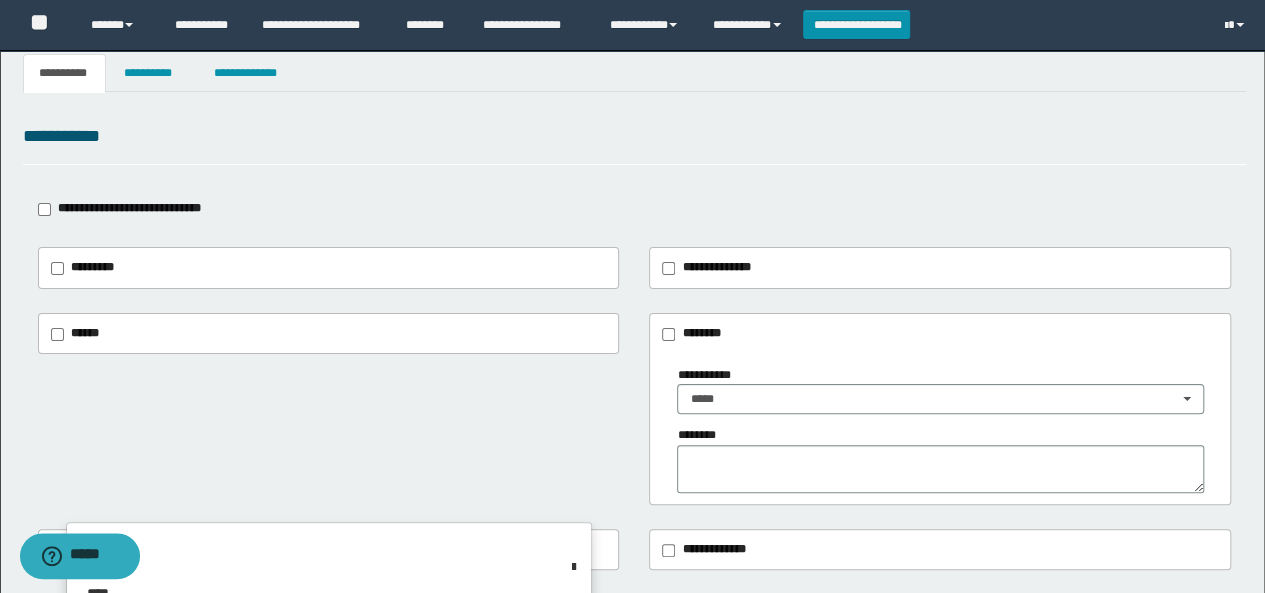 scroll, scrollTop: 0, scrollLeft: 0, axis: both 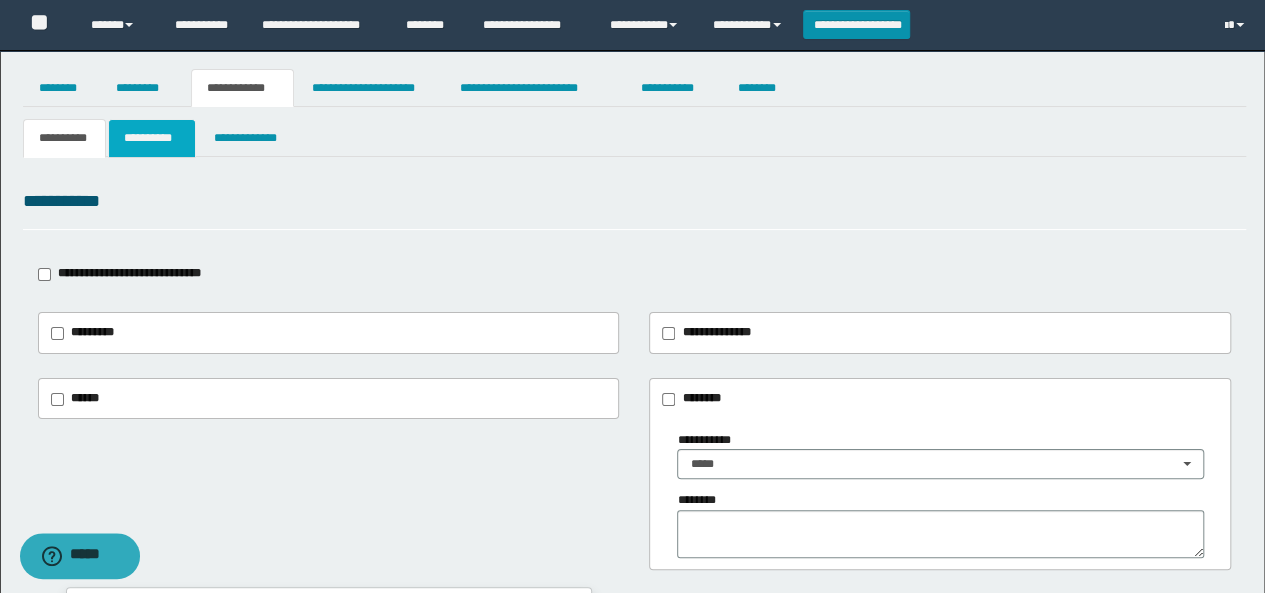 click on "**********" at bounding box center [151, 138] 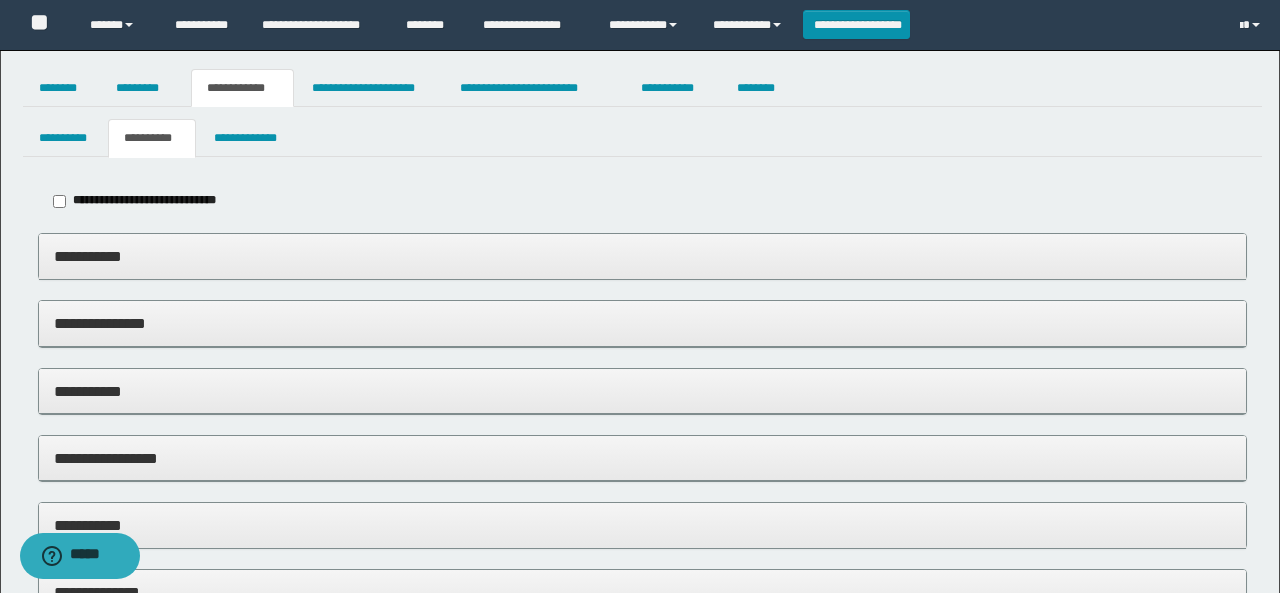 type on "*******" 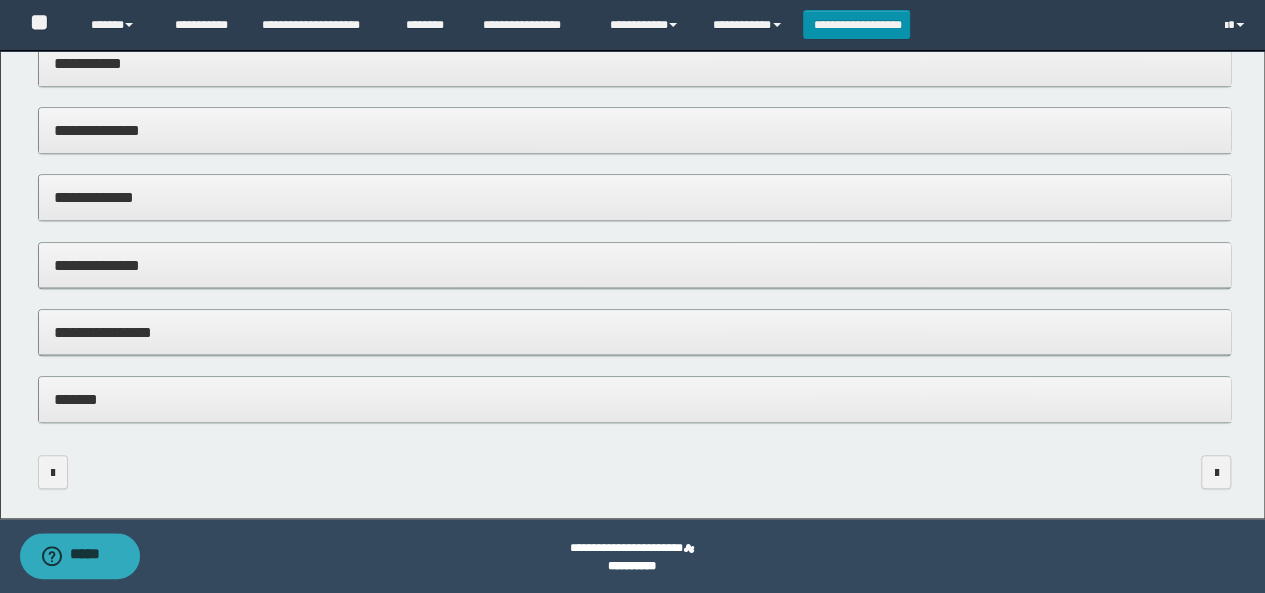 scroll, scrollTop: 560, scrollLeft: 0, axis: vertical 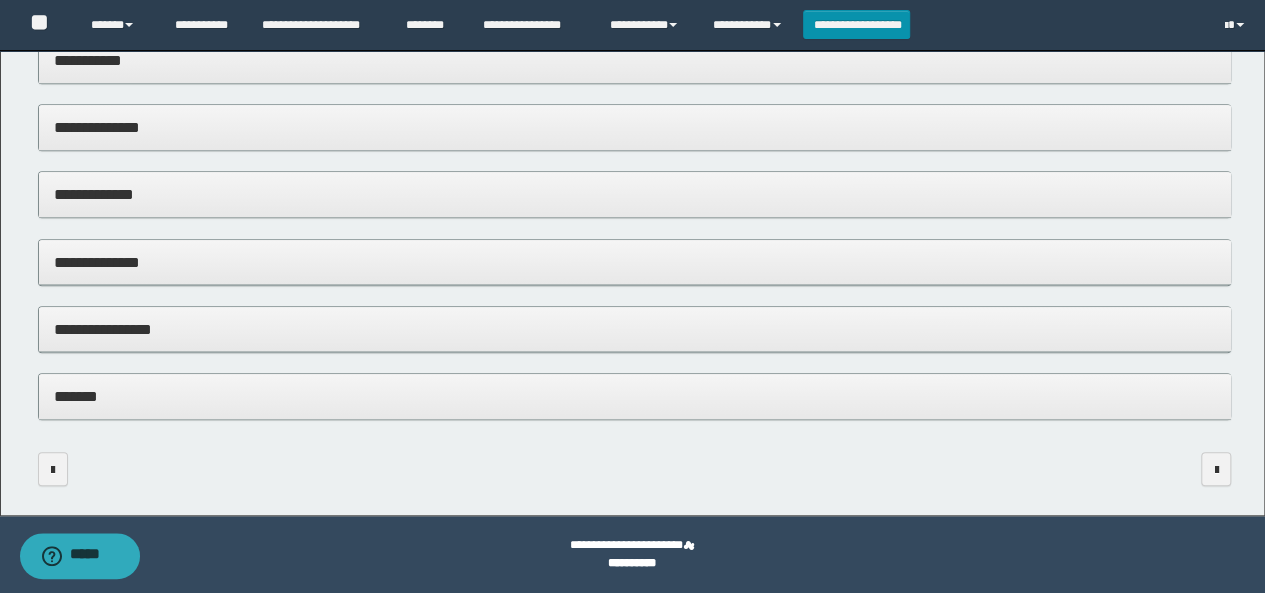 click on "**********" at bounding box center (635, 329) 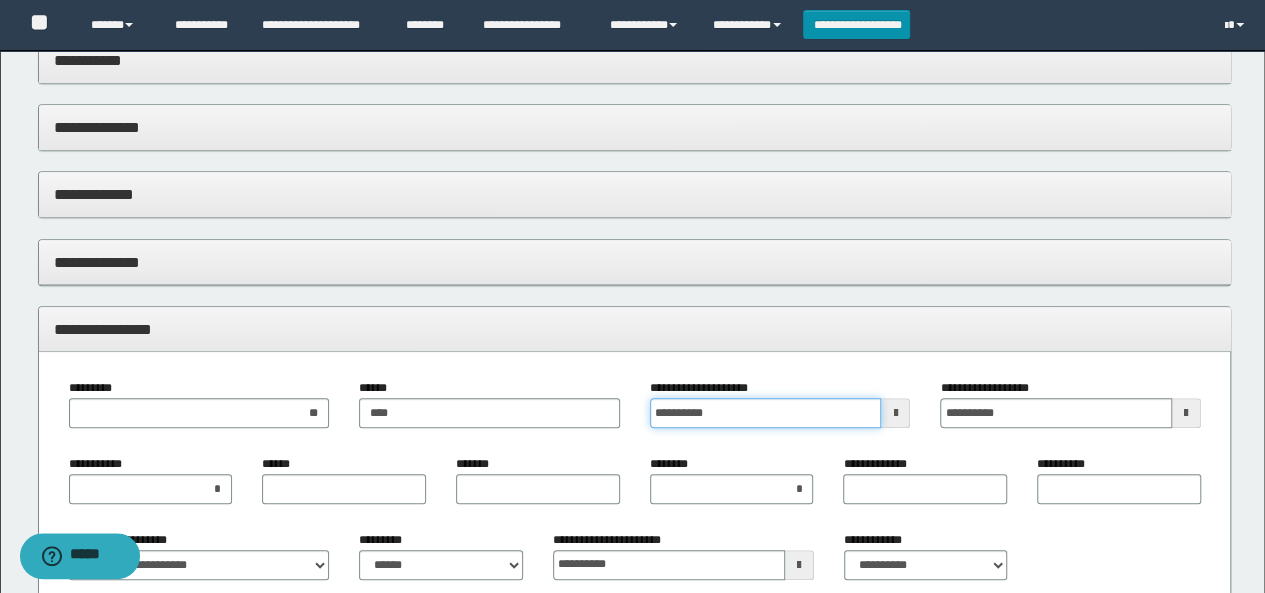 click on "**********" at bounding box center [766, 413] 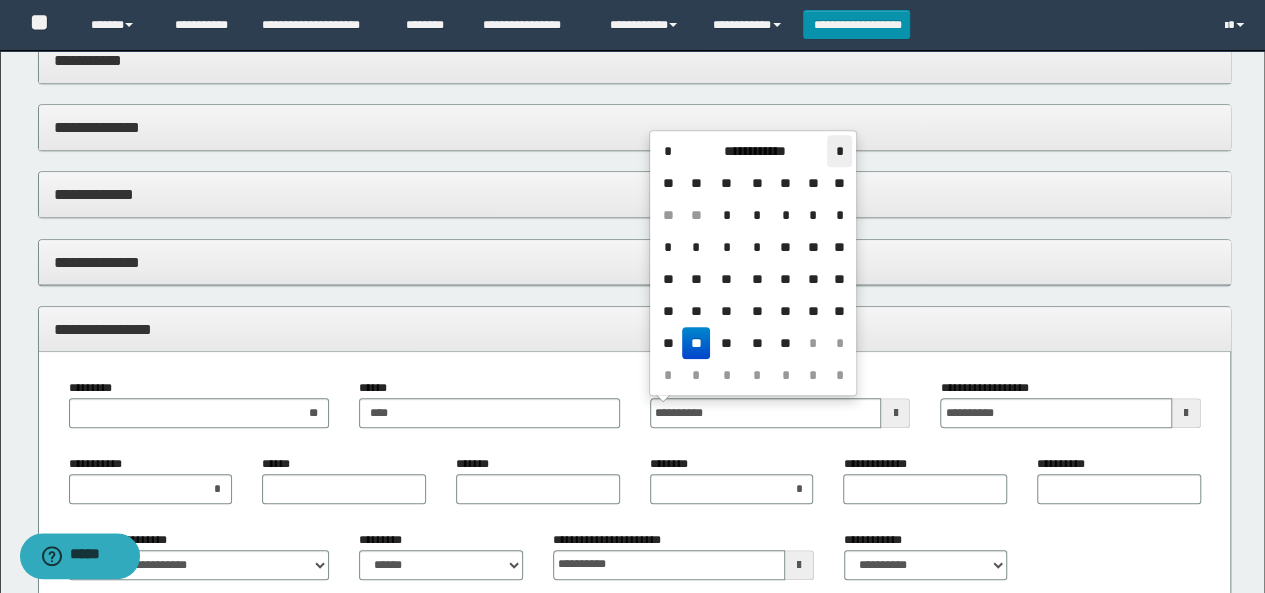 click on "*" at bounding box center [839, 151] 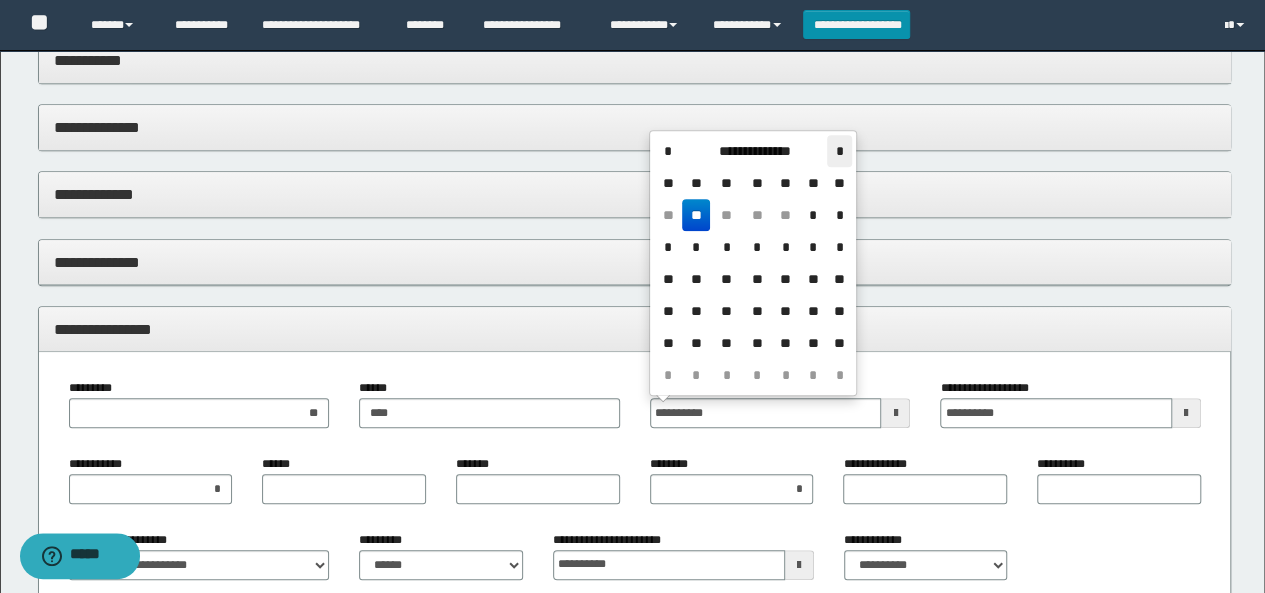 click on "*" at bounding box center (839, 151) 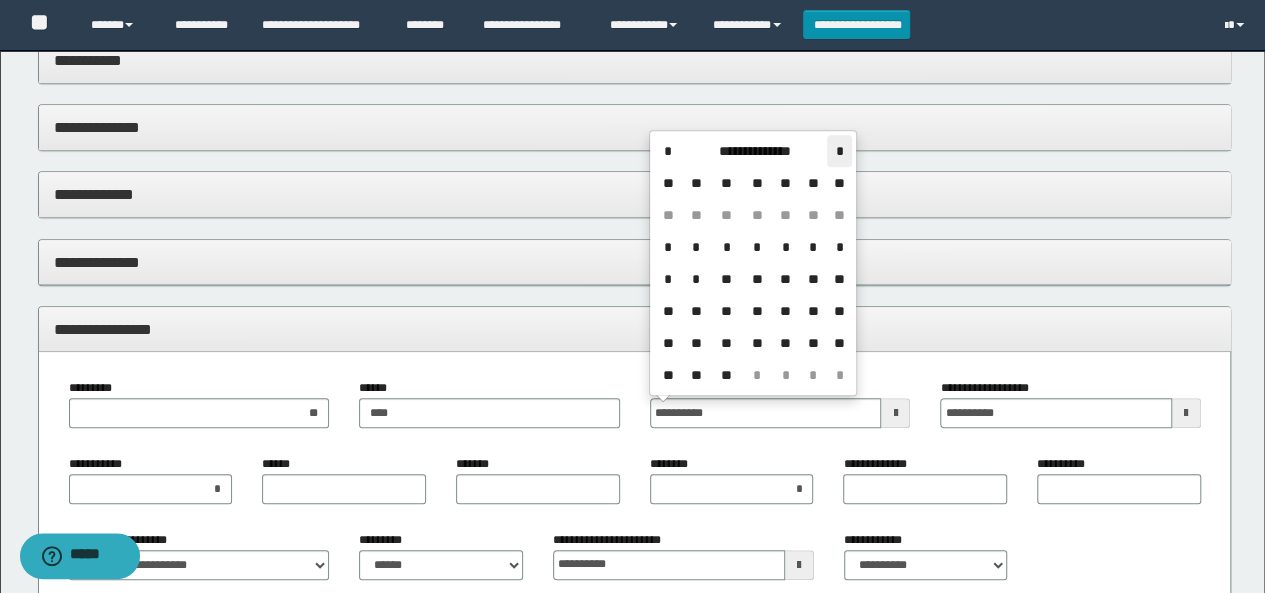 click on "*" at bounding box center [839, 151] 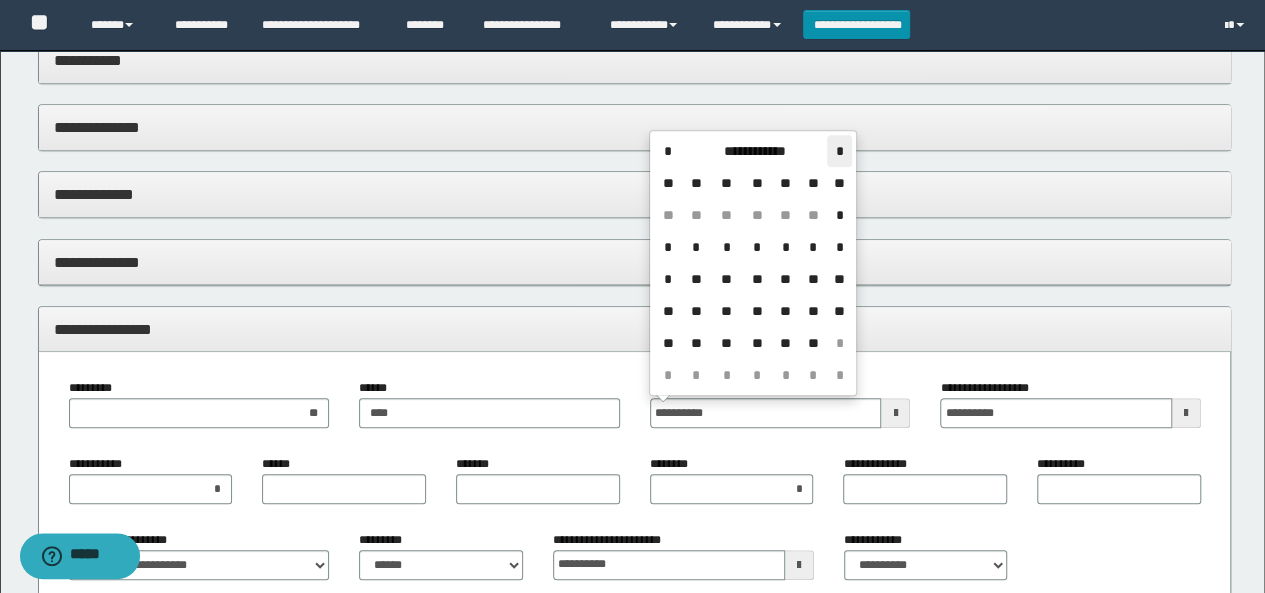 click on "*" at bounding box center [839, 151] 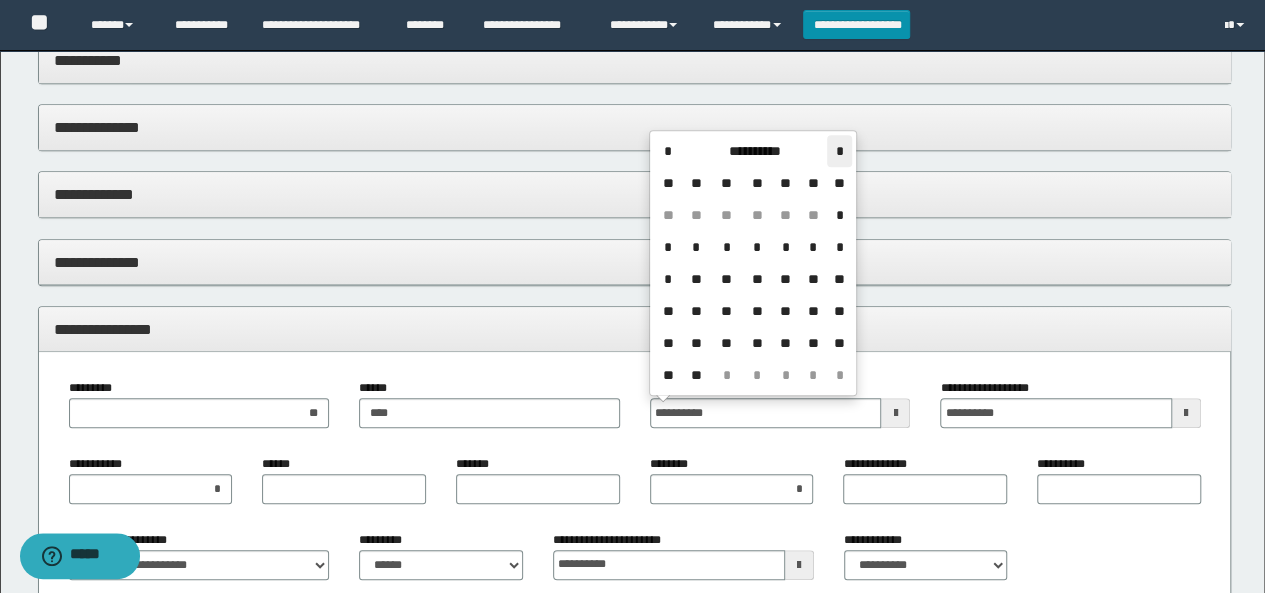 click on "*" at bounding box center (839, 151) 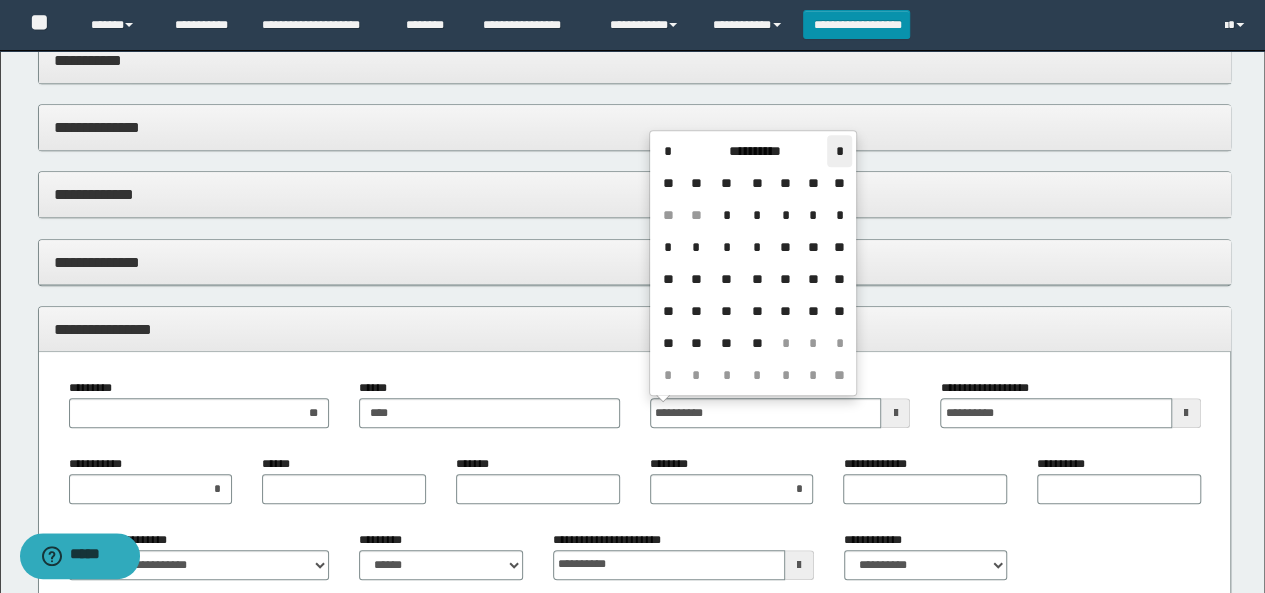 click on "*" at bounding box center [839, 151] 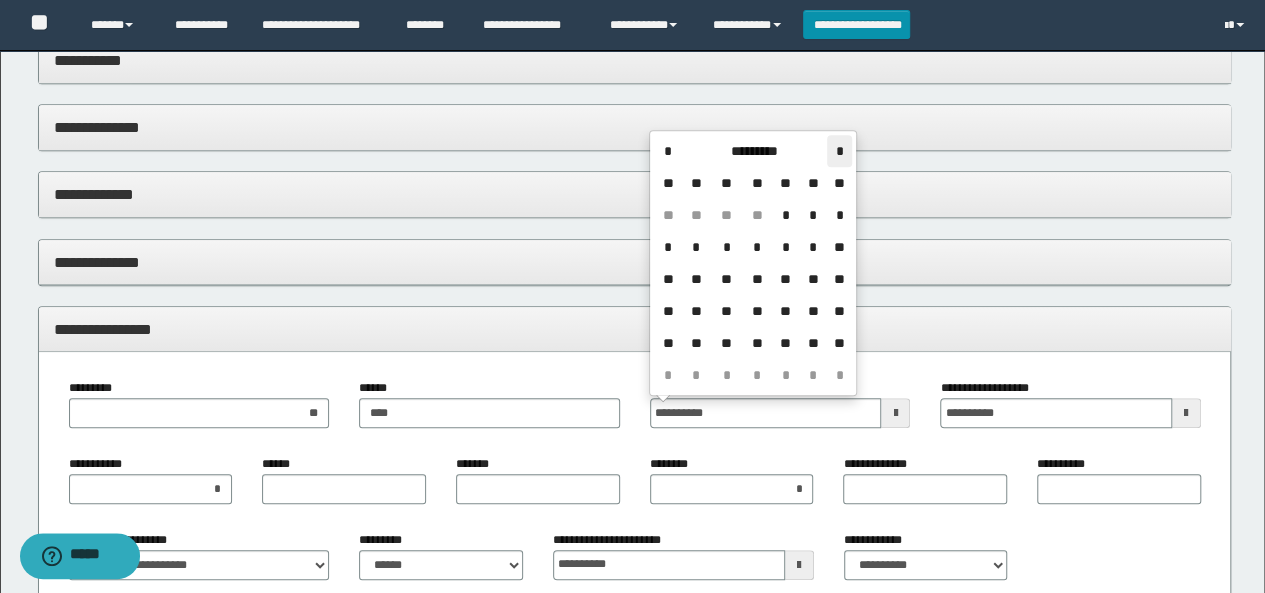 click on "*" at bounding box center (839, 151) 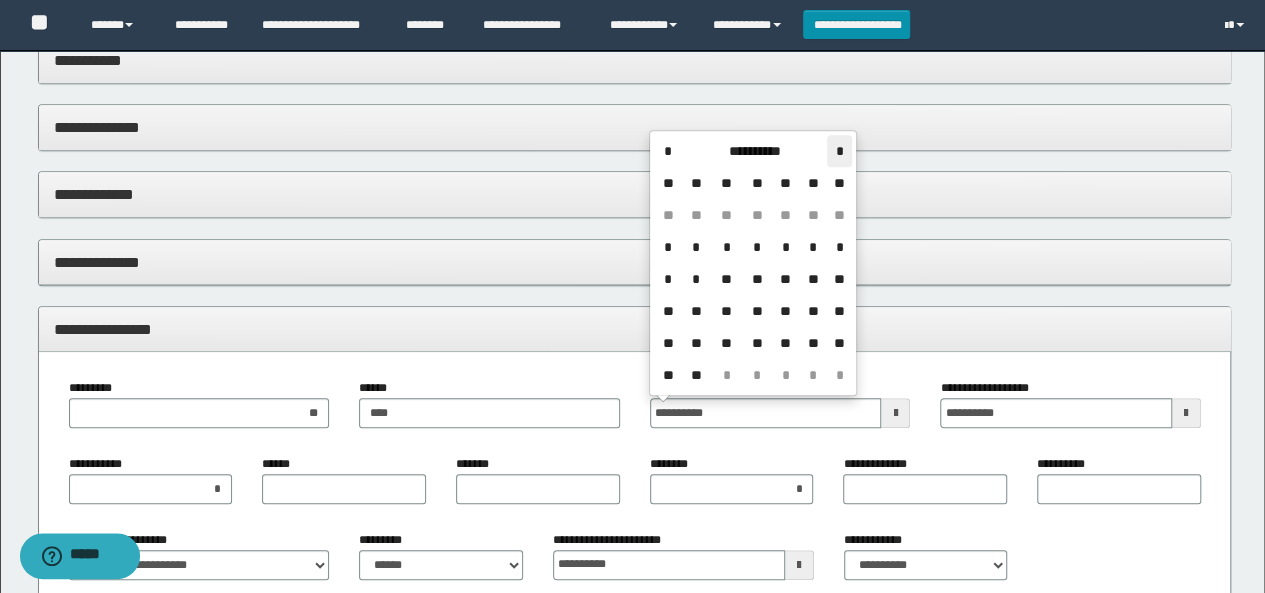 click on "*" at bounding box center (839, 151) 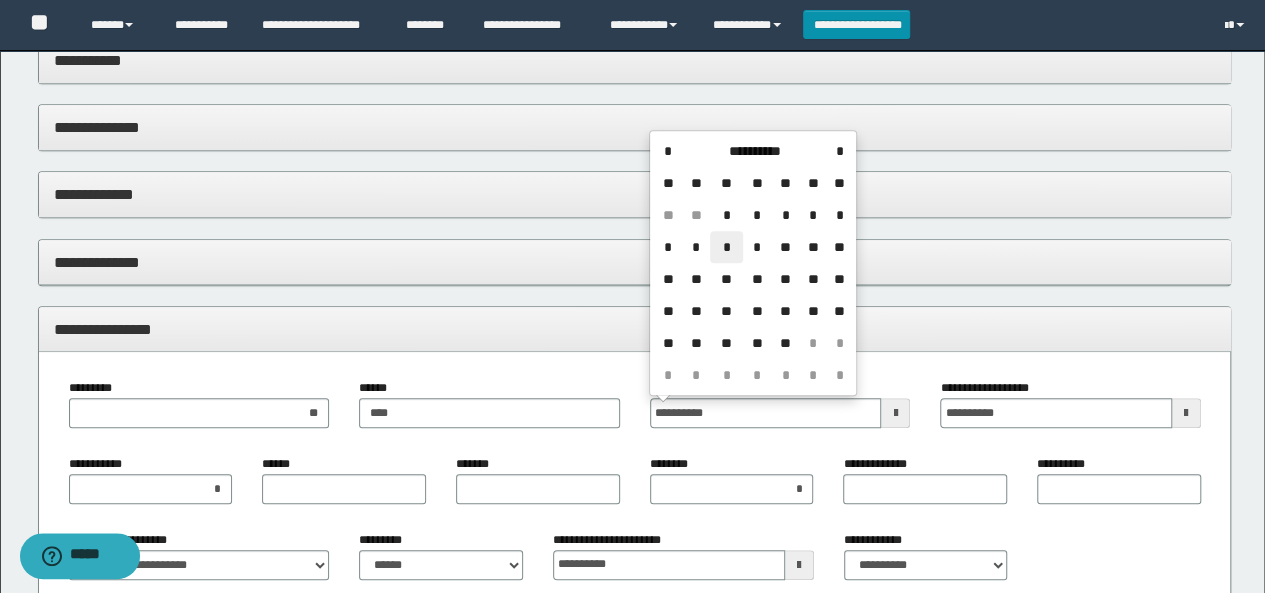 click on "*" at bounding box center [726, 247] 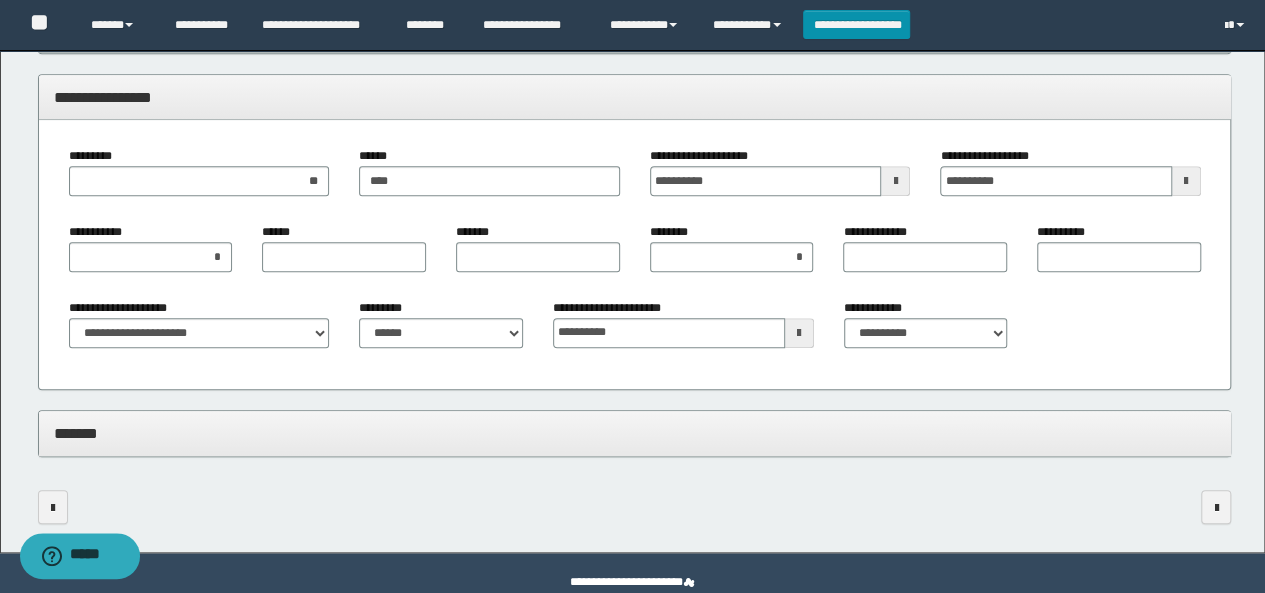 scroll, scrollTop: 829, scrollLeft: 0, axis: vertical 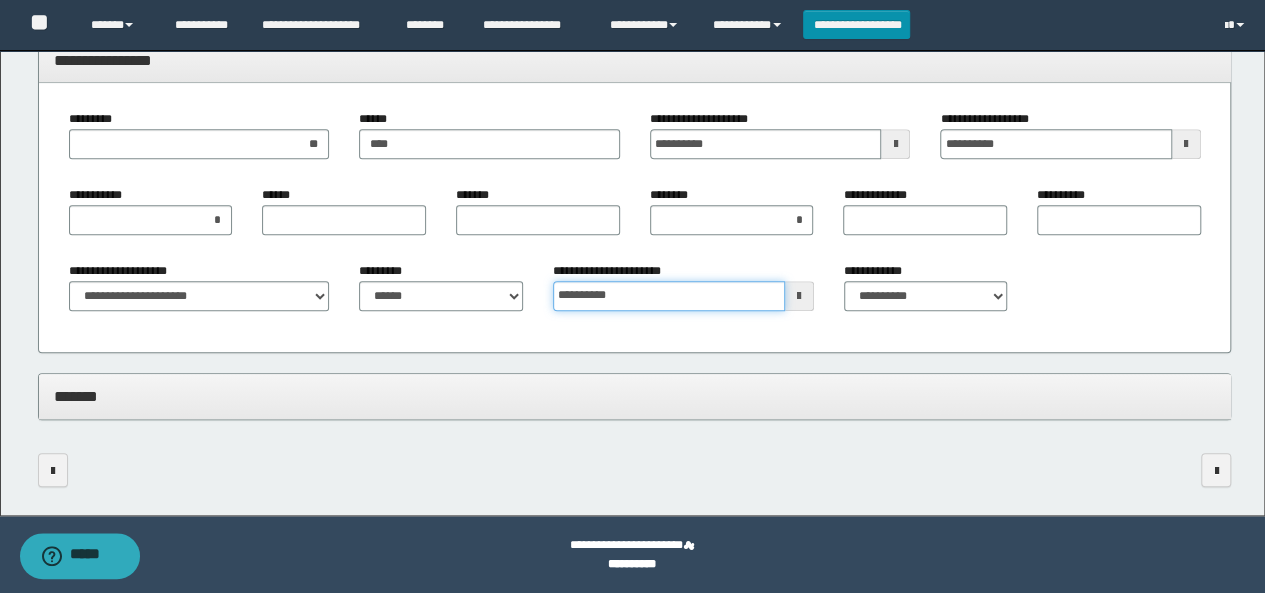 click on "**********" at bounding box center [669, 296] 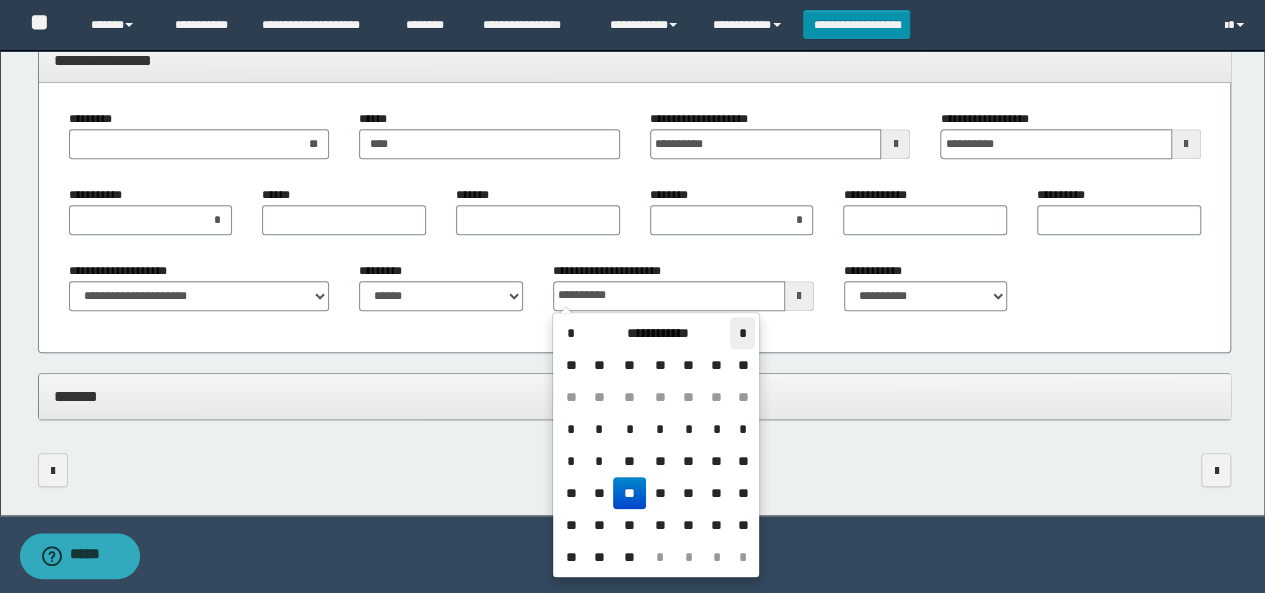 click on "*" at bounding box center [742, 333] 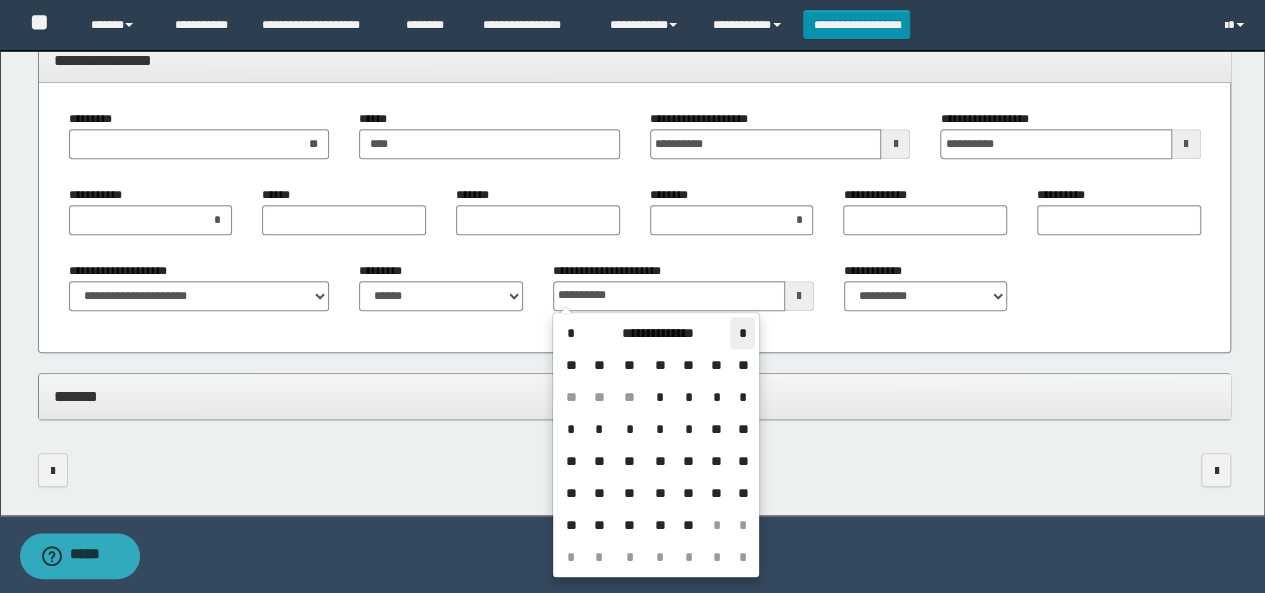 click on "*" at bounding box center (742, 333) 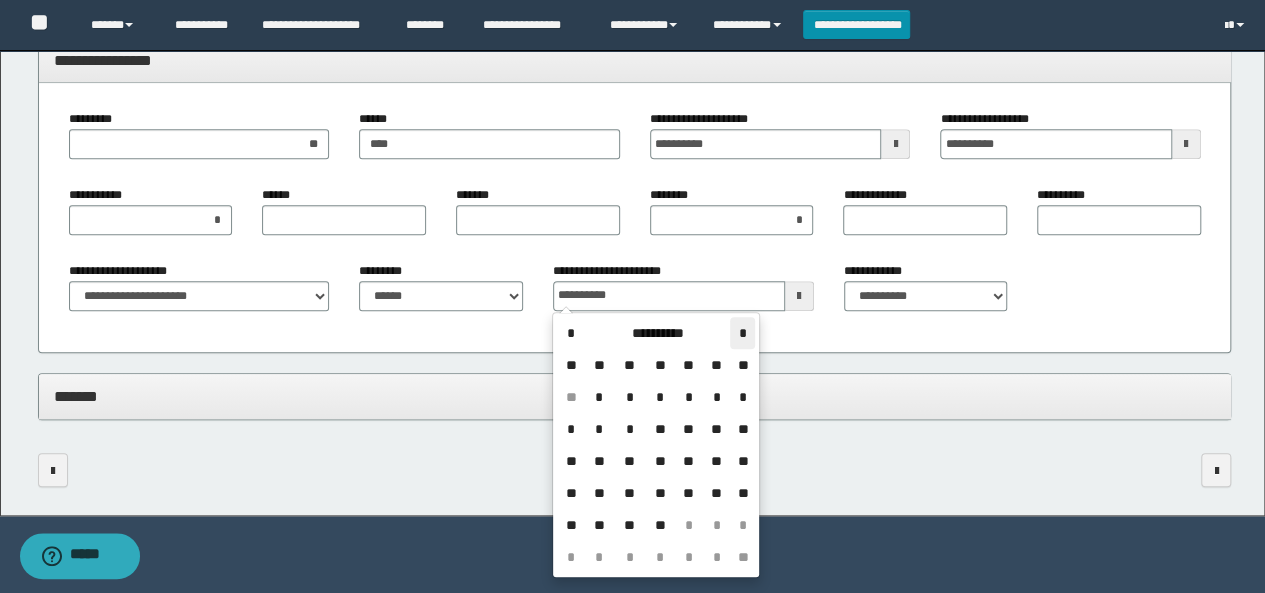 click on "*" at bounding box center (742, 333) 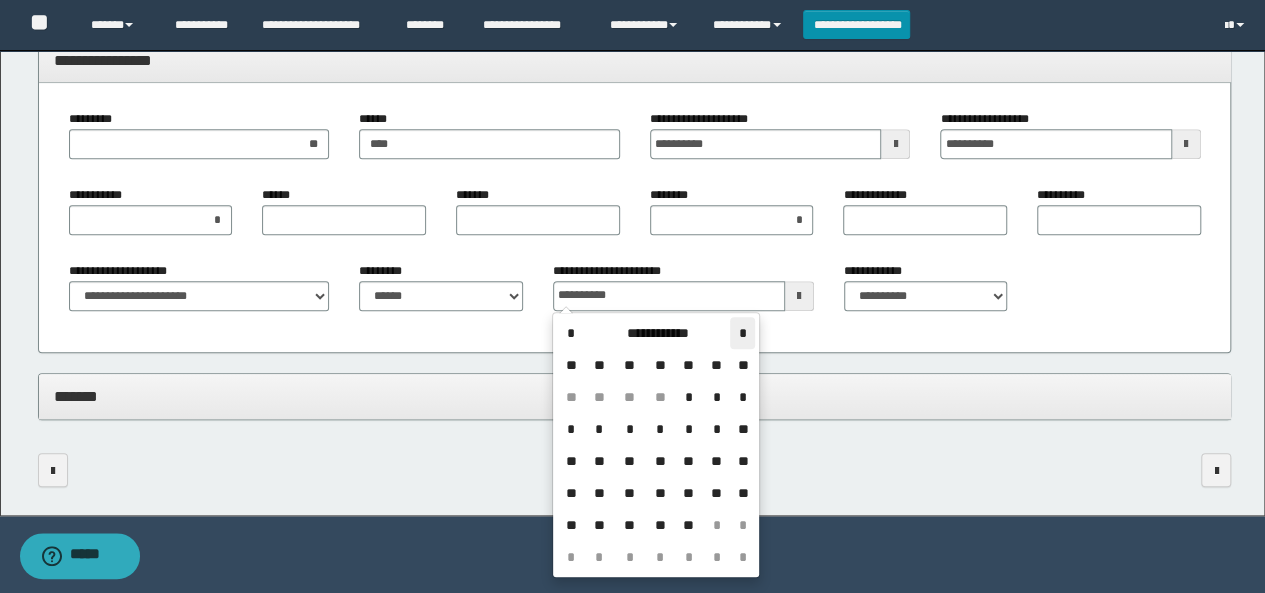 click on "*" at bounding box center [742, 333] 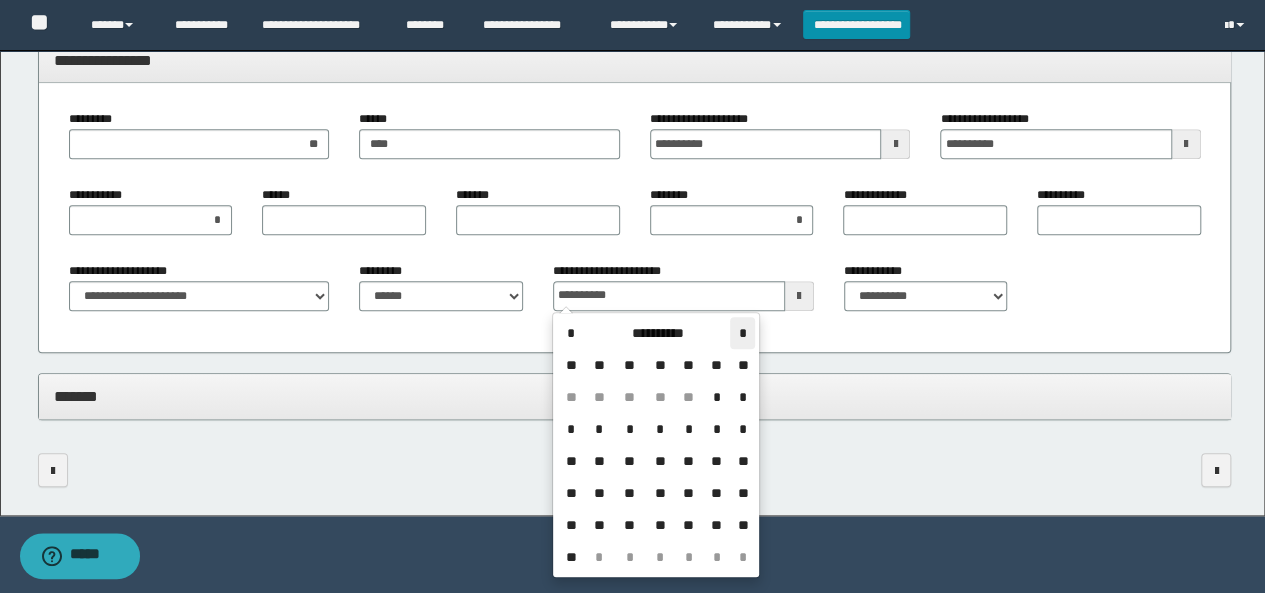 click on "*" at bounding box center [742, 333] 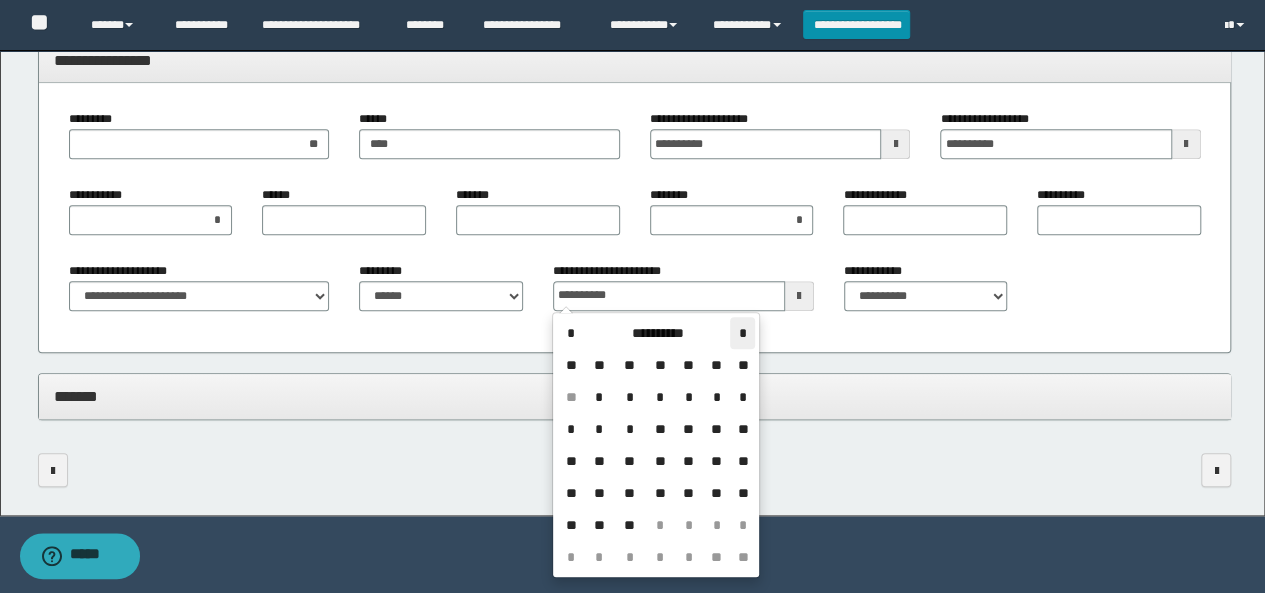 click on "*" at bounding box center [742, 333] 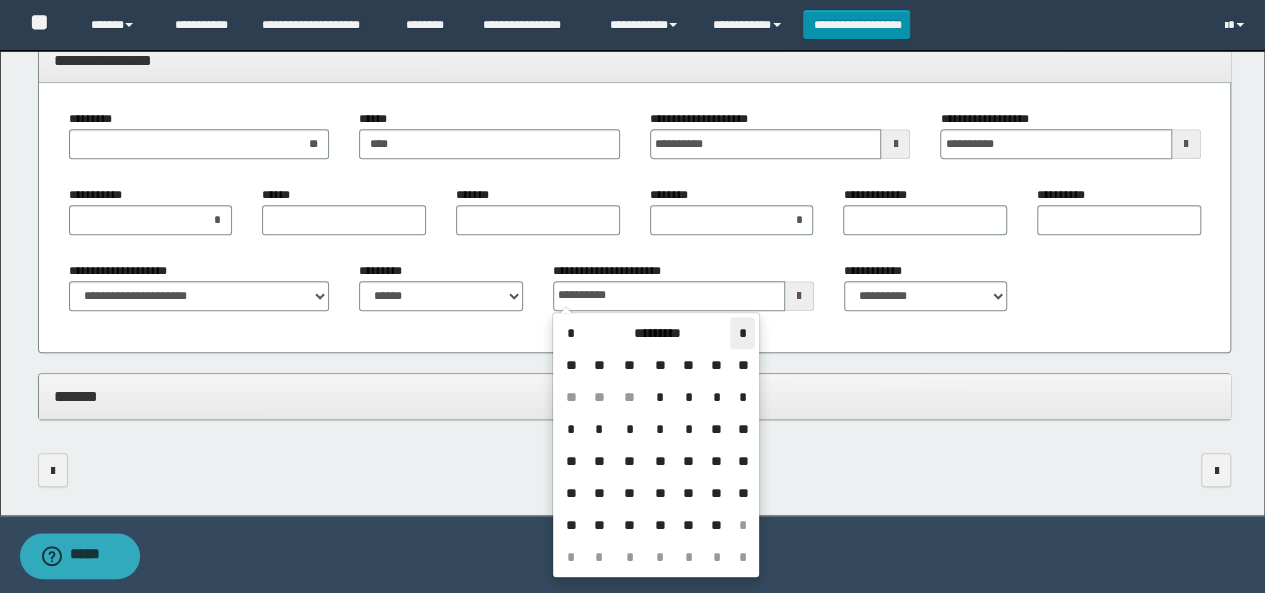click on "*" at bounding box center [742, 333] 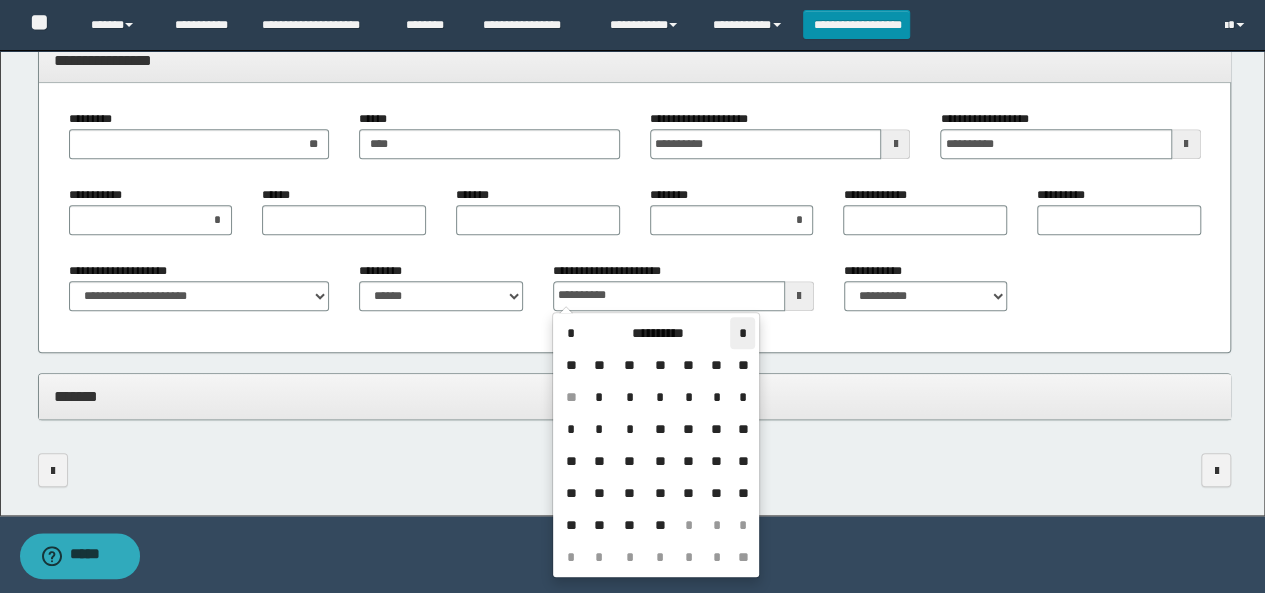 click on "*" at bounding box center (742, 333) 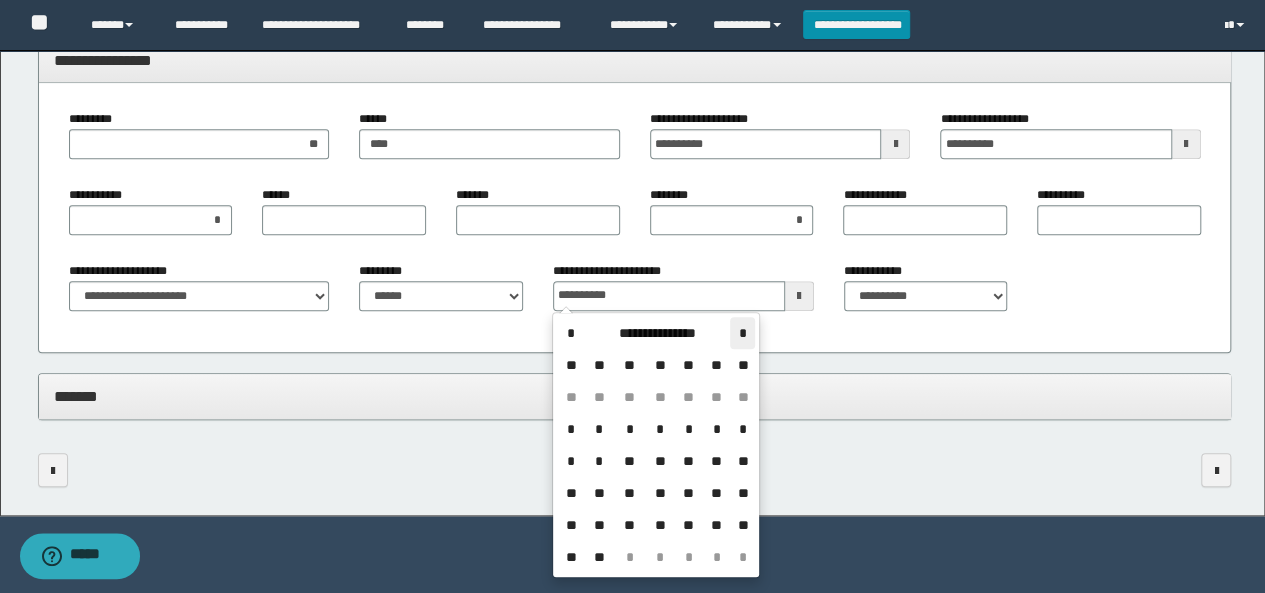 click on "*" at bounding box center (742, 333) 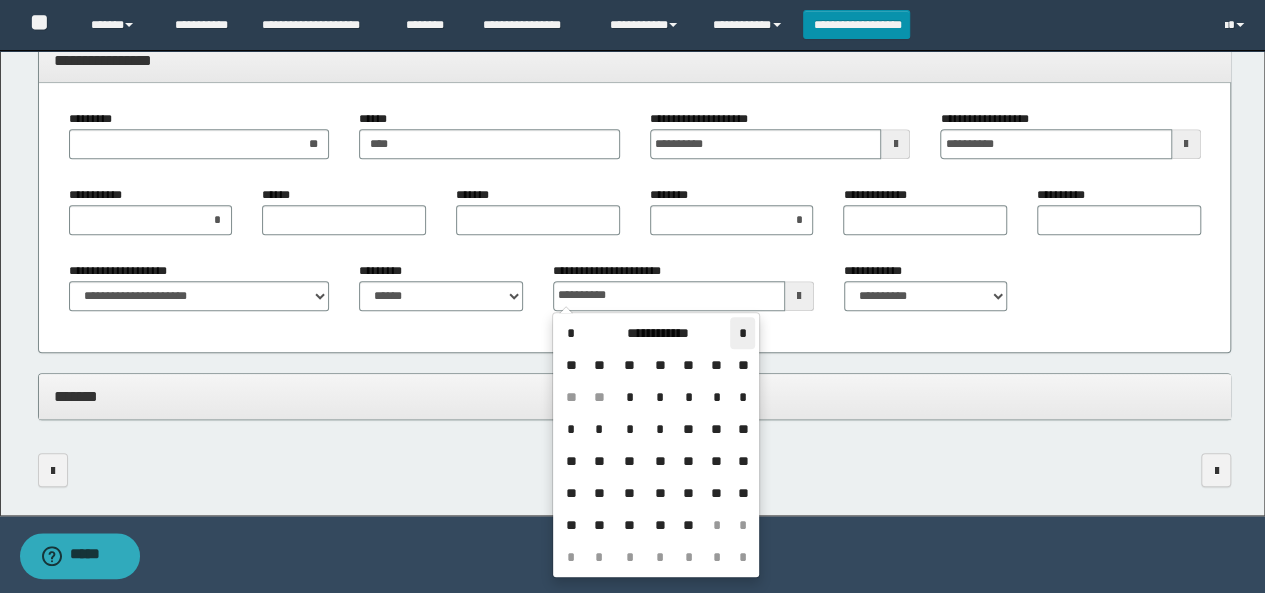 click on "*" at bounding box center [742, 333] 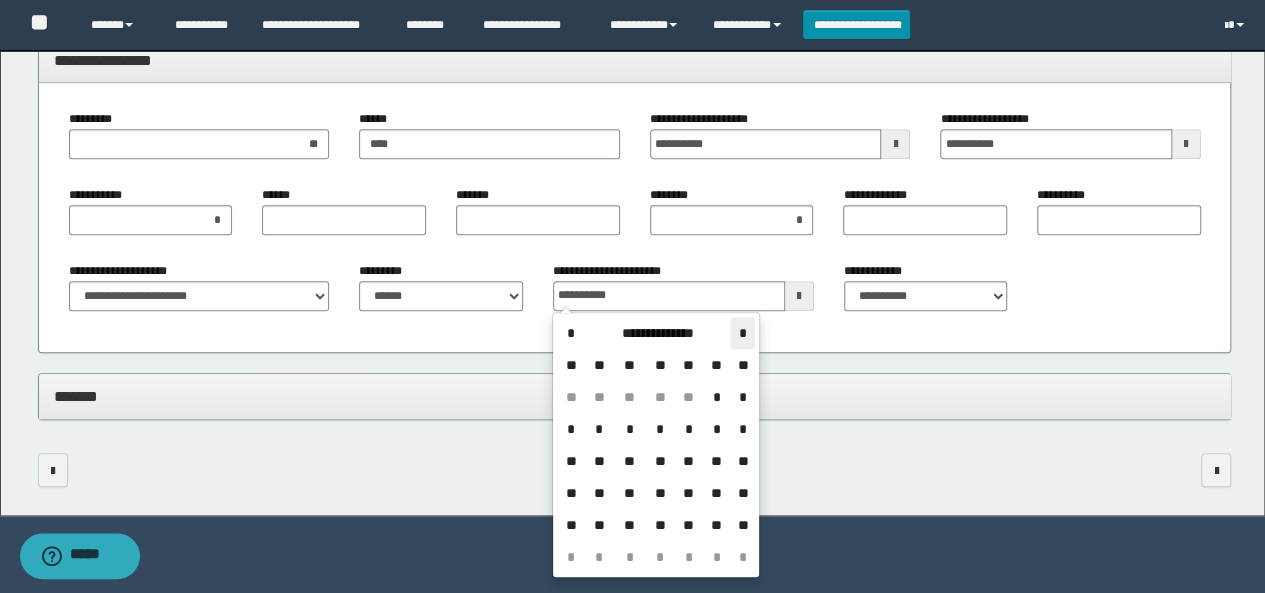 click on "*" at bounding box center [742, 333] 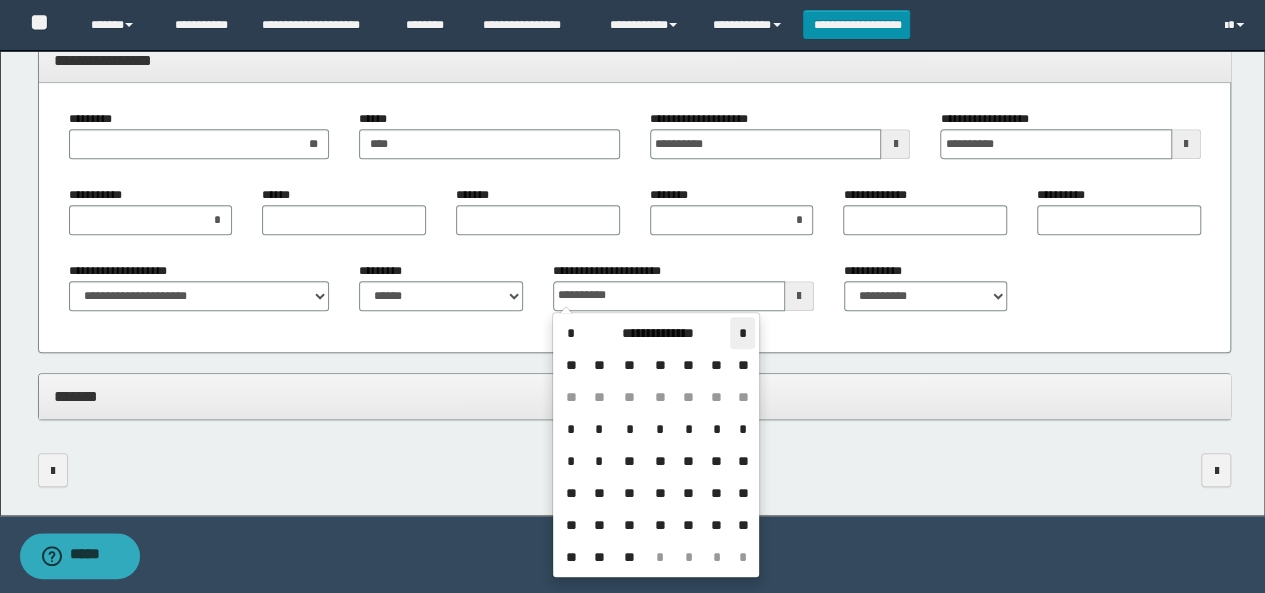 click on "*" at bounding box center [742, 333] 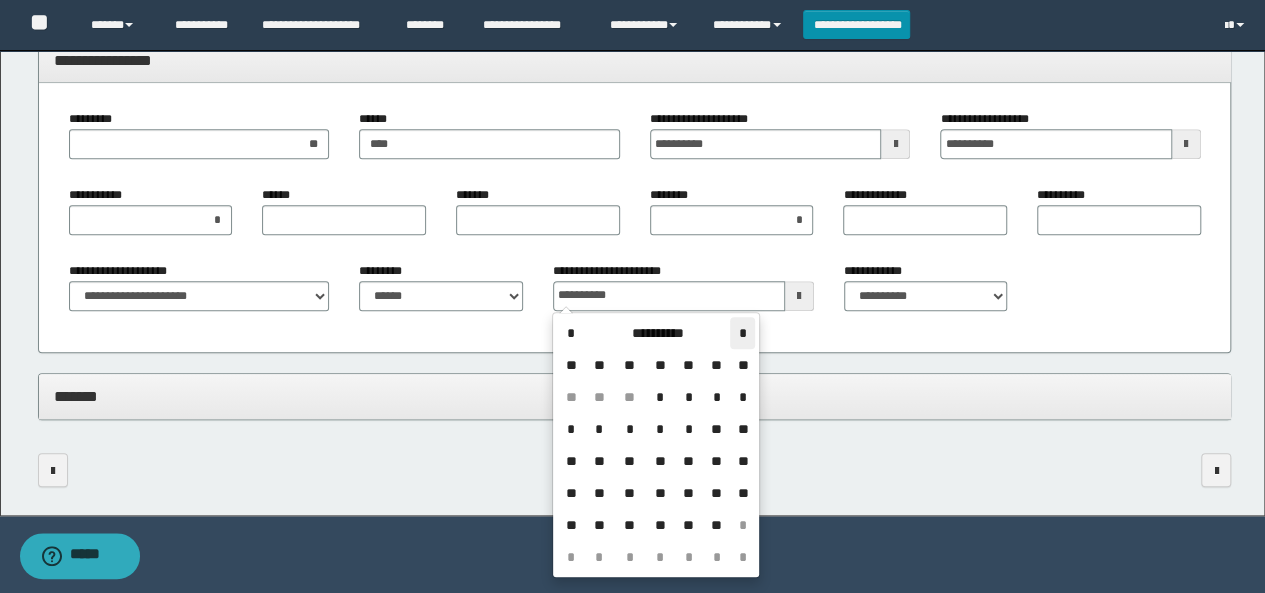 click on "*" at bounding box center (742, 333) 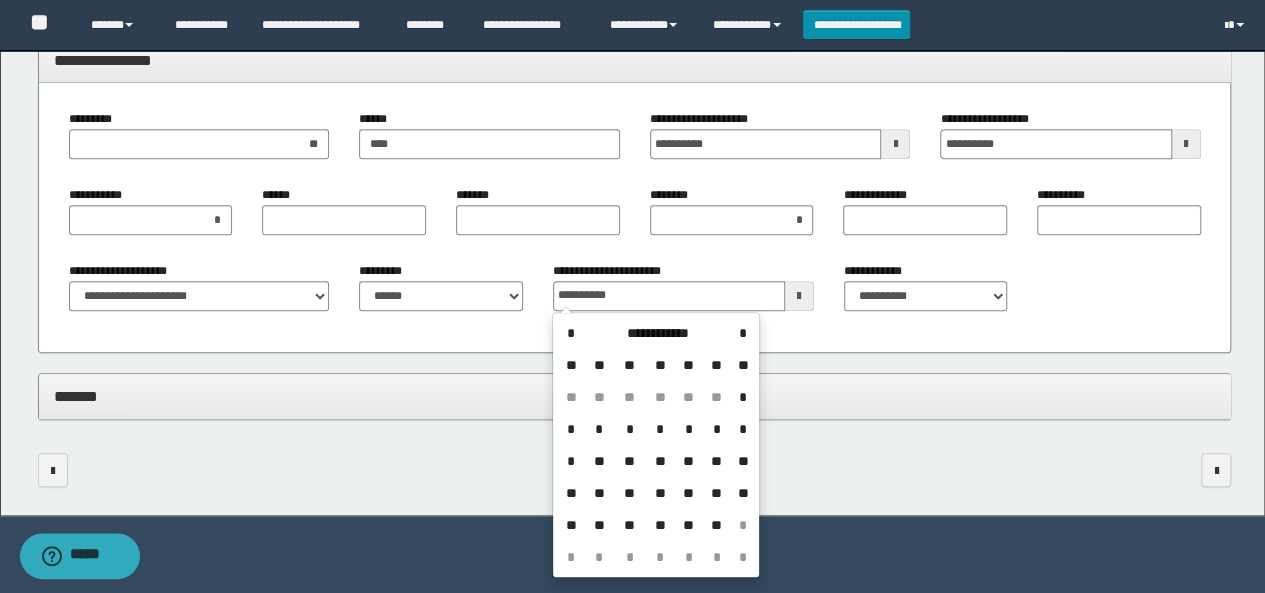 click on "*" at bounding box center [629, 429] 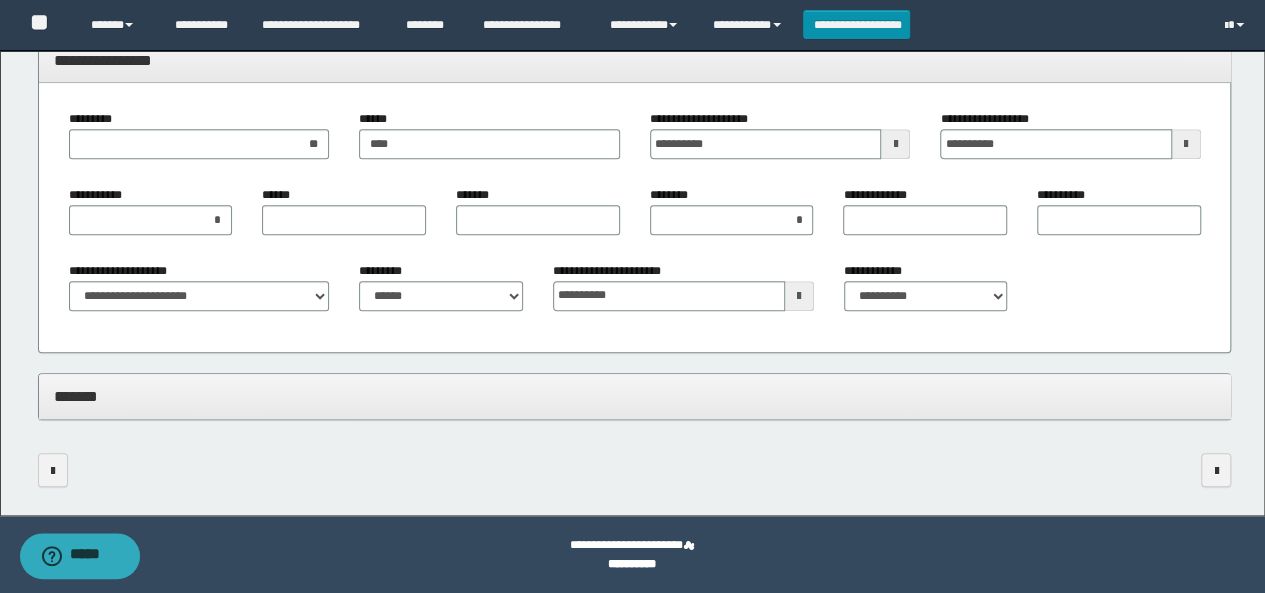 click on "*******" at bounding box center [635, 397] 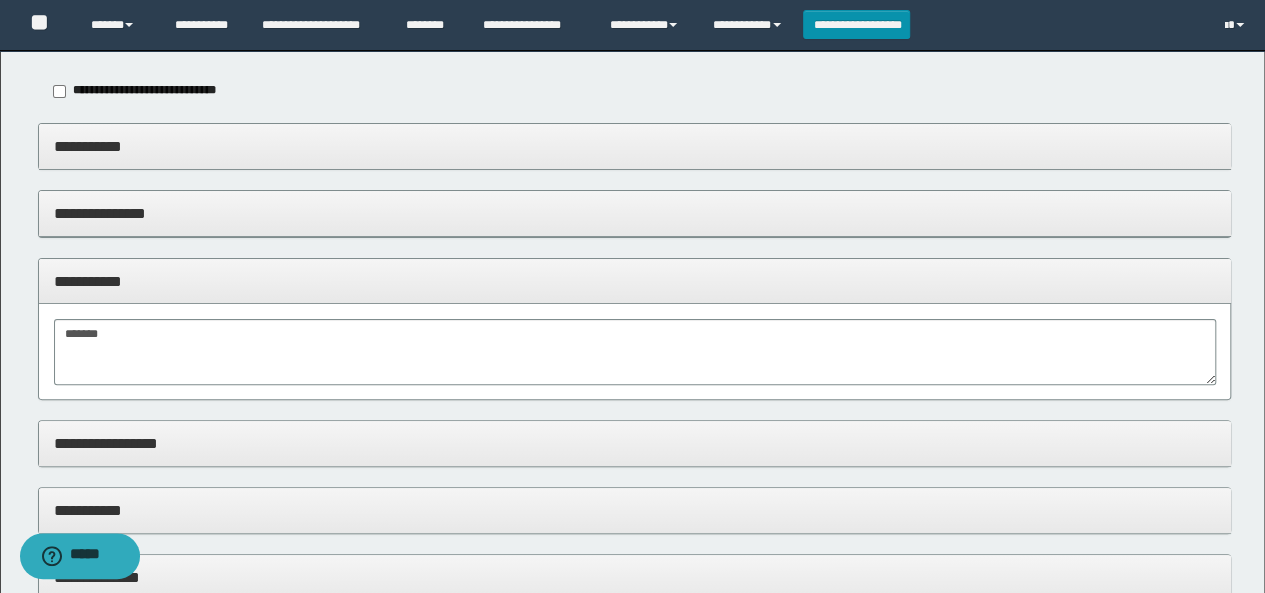scroll, scrollTop: 0, scrollLeft: 0, axis: both 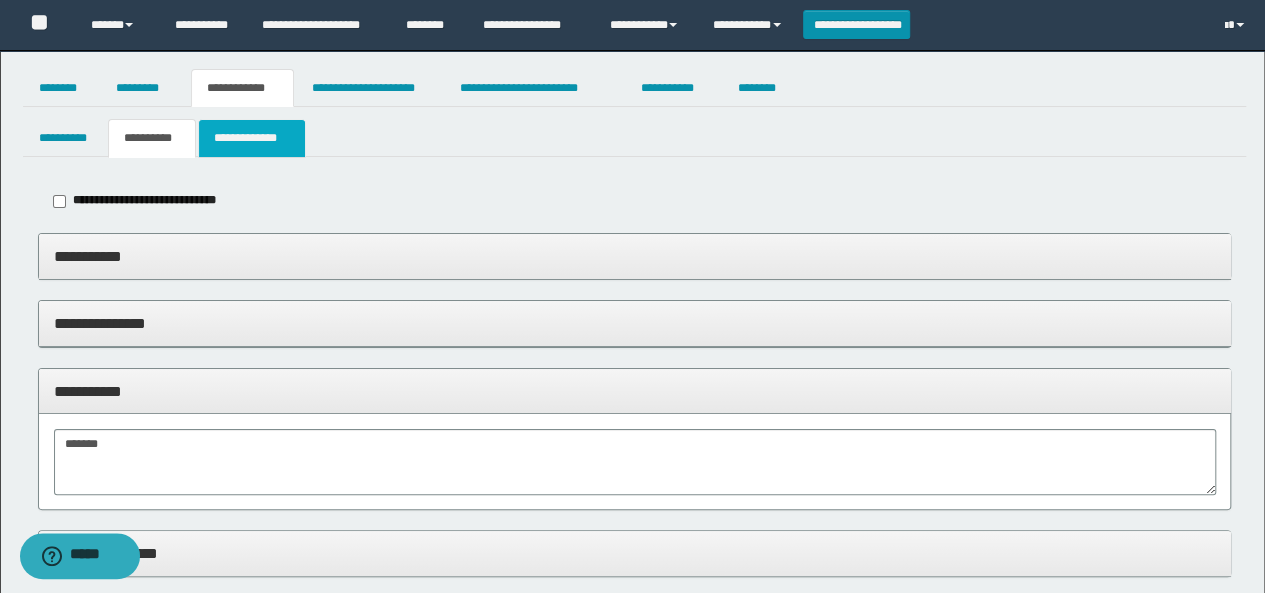 click on "**********" at bounding box center [252, 138] 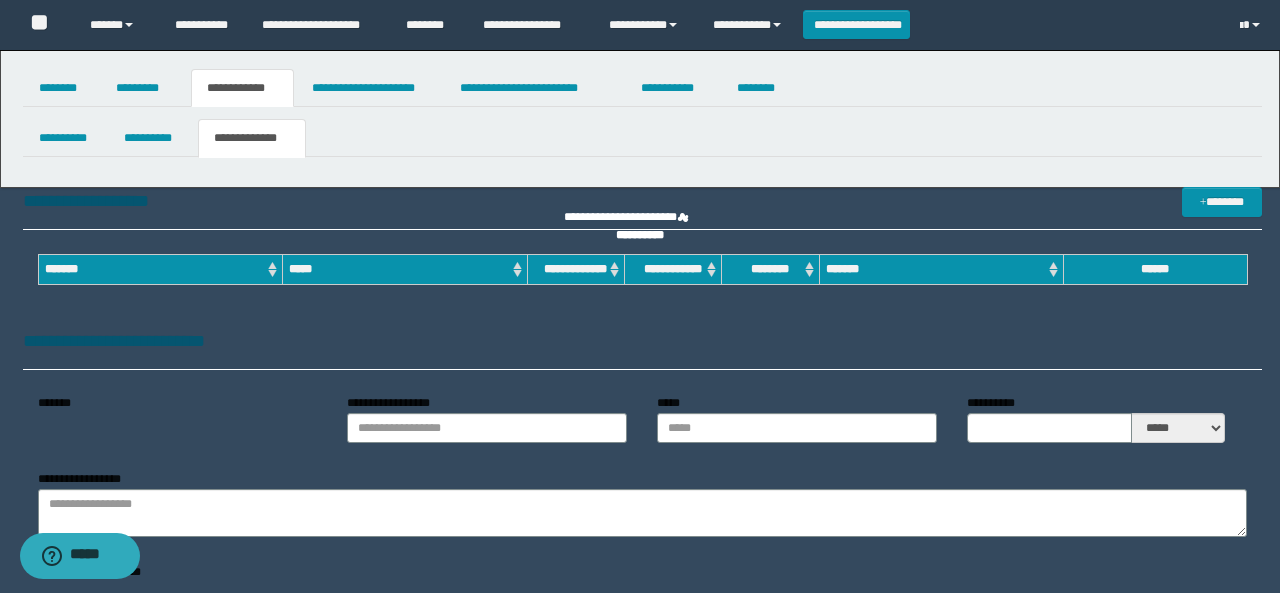 type on "**********" 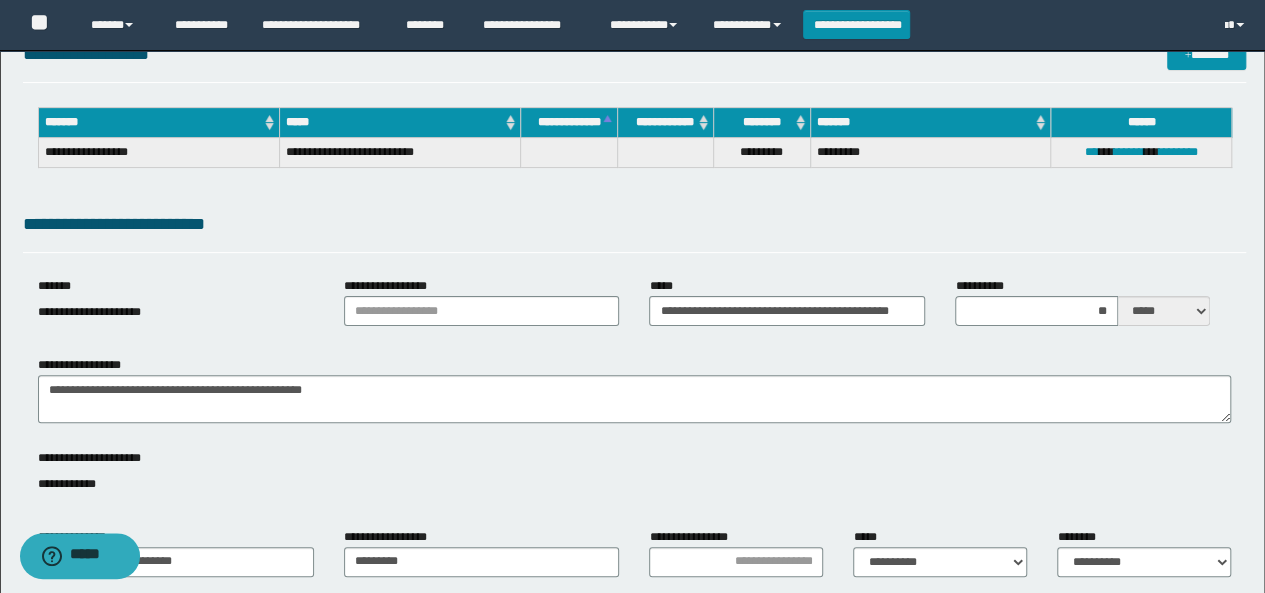 scroll, scrollTop: 100, scrollLeft: 0, axis: vertical 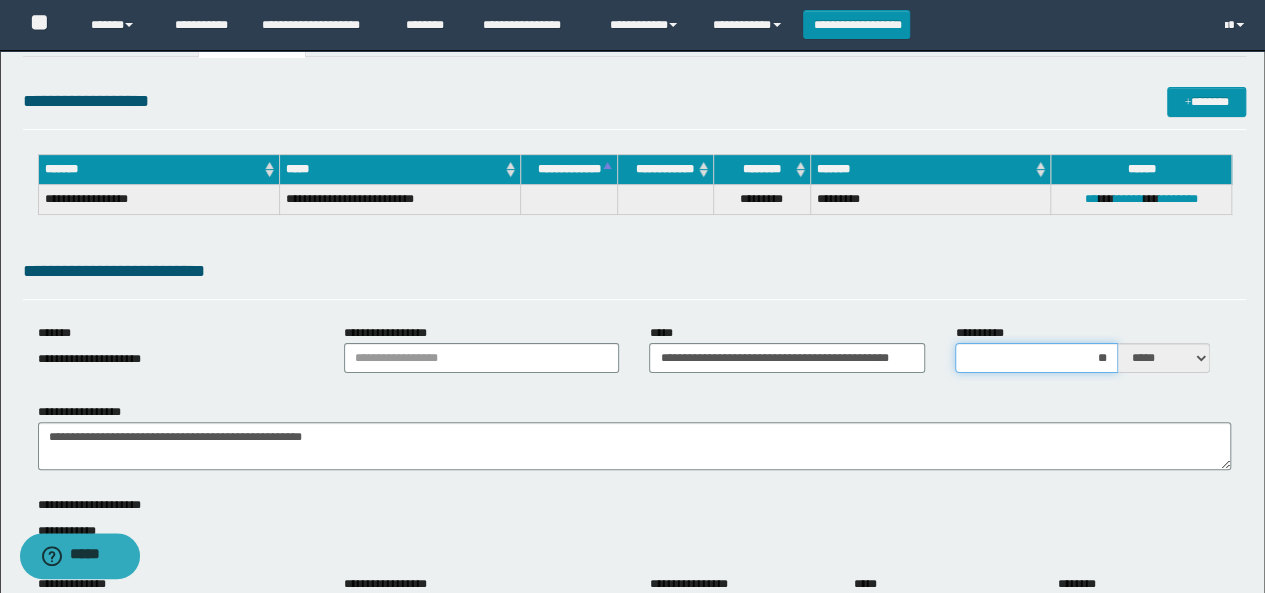 drag, startPoint x: 1107, startPoint y: 361, endPoint x: 1100, endPoint y: 353, distance: 10.630146 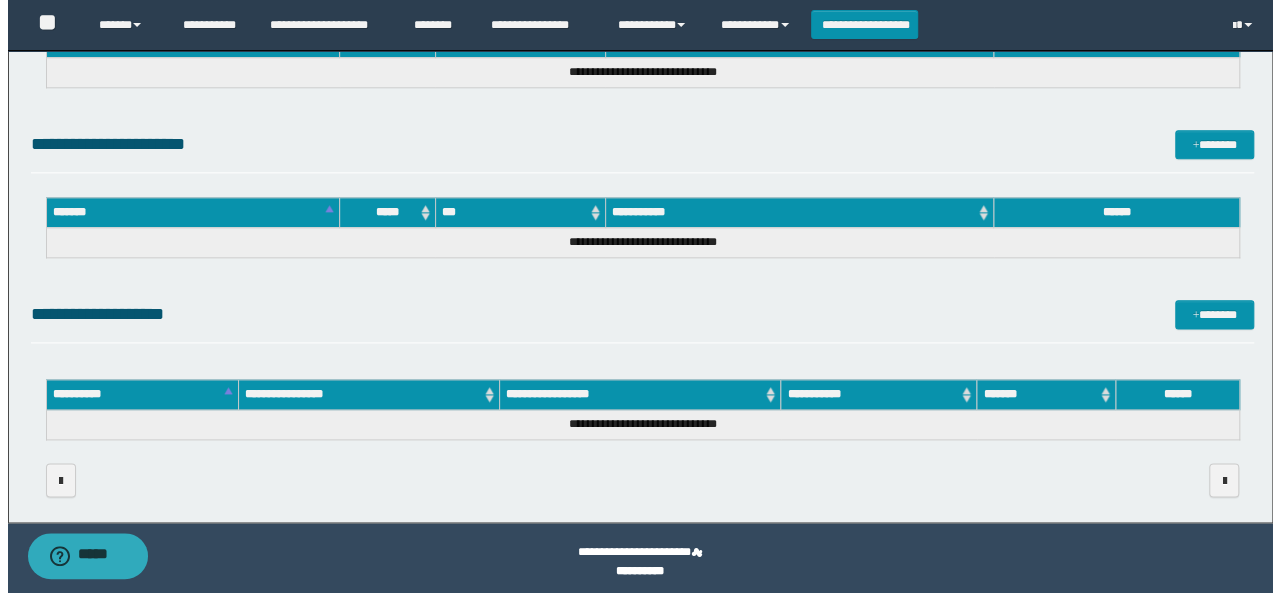 scroll, scrollTop: 717, scrollLeft: 0, axis: vertical 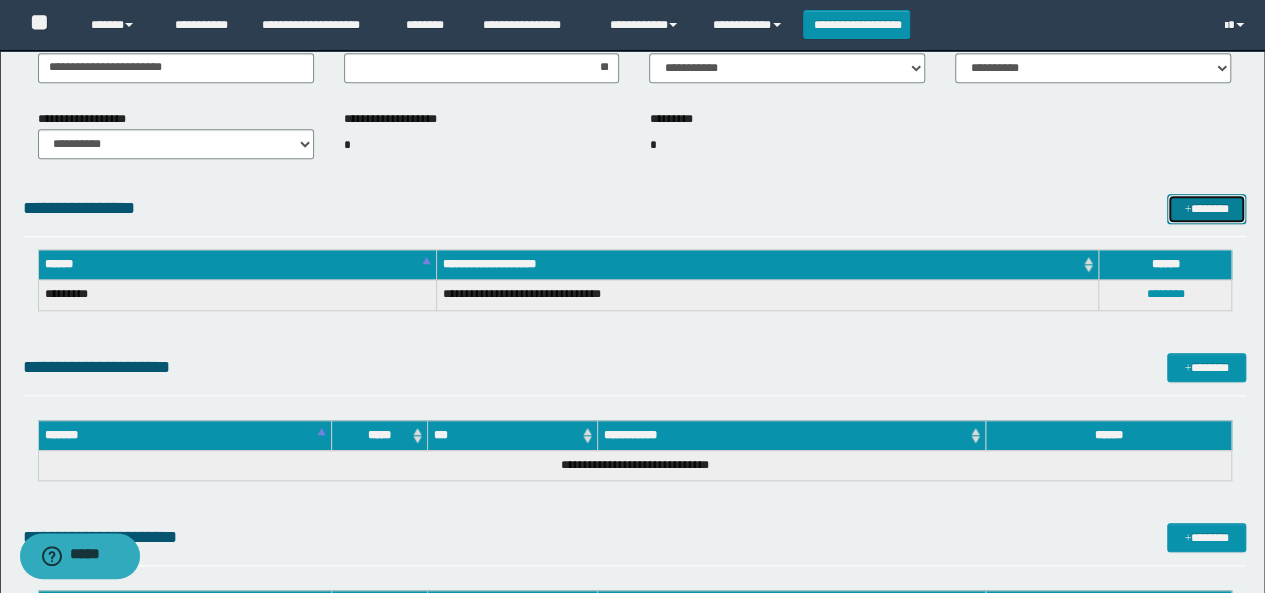 click on "*******" at bounding box center (1206, 208) 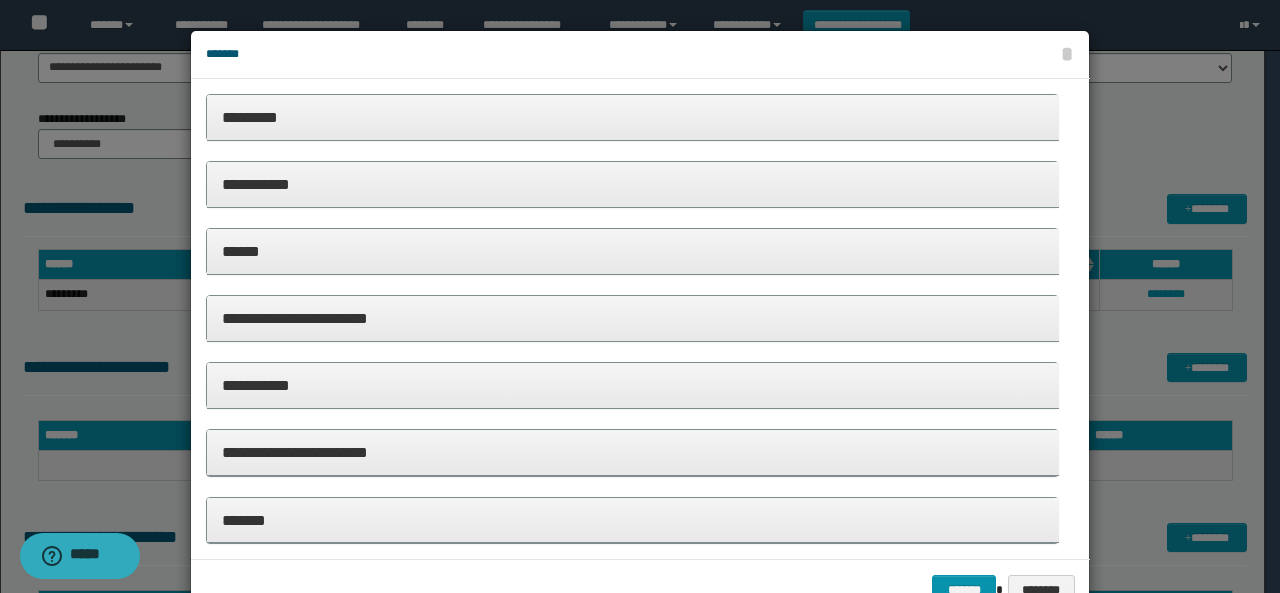 click on "*********" at bounding box center [633, 117] 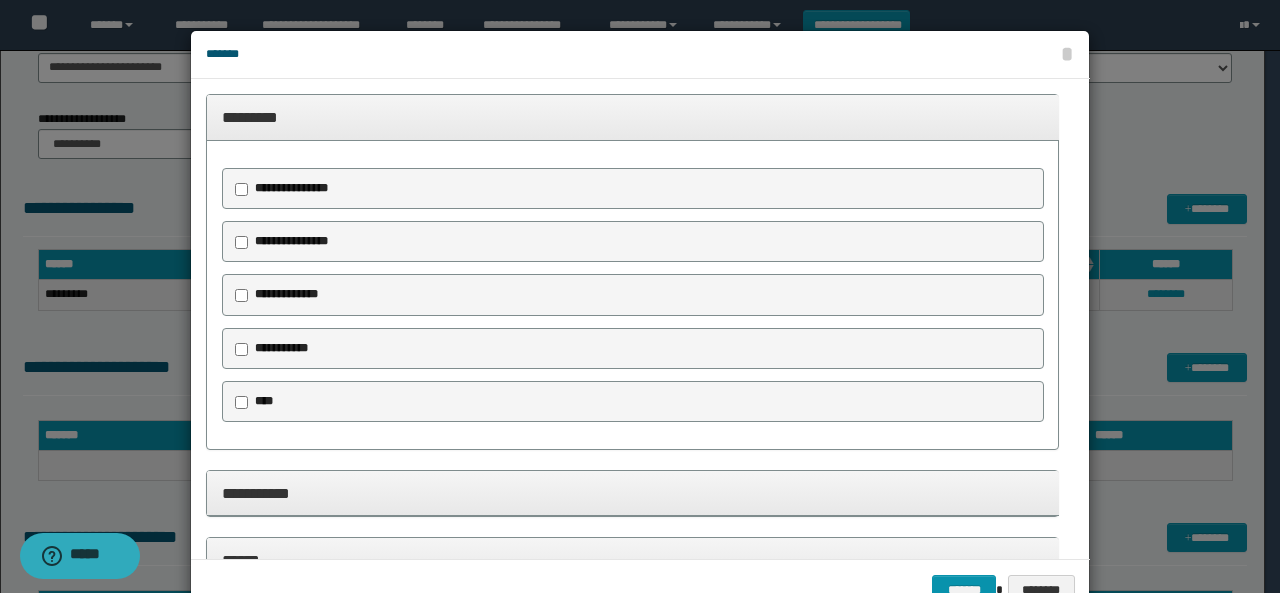 click on "**********" at bounding box center [294, 242] 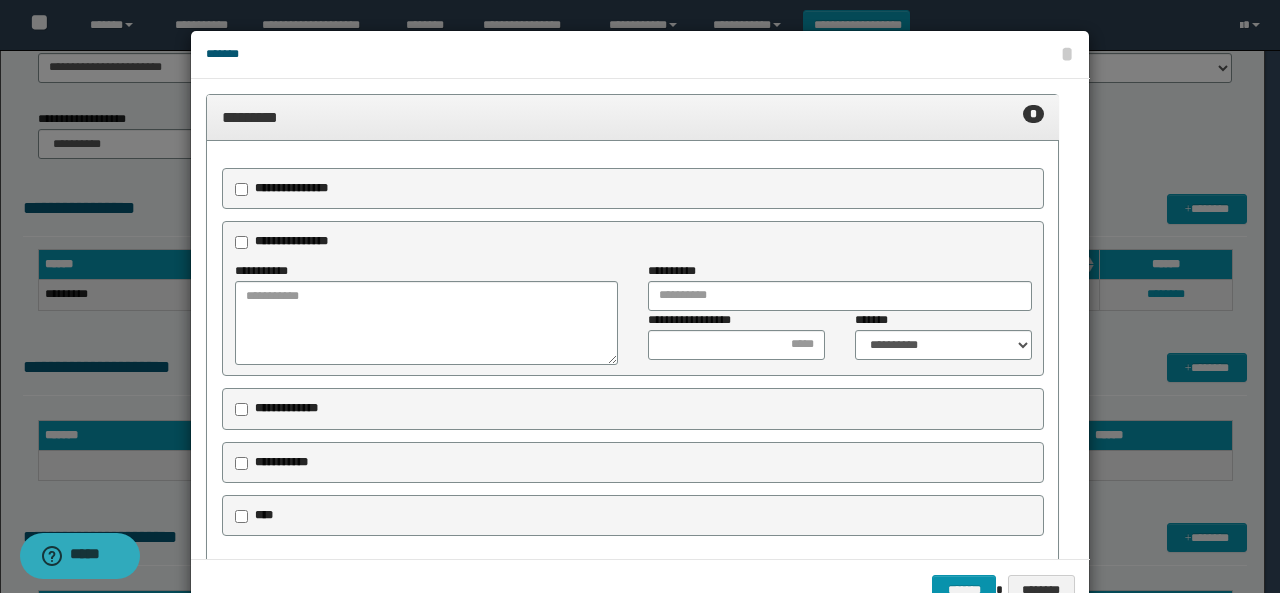 click on "**********" at bounding box center (288, 189) 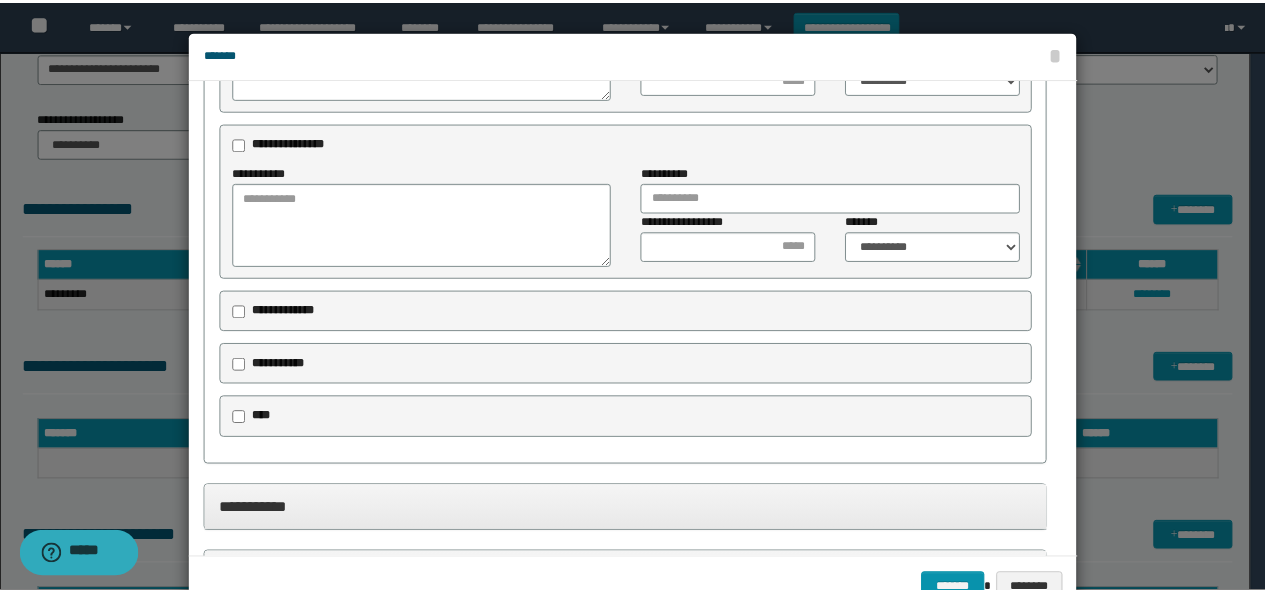 scroll, scrollTop: 300, scrollLeft: 0, axis: vertical 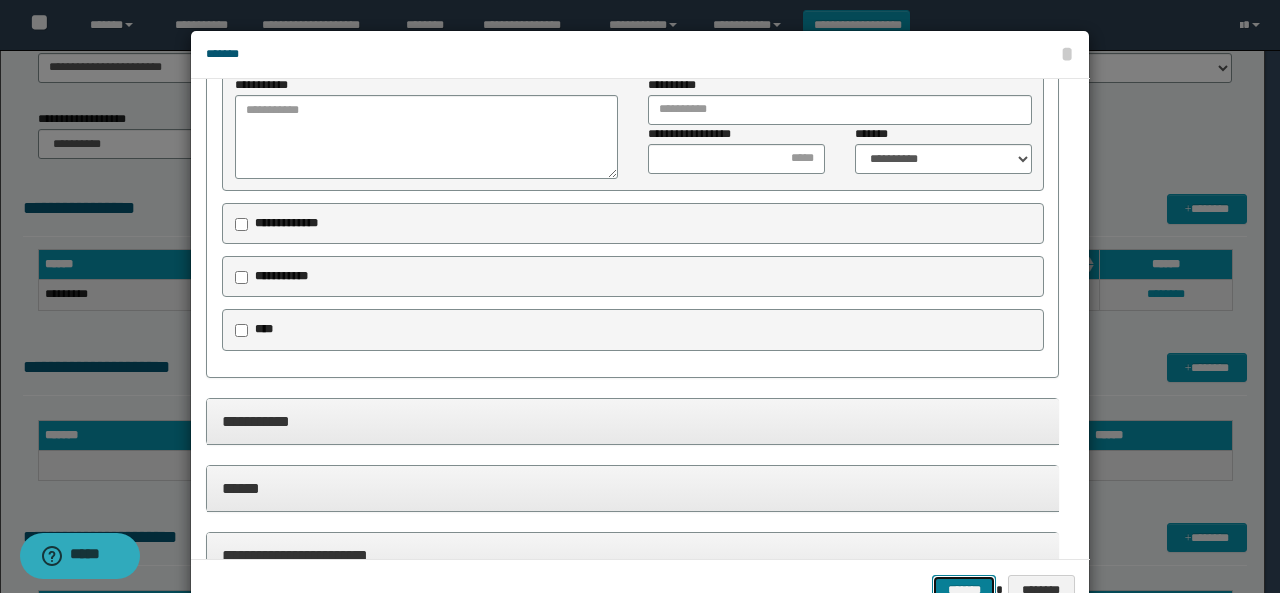 click on "*******" at bounding box center [964, 589] 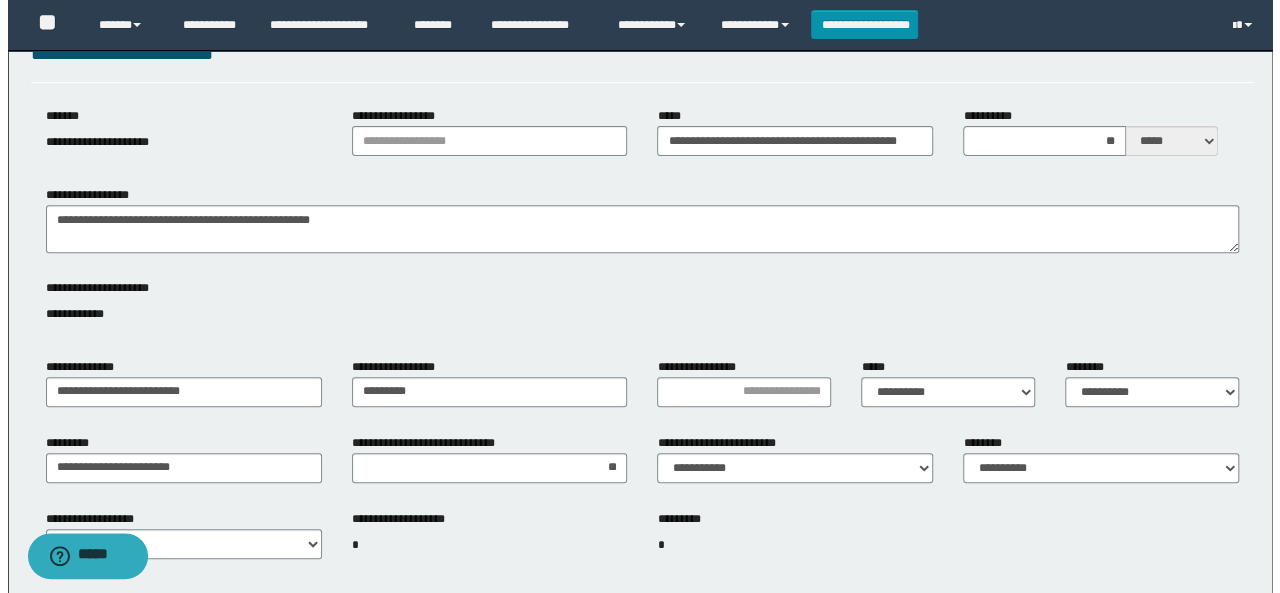scroll, scrollTop: 0, scrollLeft: 0, axis: both 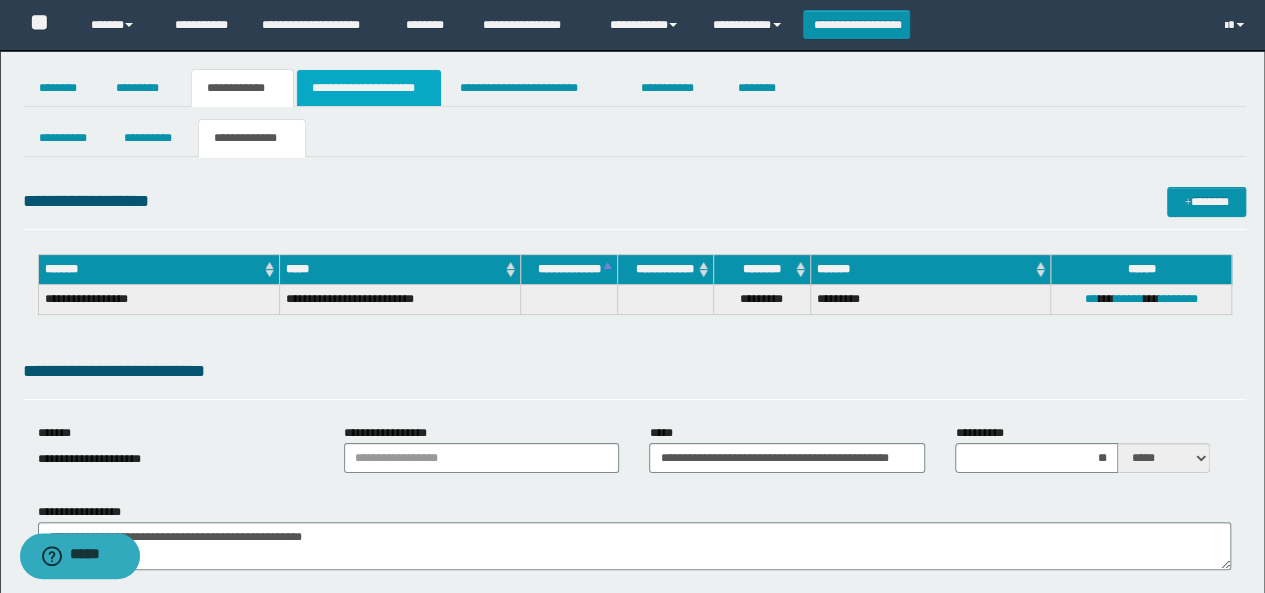 click on "**********" at bounding box center (369, 88) 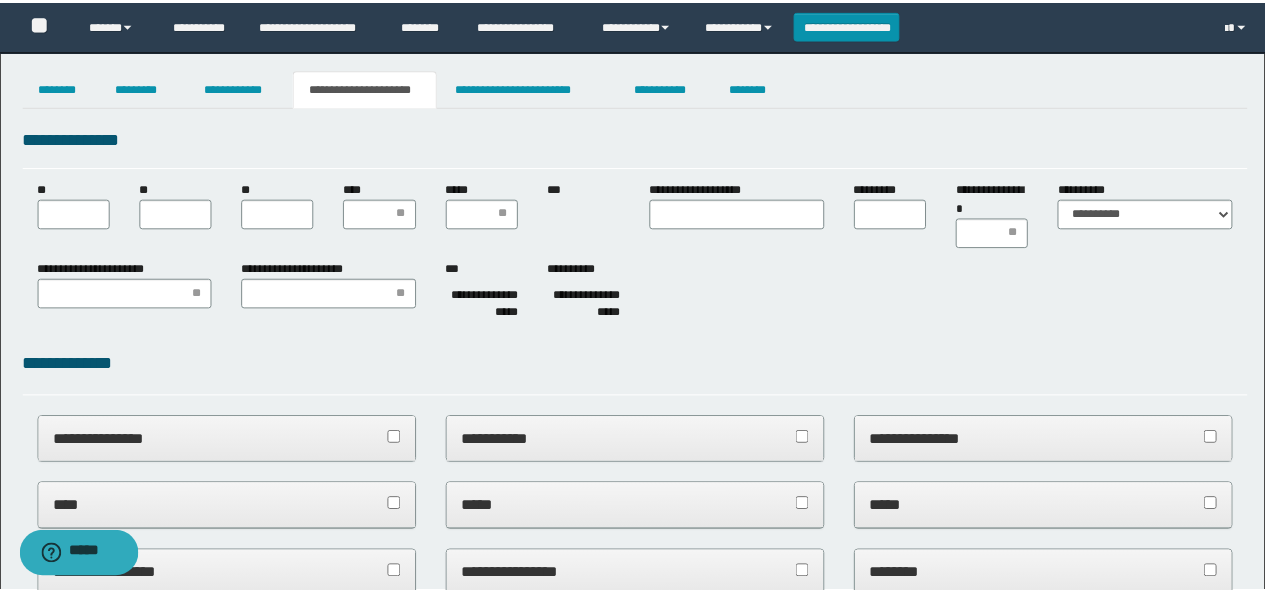 scroll, scrollTop: 0, scrollLeft: 0, axis: both 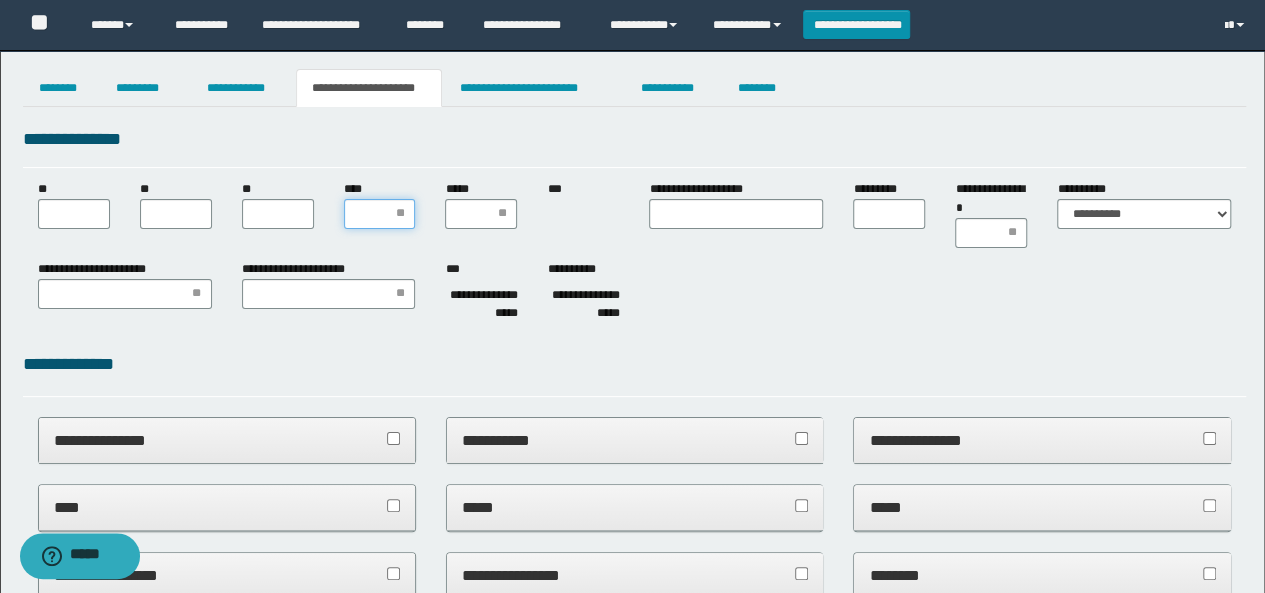 click on "****" at bounding box center [380, 214] 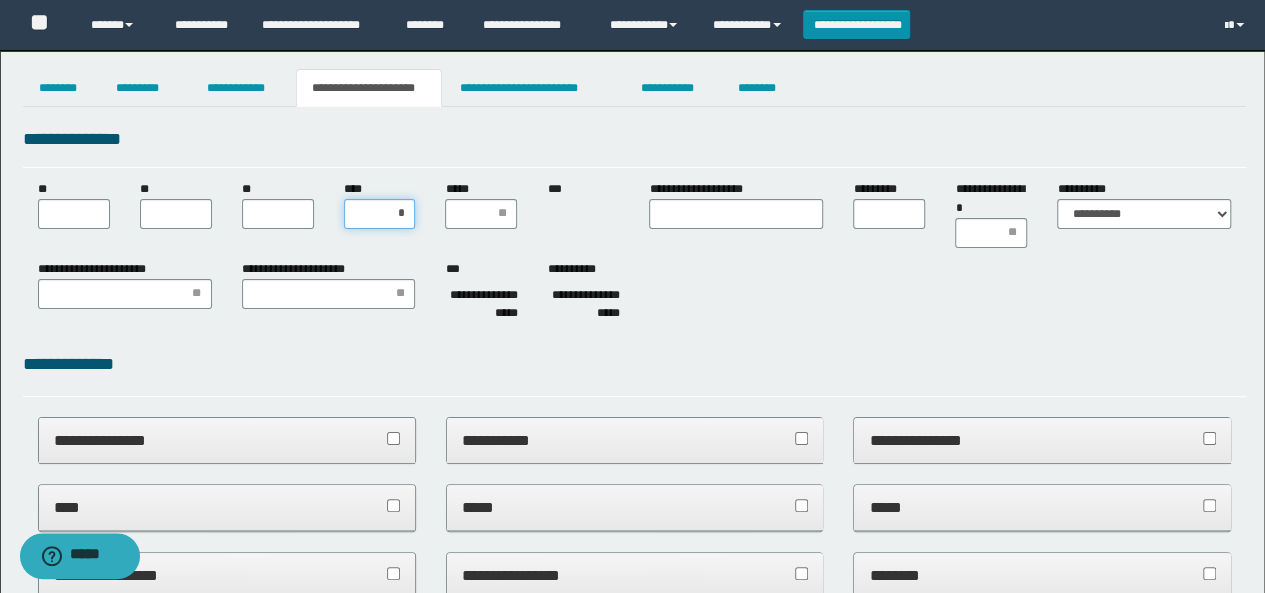 type on "**" 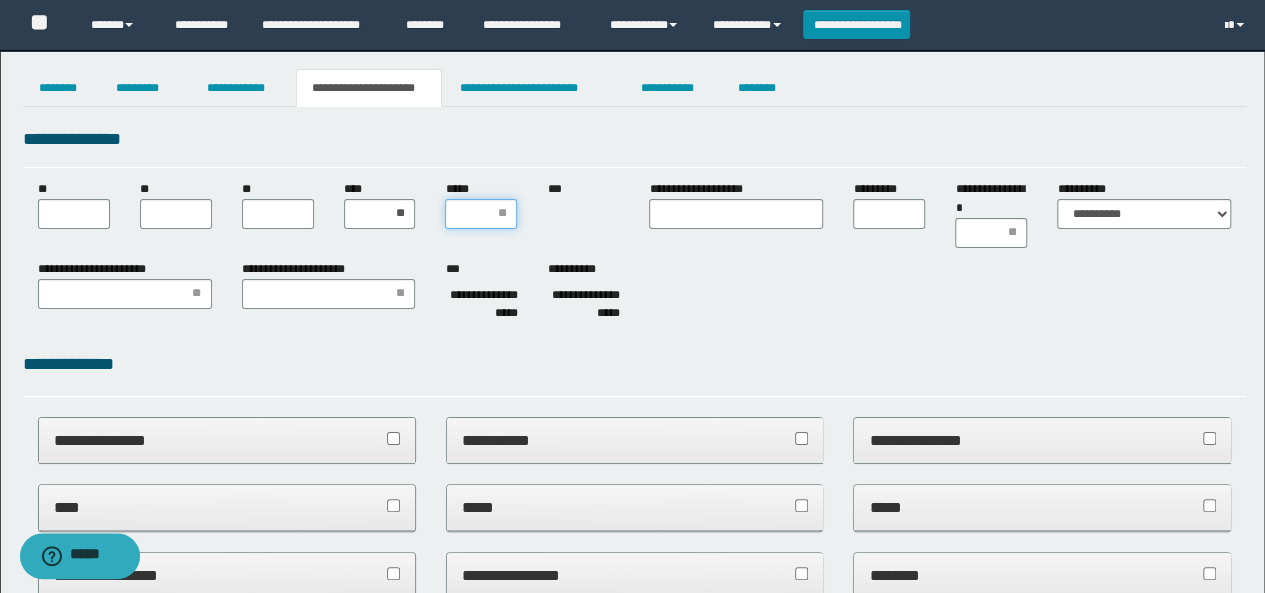 click on "*****" at bounding box center [481, 214] 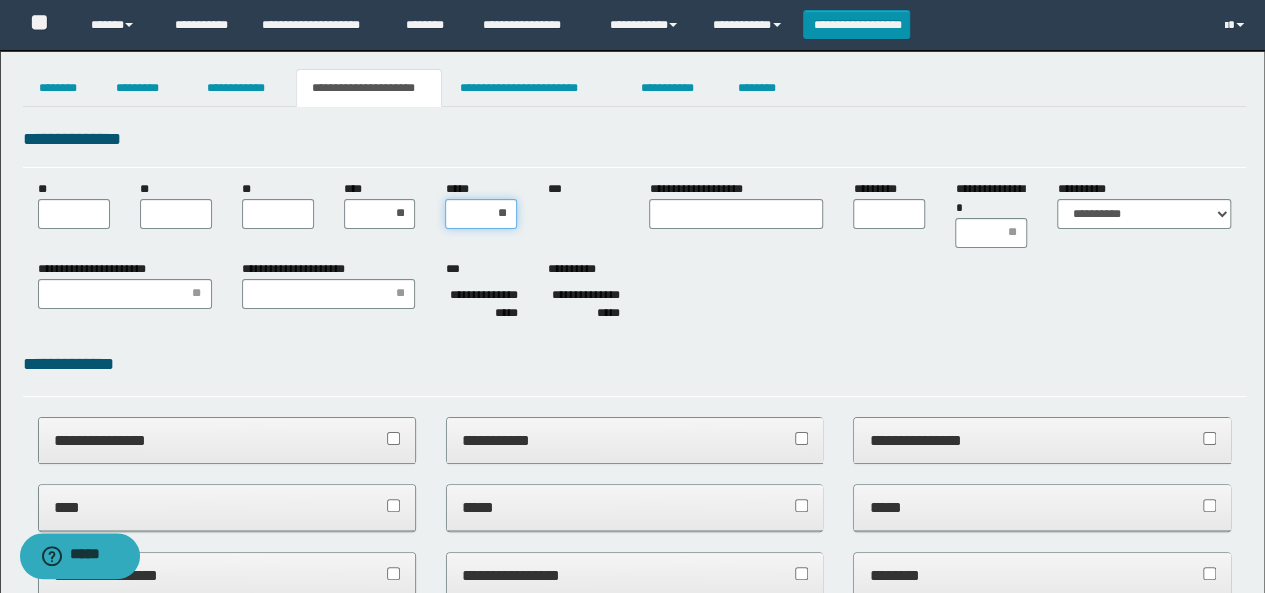 type on "***" 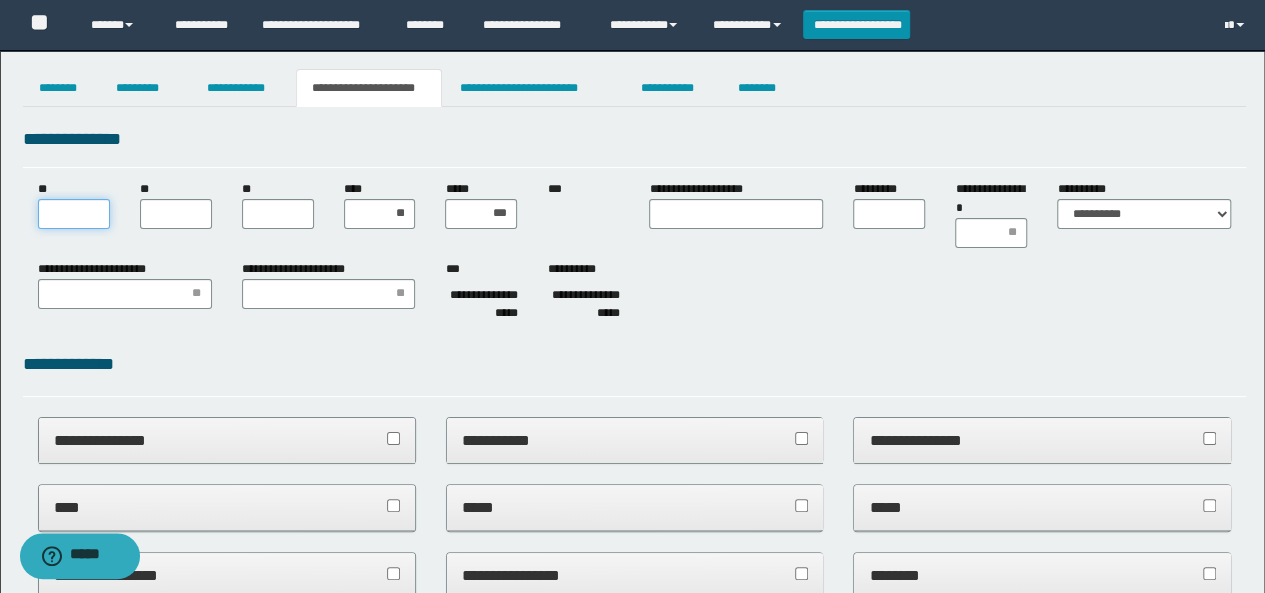 click on "**" at bounding box center (74, 214) 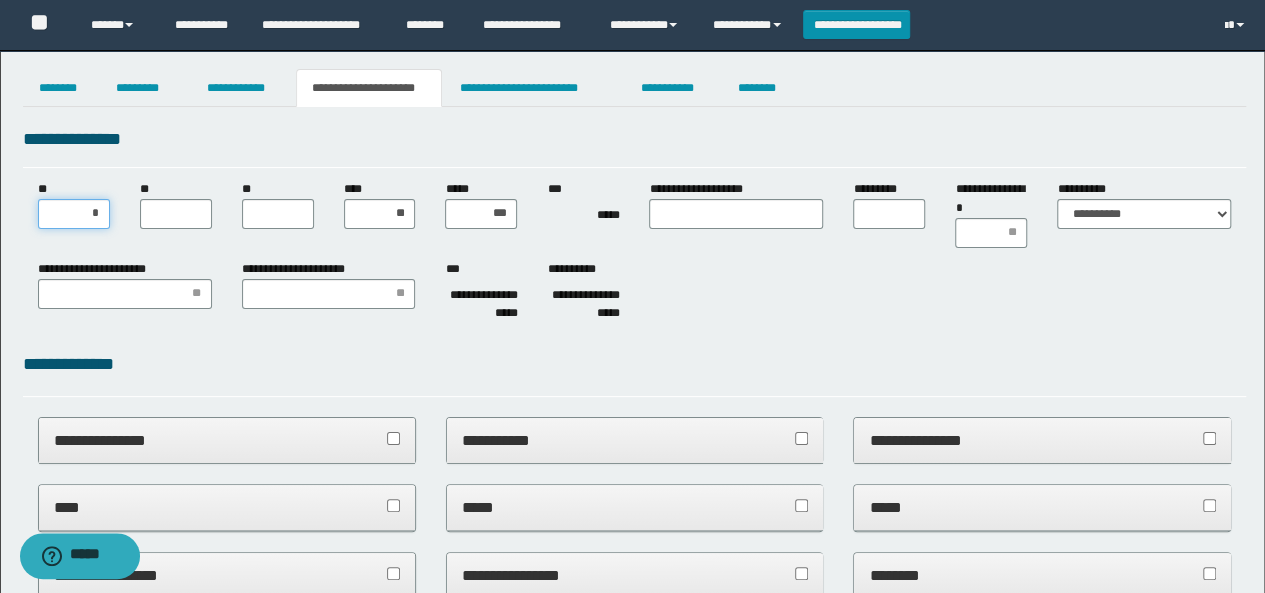 type on "**" 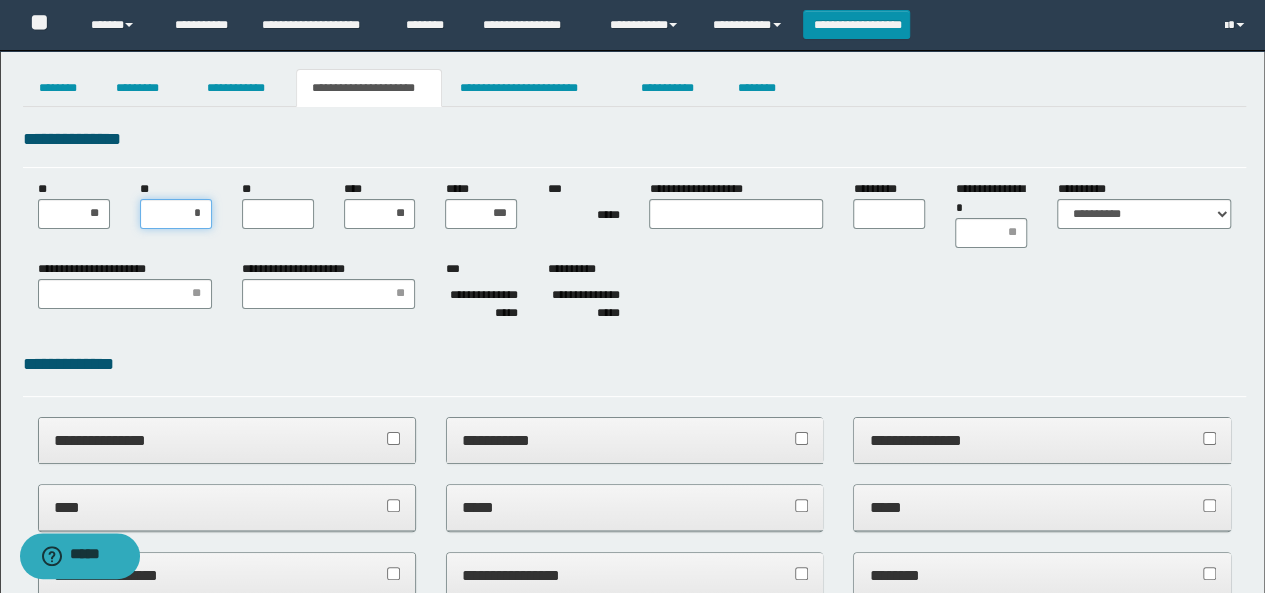 type on "**" 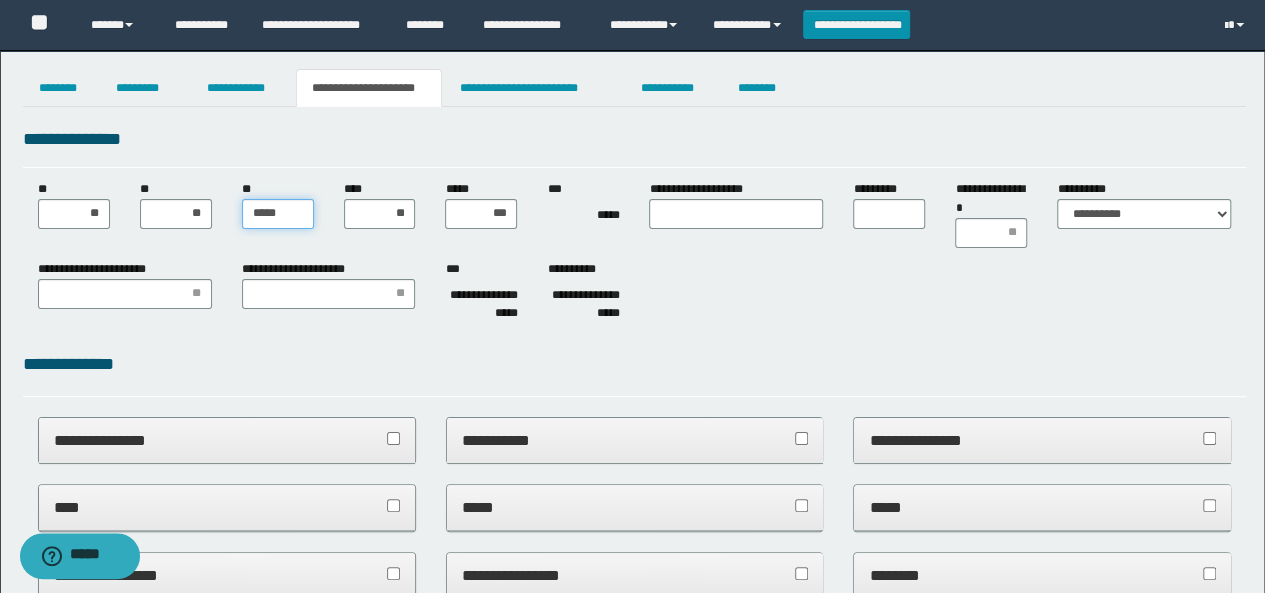 type on "******" 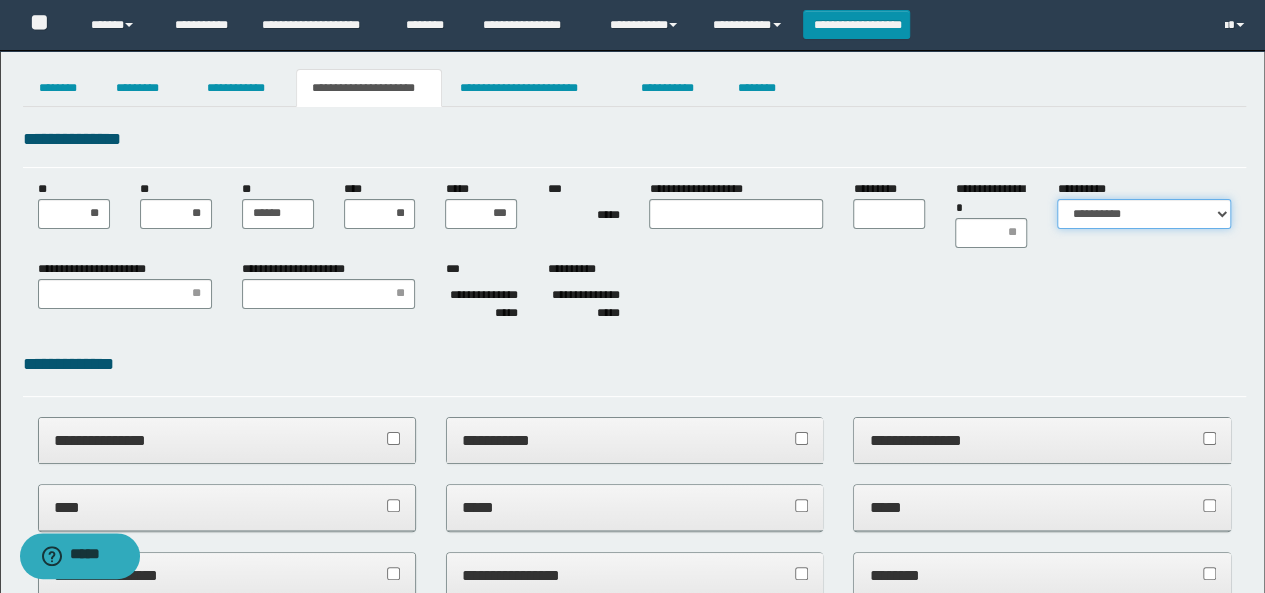 click on "**********" at bounding box center [1144, 214] 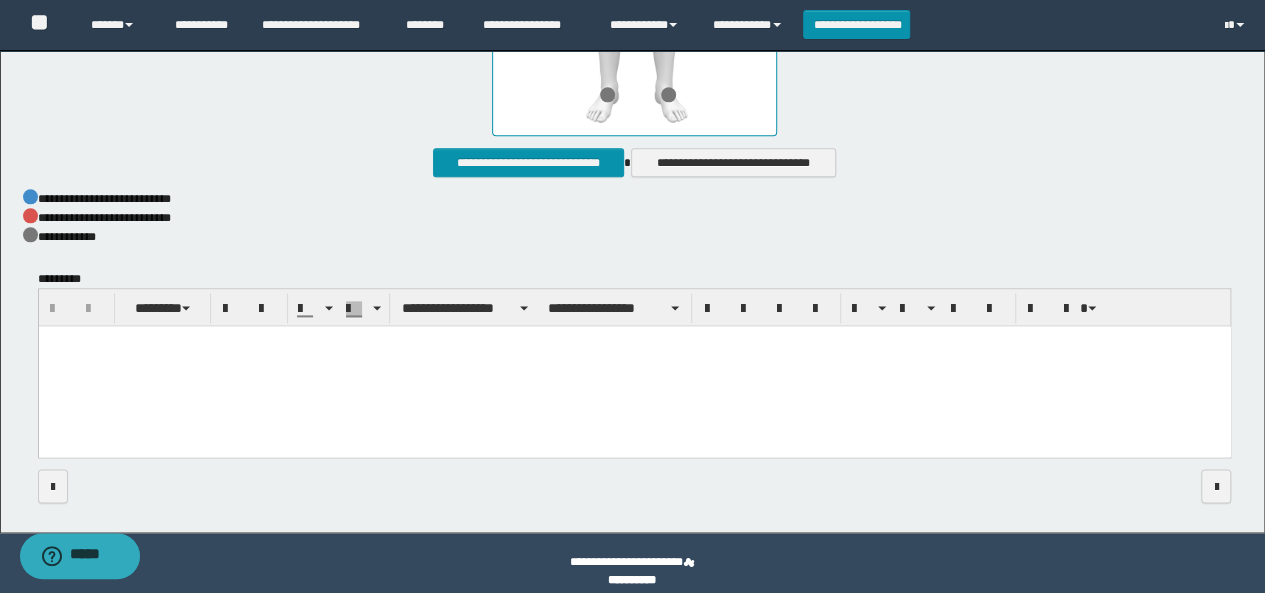 scroll, scrollTop: 1172, scrollLeft: 0, axis: vertical 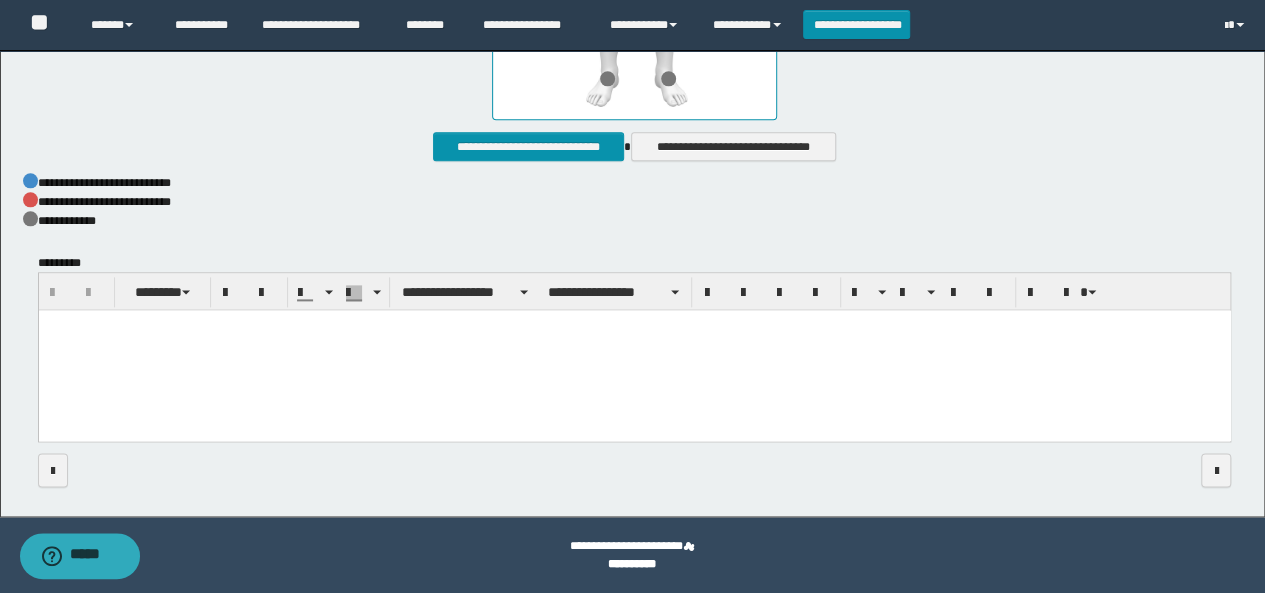 click at bounding box center [634, 351] 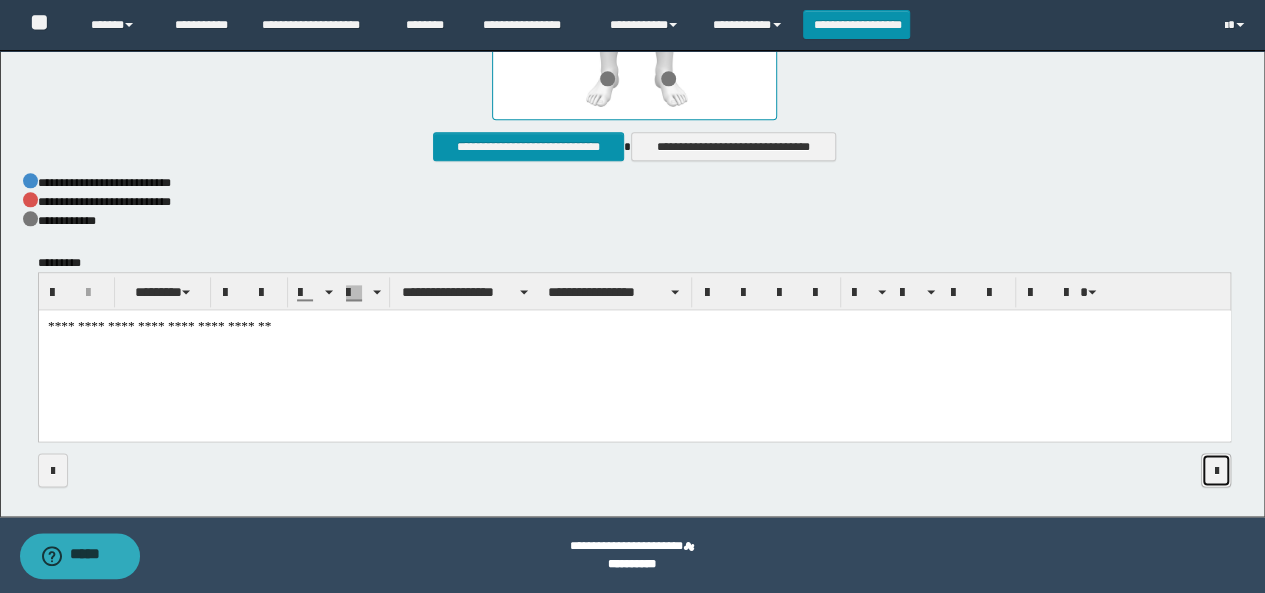 click at bounding box center [1216, 471] 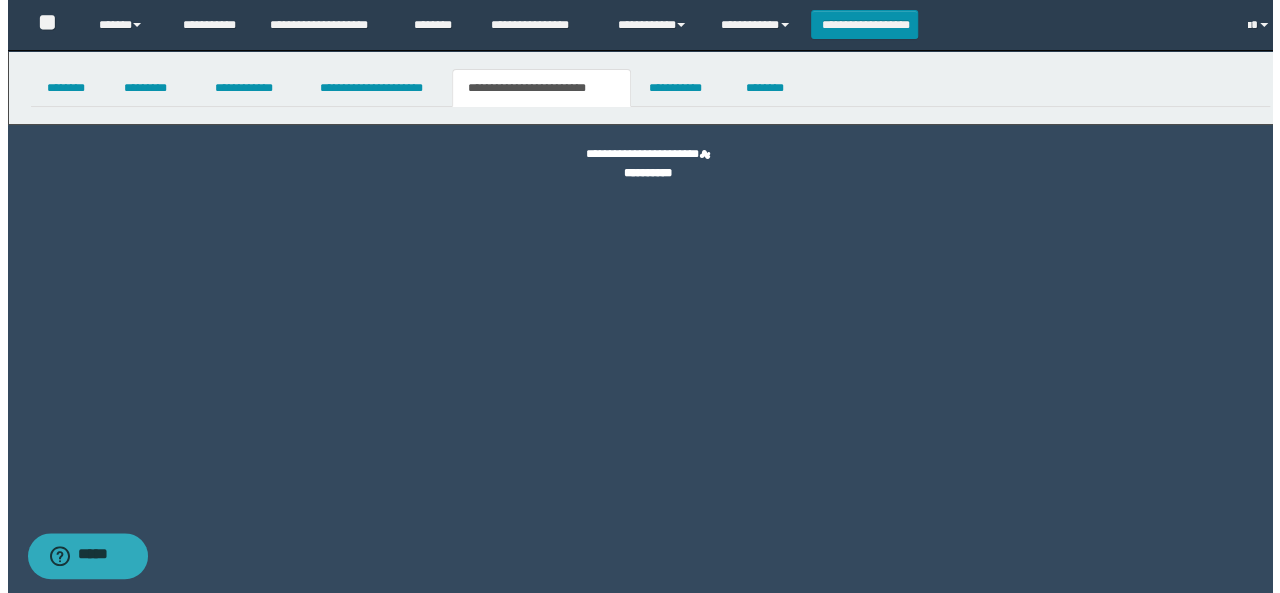 scroll, scrollTop: 0, scrollLeft: 0, axis: both 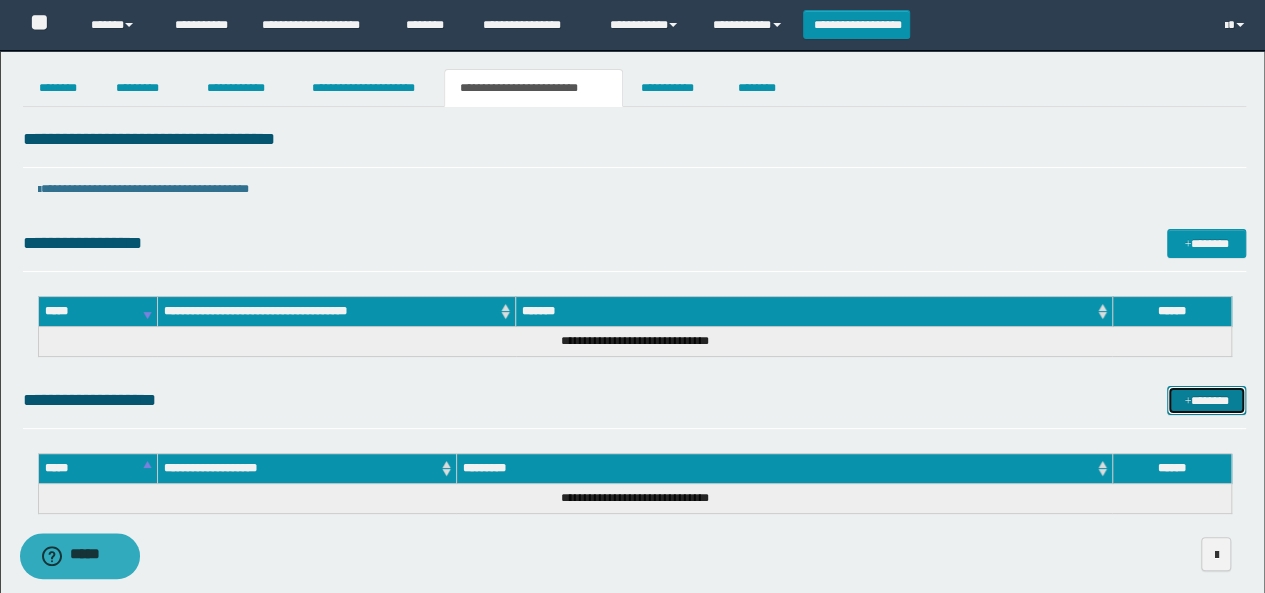 click on "*******" at bounding box center [1206, 400] 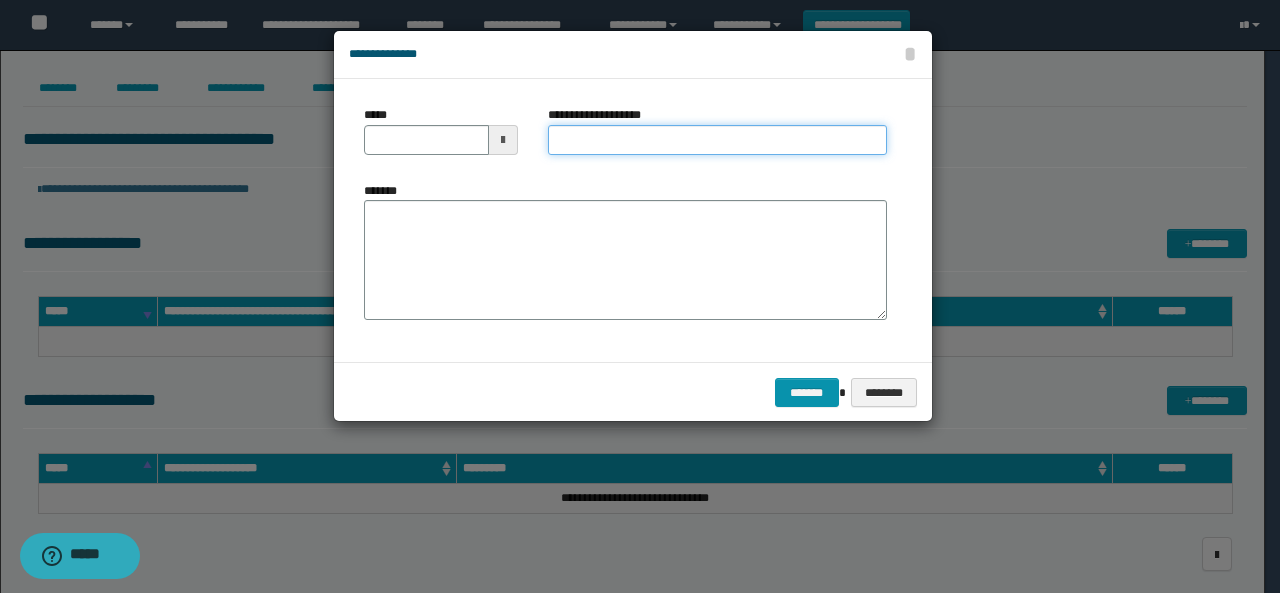 click on "**********" at bounding box center (717, 140) 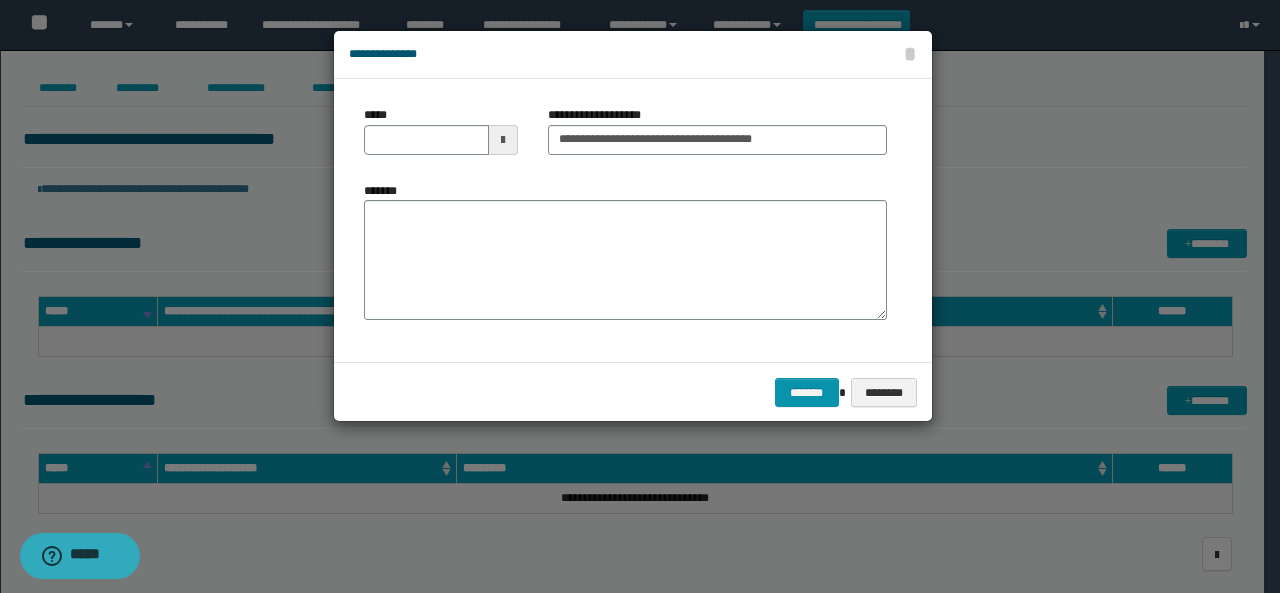 click at bounding box center [503, 140] 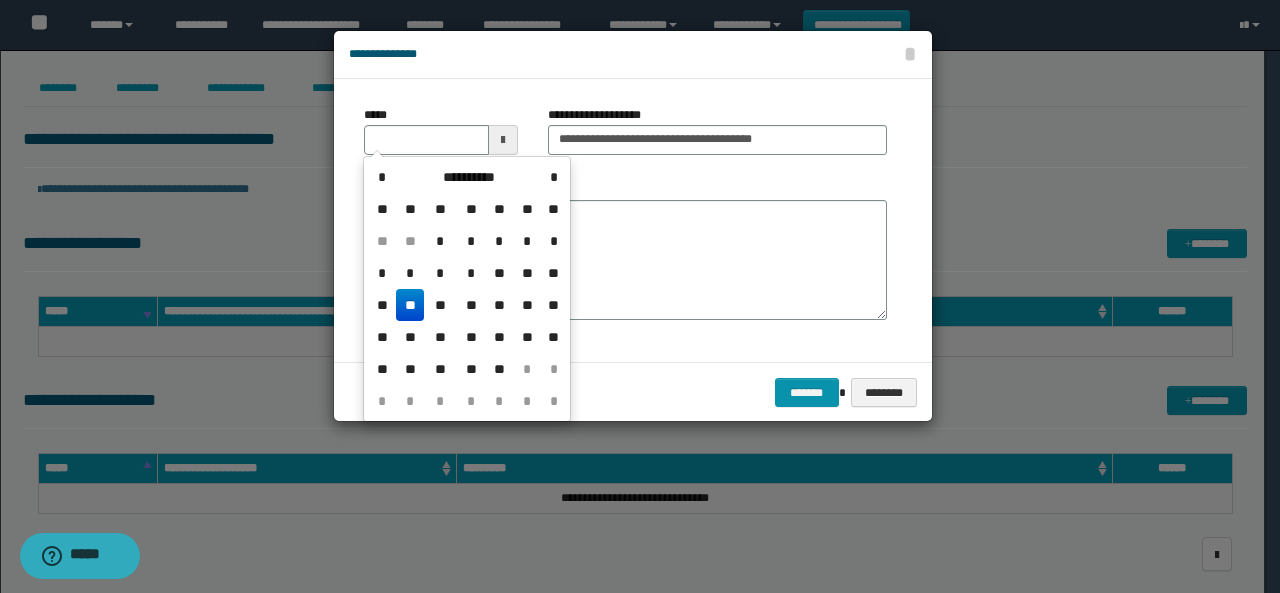 drag, startPoint x: 411, startPoint y: 303, endPoint x: 405, endPoint y: 269, distance: 34.525352 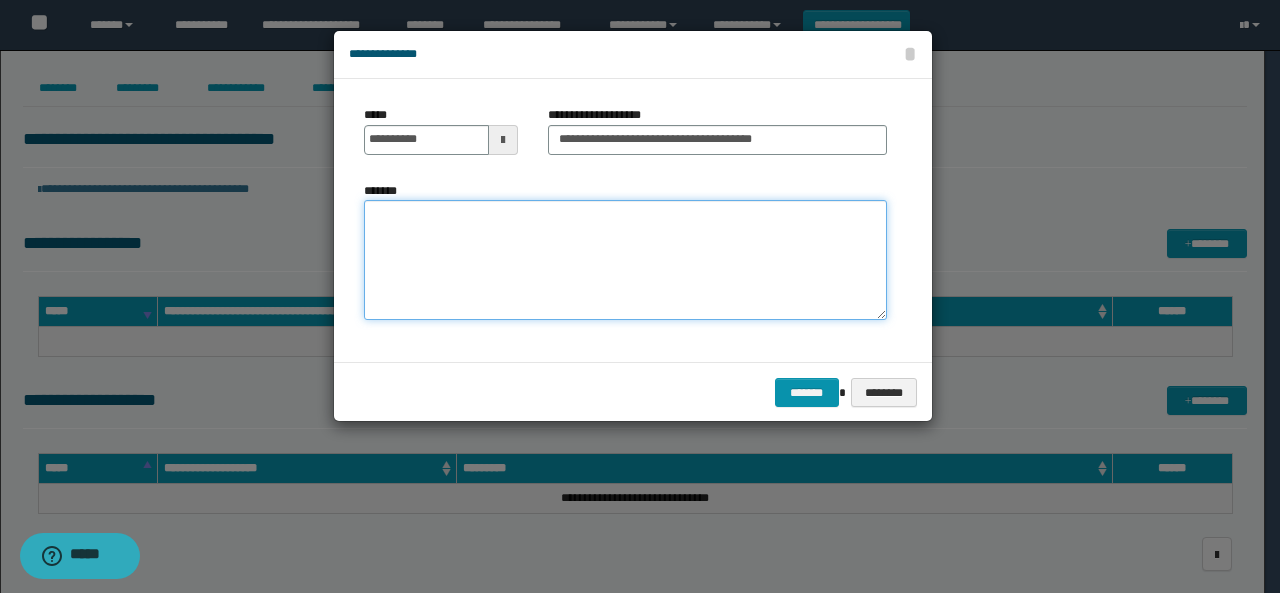 click on "*******" at bounding box center [625, 260] 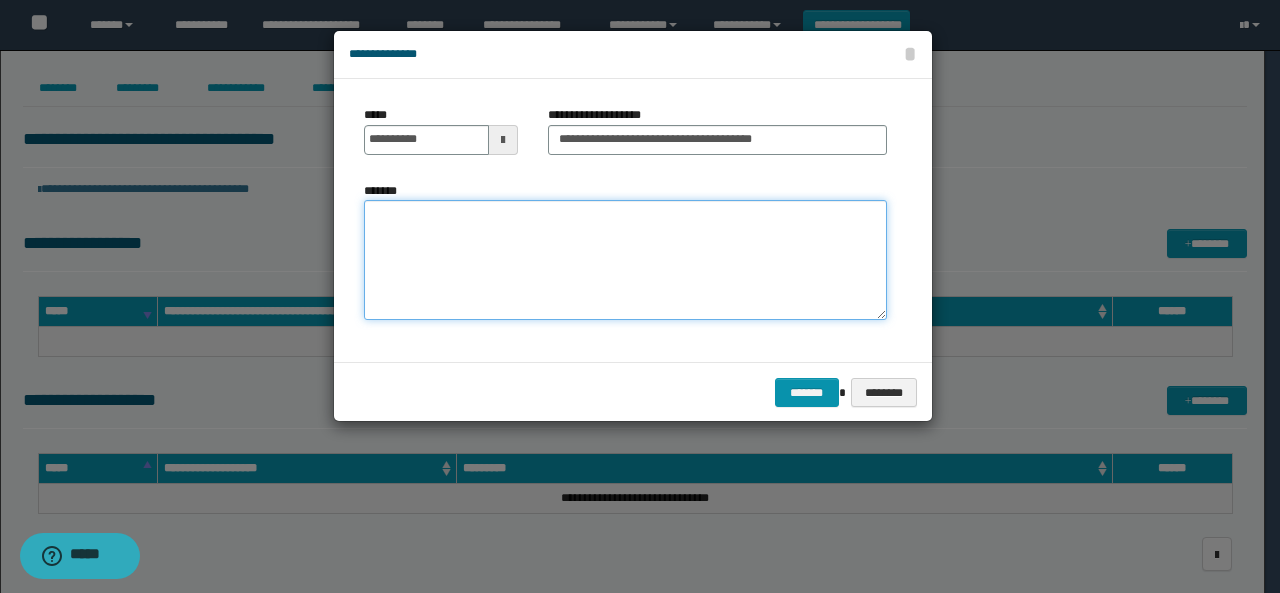 paste on "**********" 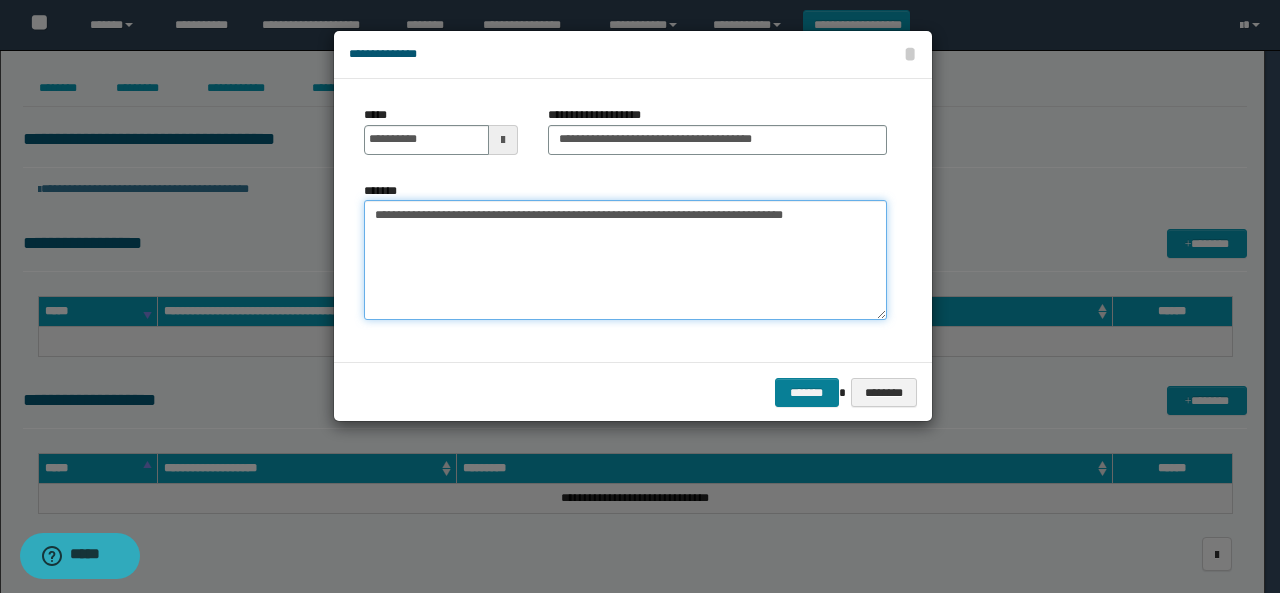 type on "**********" 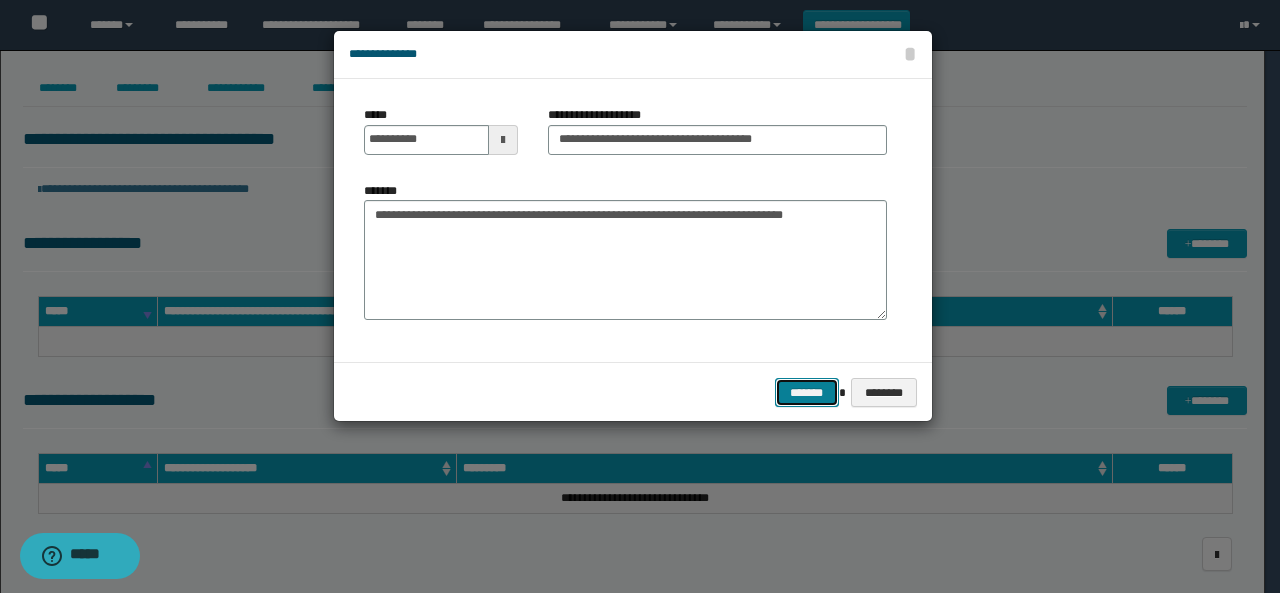 click on "*******" at bounding box center (807, 392) 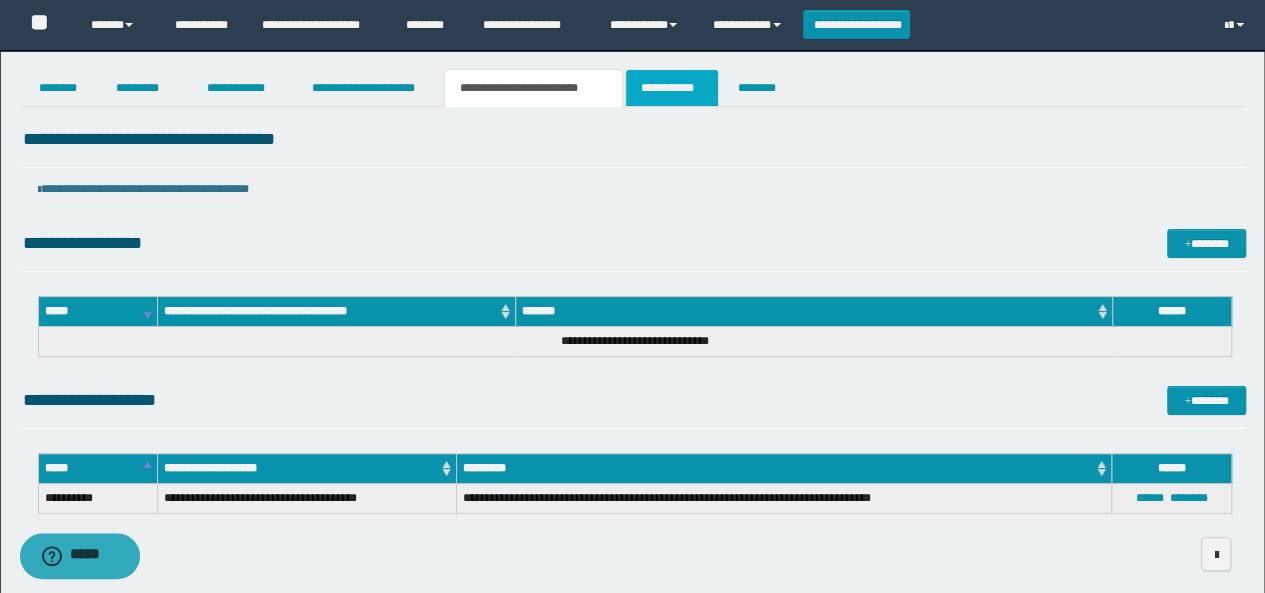 click on "**********" at bounding box center [672, 88] 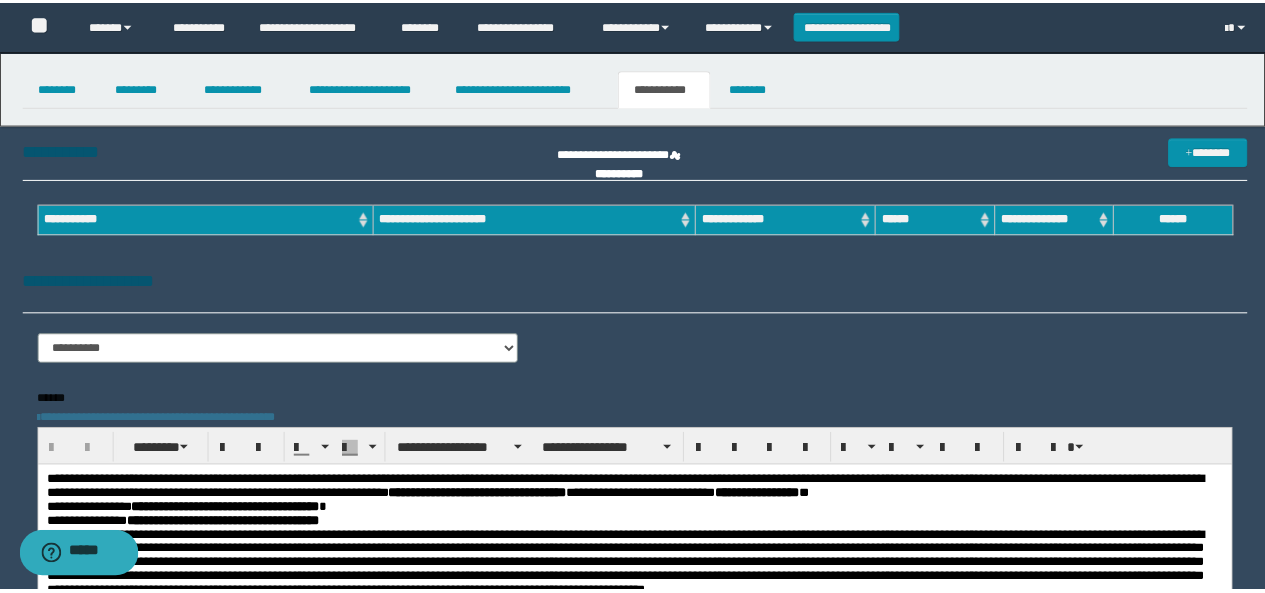 scroll, scrollTop: 0, scrollLeft: 0, axis: both 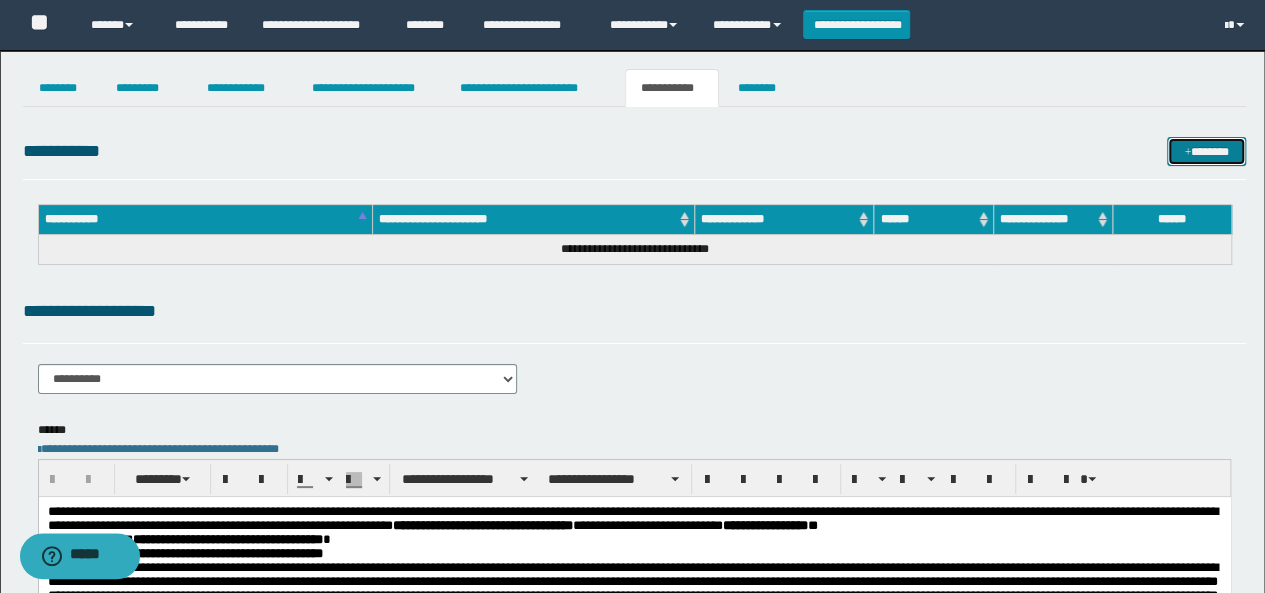 click on "*******" at bounding box center (1206, 151) 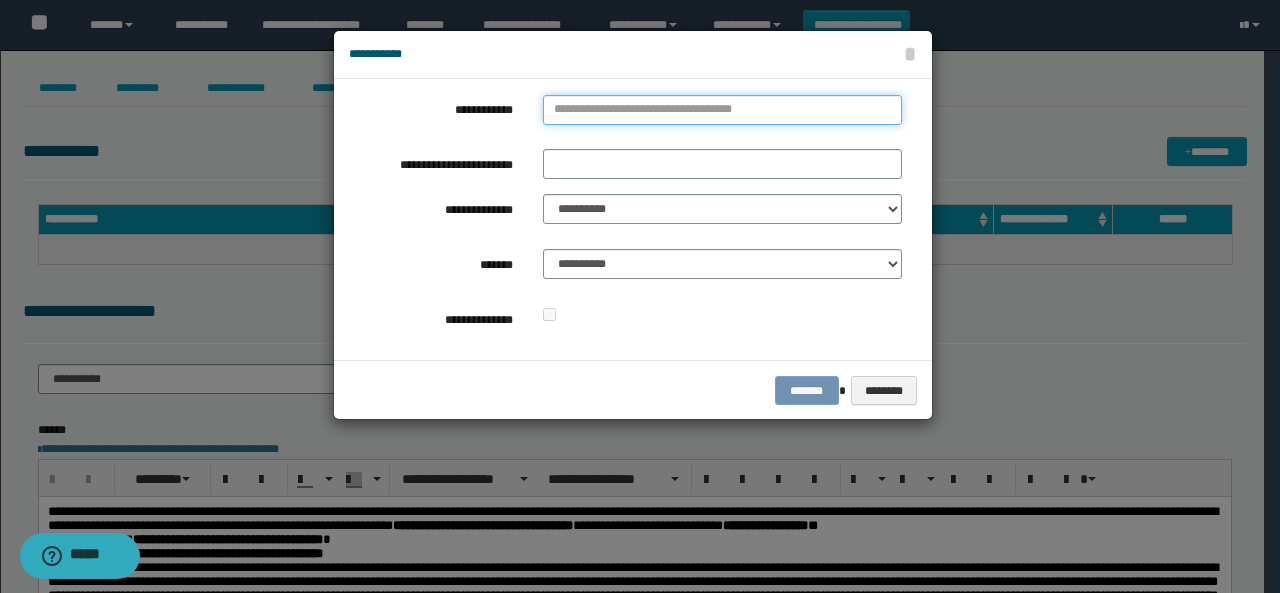click on "**********" at bounding box center [722, 110] 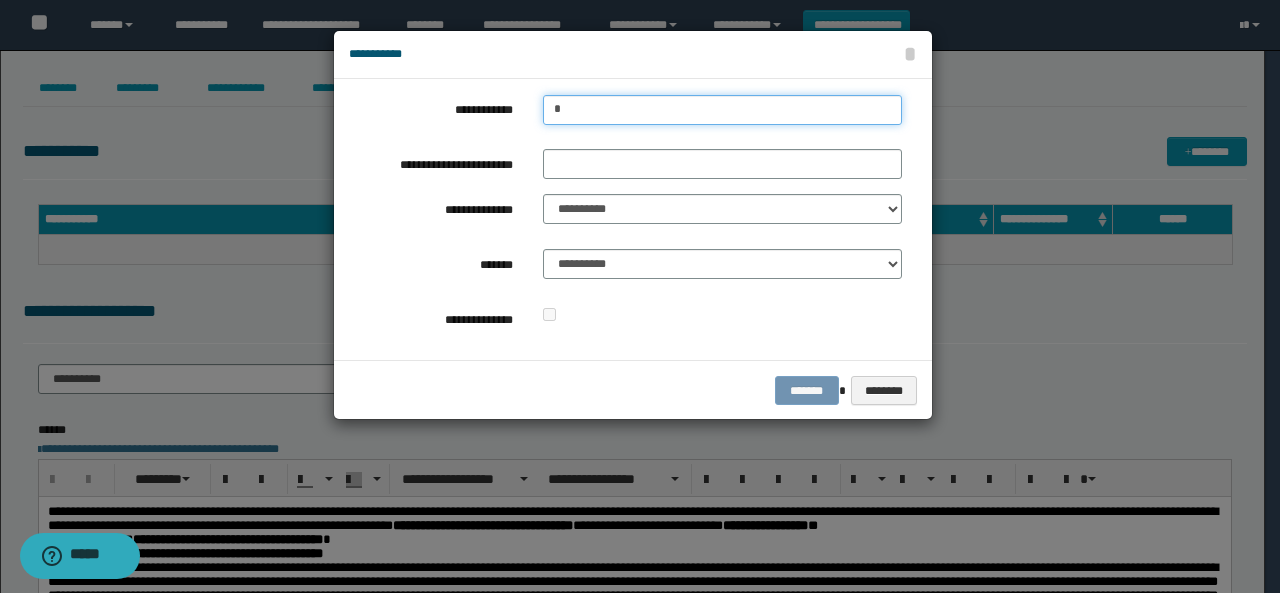 type on "**" 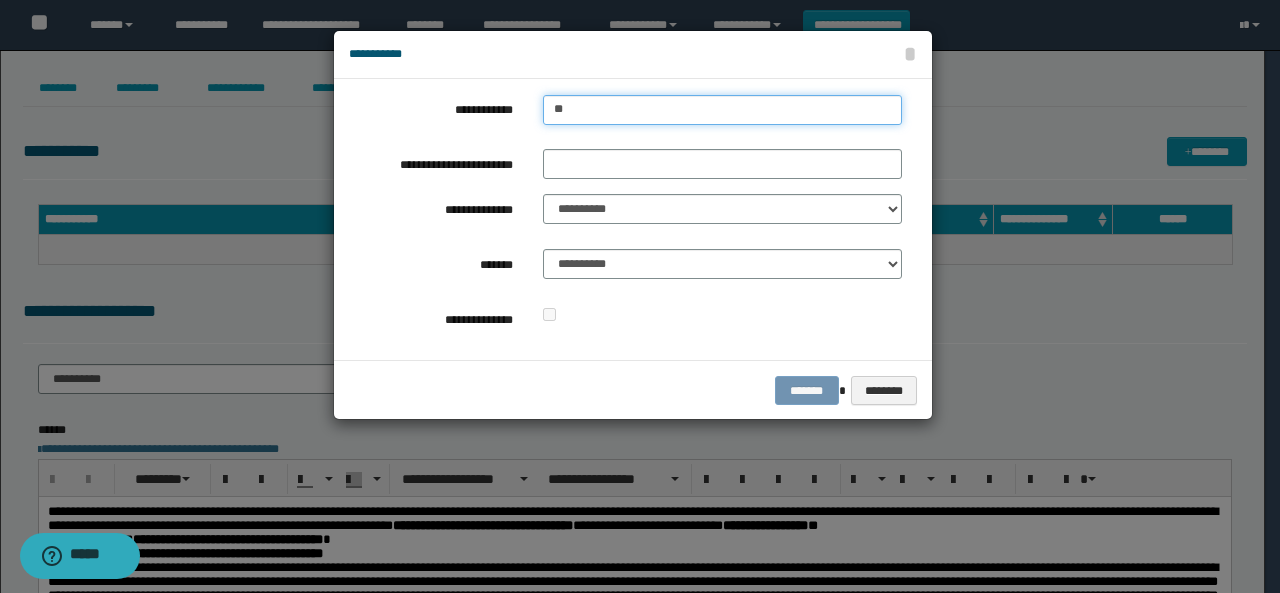 type on "**" 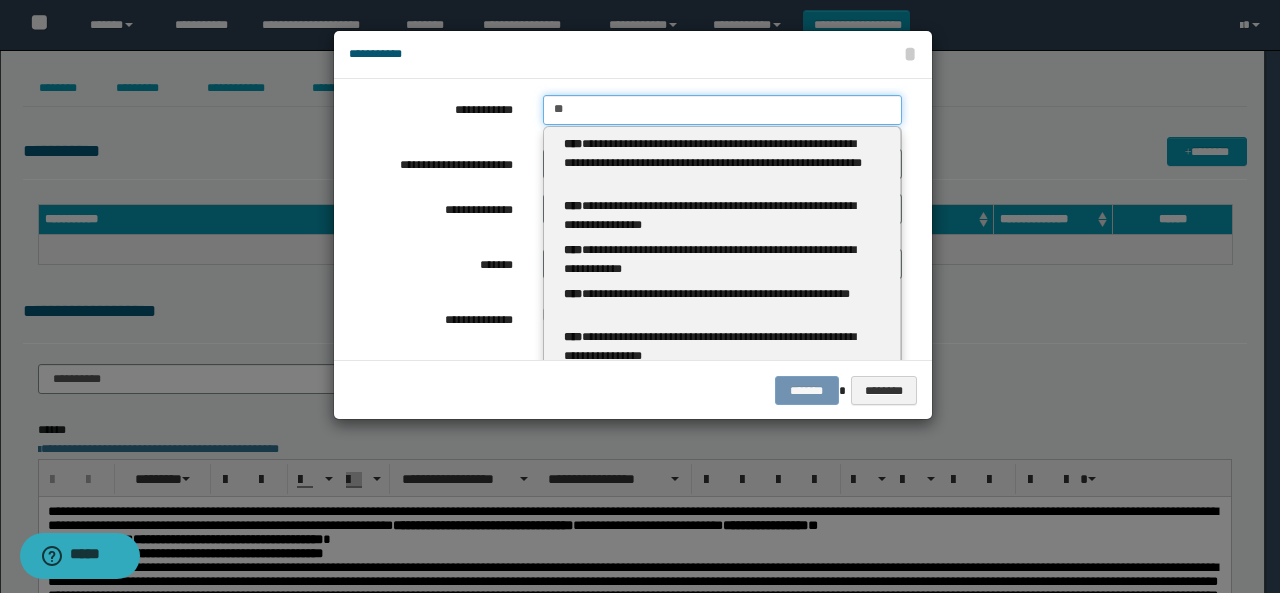 type 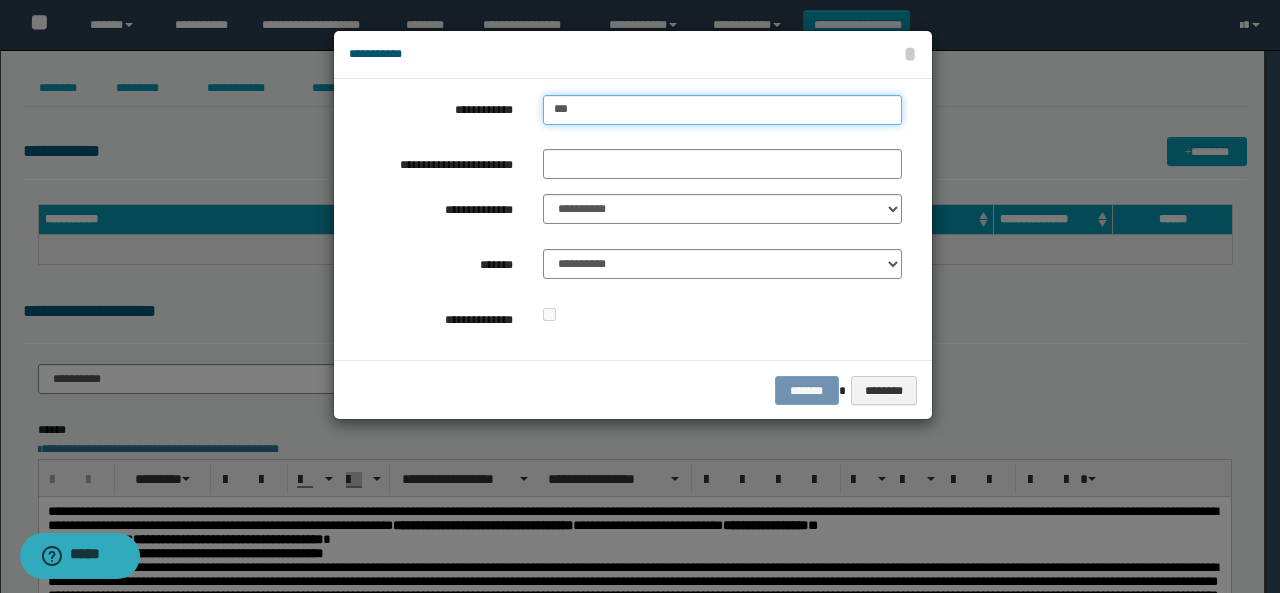 type on "****" 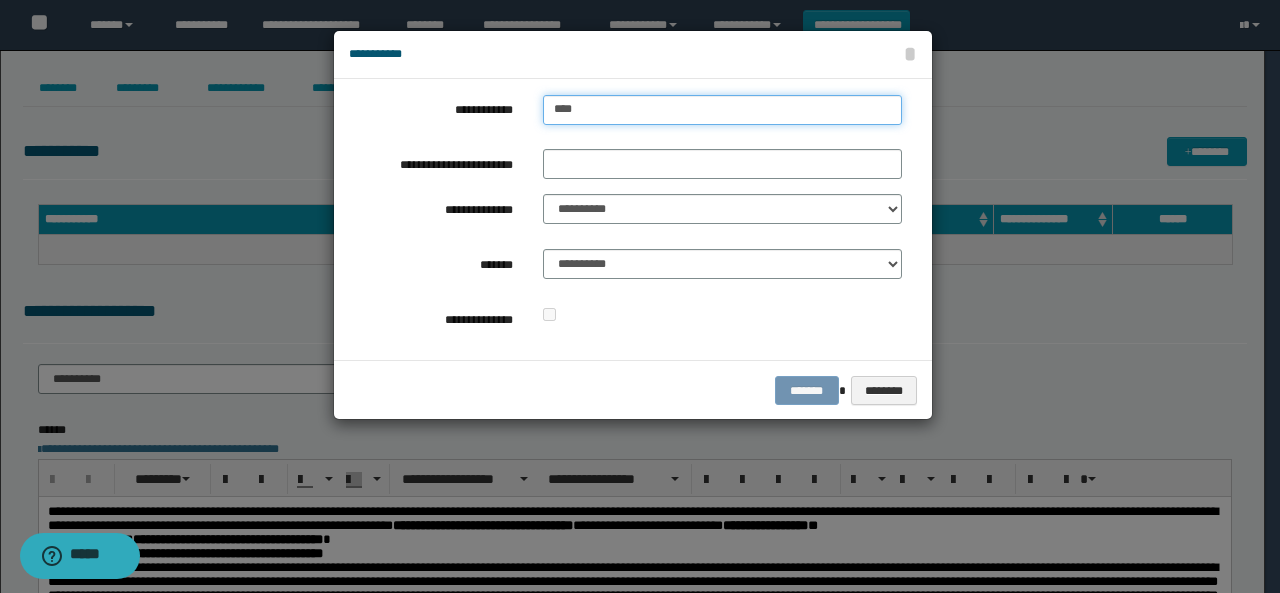 type on "****" 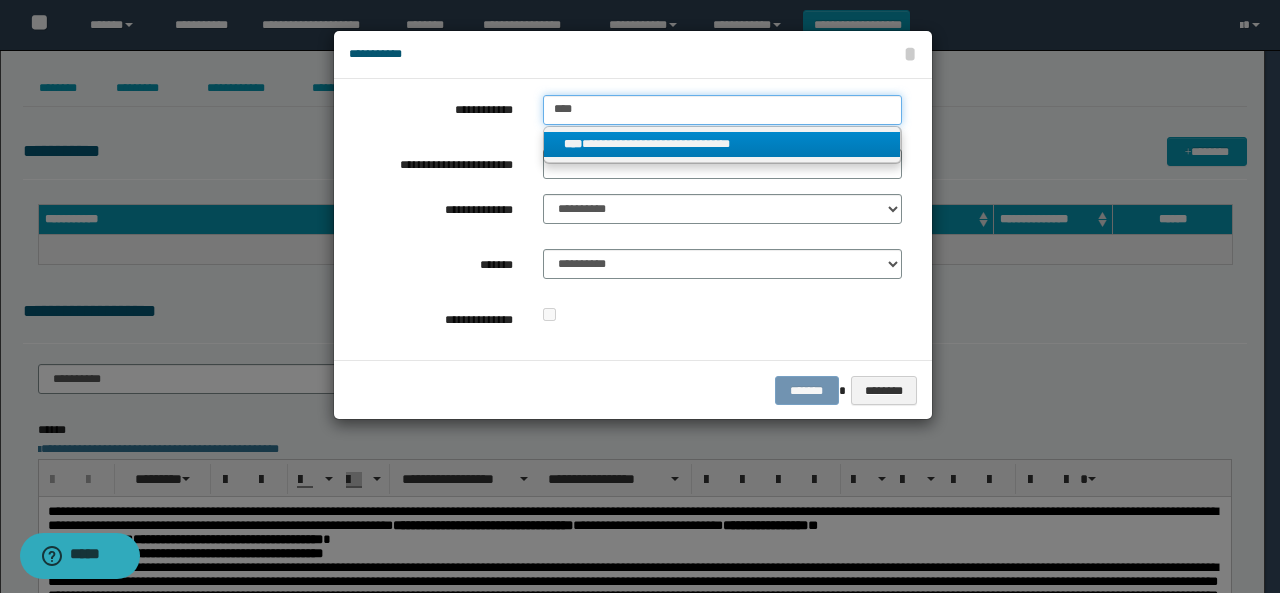type on "****" 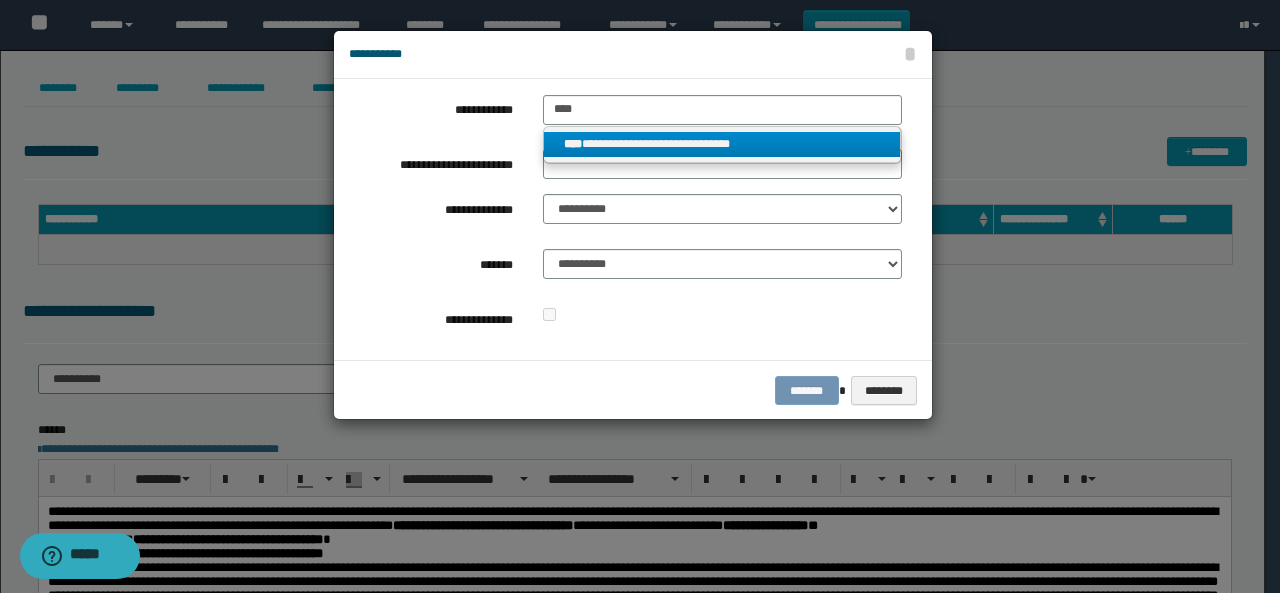 click on "**********" at bounding box center (722, 144) 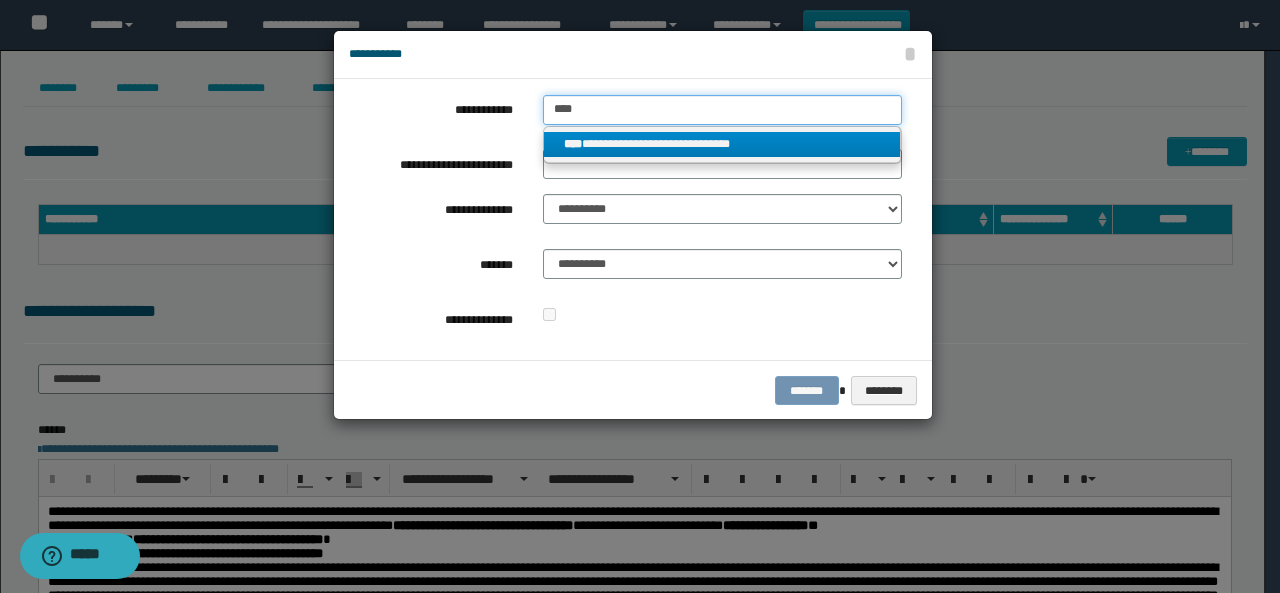 type 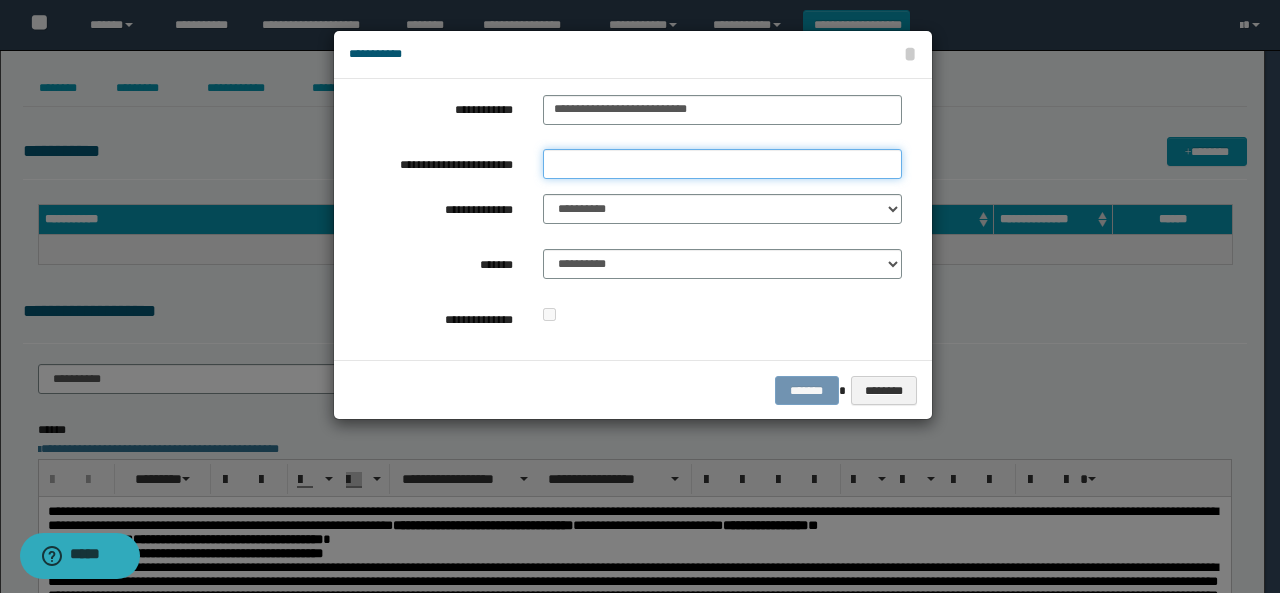 click on "**********" at bounding box center (722, 164) 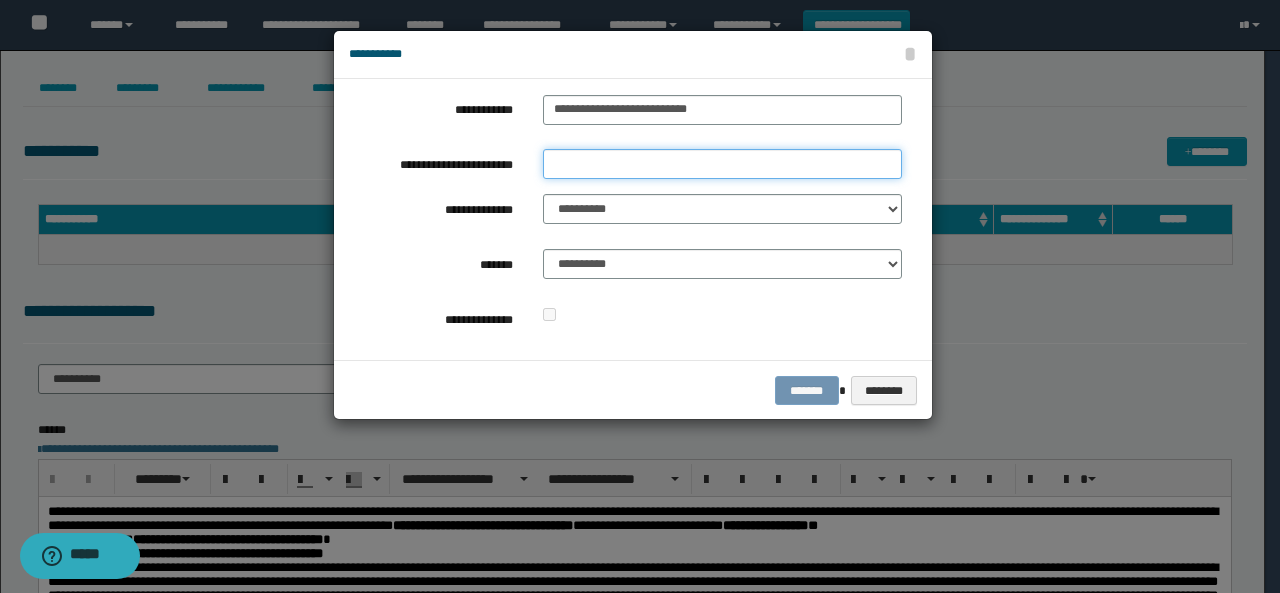 type on "**" 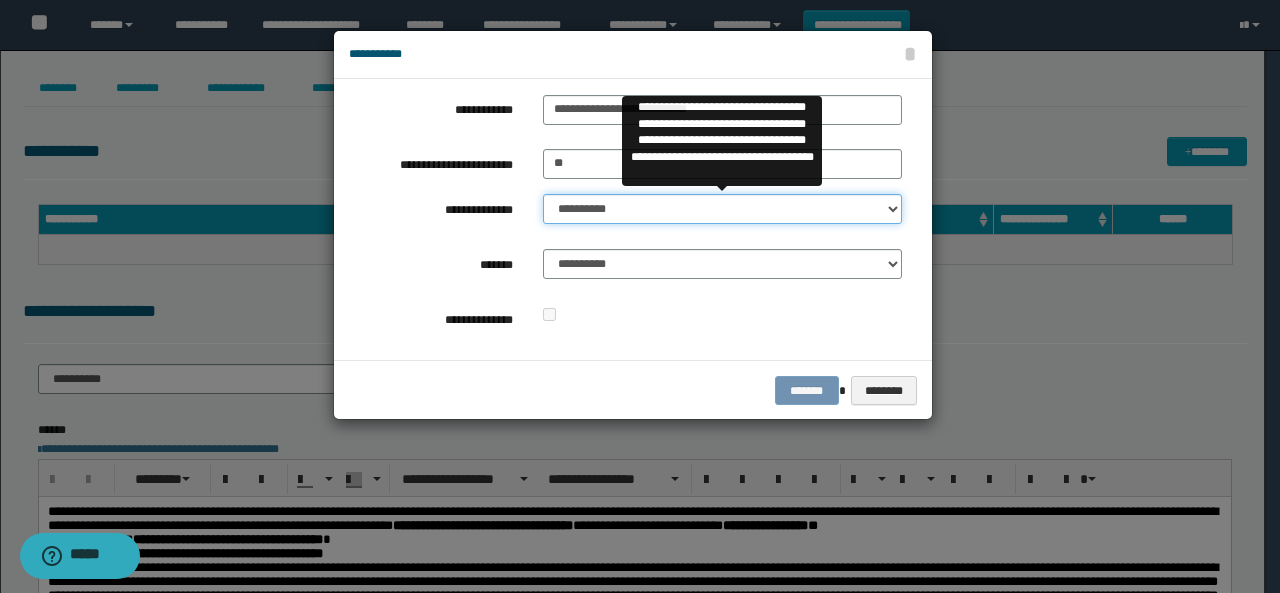 click on "**********" at bounding box center (722, 209) 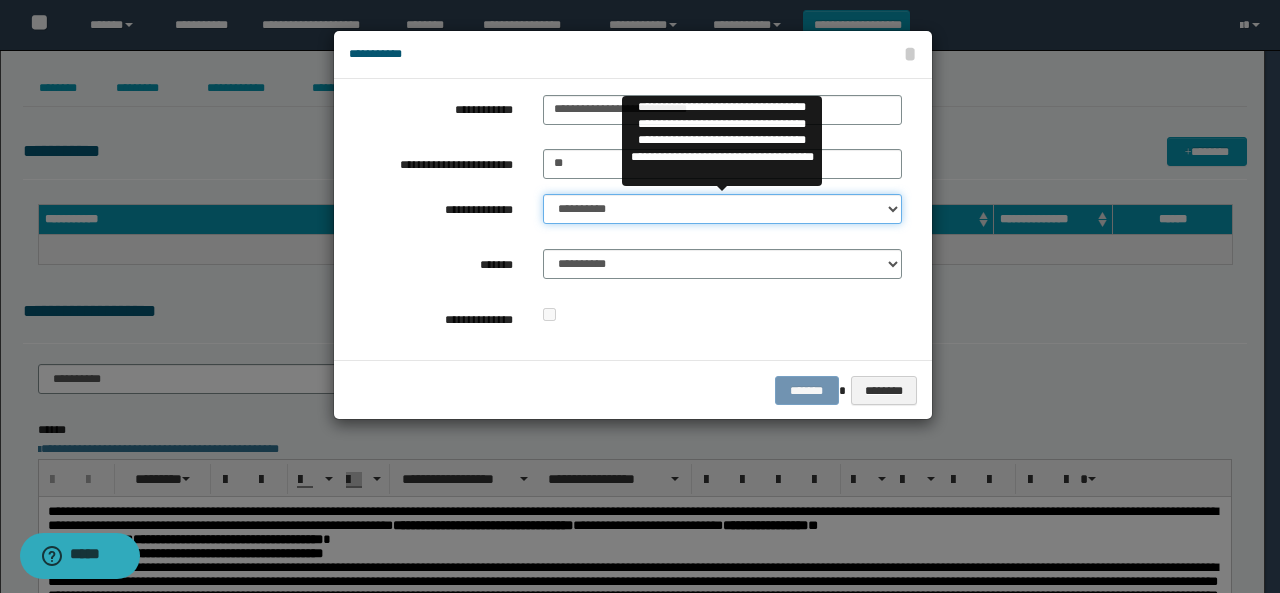 select on "**" 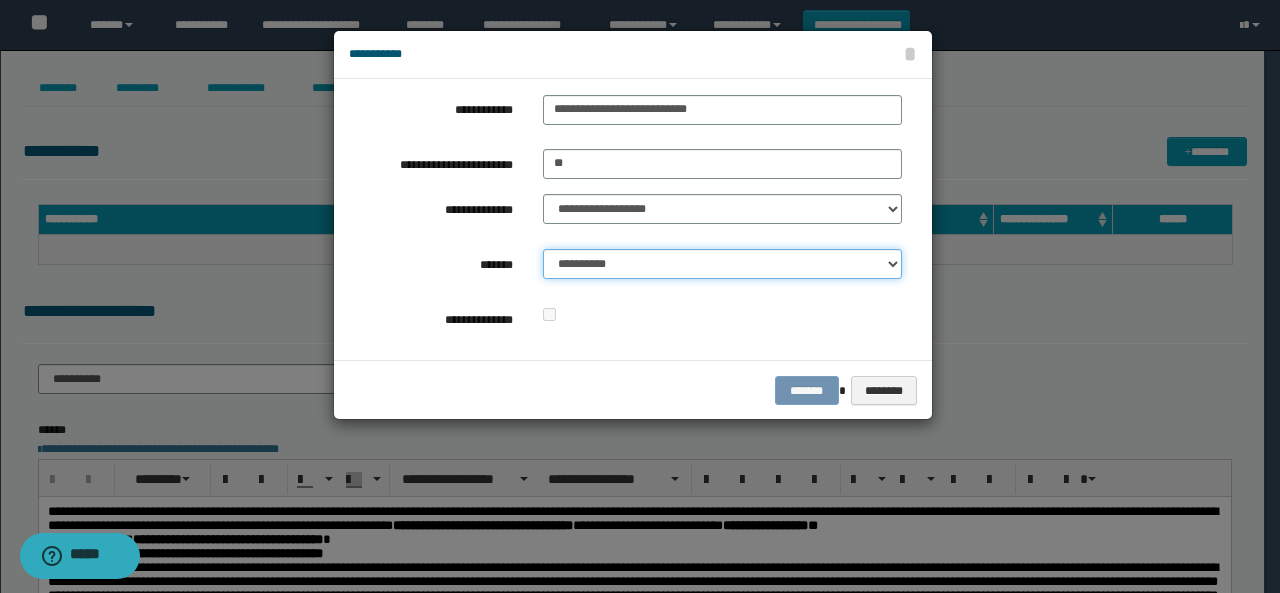 click on "**********" at bounding box center [722, 264] 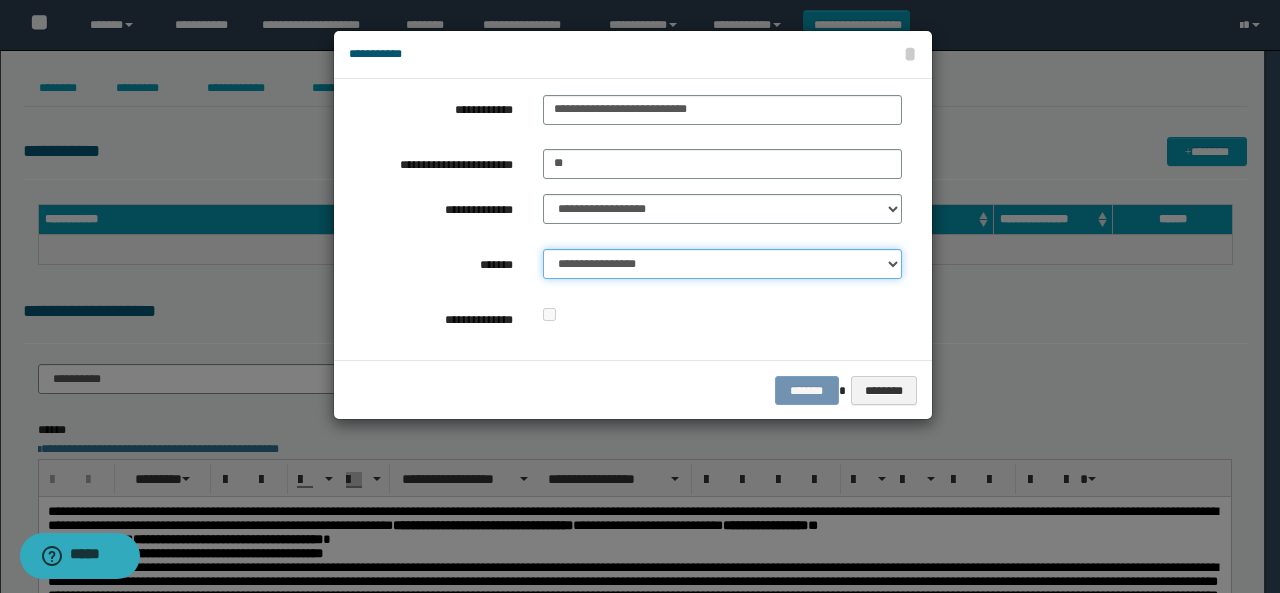 click on "**********" at bounding box center (722, 264) 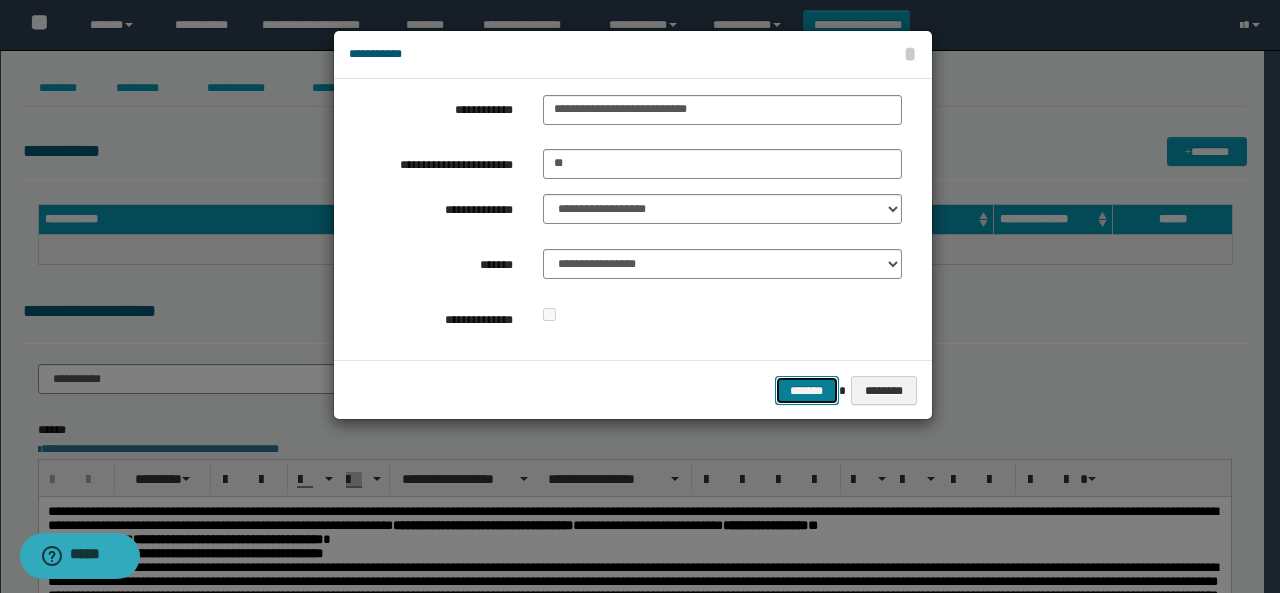 drag, startPoint x: 819, startPoint y: 393, endPoint x: 804, endPoint y: 393, distance: 15 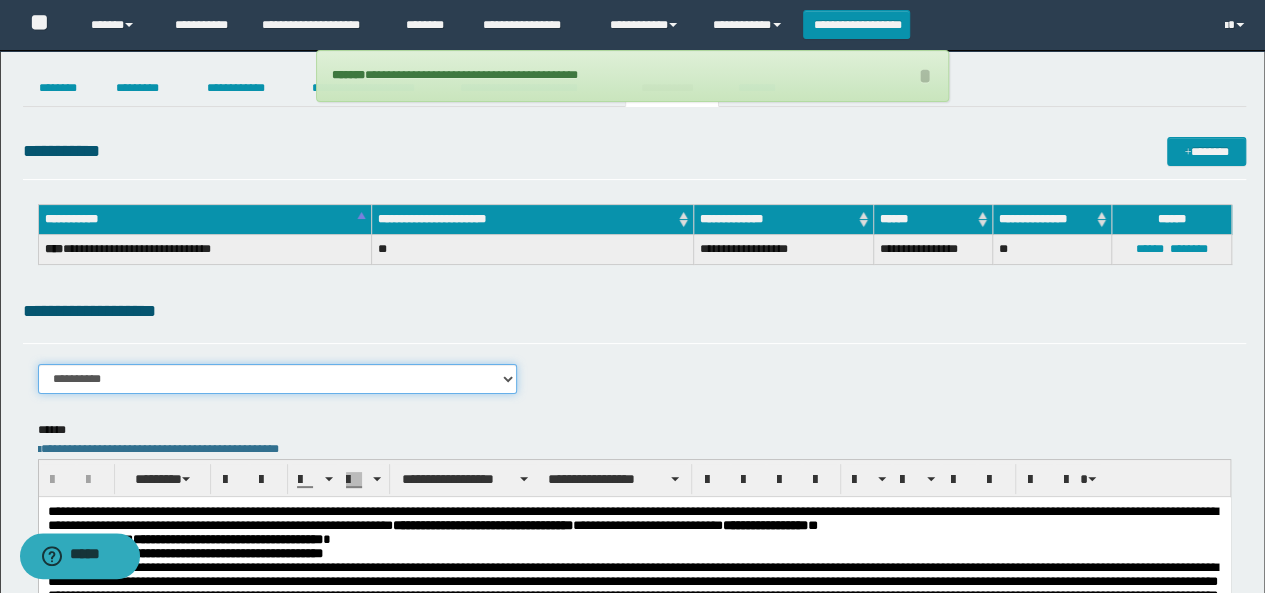 click on "**********" at bounding box center [278, 379] 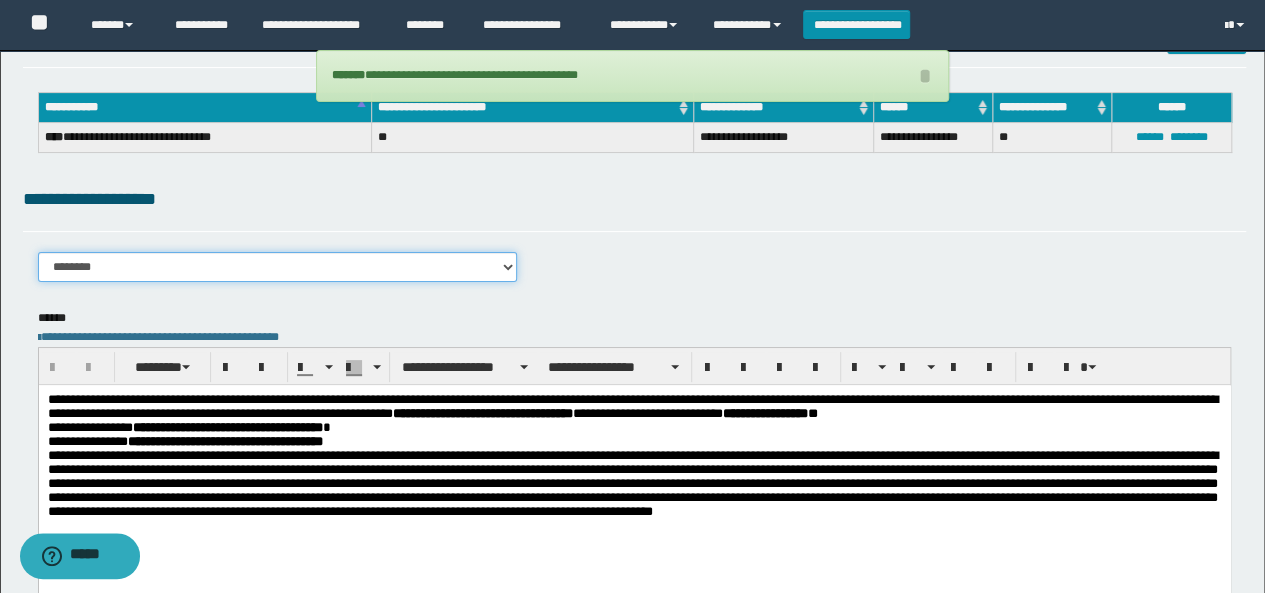 scroll, scrollTop: 200, scrollLeft: 0, axis: vertical 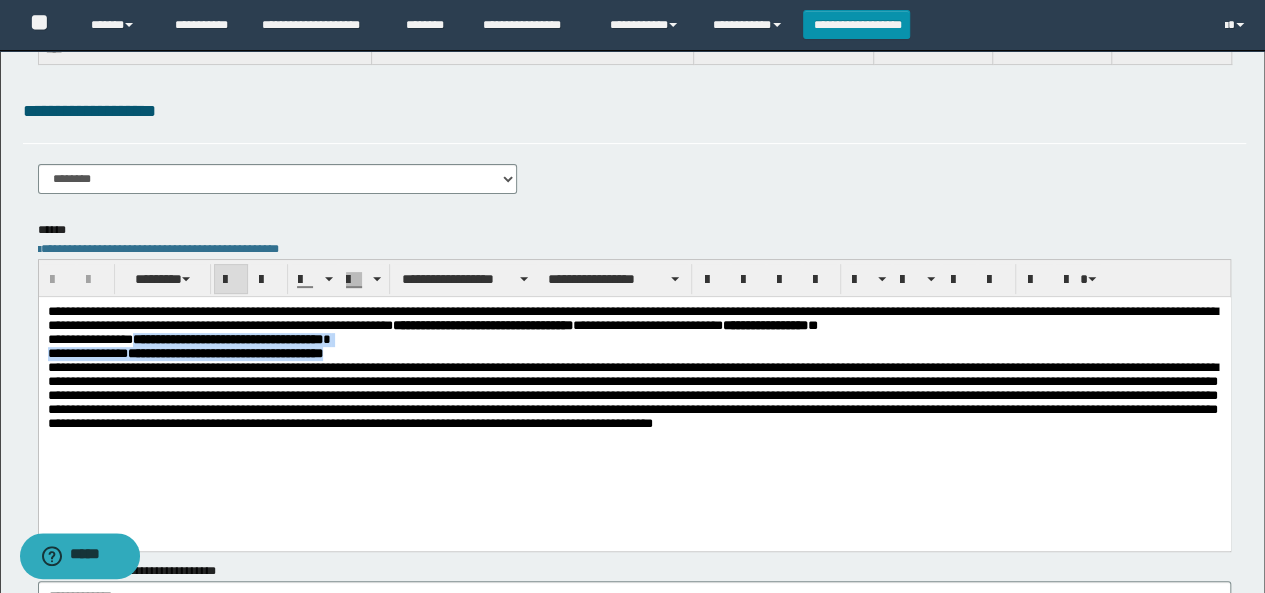 drag, startPoint x: 138, startPoint y: 348, endPoint x: 372, endPoint y: 354, distance: 234.0769 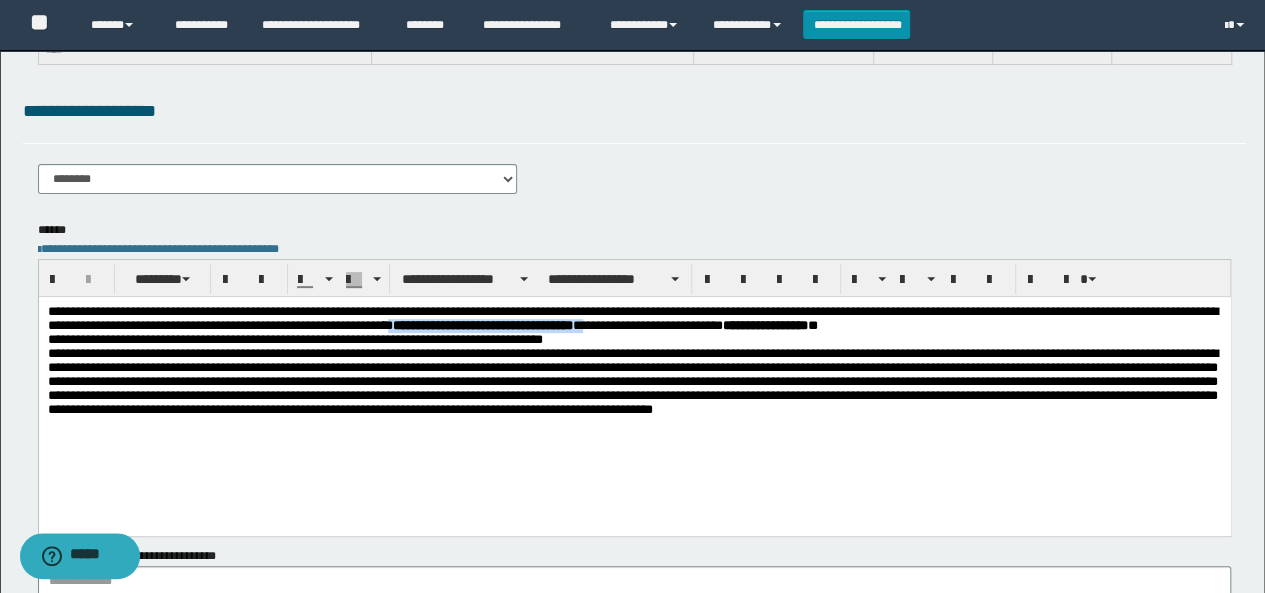drag, startPoint x: 535, startPoint y: 330, endPoint x: 760, endPoint y: 326, distance: 225.03555 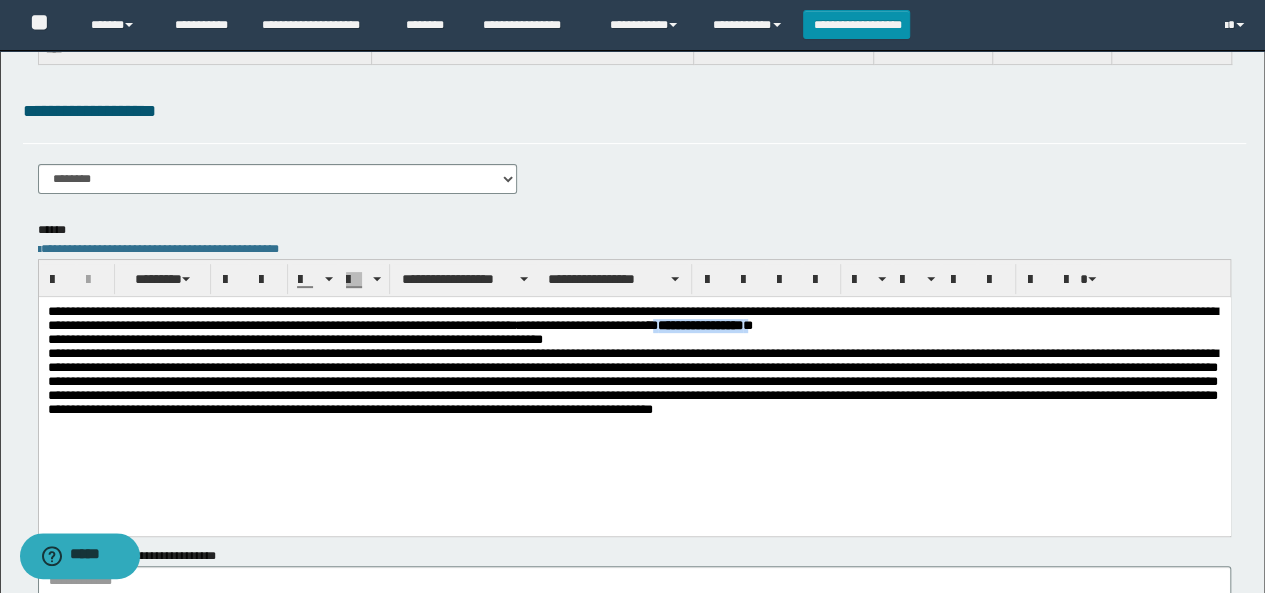drag, startPoint x: 827, startPoint y: 328, endPoint x: 940, endPoint y: 330, distance: 113.0177 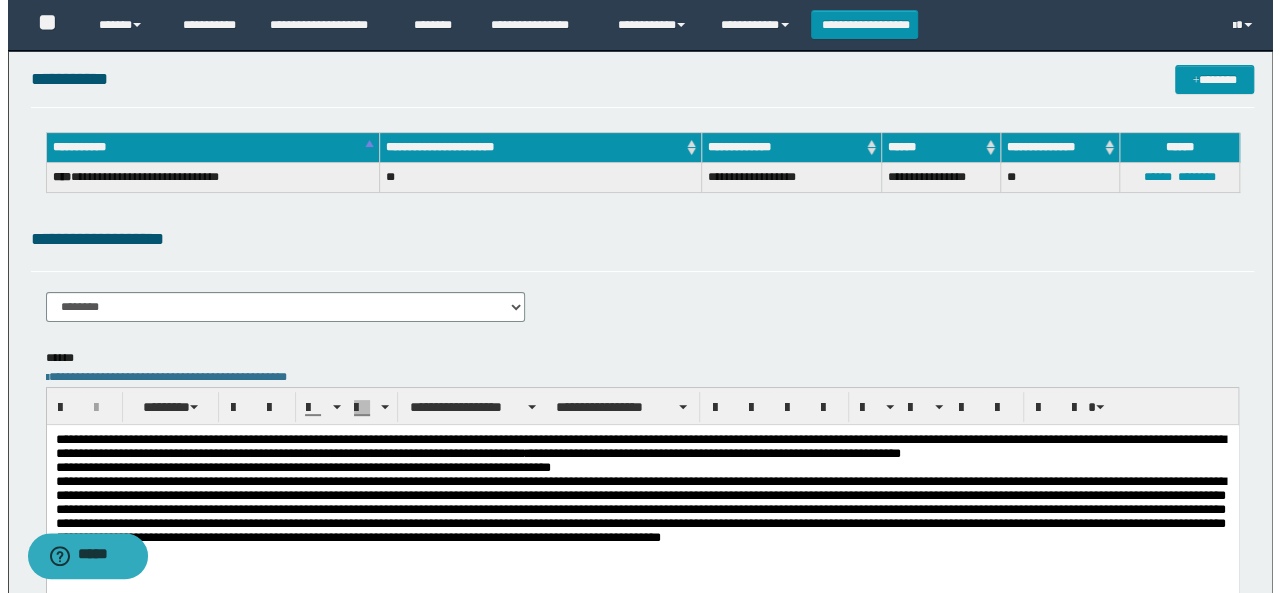 scroll, scrollTop: 0, scrollLeft: 0, axis: both 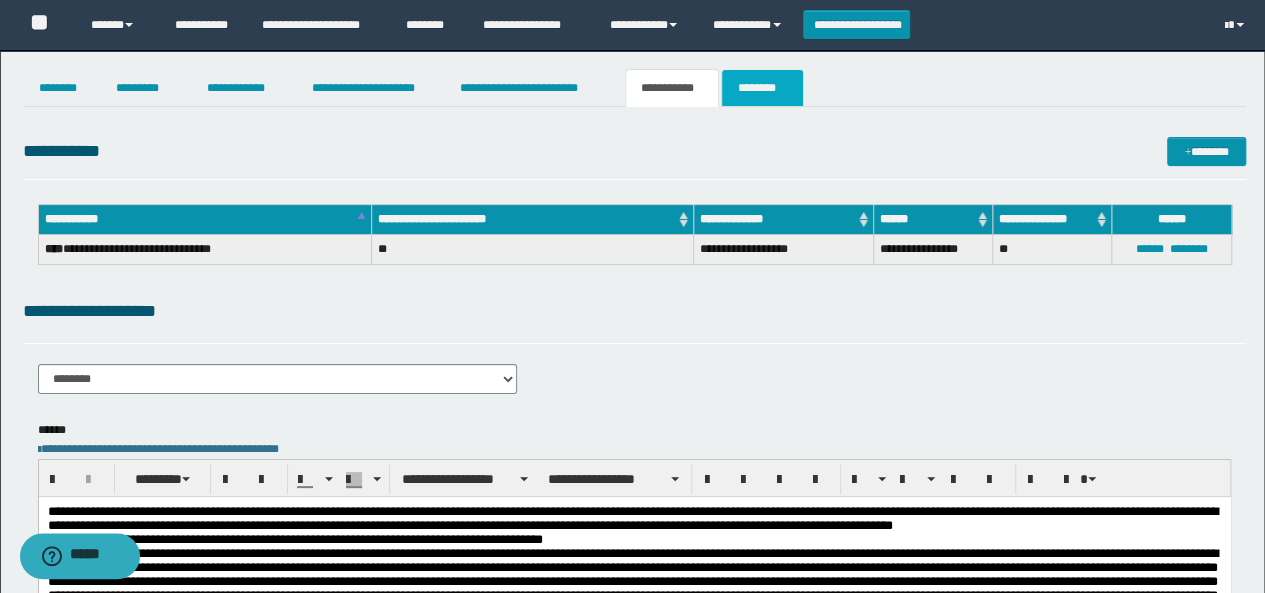 click on "********" at bounding box center (762, 88) 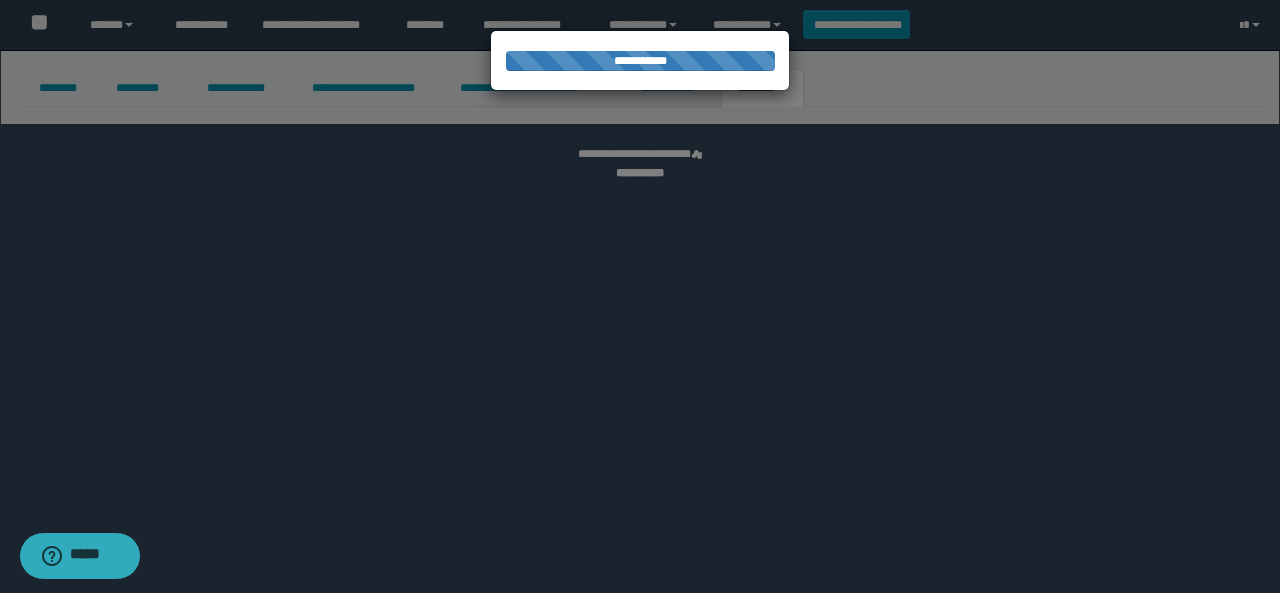 select 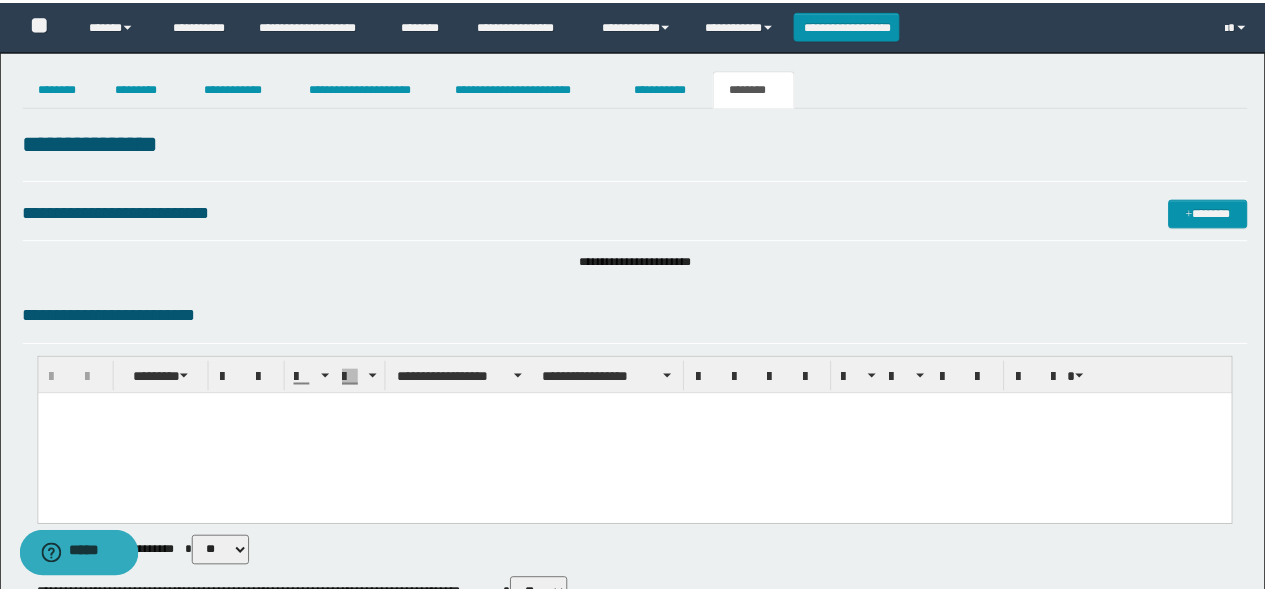scroll, scrollTop: 0, scrollLeft: 0, axis: both 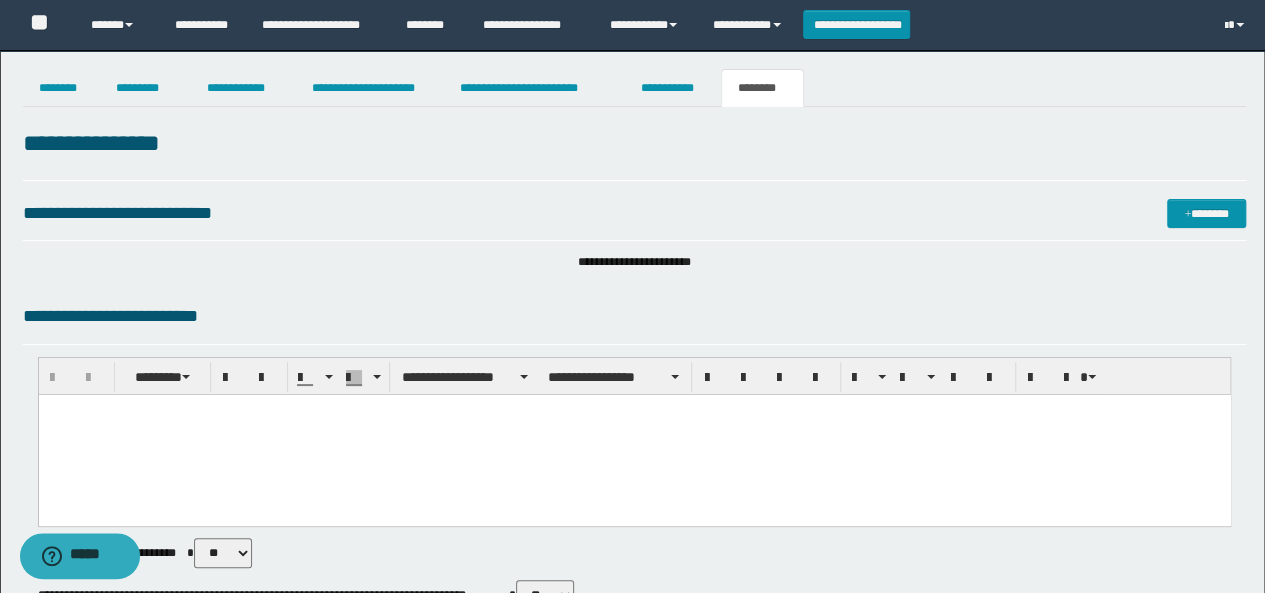 click at bounding box center (634, 435) 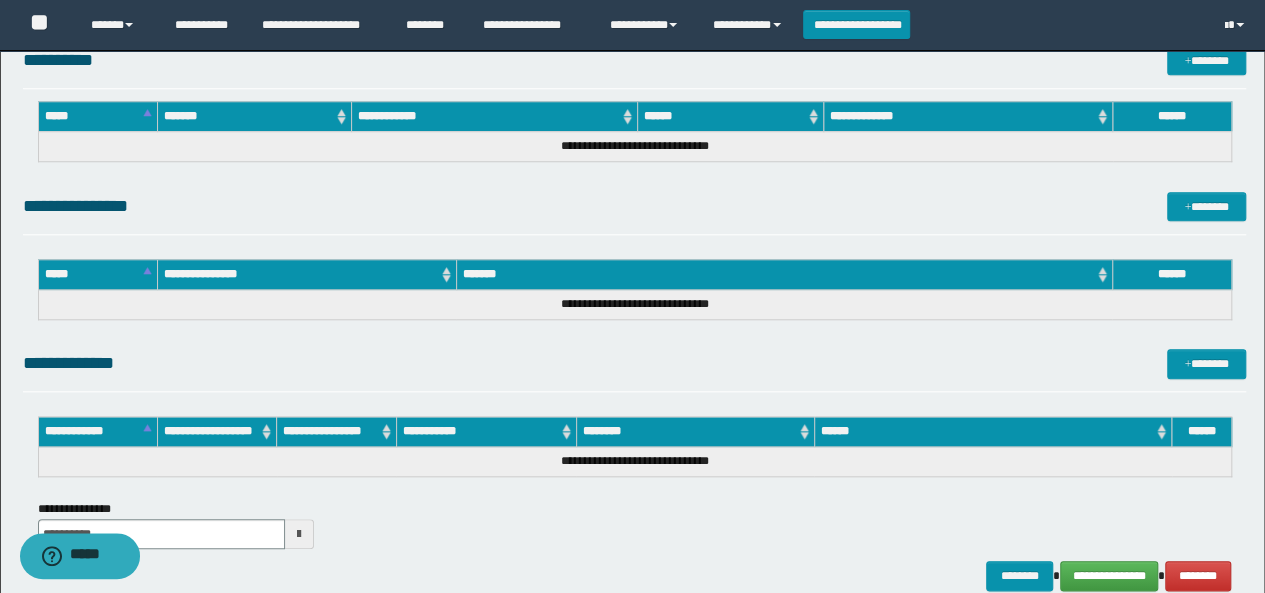 scroll, scrollTop: 980, scrollLeft: 0, axis: vertical 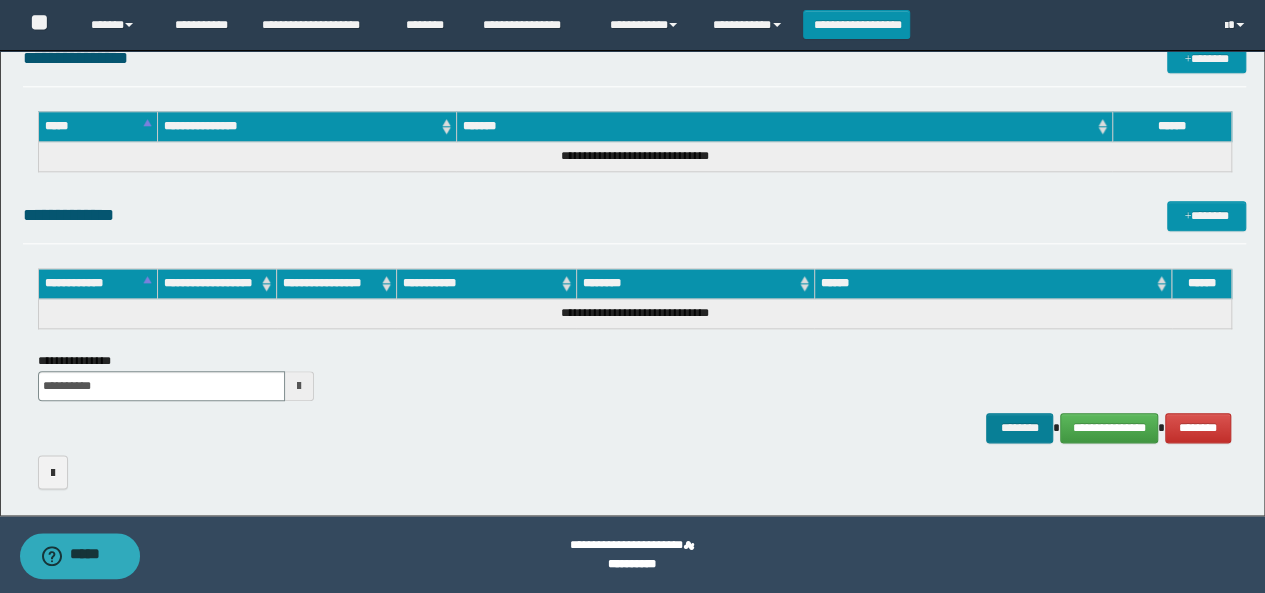click on "********" at bounding box center (1019, 427) 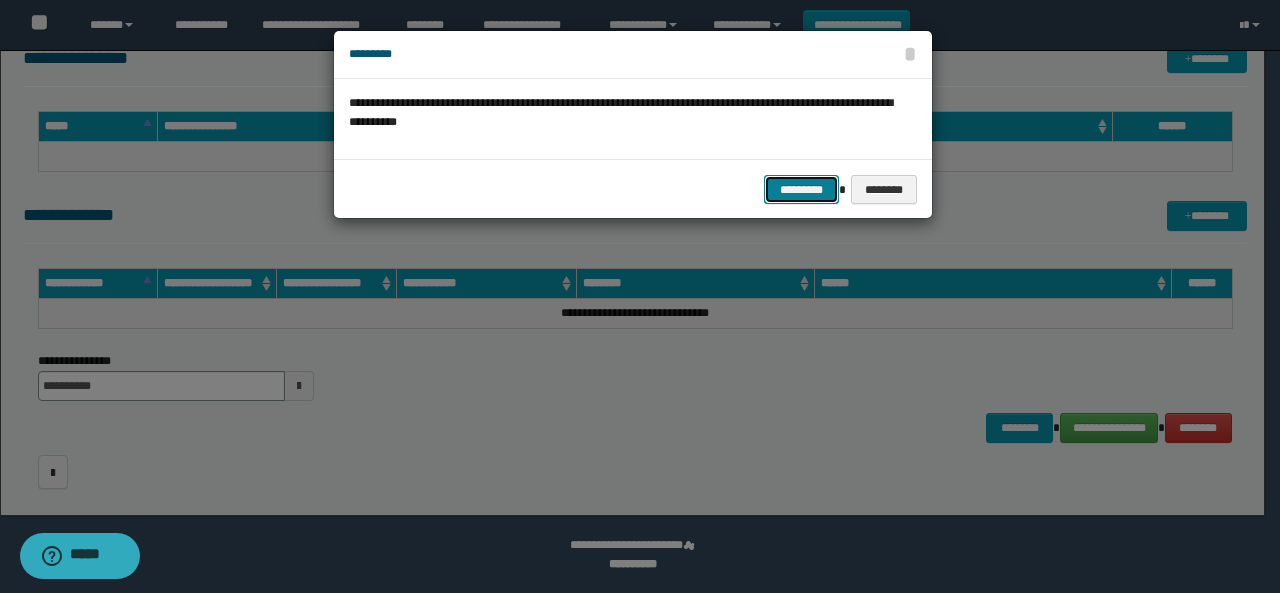 click on "*********" at bounding box center [801, 189] 